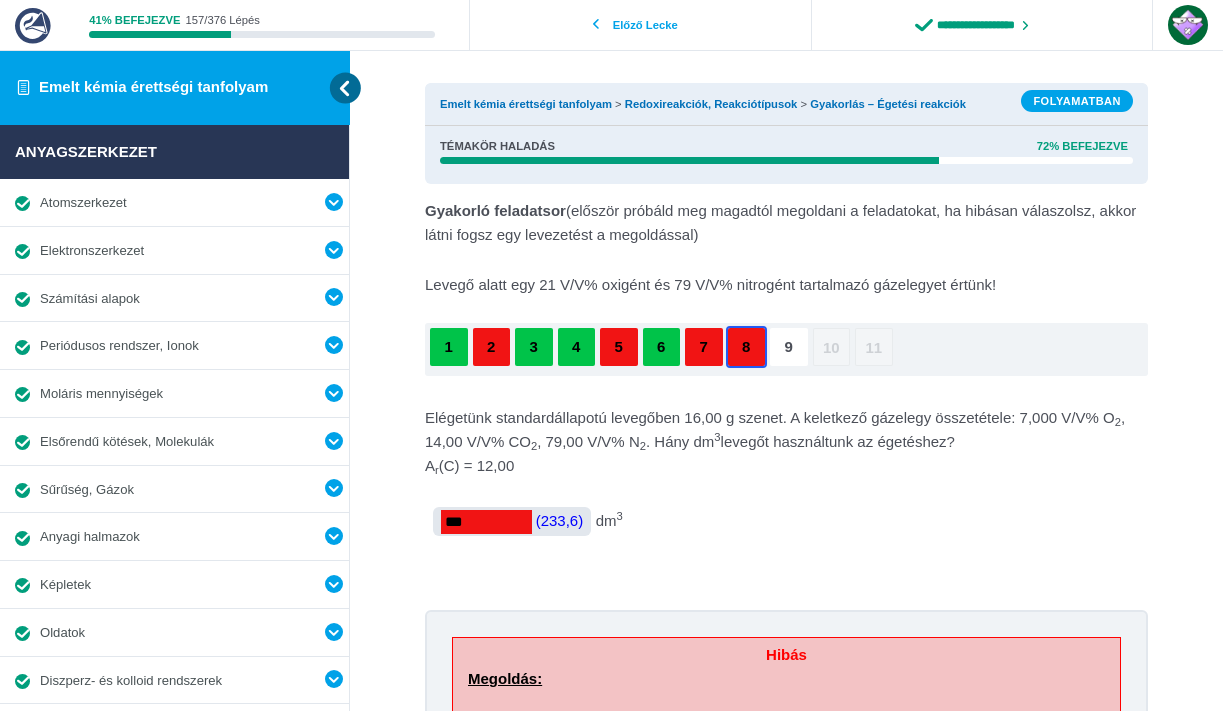 scroll, scrollTop: -7, scrollLeft: 0, axis: vertical 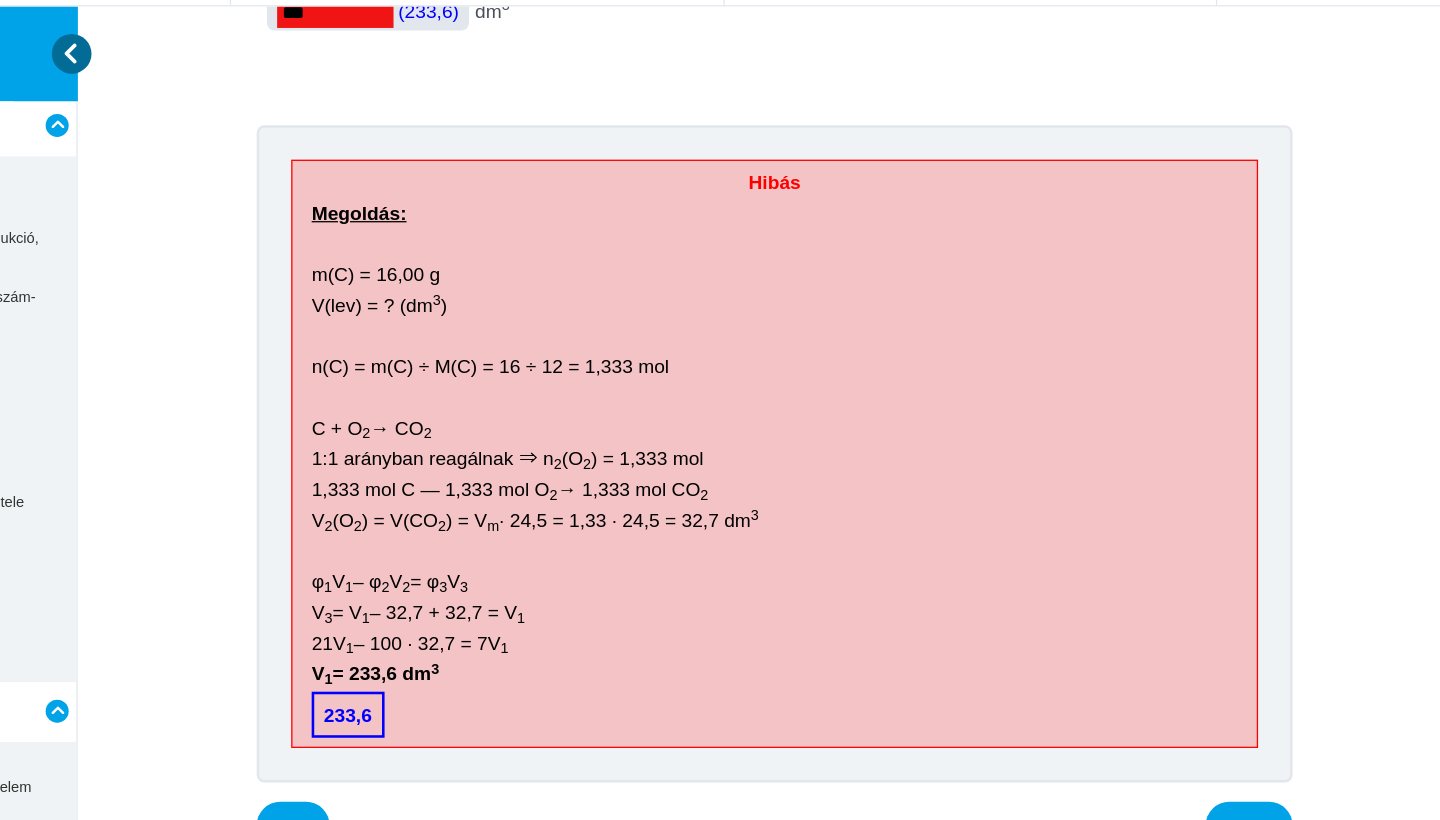 click at bounding box center (0, 0) 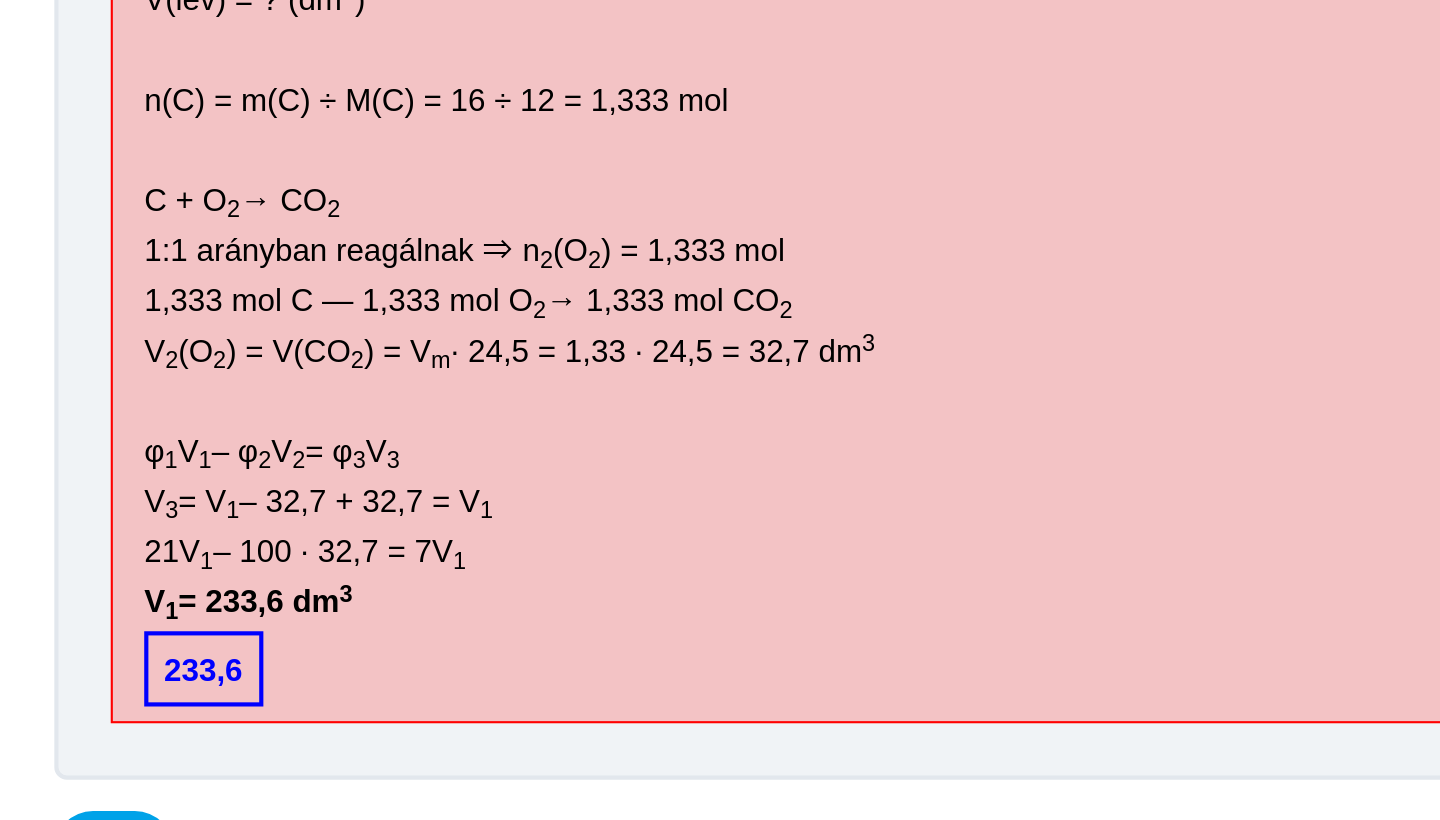 scroll, scrollTop: 539, scrollLeft: 0, axis: vertical 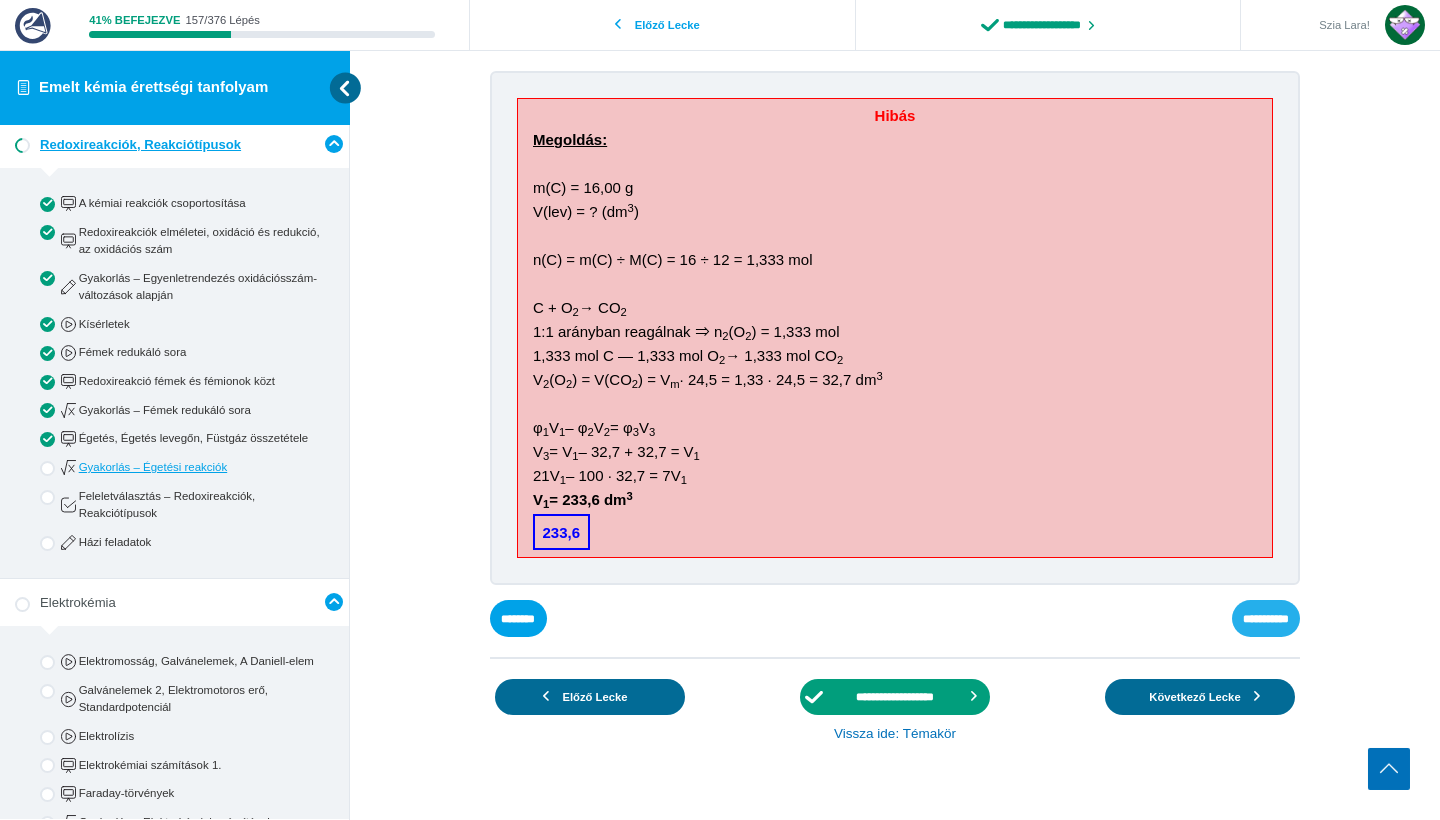 click on "**********" at bounding box center [0, 0] 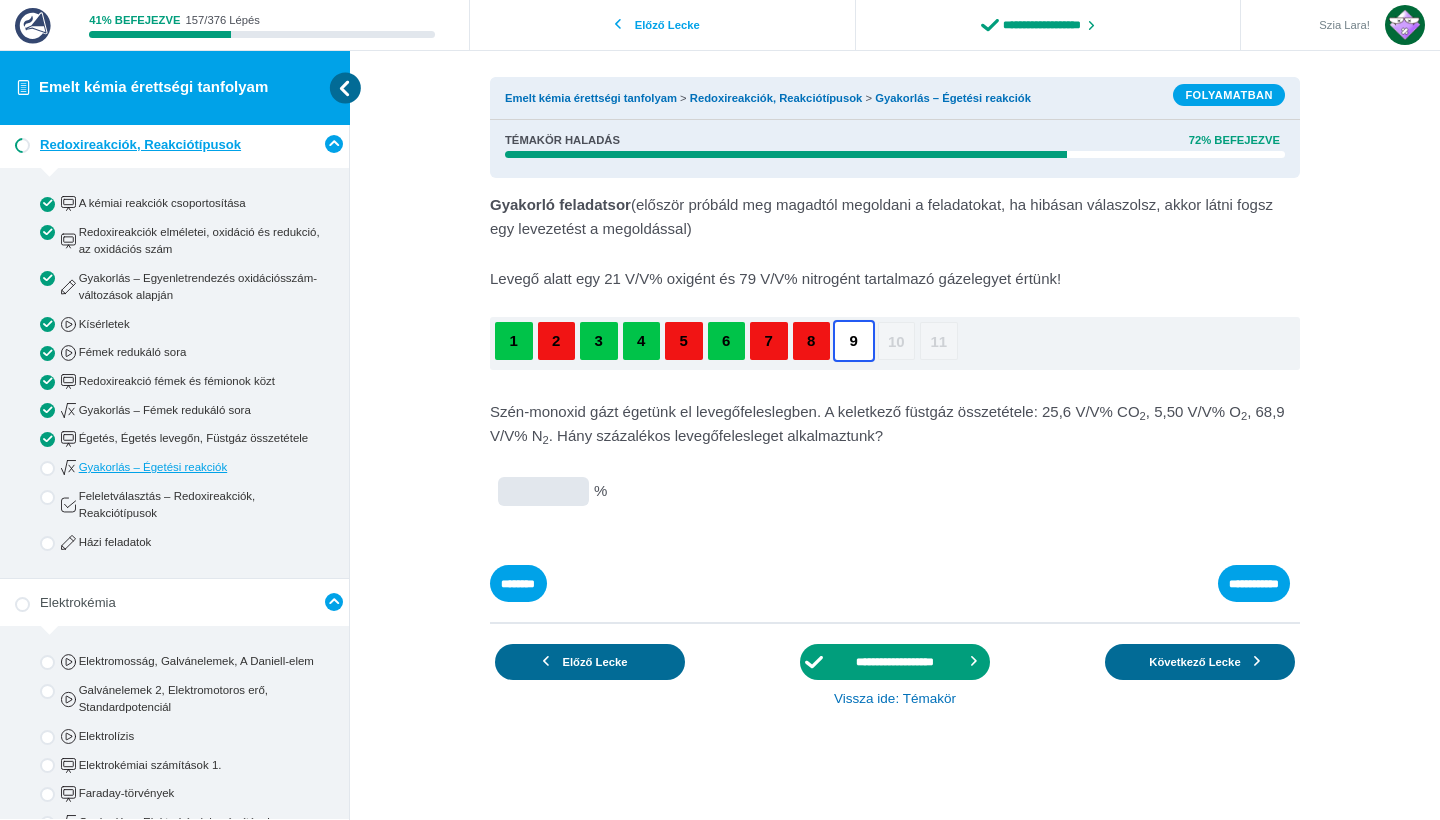 scroll, scrollTop: 3, scrollLeft: 0, axis: vertical 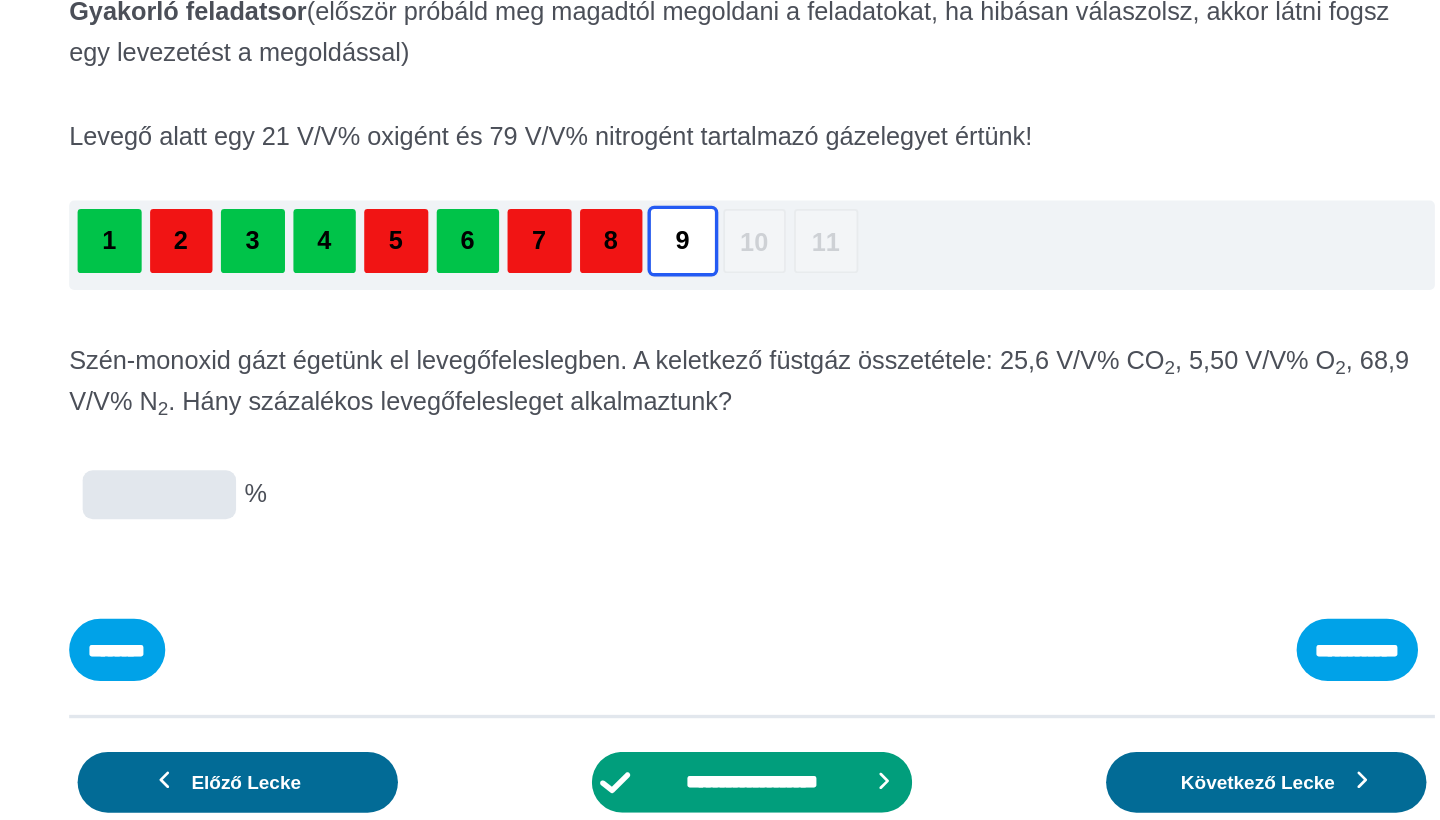 click on "%" at bounding box center [0, 0] 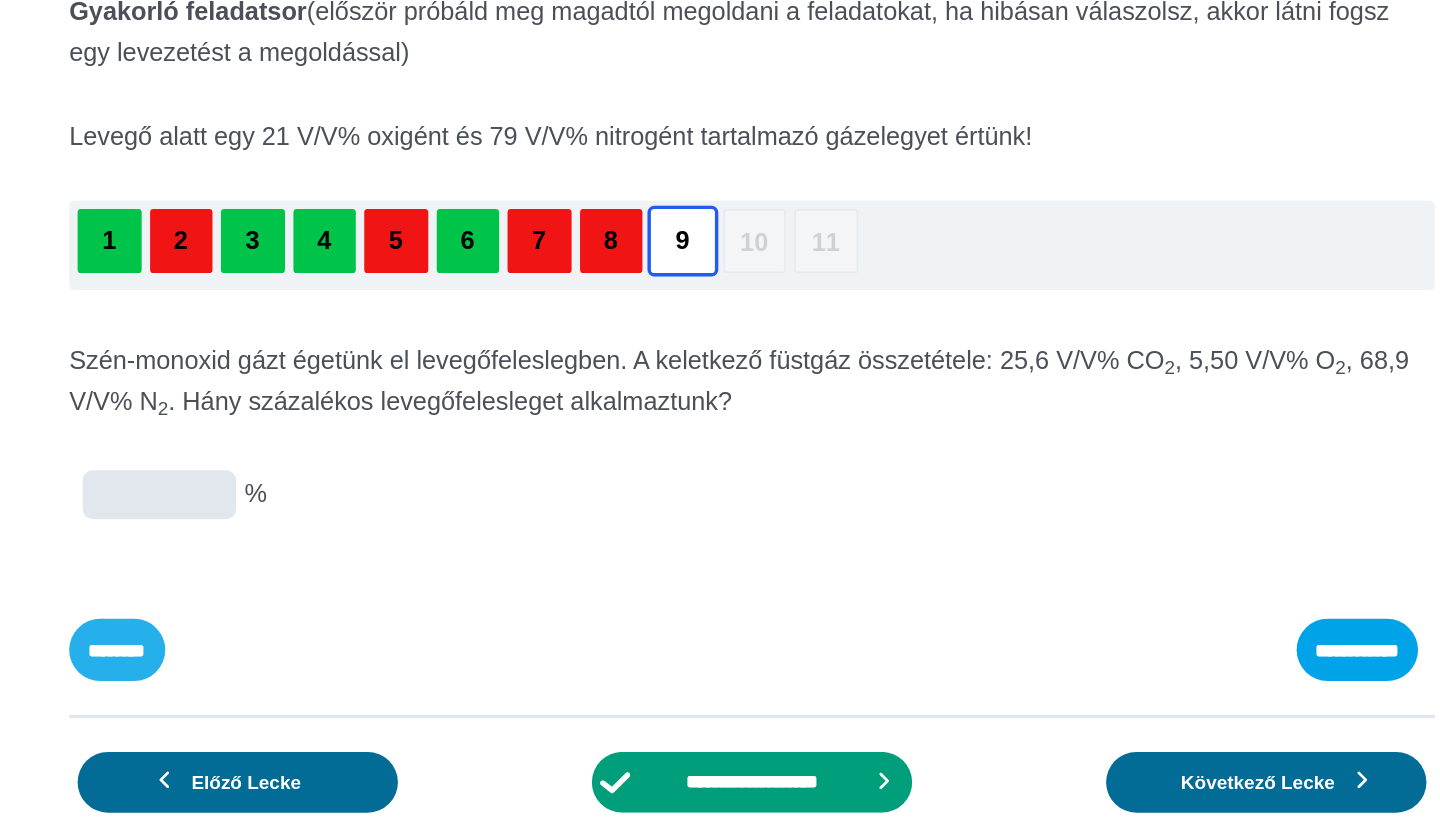 click on "********" at bounding box center [0, 0] 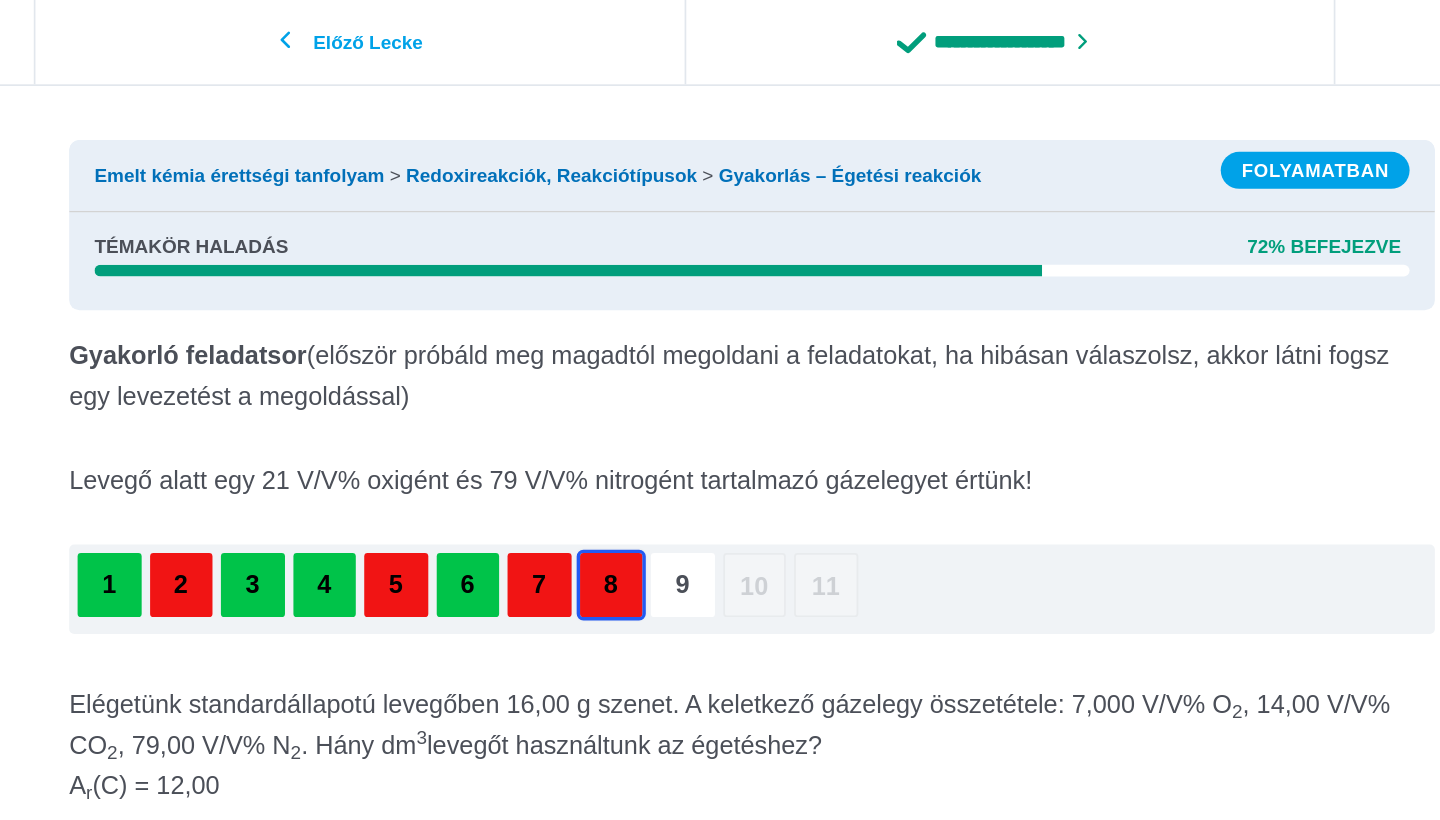 scroll, scrollTop: 0, scrollLeft: 0, axis: both 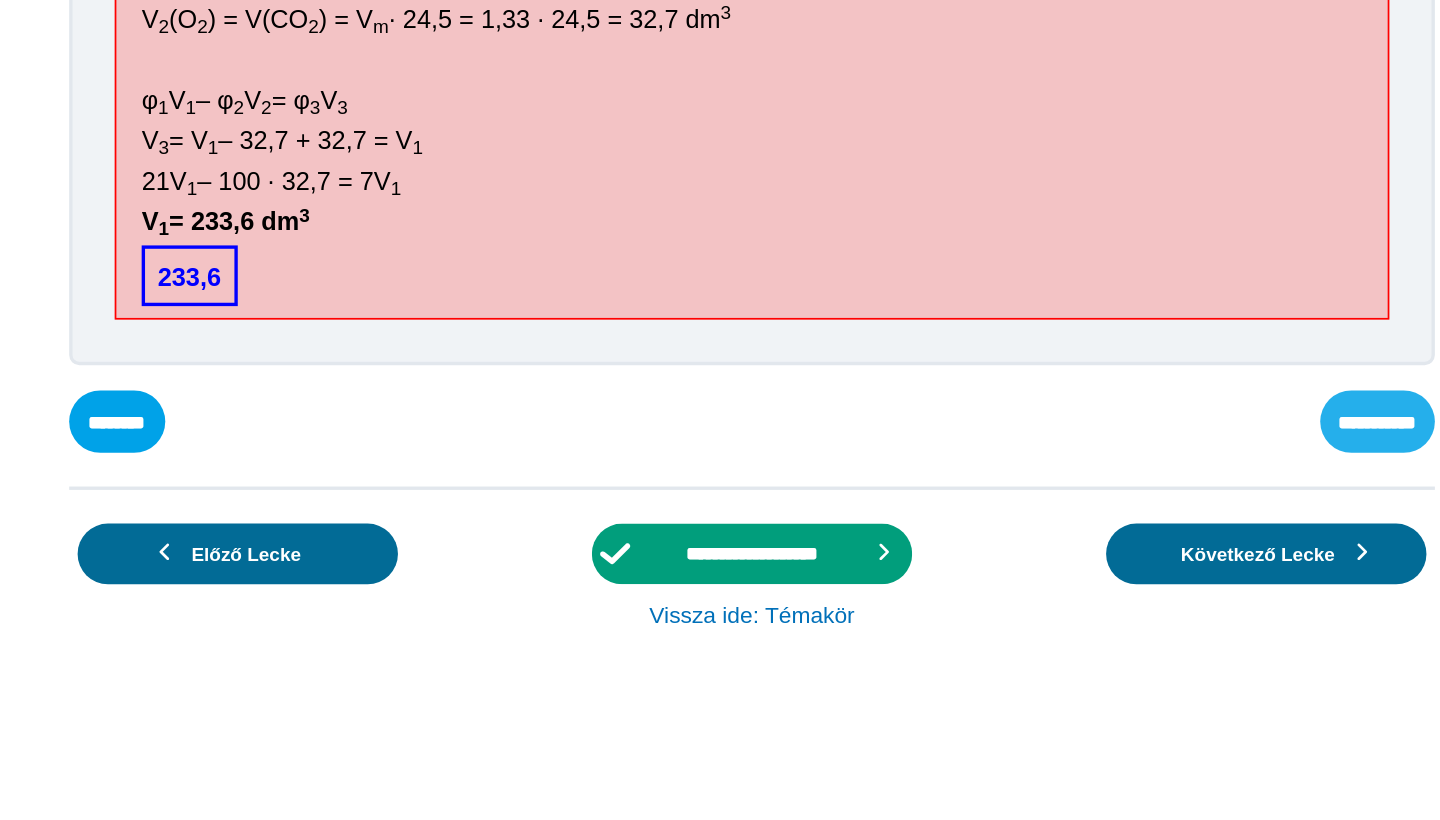 click on "**********" at bounding box center (0, 0) 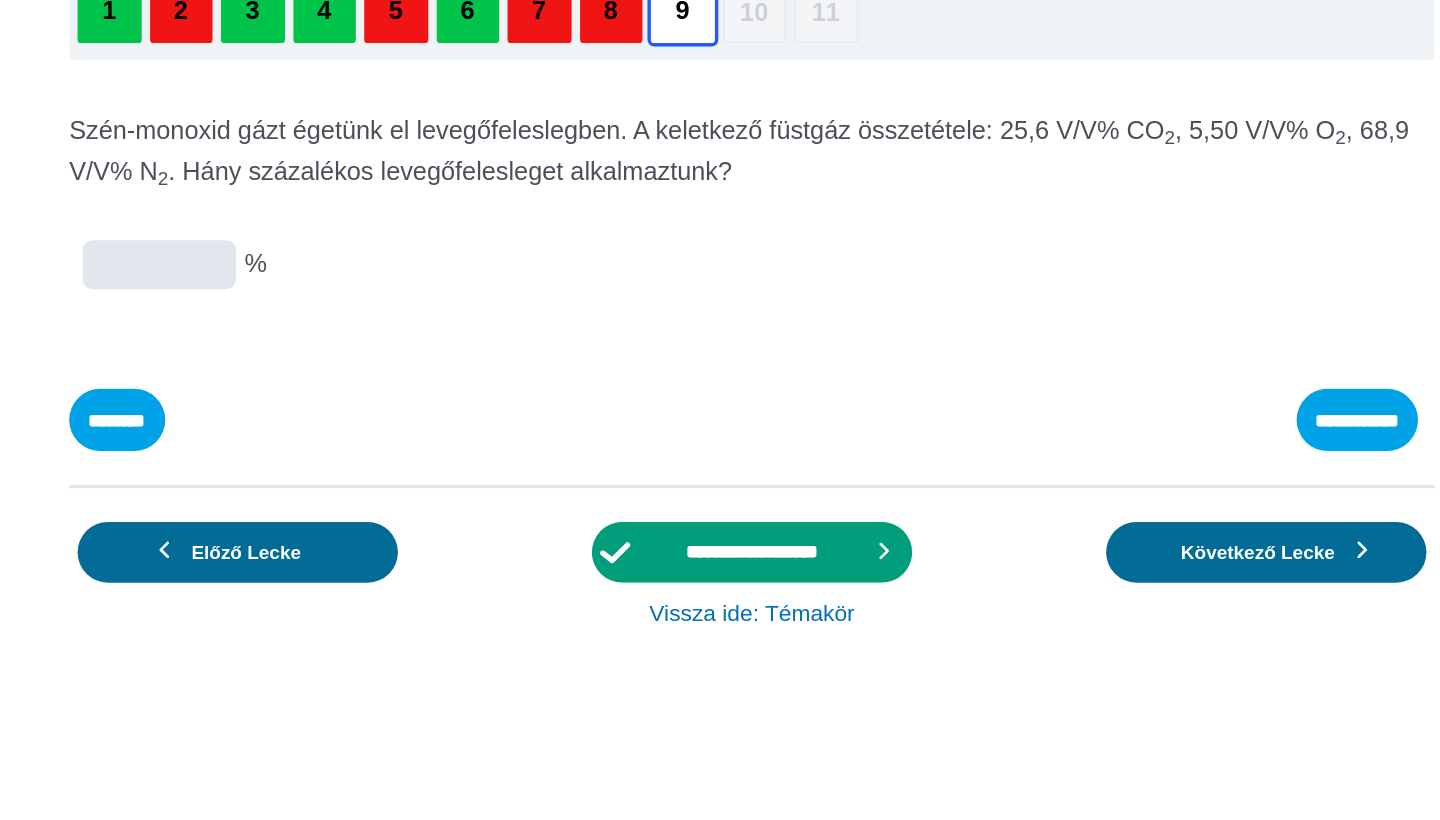 scroll, scrollTop: 6, scrollLeft: 0, axis: vertical 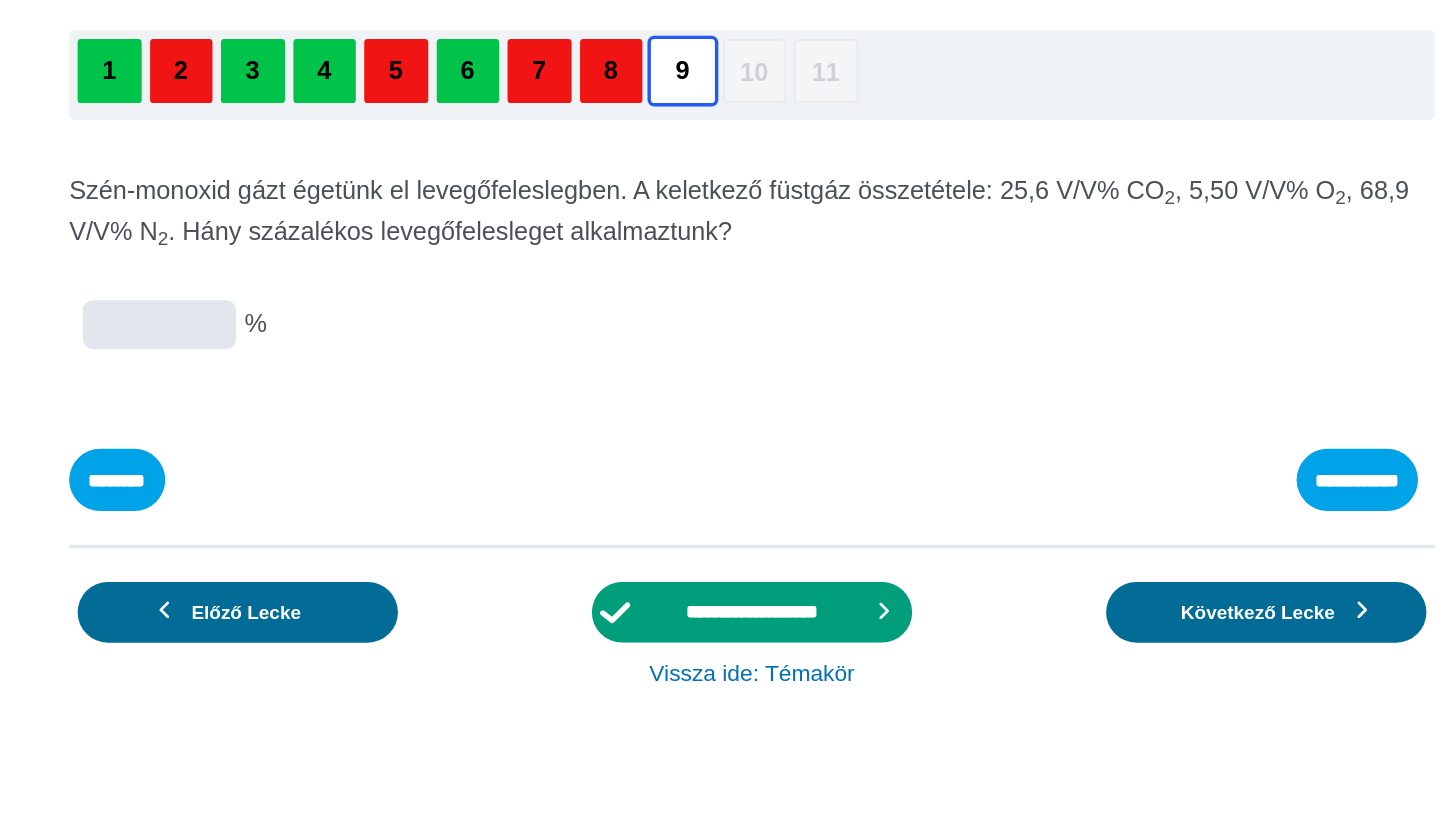 click at bounding box center [0, 0] 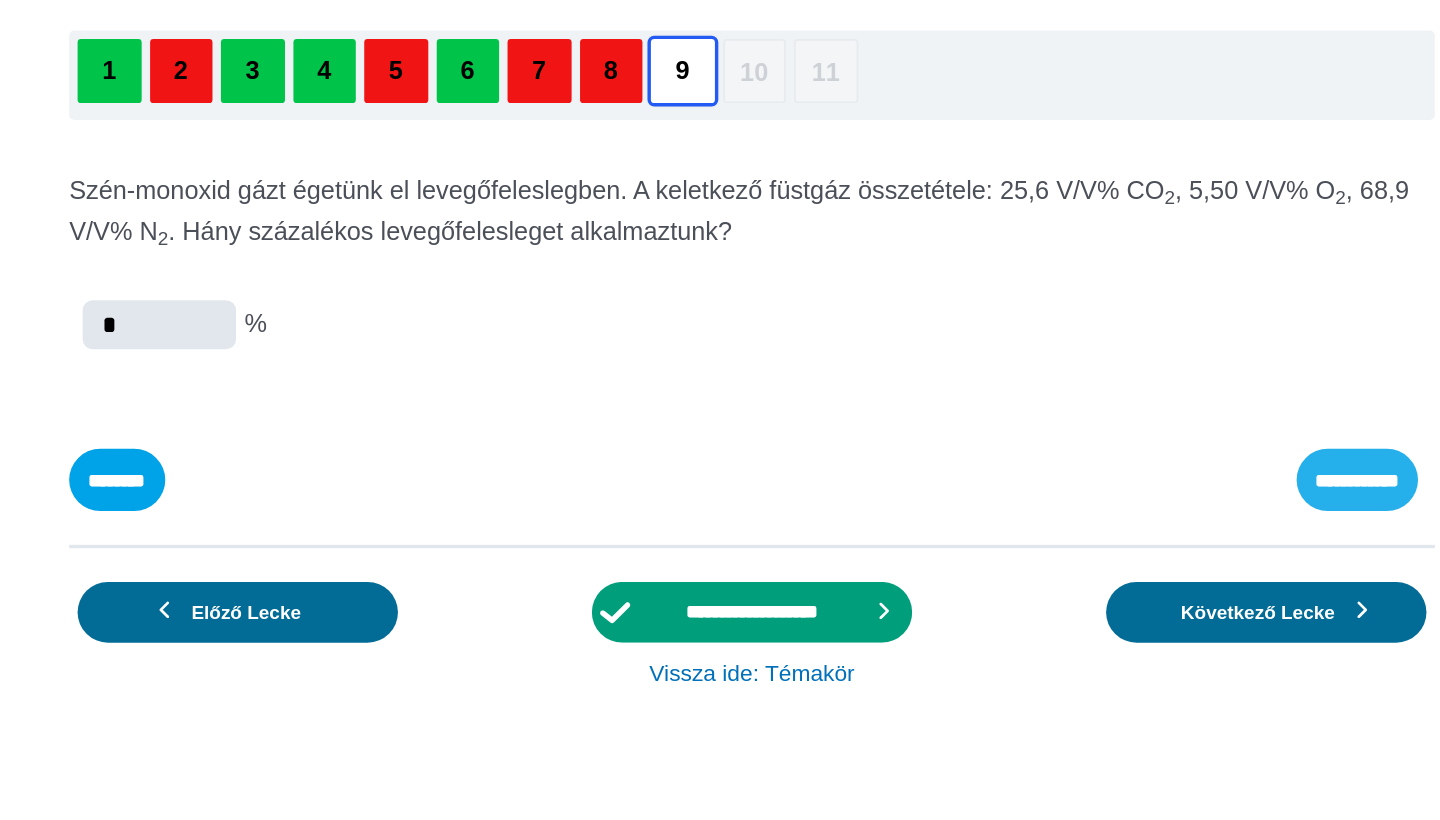 type on "*" 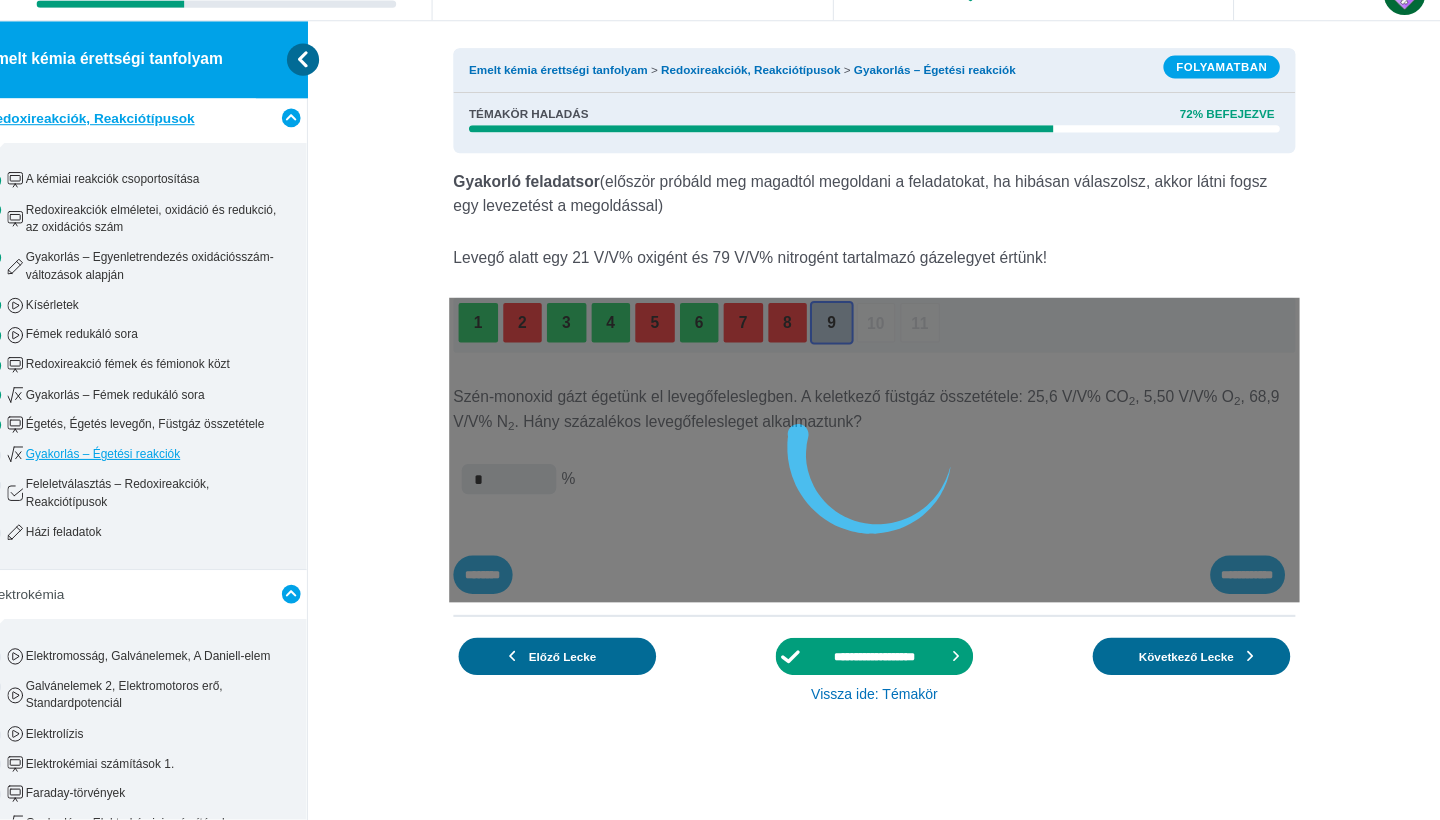 click at bounding box center [895, 317] 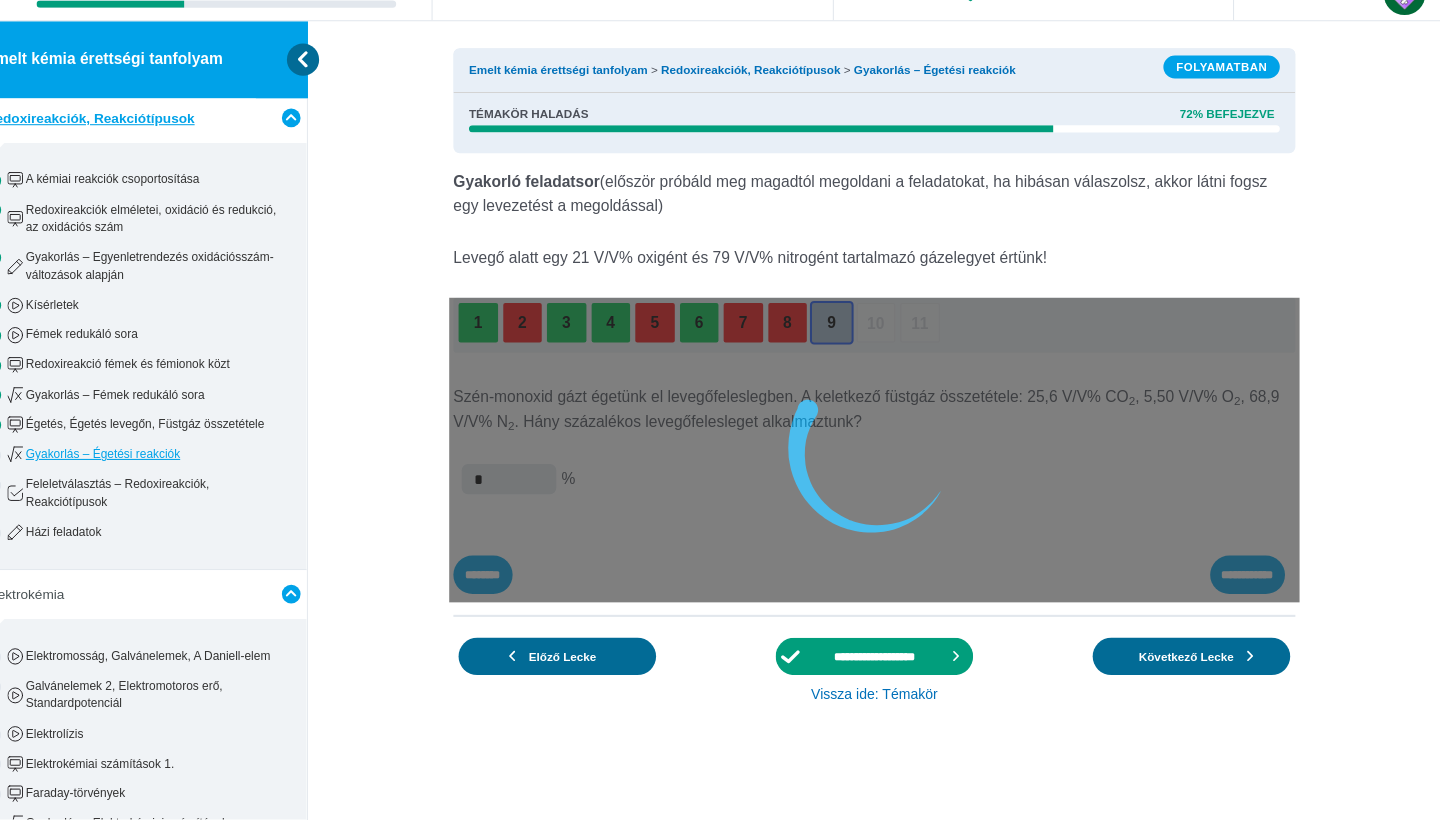 click at bounding box center (895, 317) 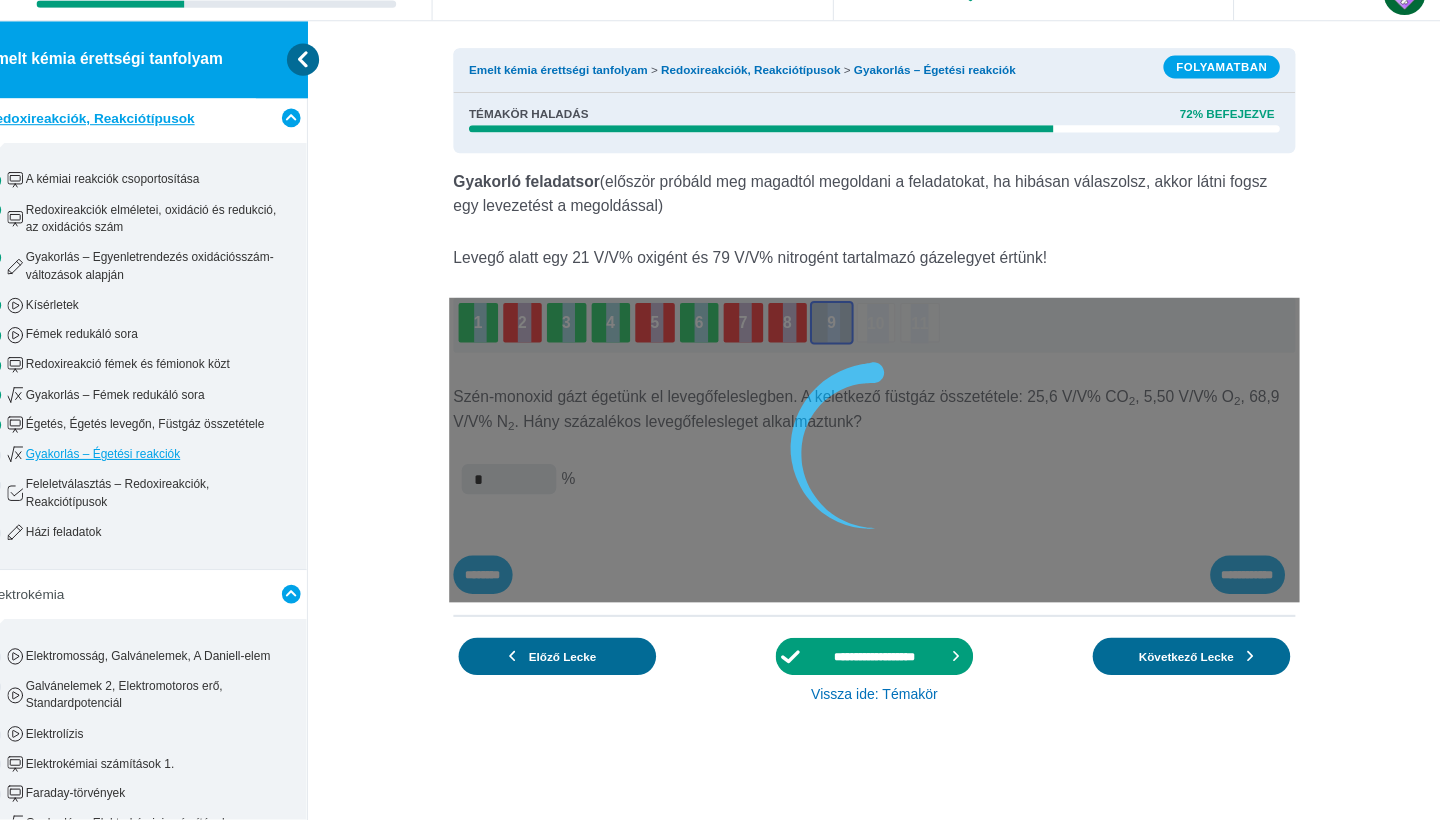 click at bounding box center [895, 317] 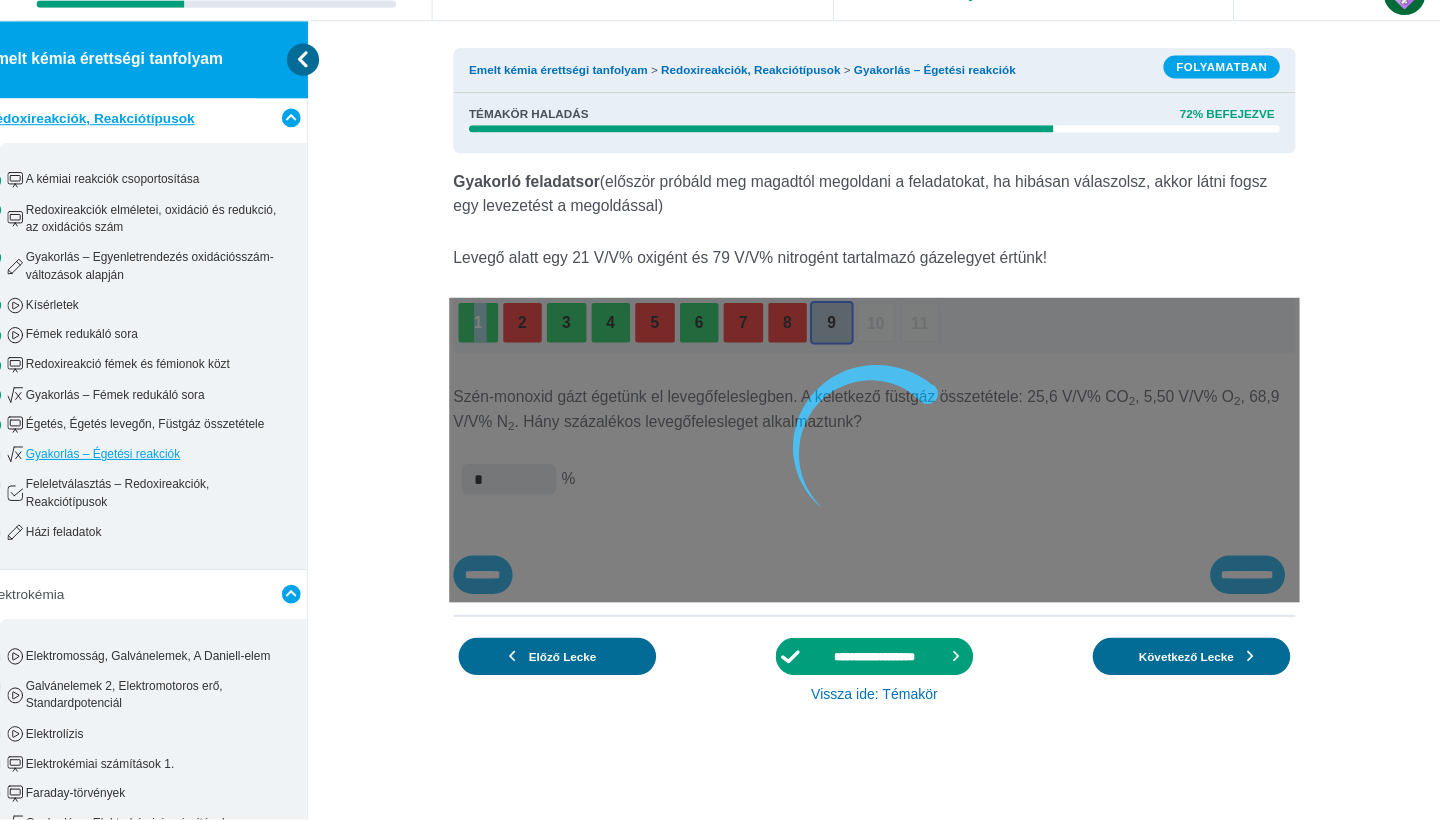 click at bounding box center [895, 317] 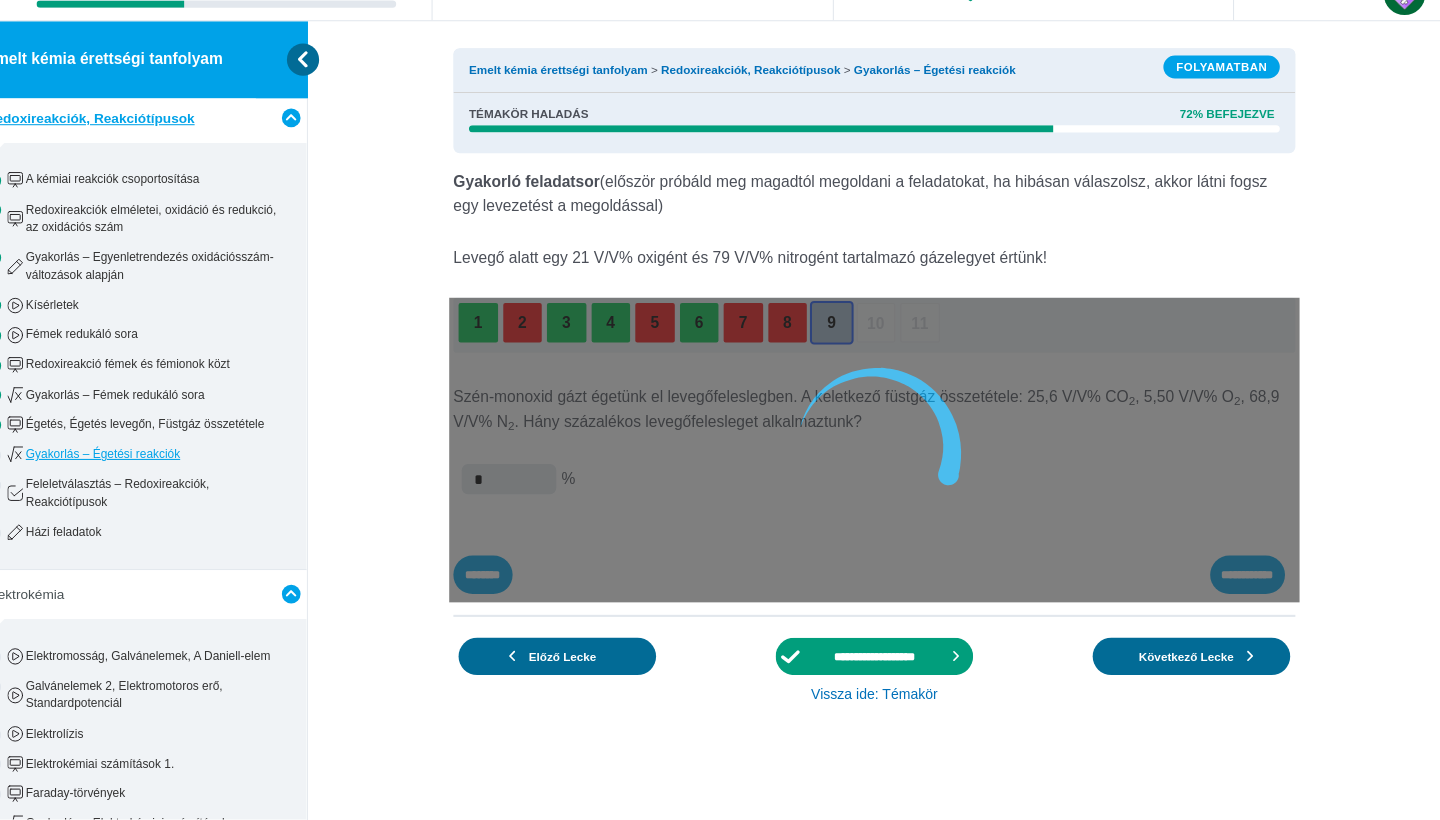click at bounding box center (895, 317) 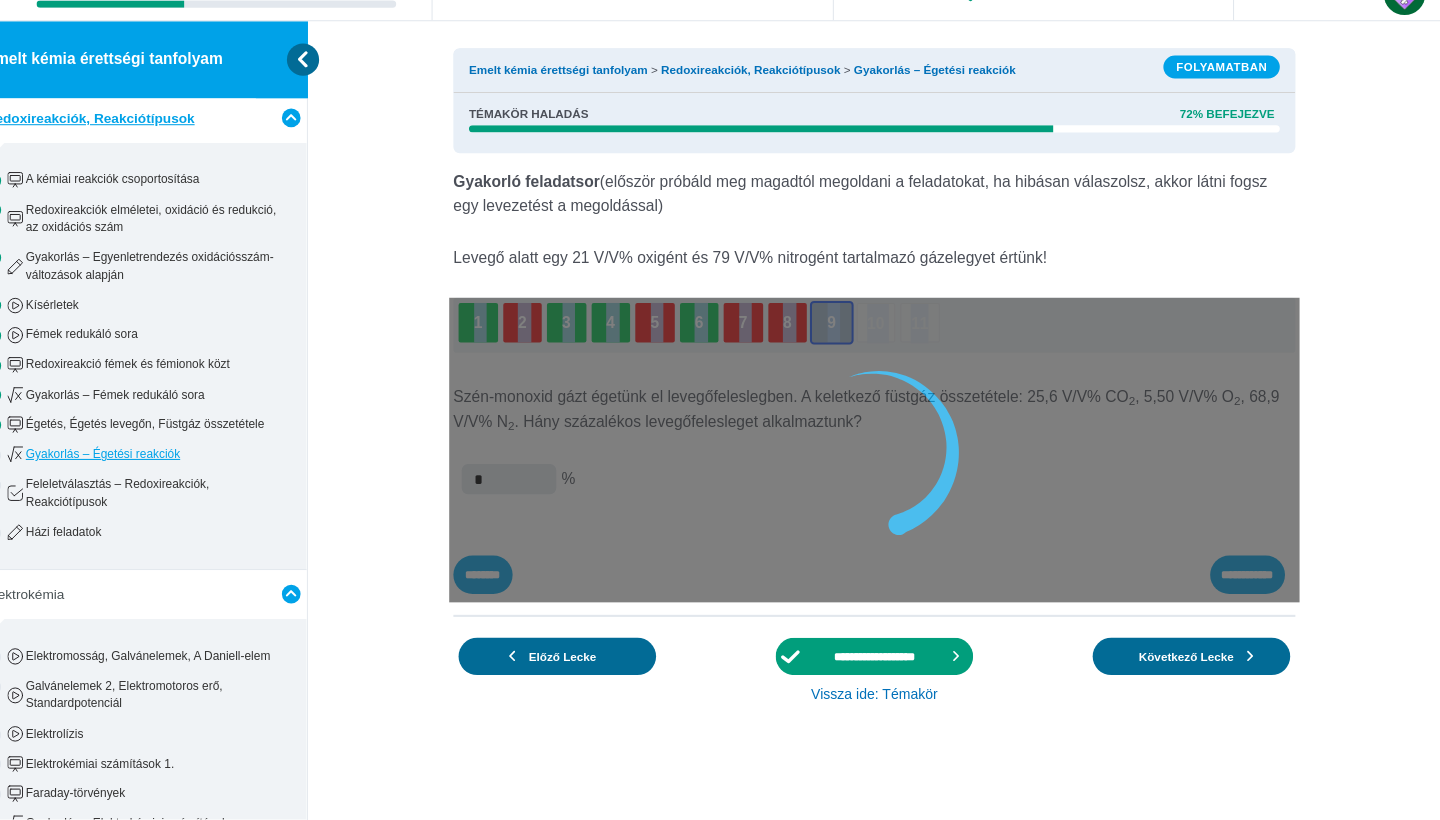 click at bounding box center [895, 317] 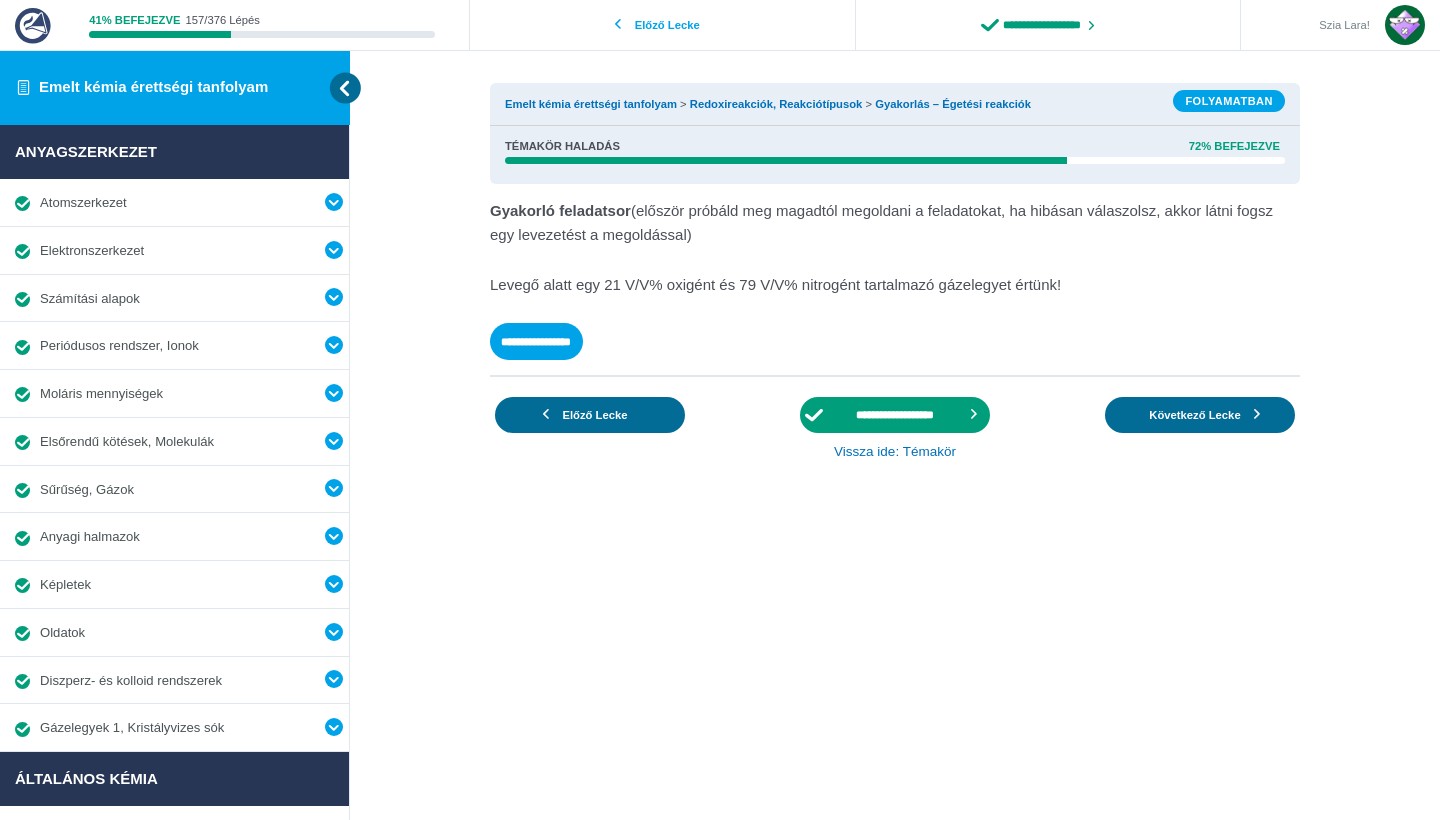 scroll, scrollTop: 0, scrollLeft: 0, axis: both 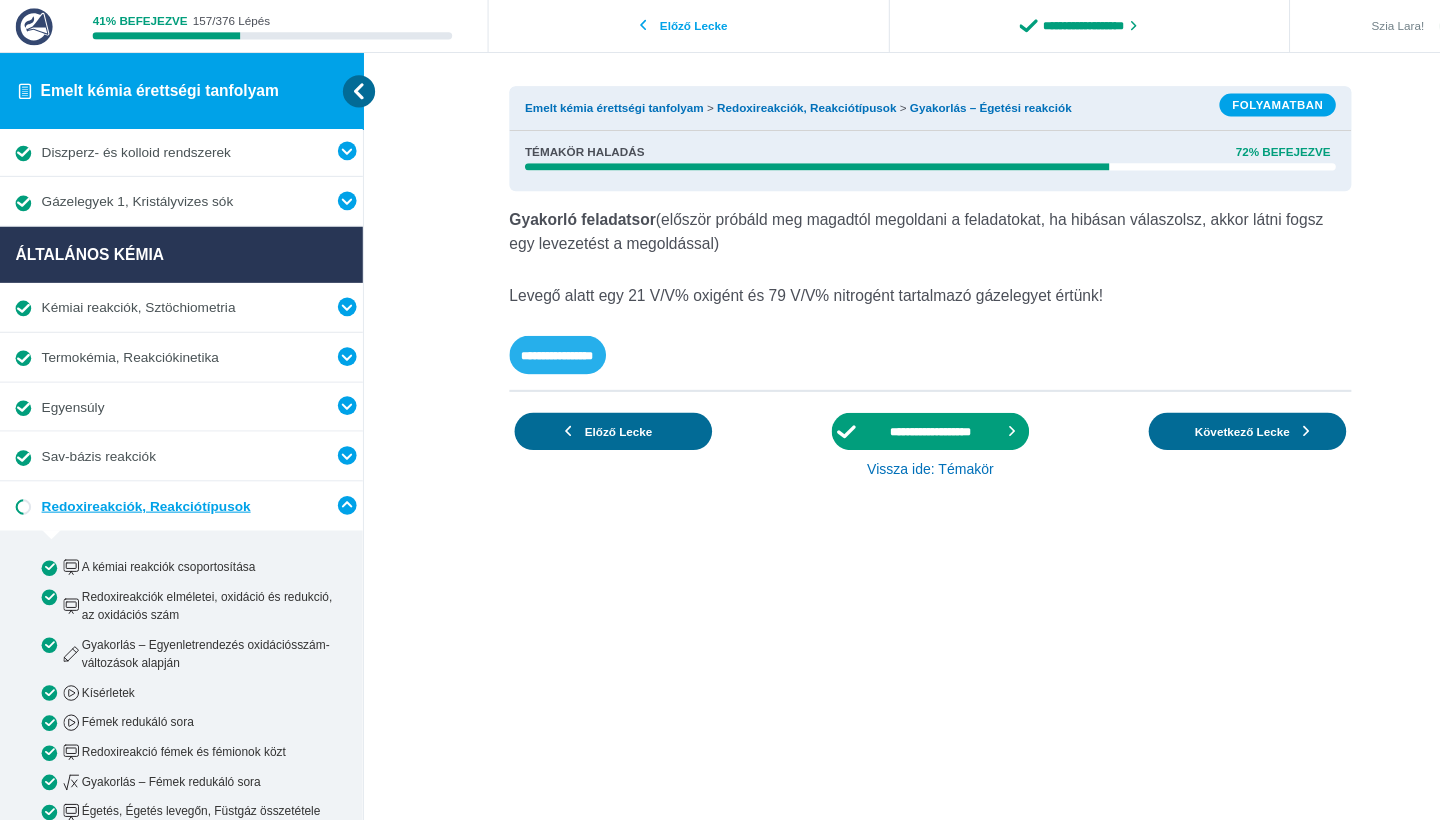 click on "**********" at bounding box center (536, 341) 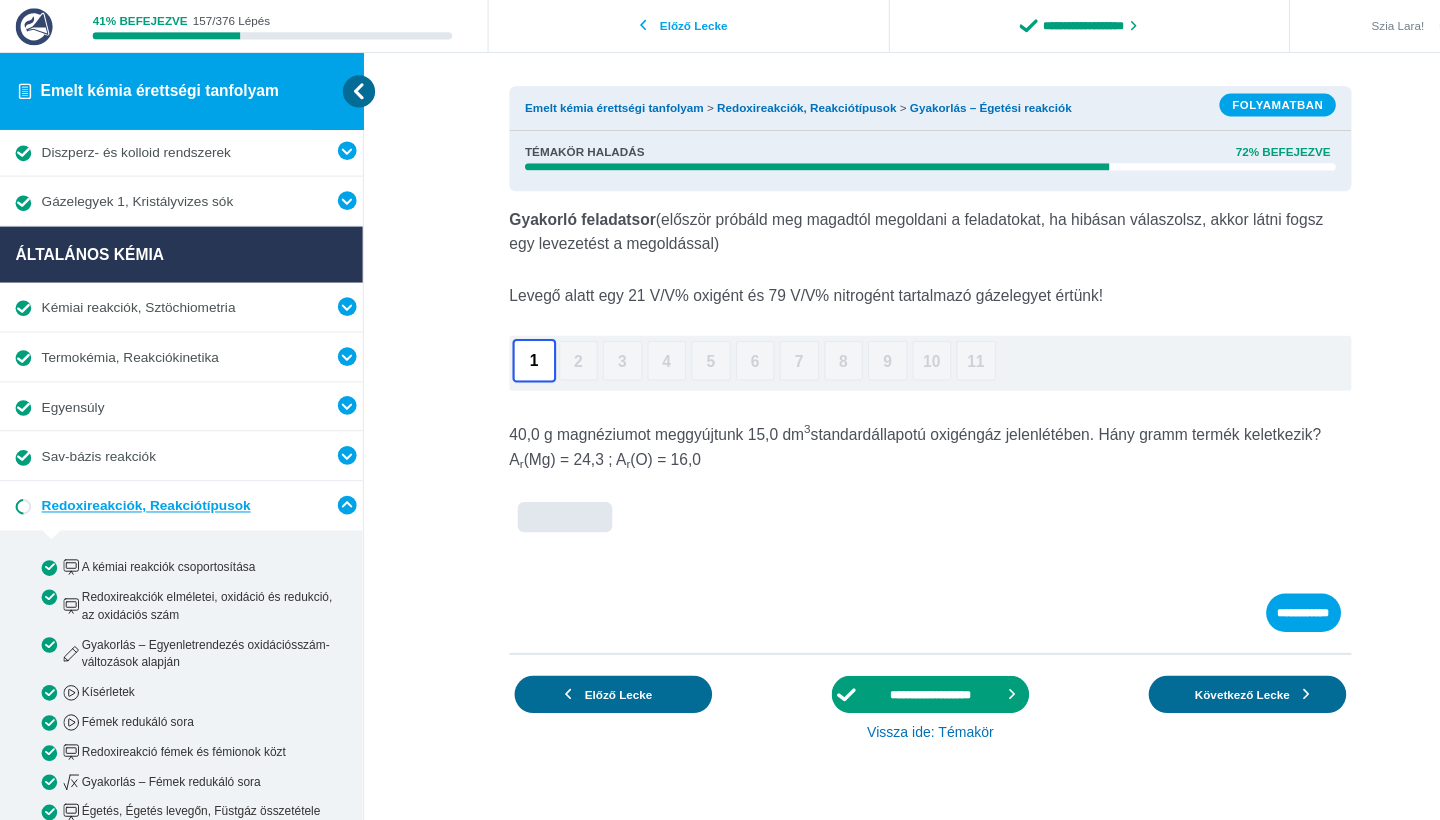 scroll, scrollTop: 5, scrollLeft: 0, axis: vertical 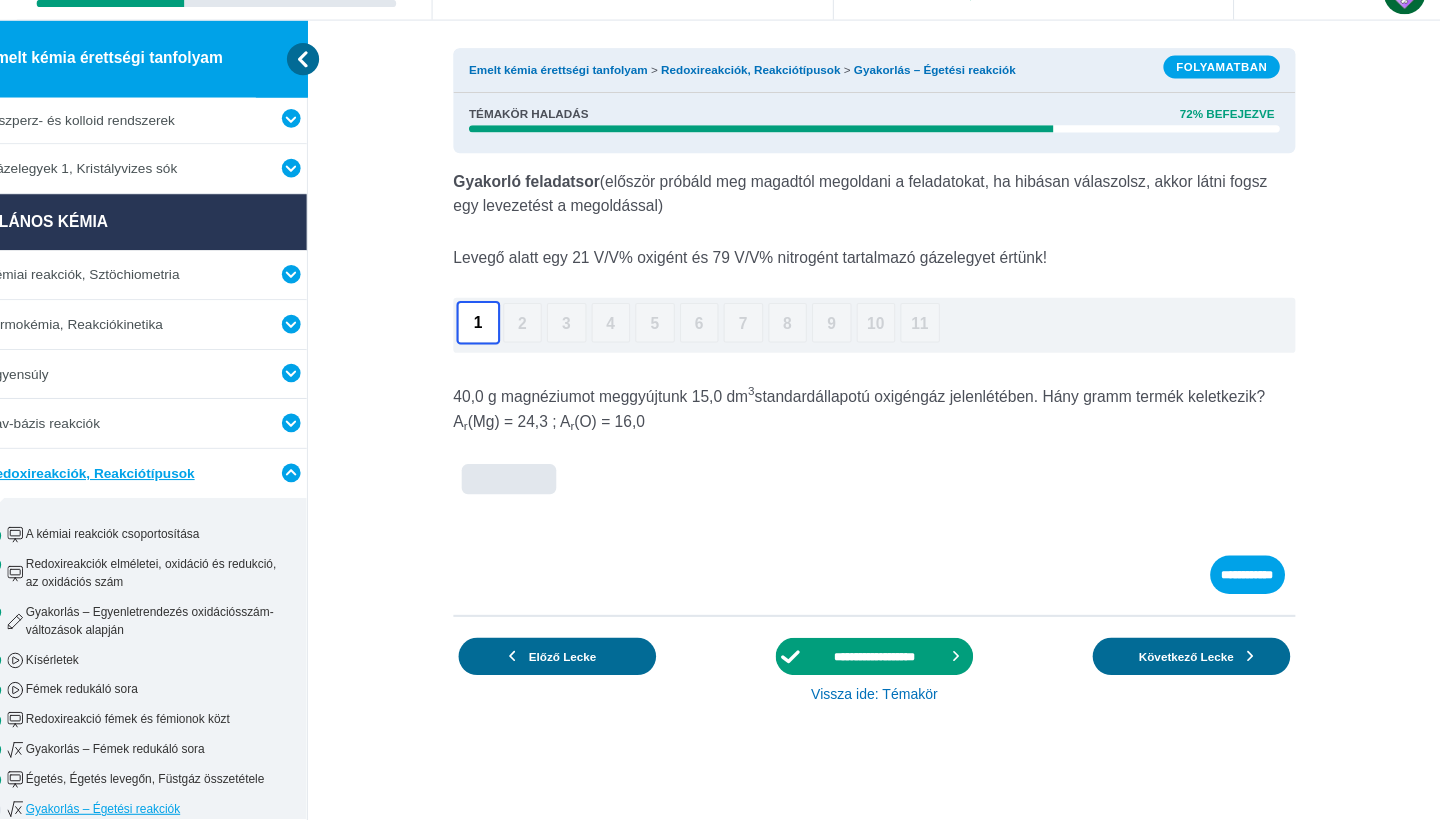 click on "40,0 g magnéziumot meggyújtunk 15,0 dm 3  standardállapotú oxigéngáz jelenlétében. Hány gramm termék keletkezik?
A r (Mg) = 24,3 ; A r (O) = 16,0" at bounding box center [895, 484] 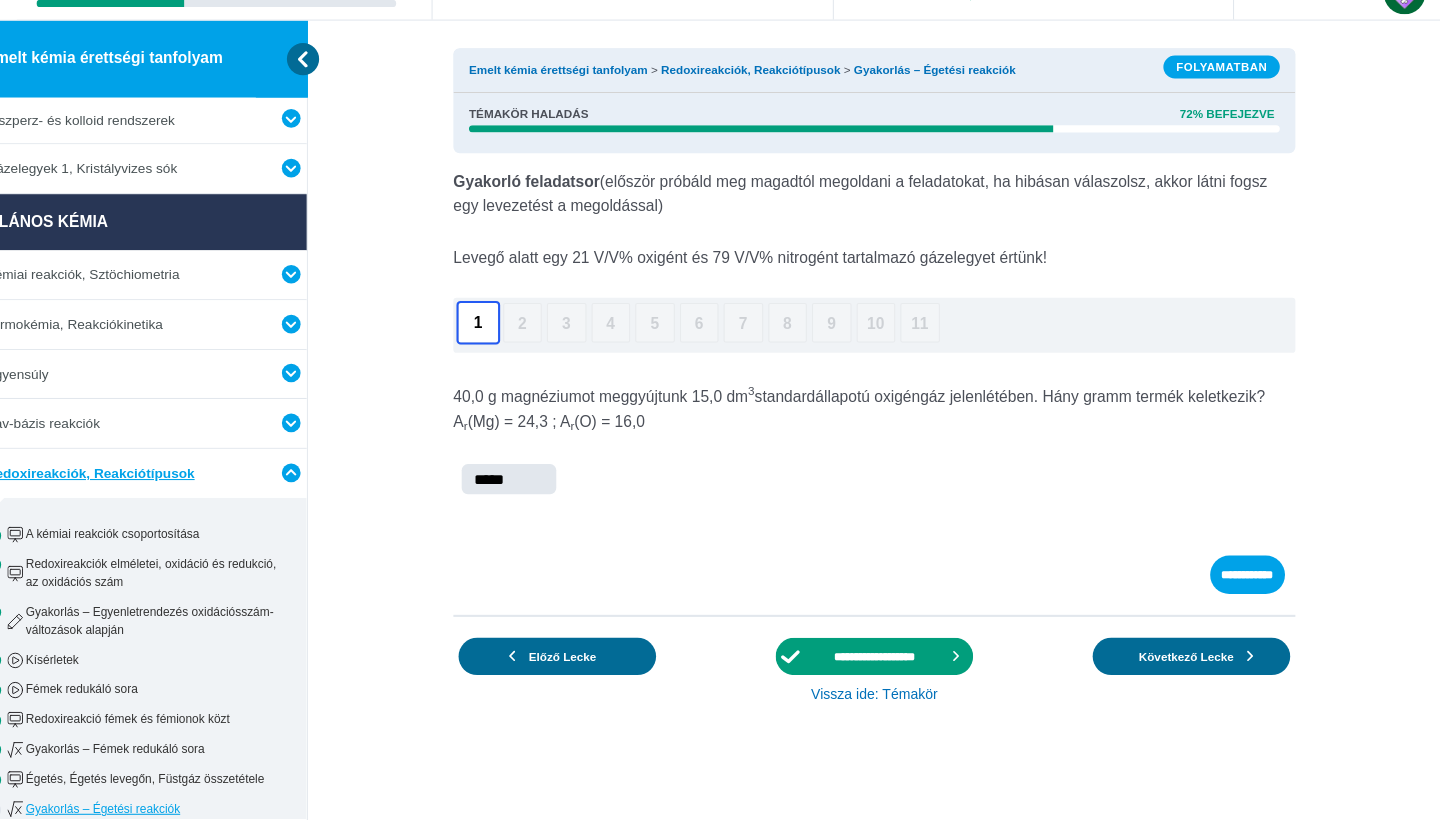 type on "*****" 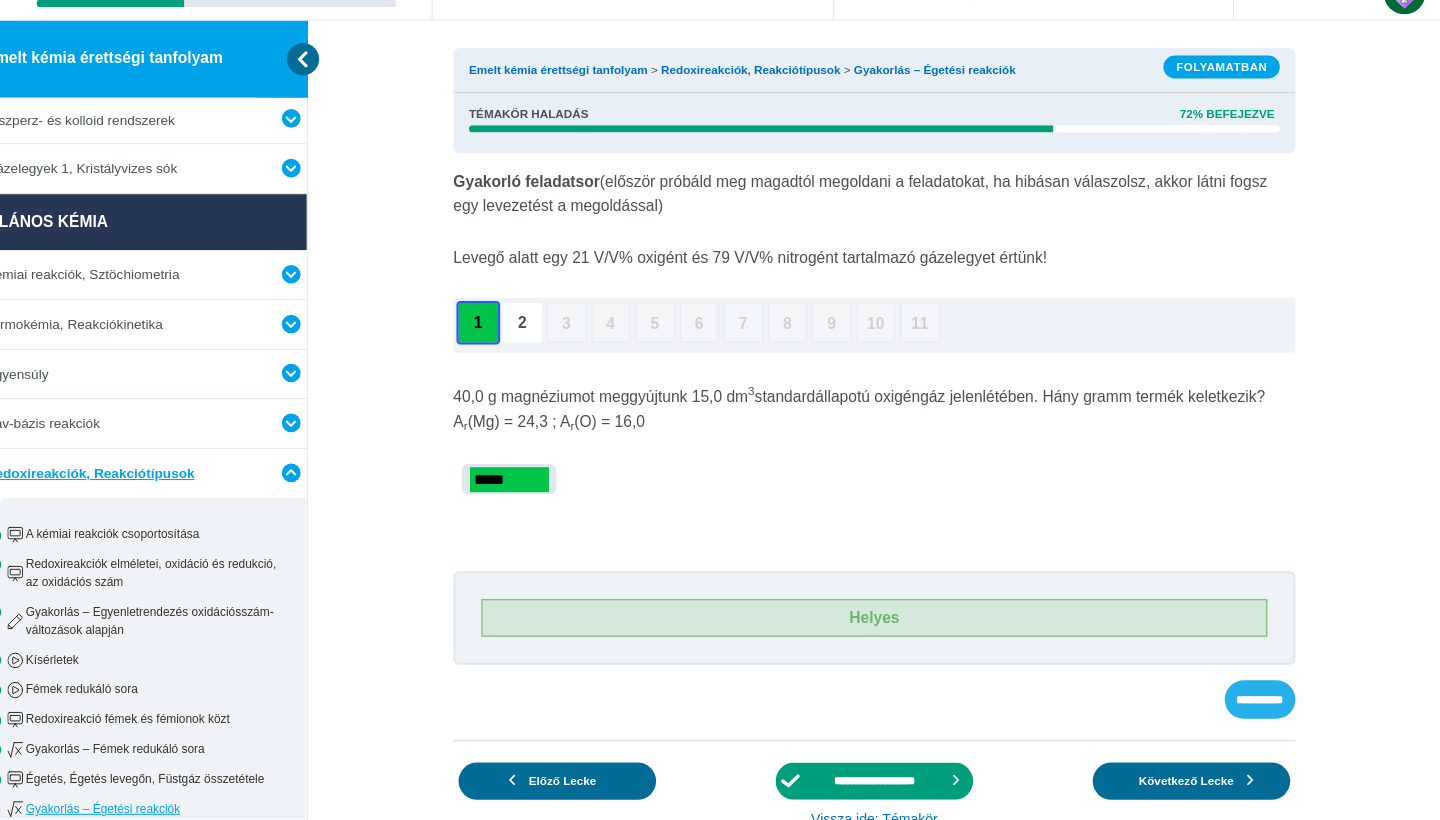 click on "**********" at bounding box center (1266, 704) 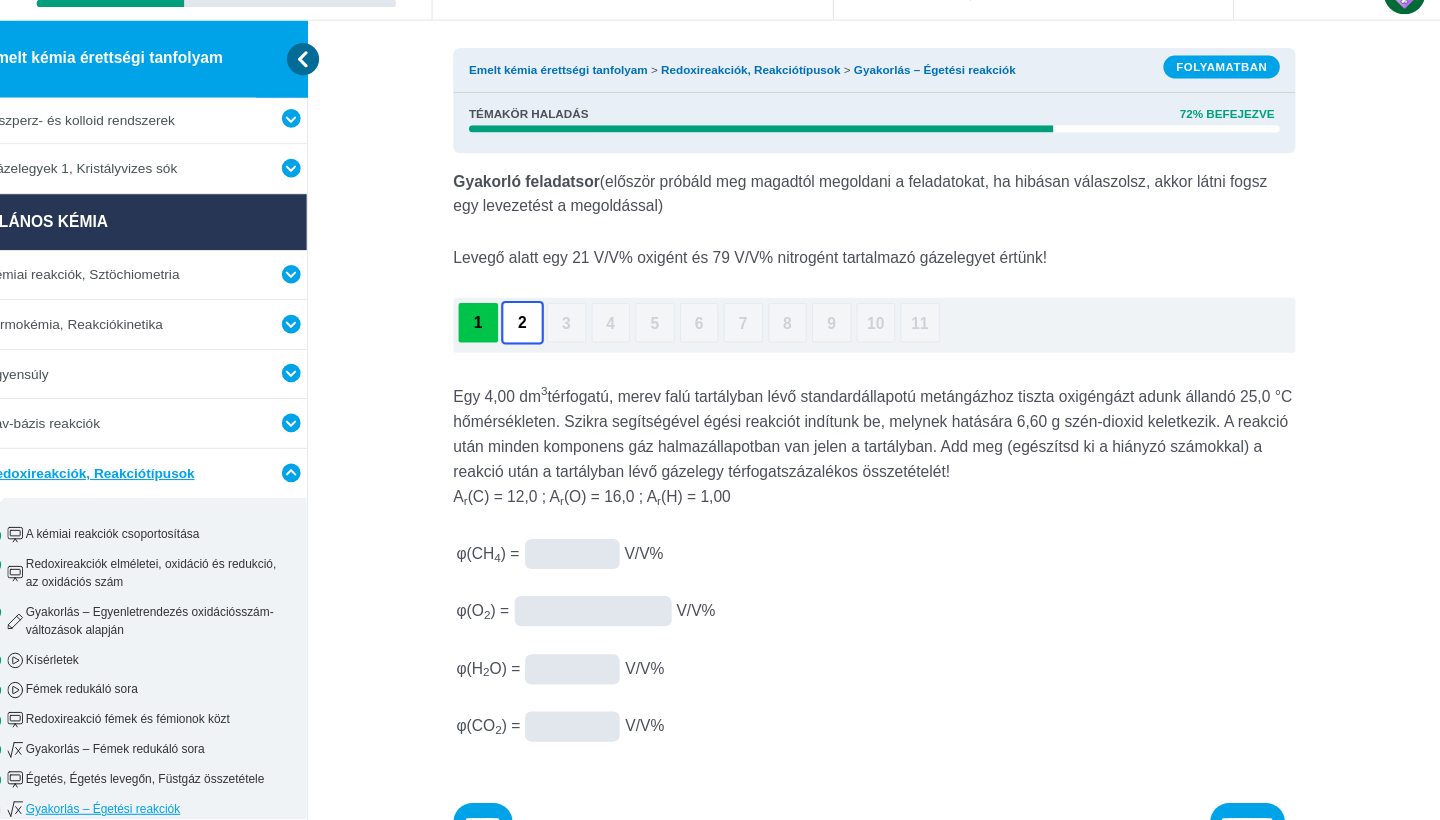 click at bounding box center [0, 0] 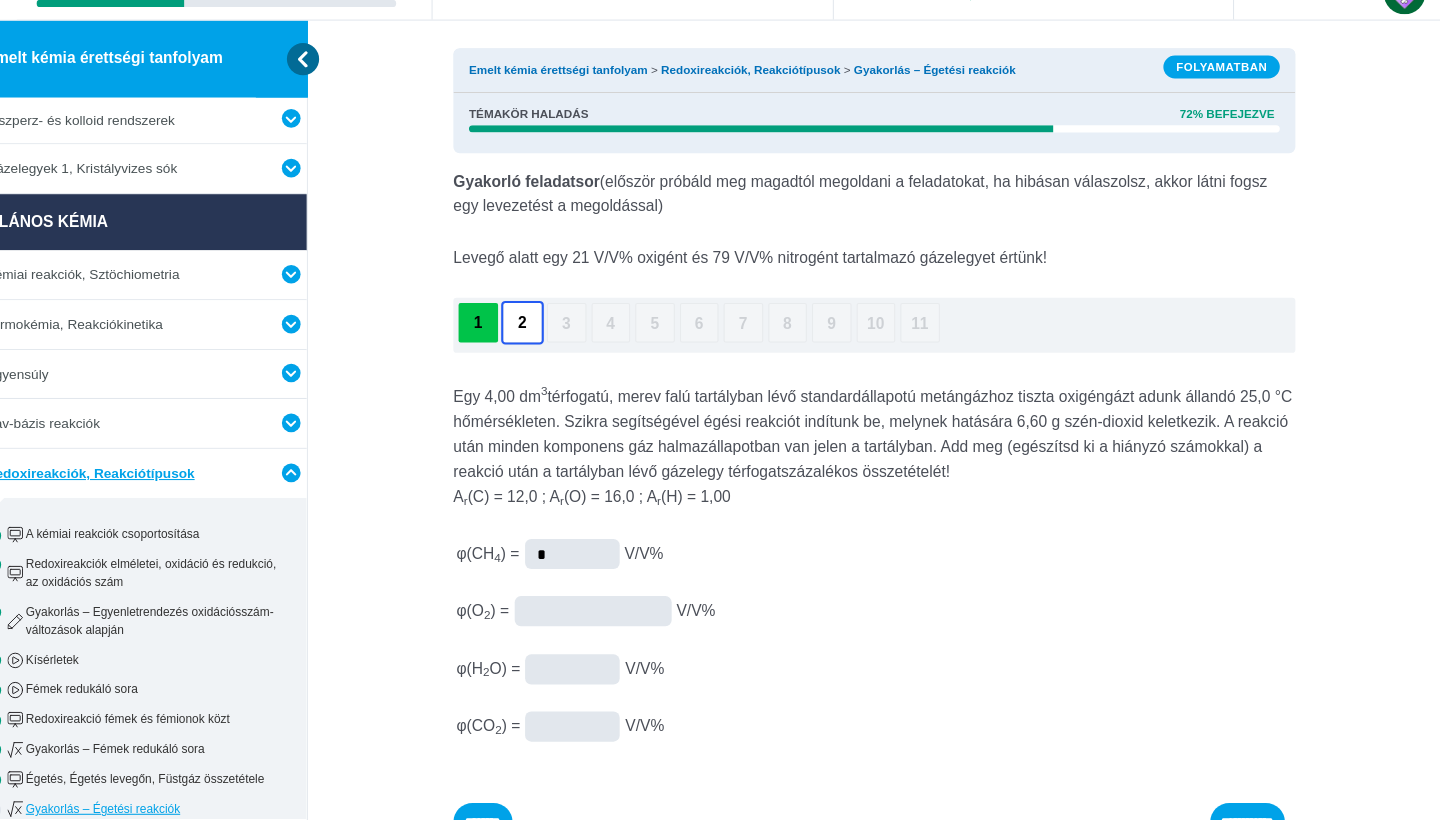 type on "*" 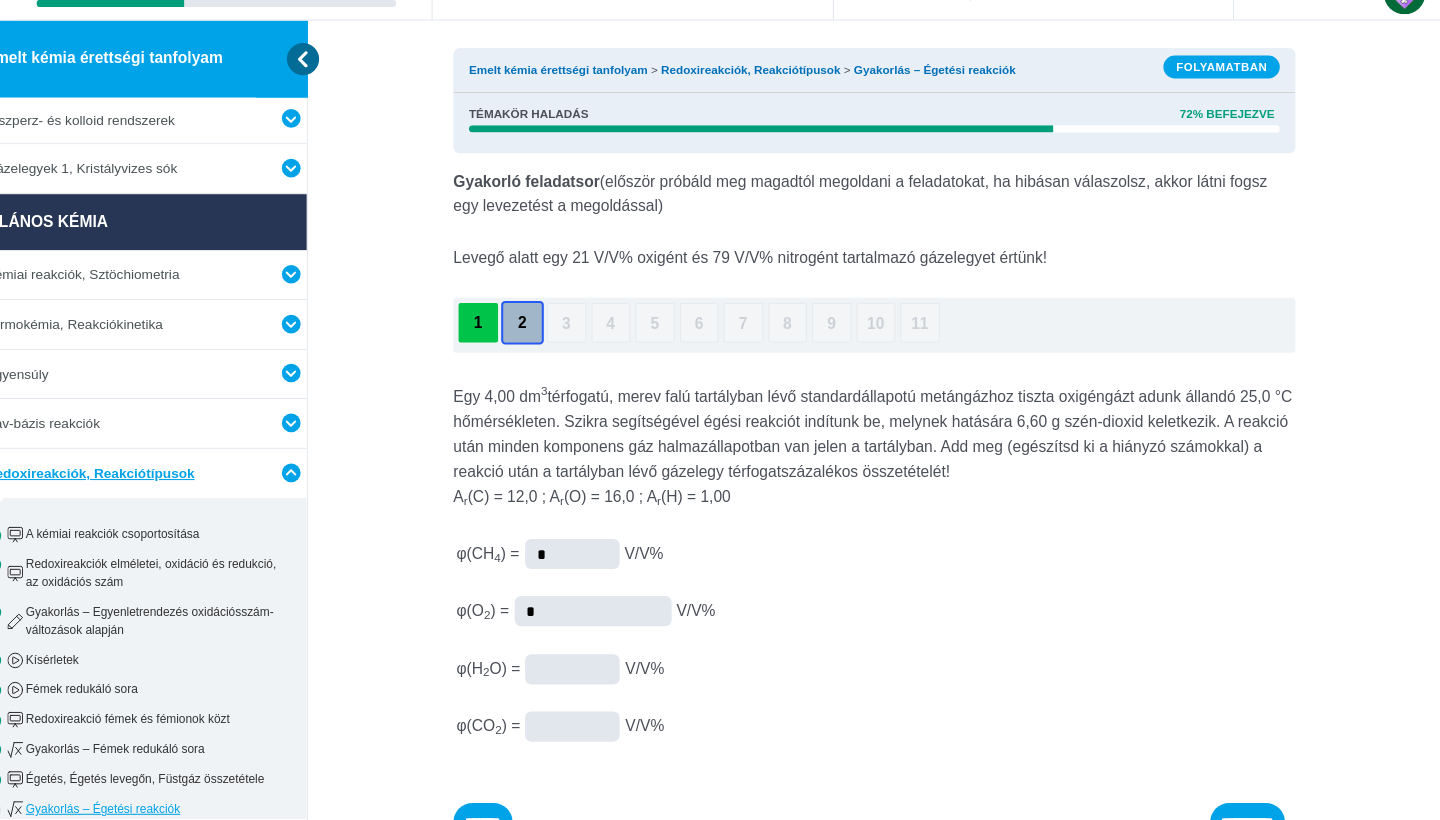 type on "*" 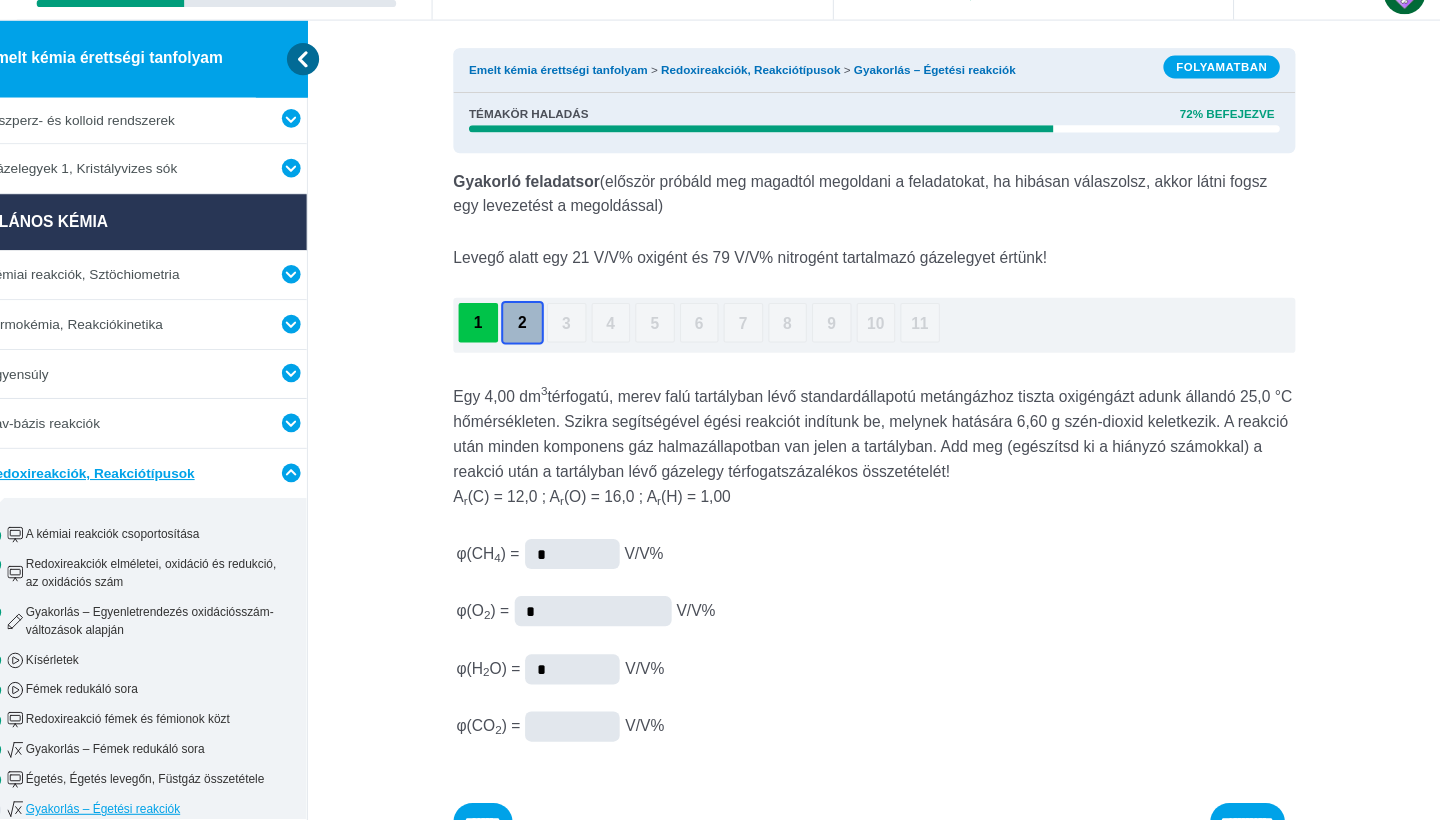 type on "*" 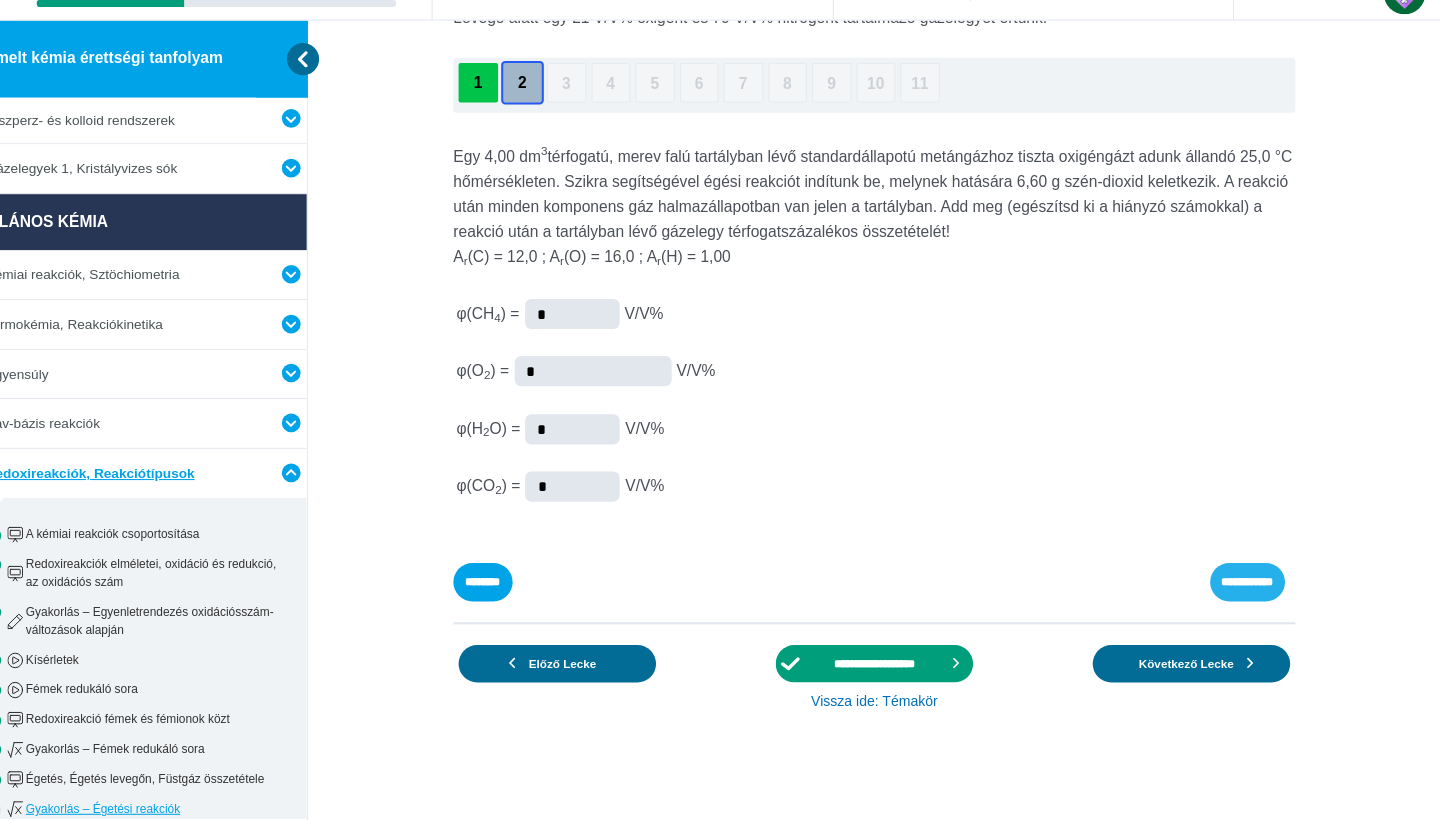 type on "*" 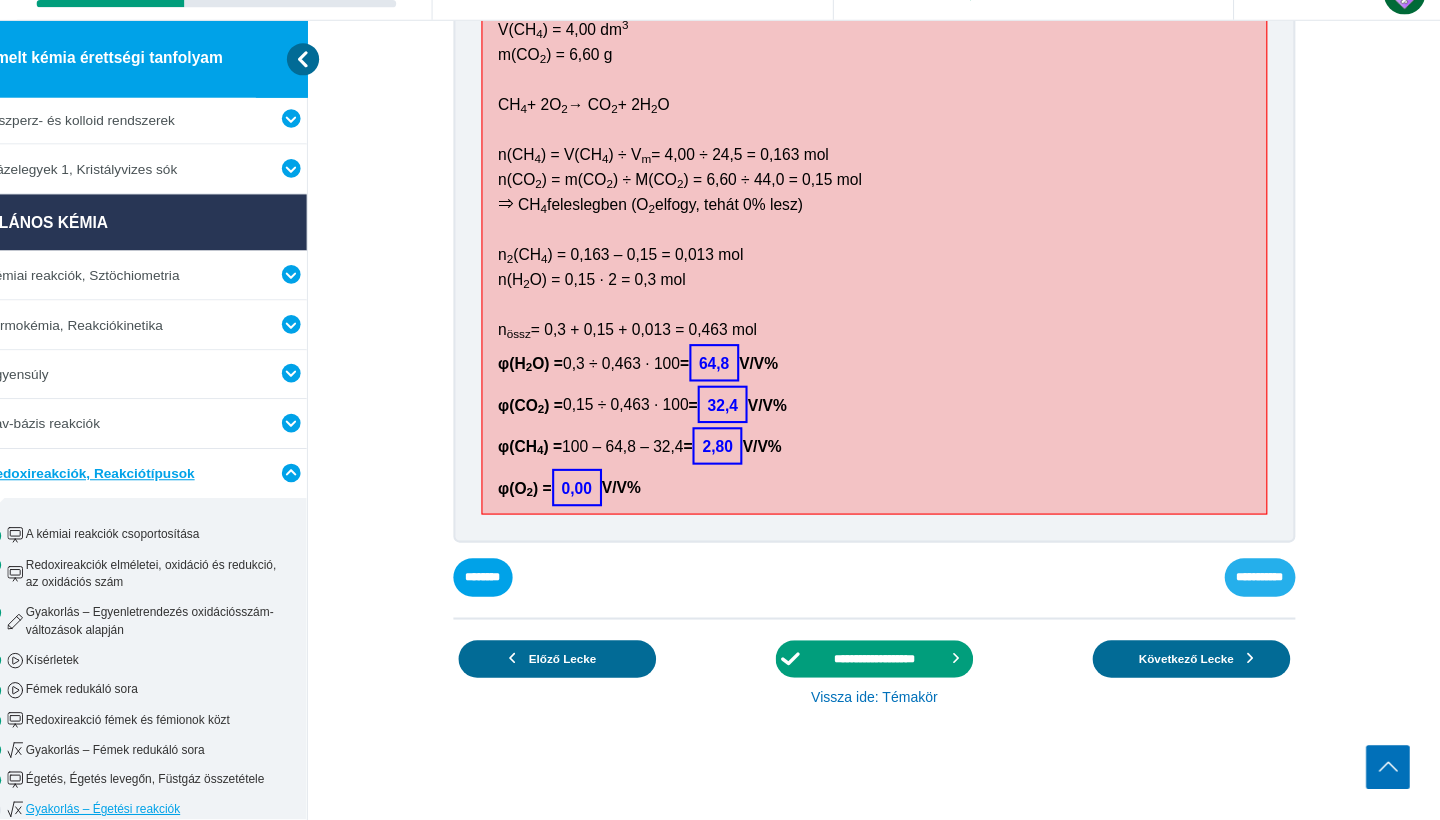click on "**********" at bounding box center [0, 0] 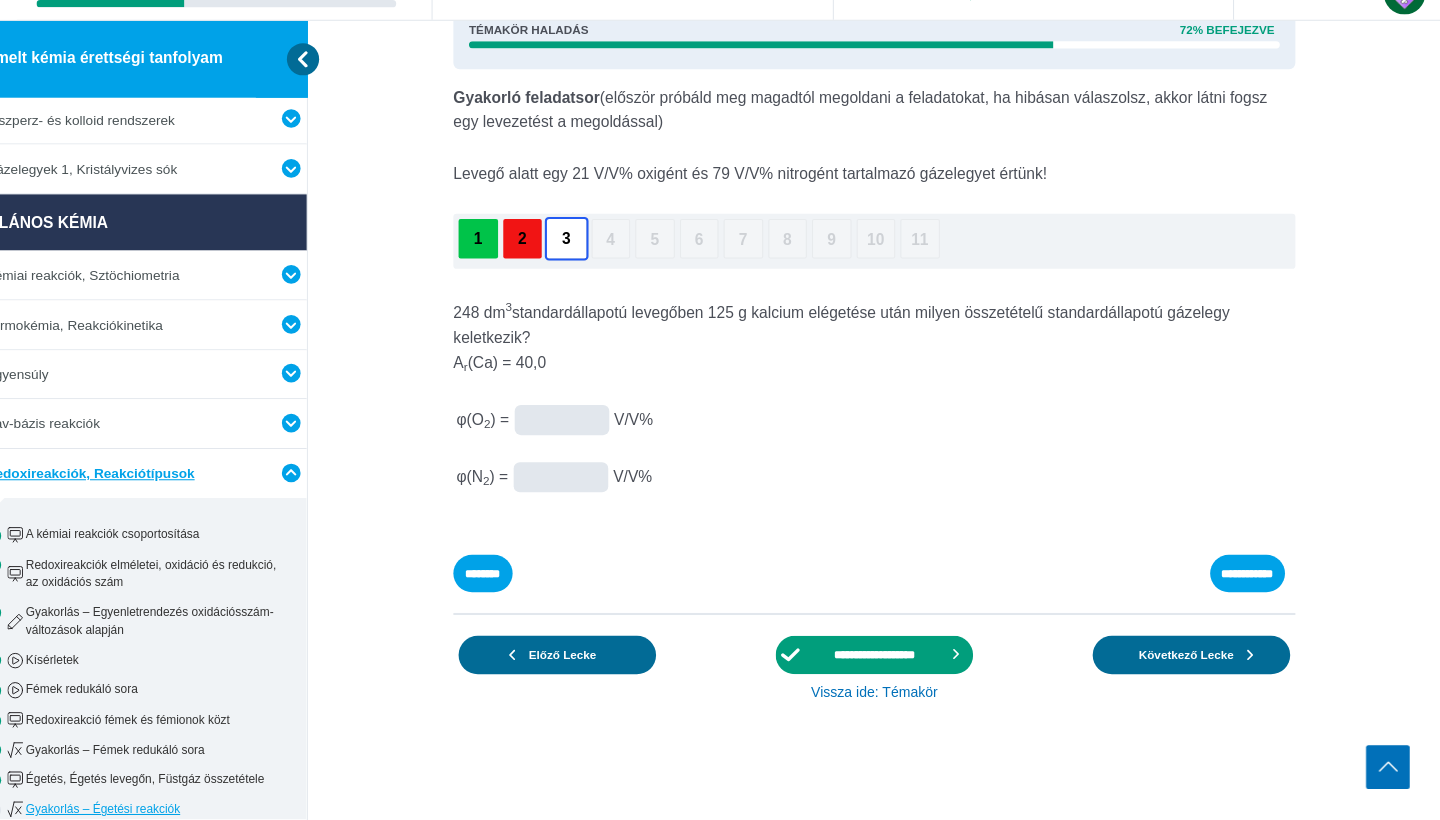 scroll, scrollTop: 84, scrollLeft: 0, axis: vertical 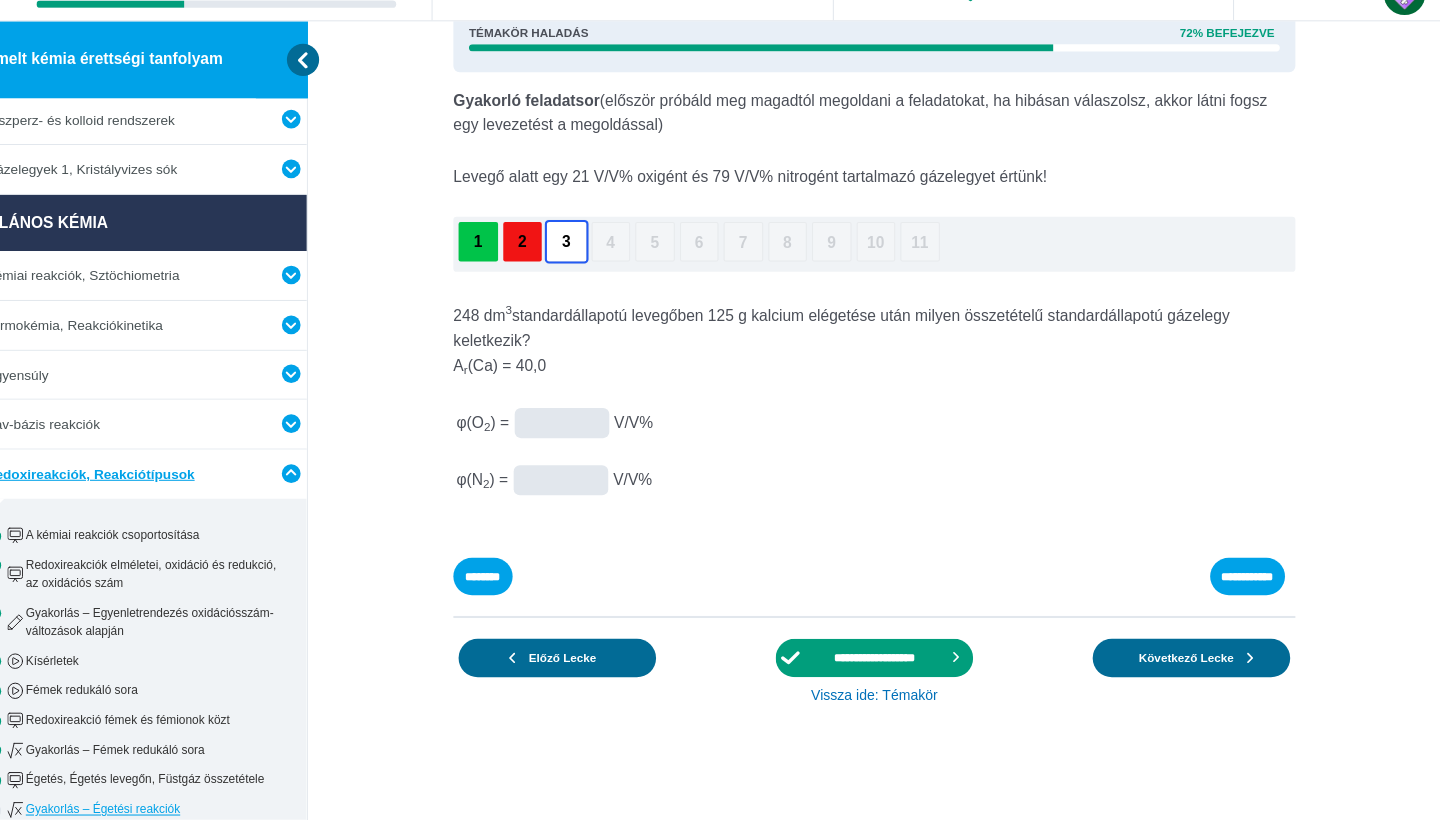 click at bounding box center (0, 0) 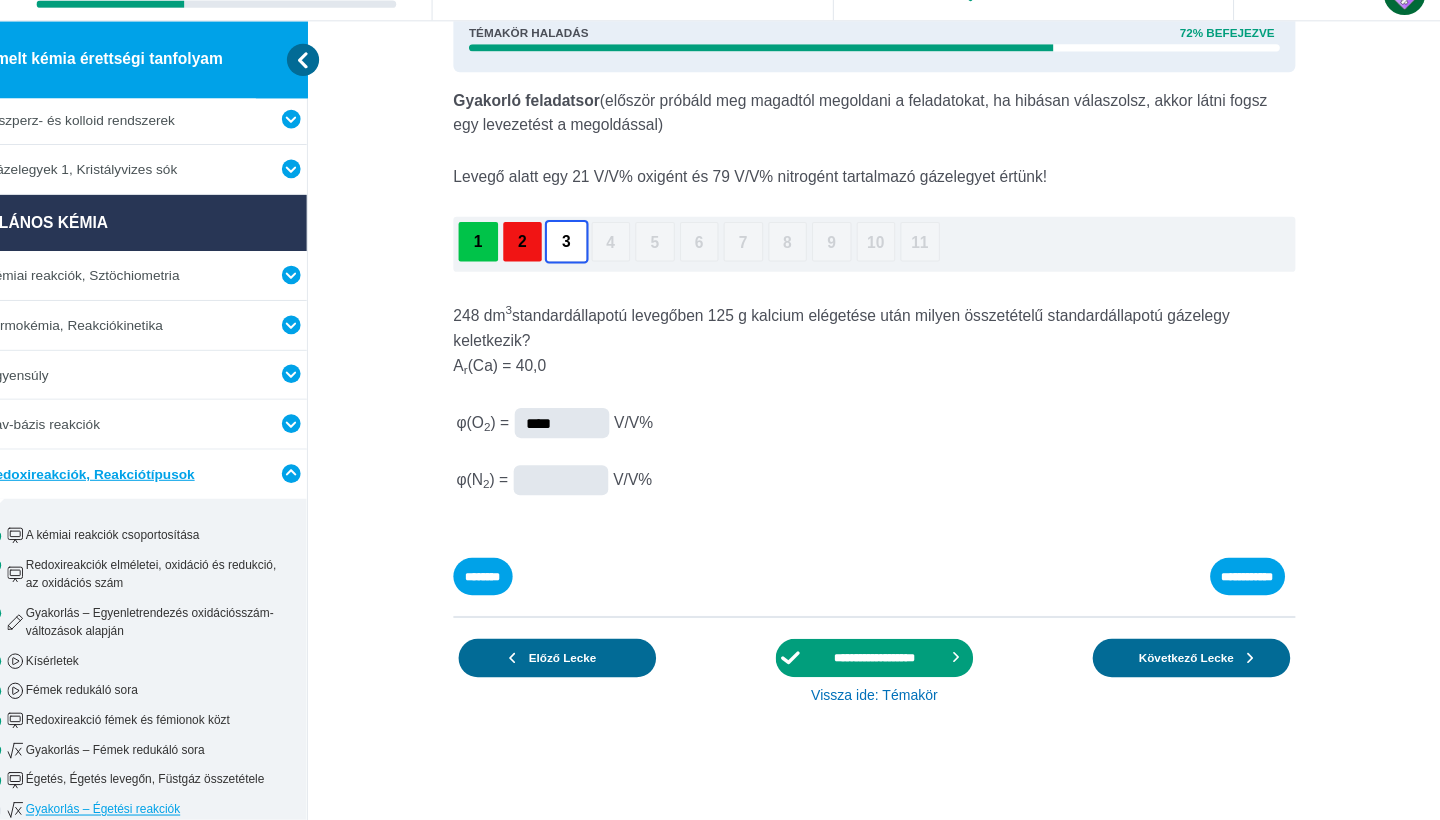 type on "****" 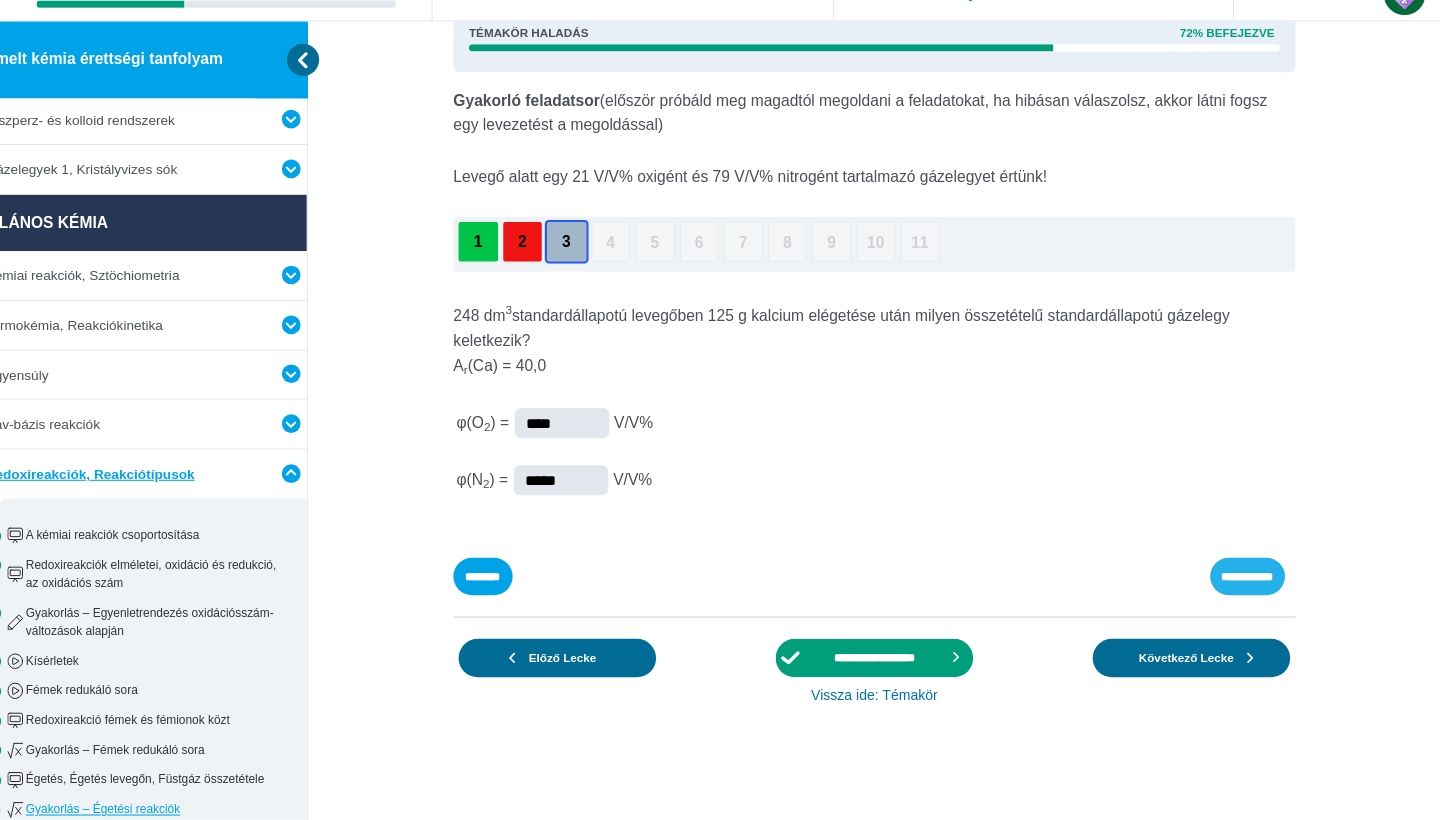 type on "*****" 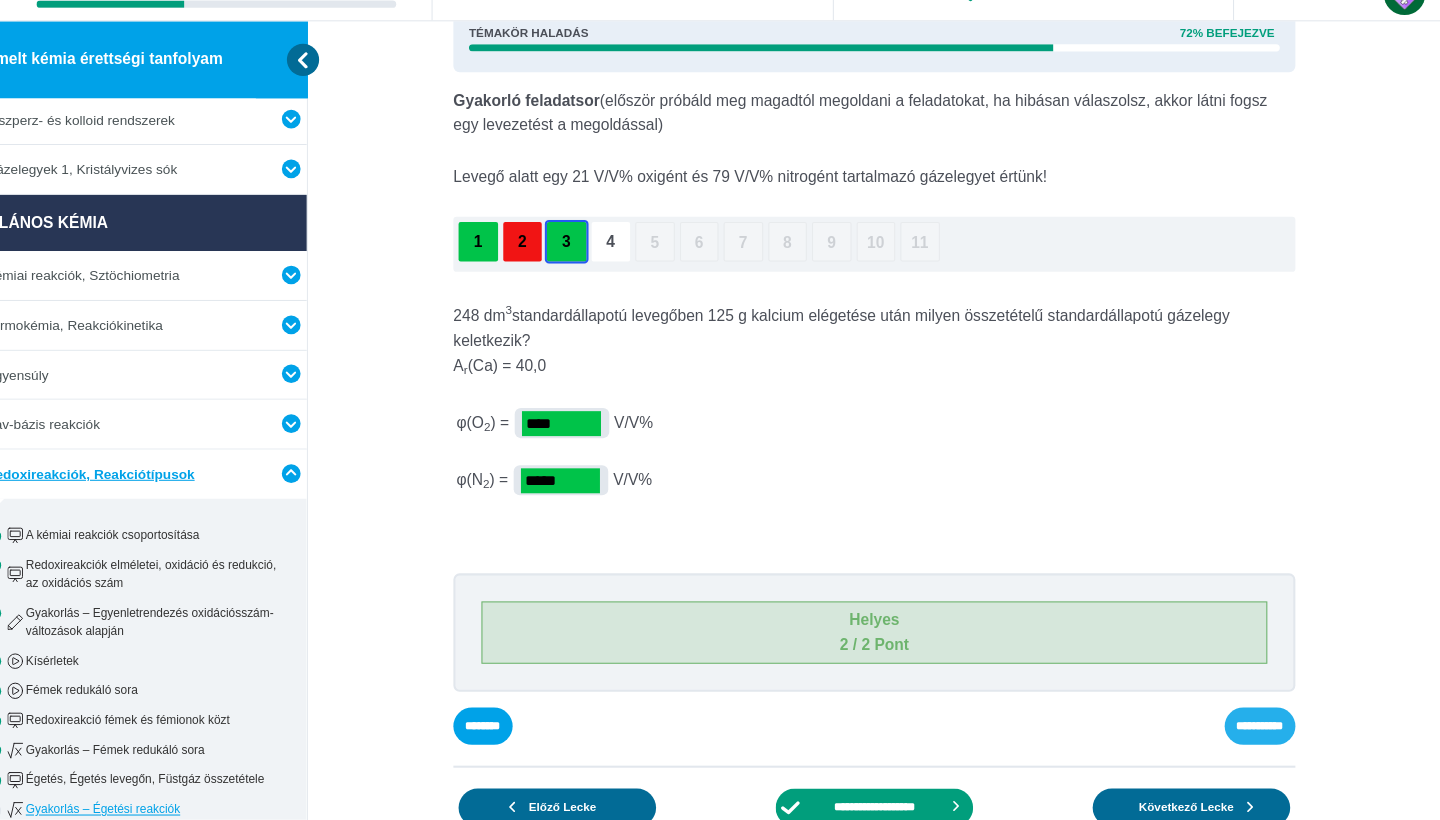 click on "**********" at bounding box center (0, 0) 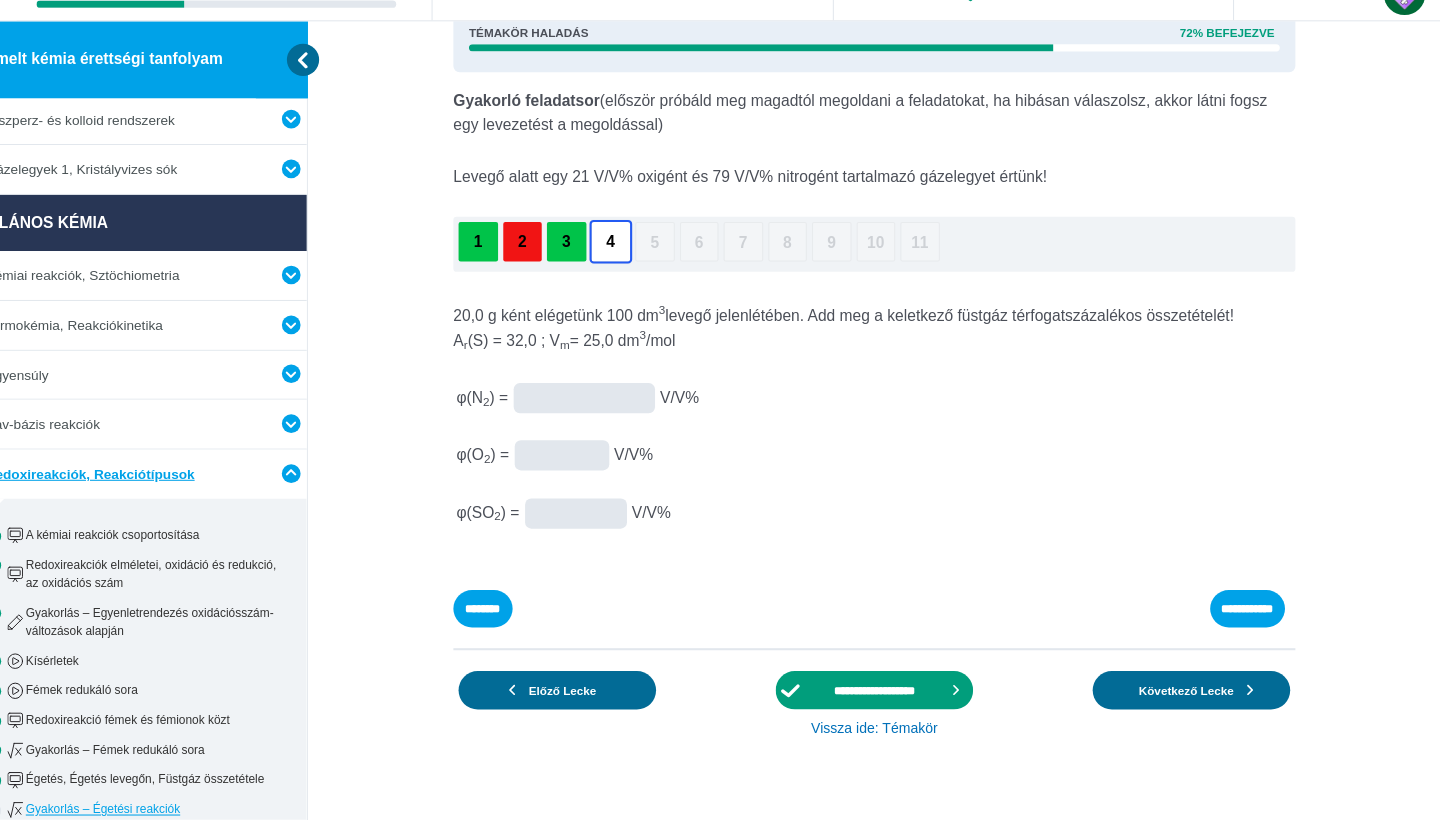 click at bounding box center (0, 0) 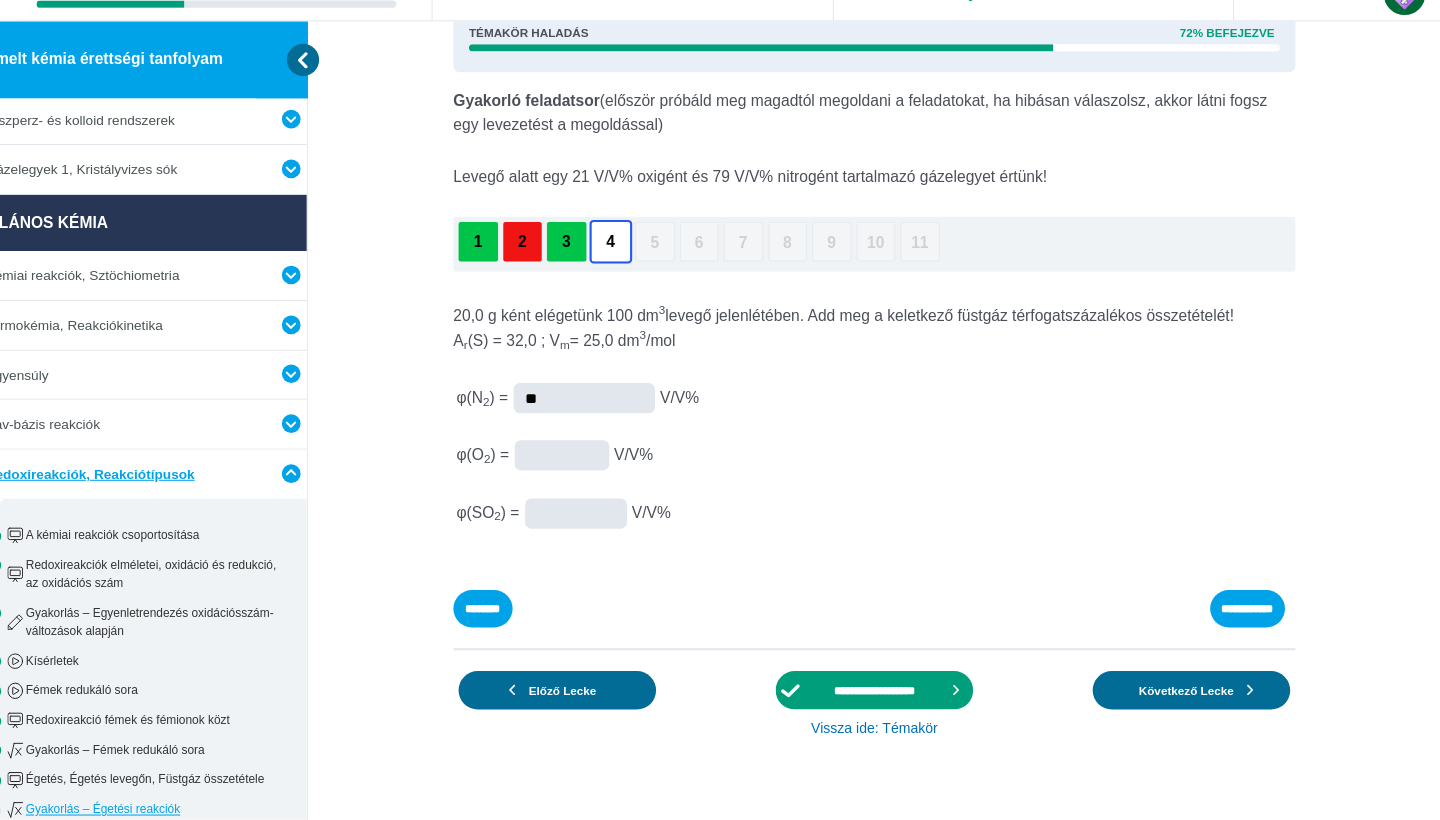 type on "**" 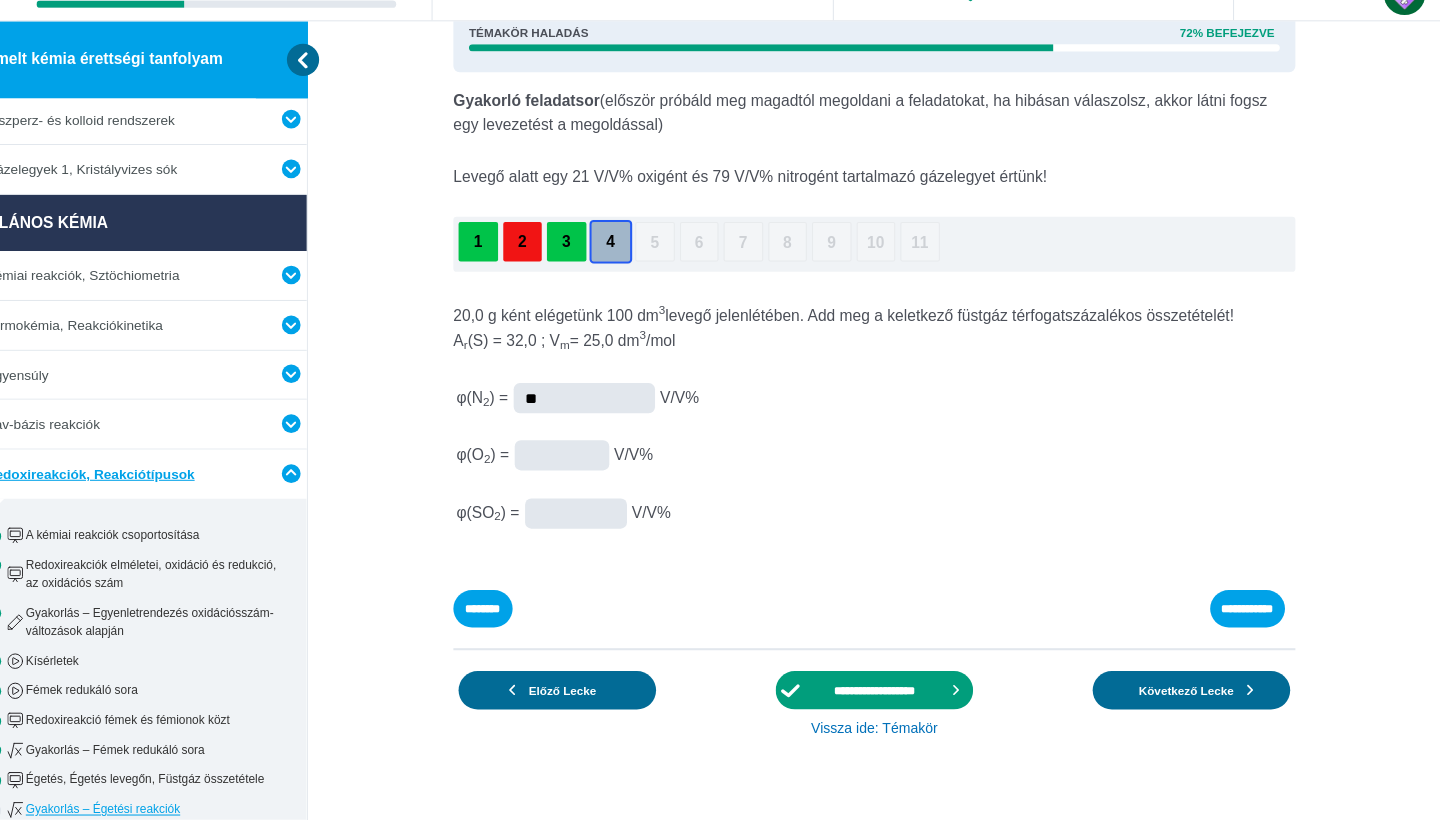 click at bounding box center (0, 0) 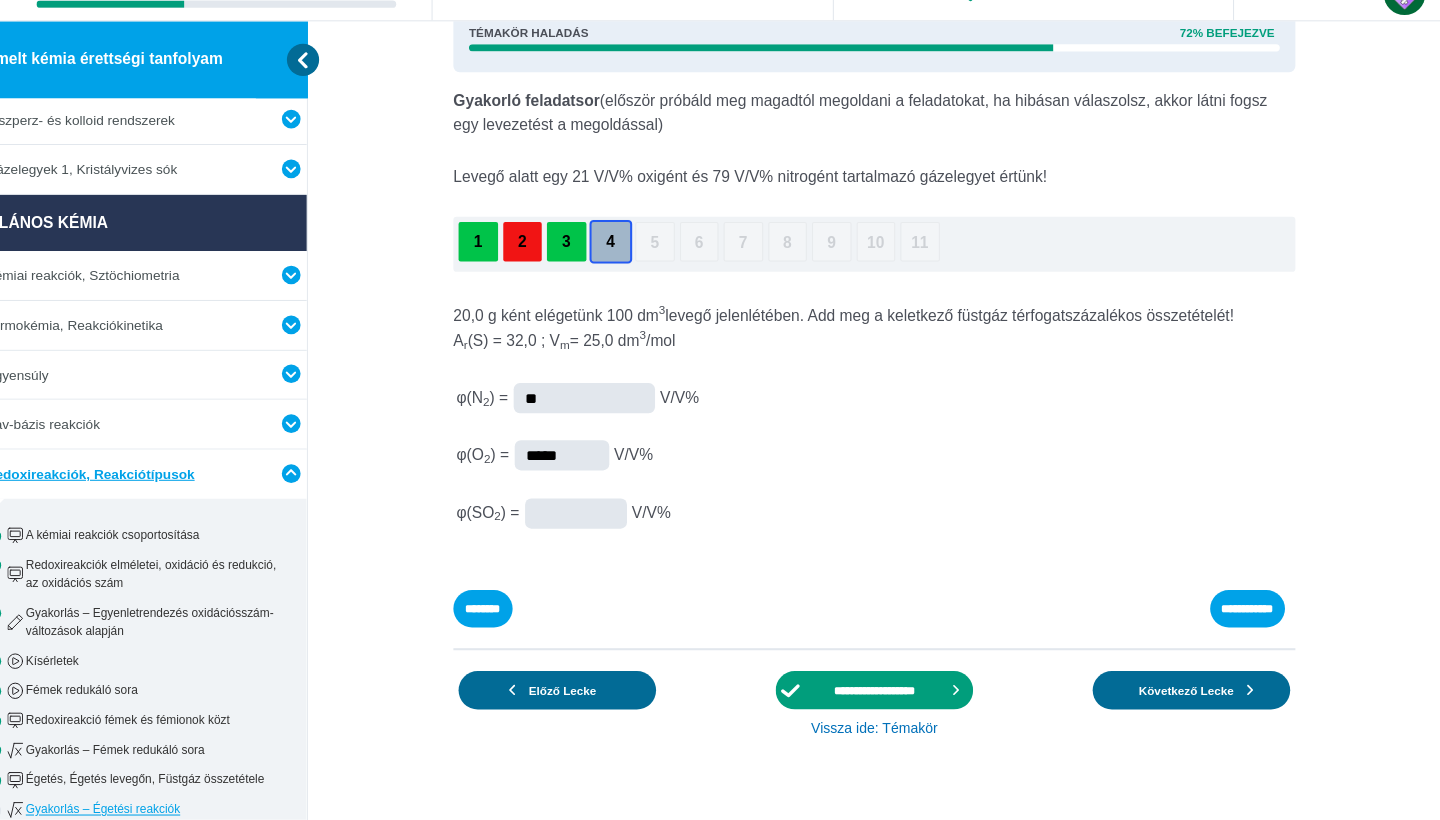 type on "*****" 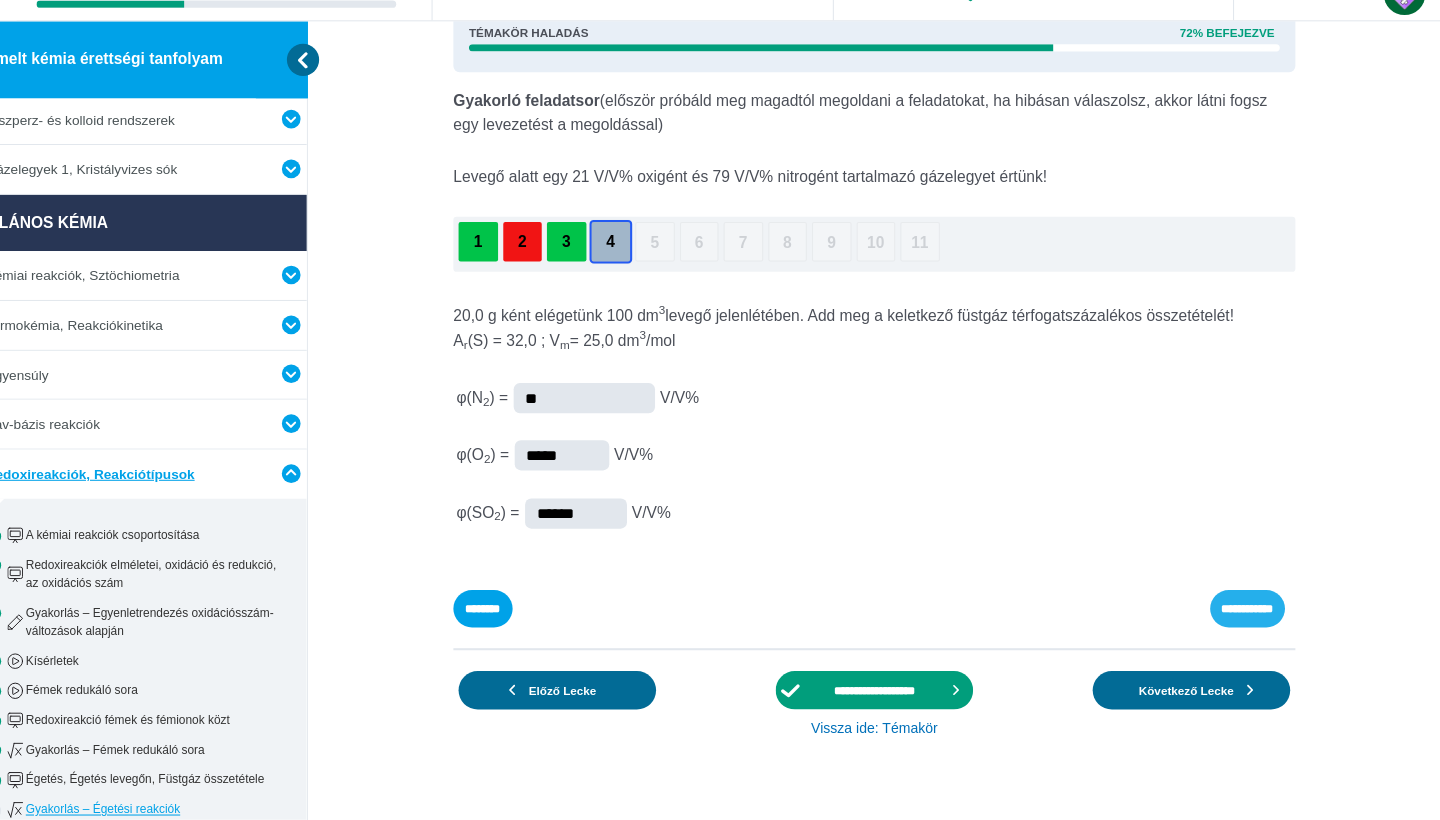type on "******" 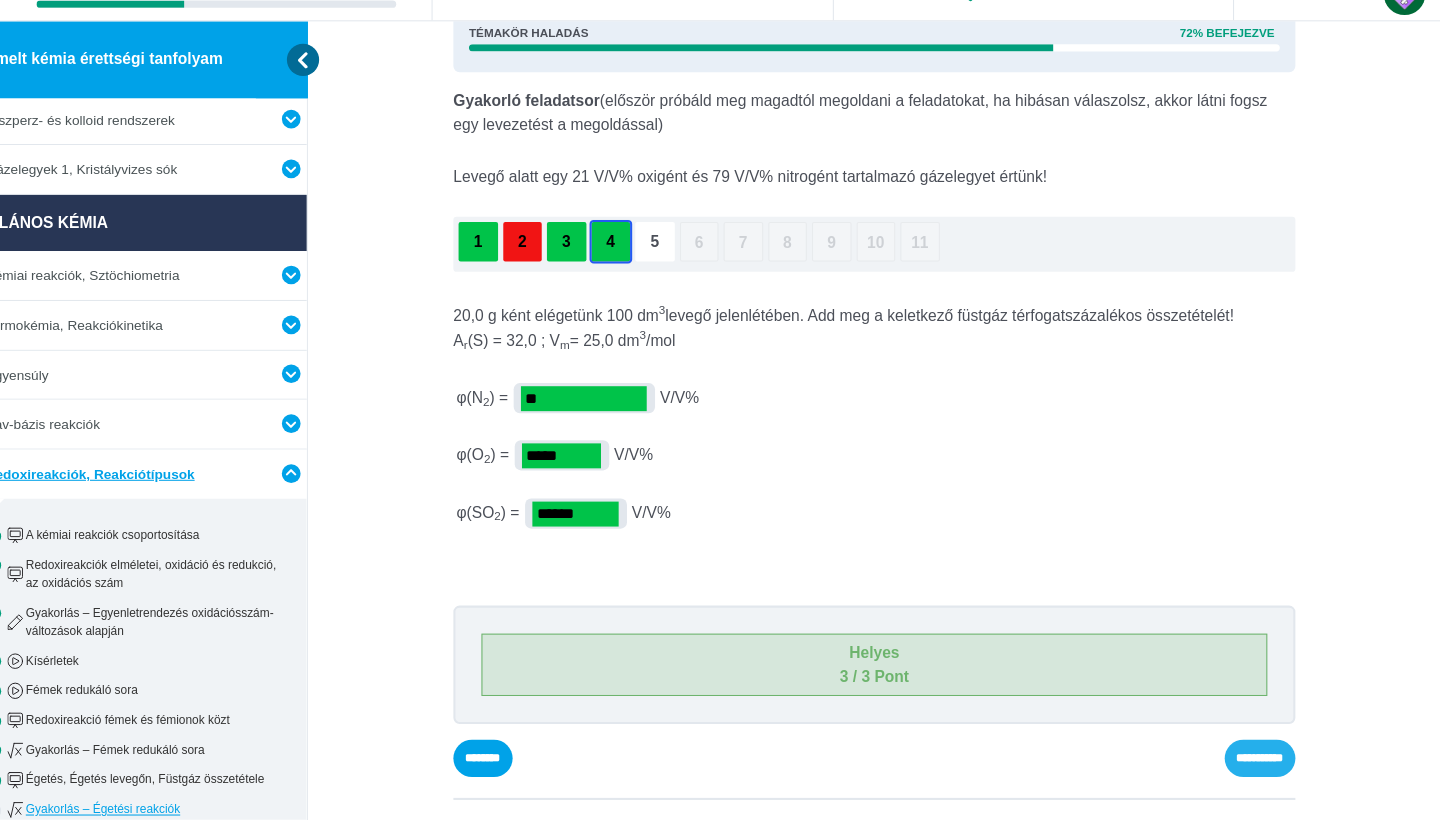 click on "**********" at bounding box center (0, 0) 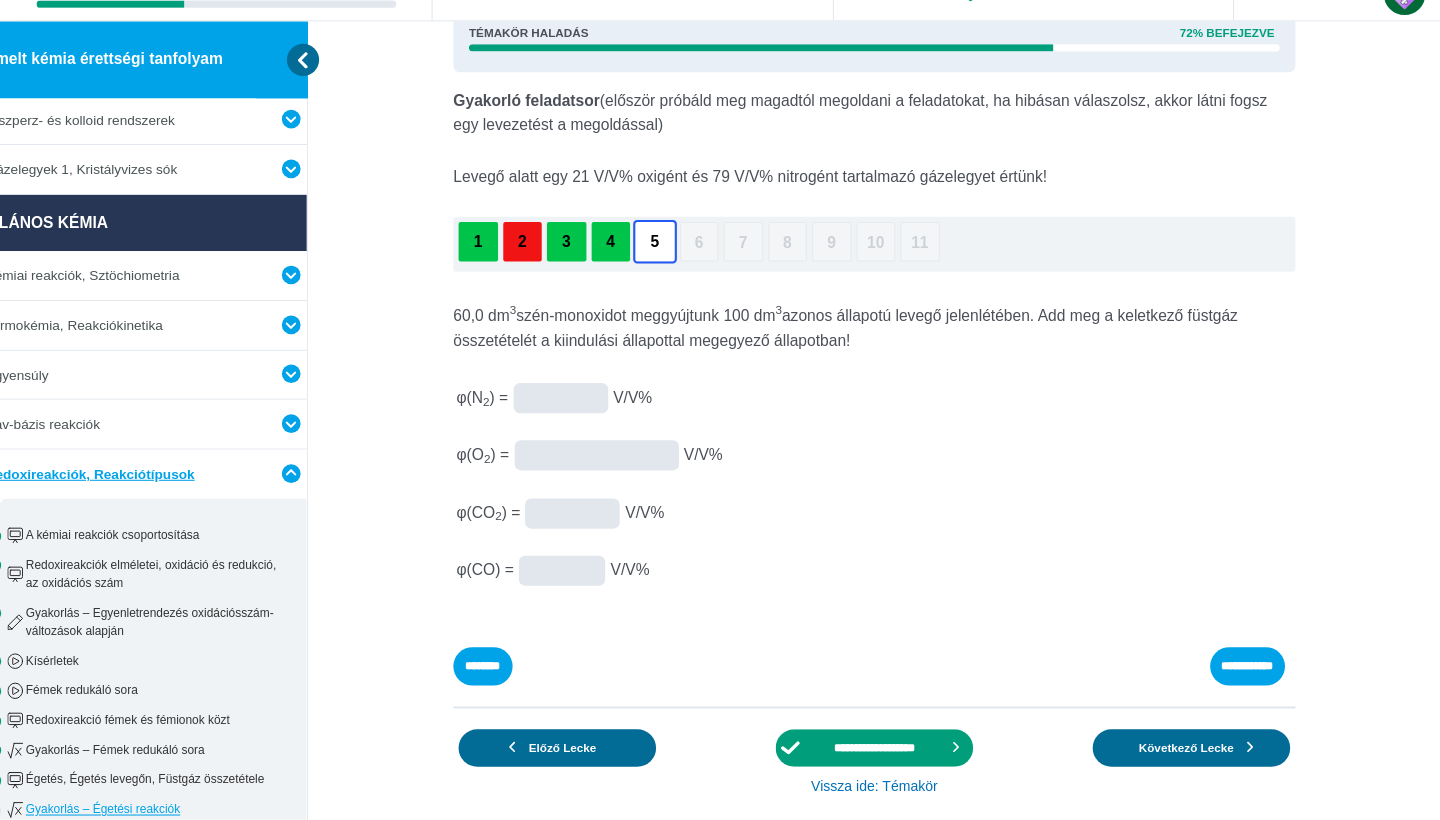 click at bounding box center (0, 0) 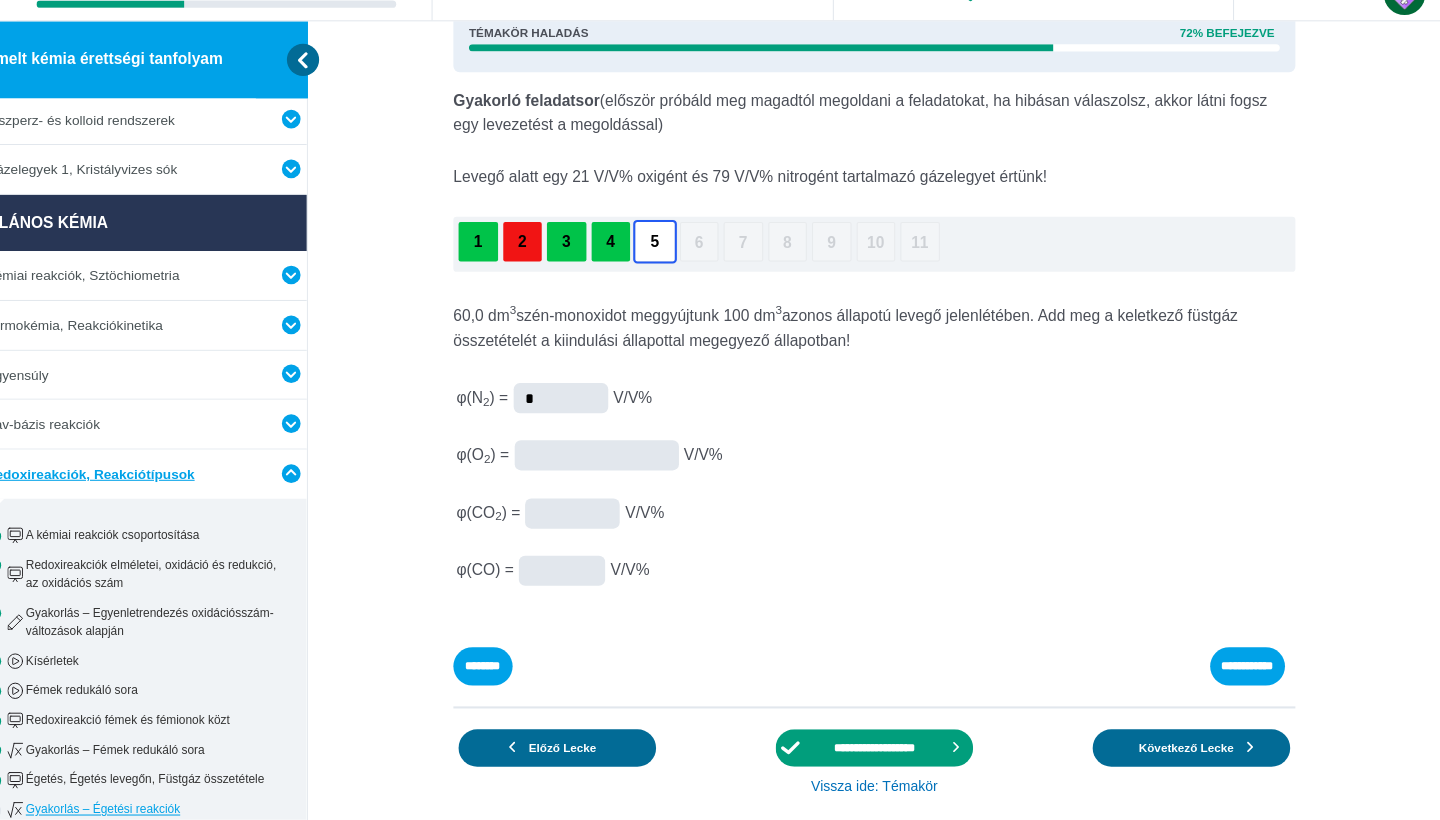 type on "*" 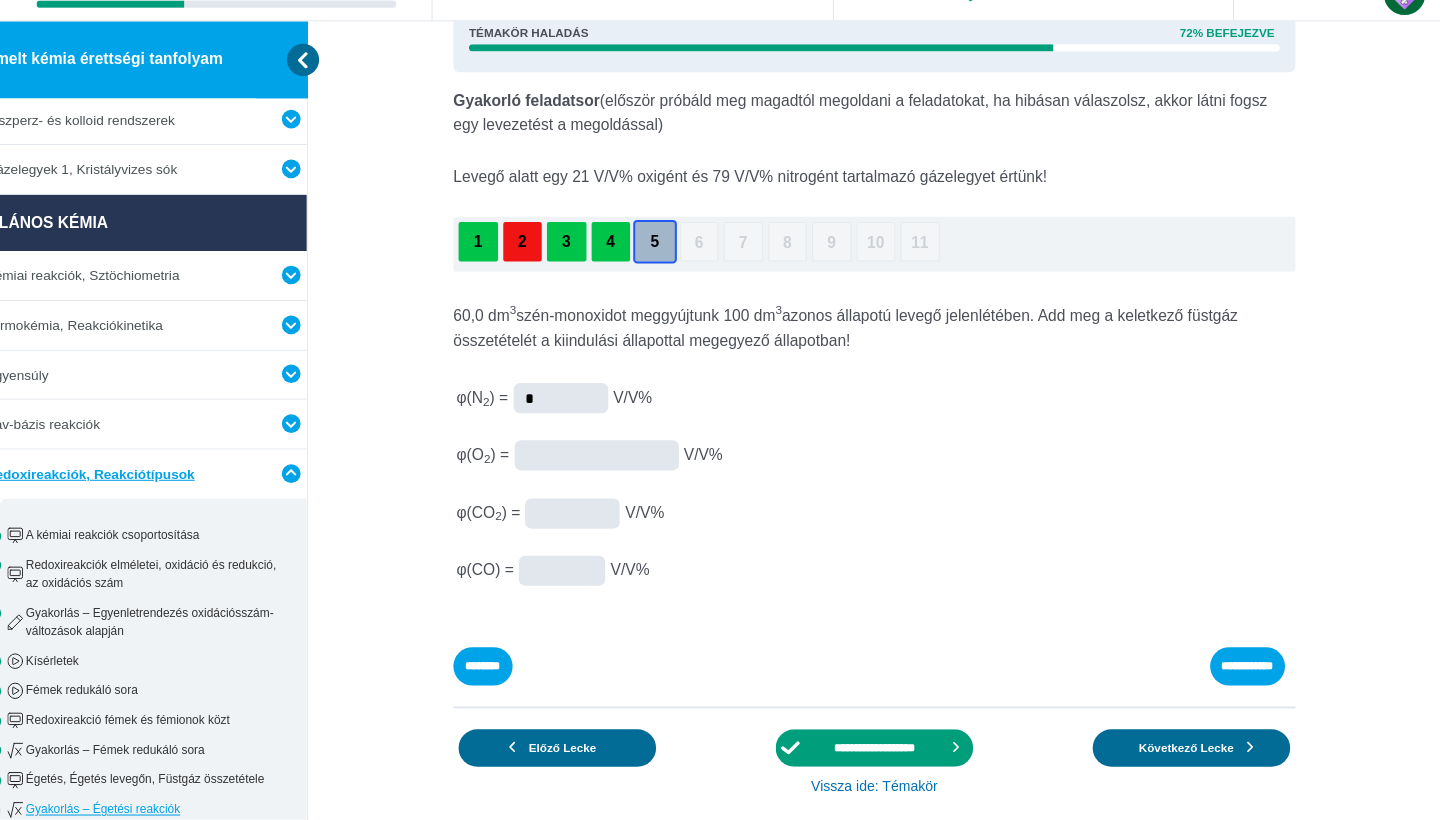 click at bounding box center [0, 0] 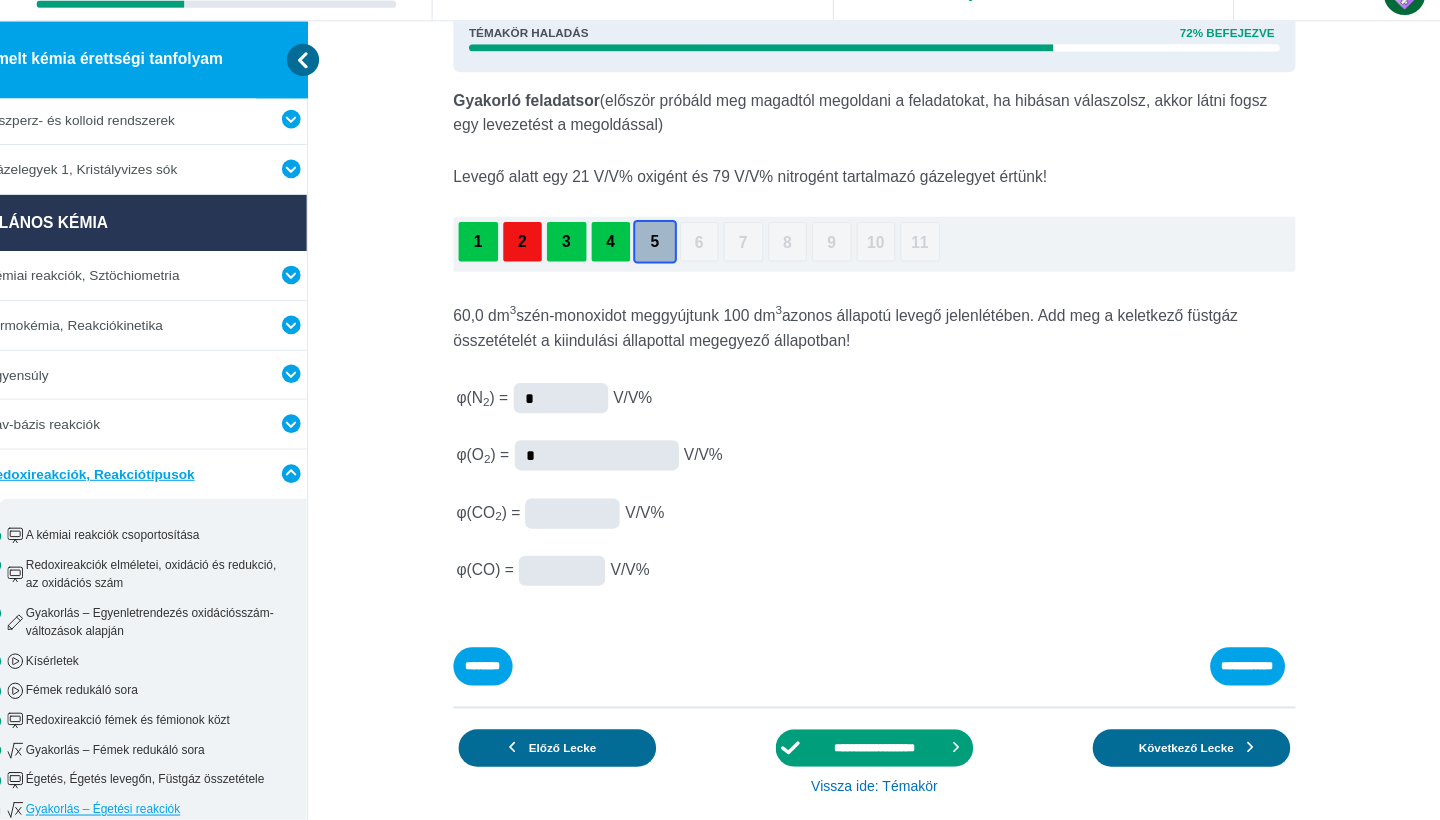 type on "*" 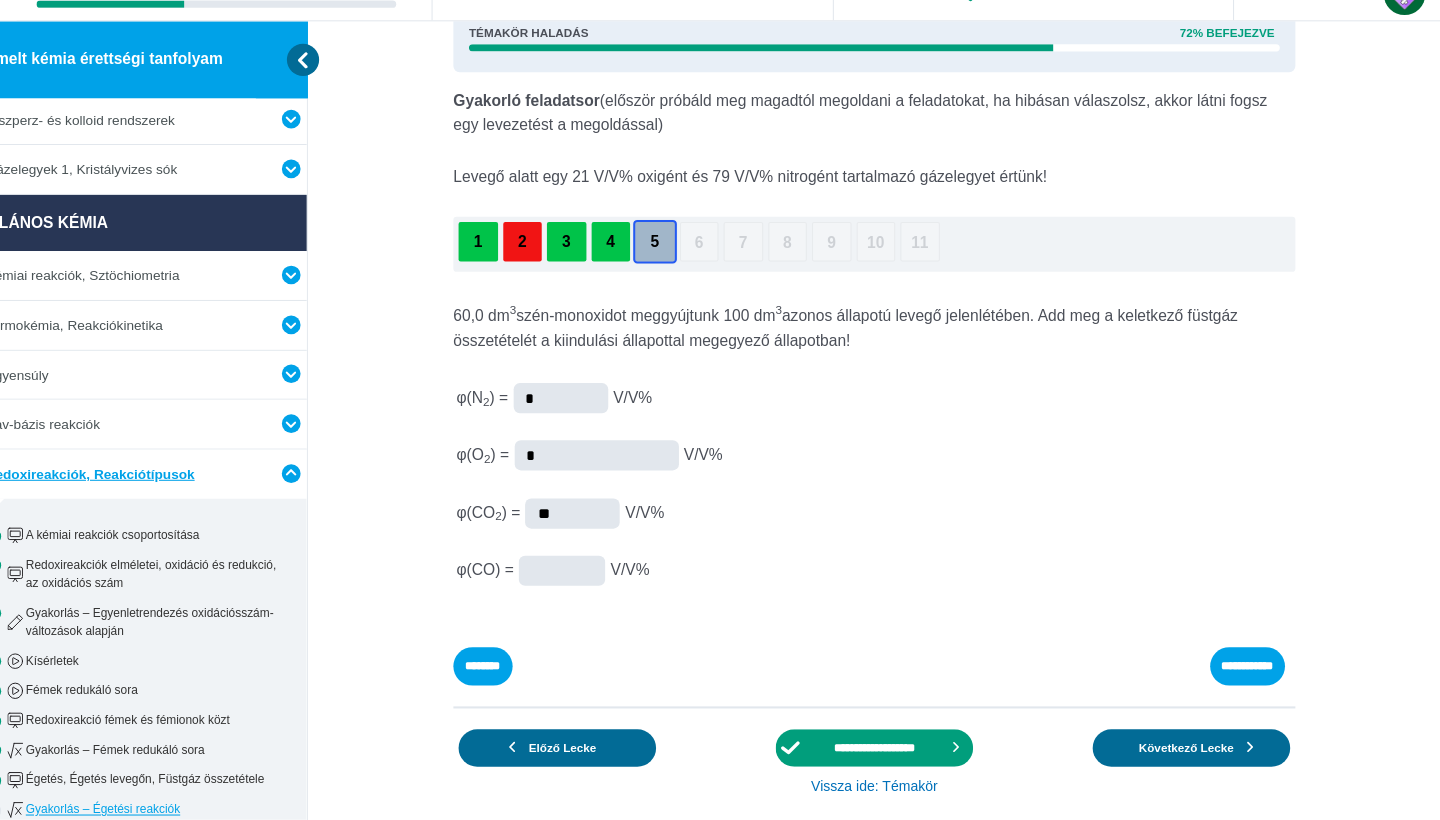 type on "**" 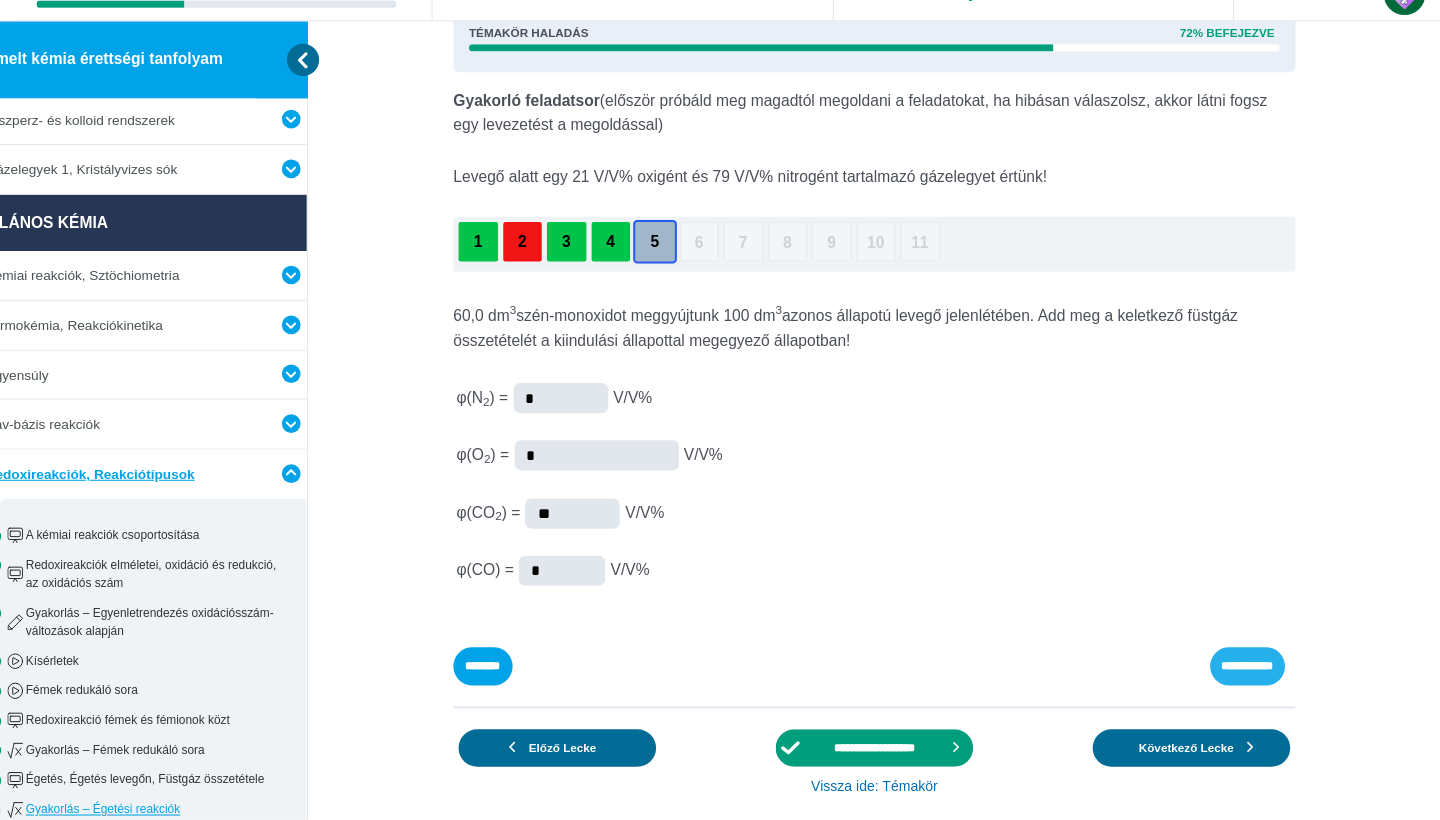 type on "*" 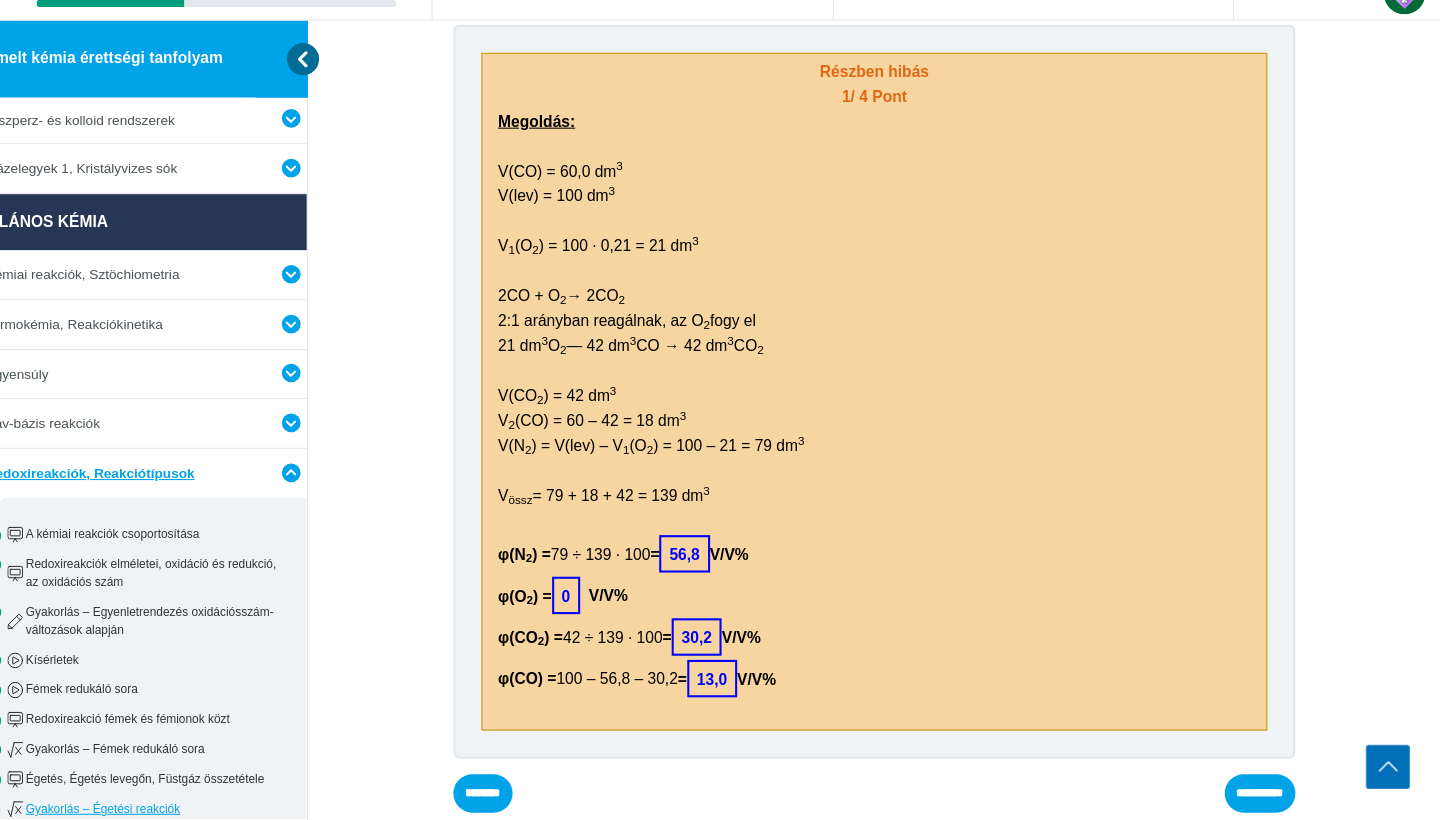 scroll, scrollTop: 700, scrollLeft: 0, axis: vertical 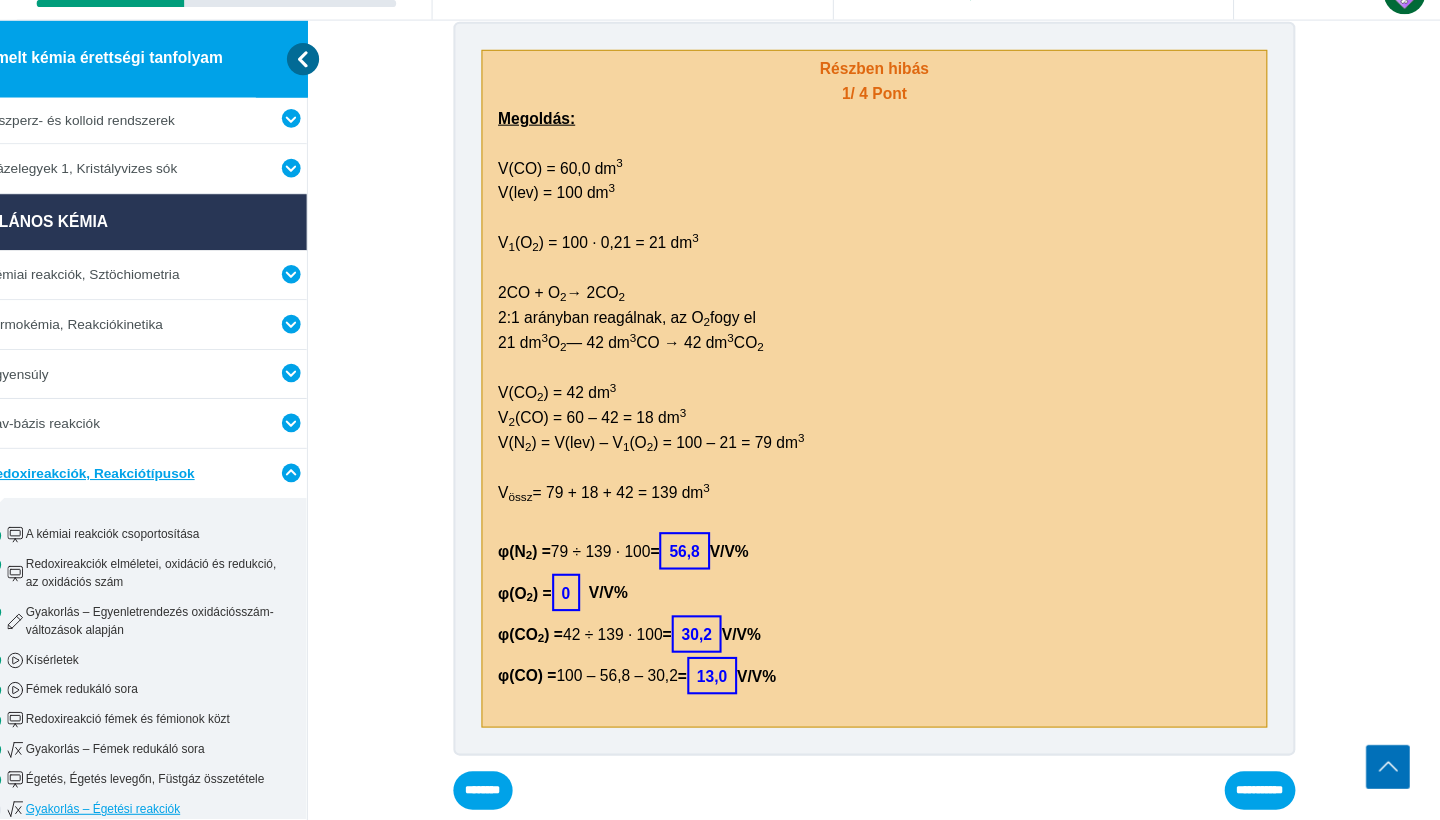 click on "V(CO 2 ) = 42 dm 3" at bounding box center [895, 409] 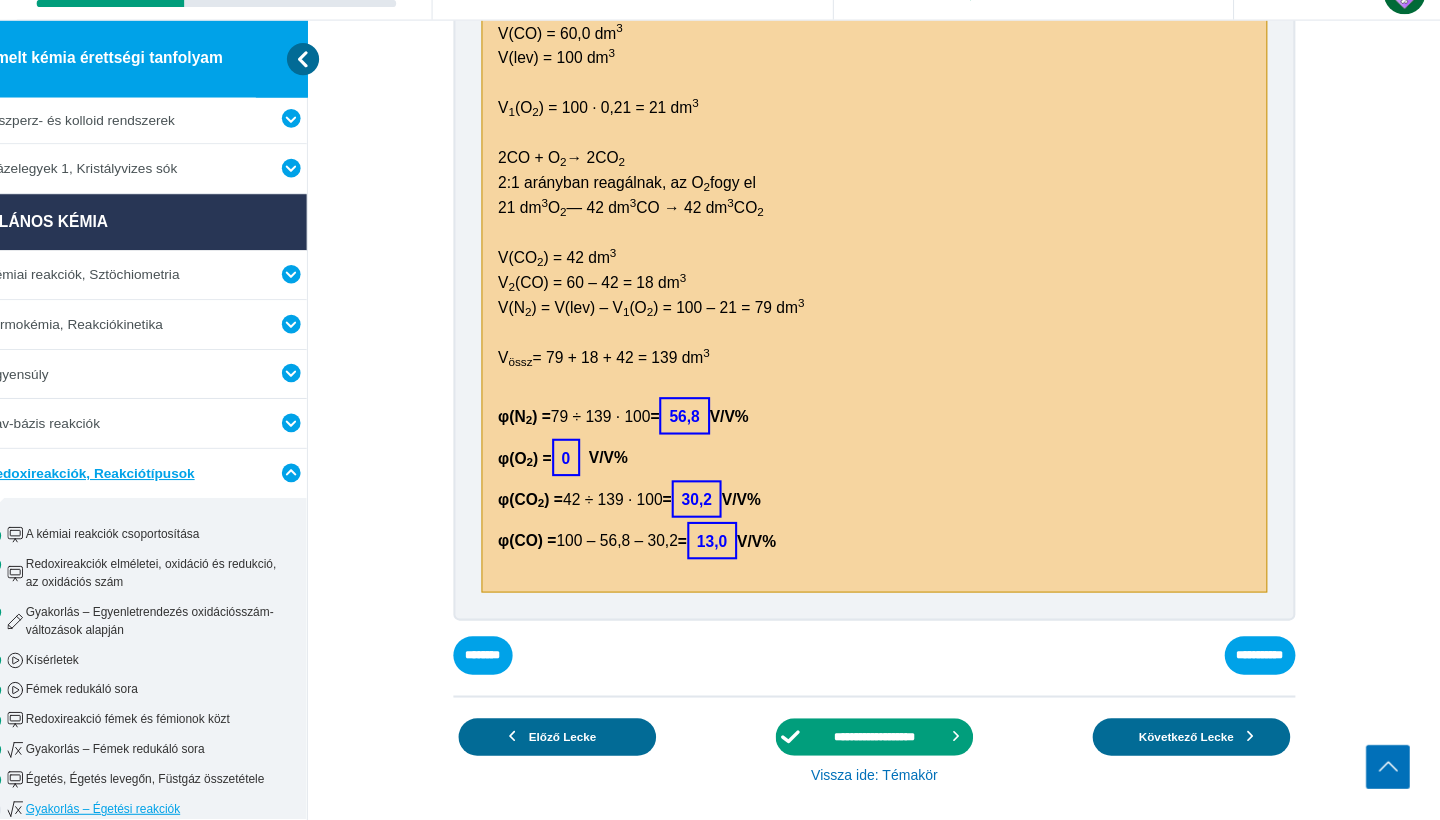 scroll, scrollTop: 859, scrollLeft: 0, axis: vertical 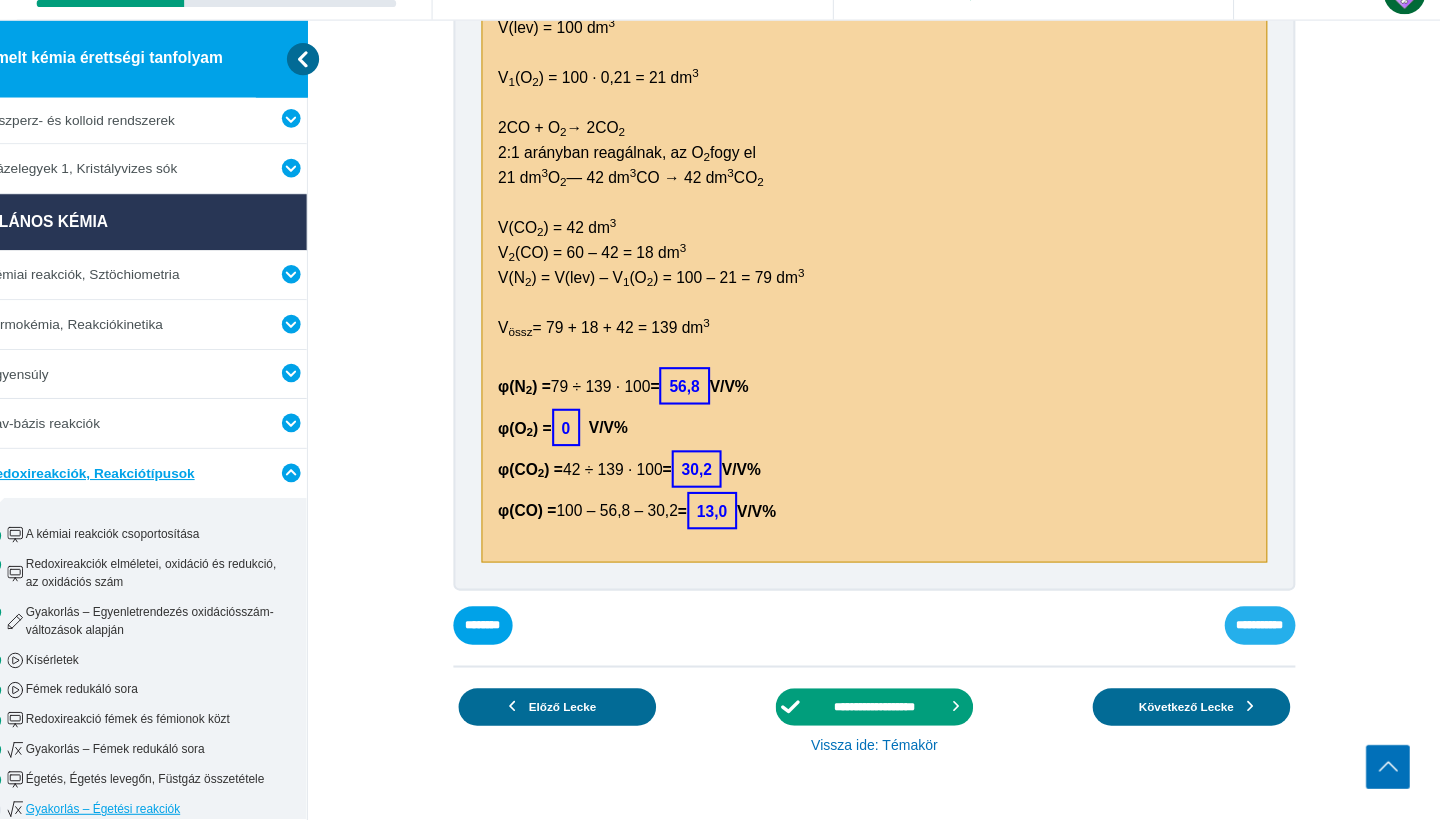 click on "**********" at bounding box center (0, 0) 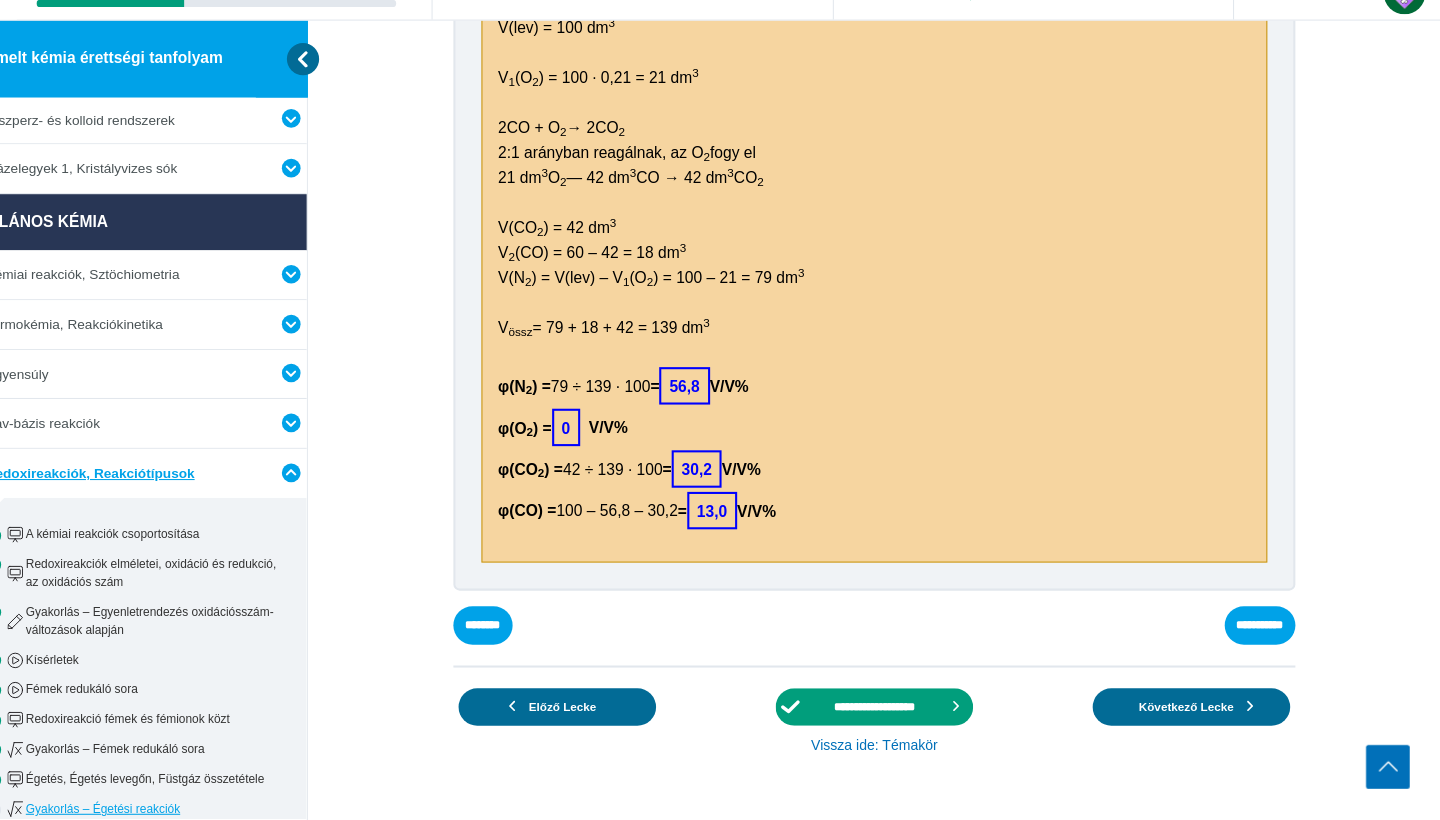 scroll, scrollTop: 247, scrollLeft: 0, axis: vertical 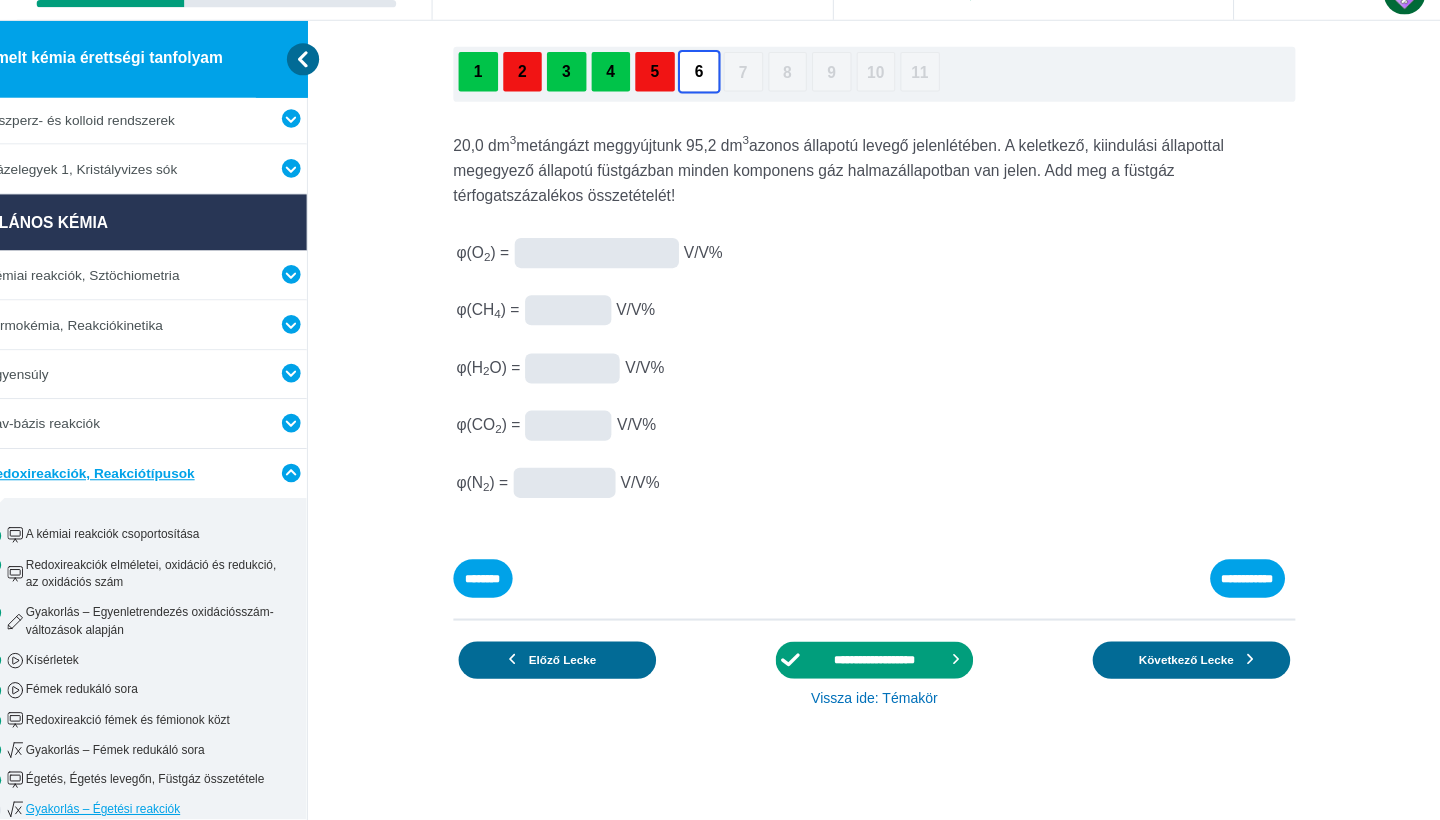 click at bounding box center [0, 0] 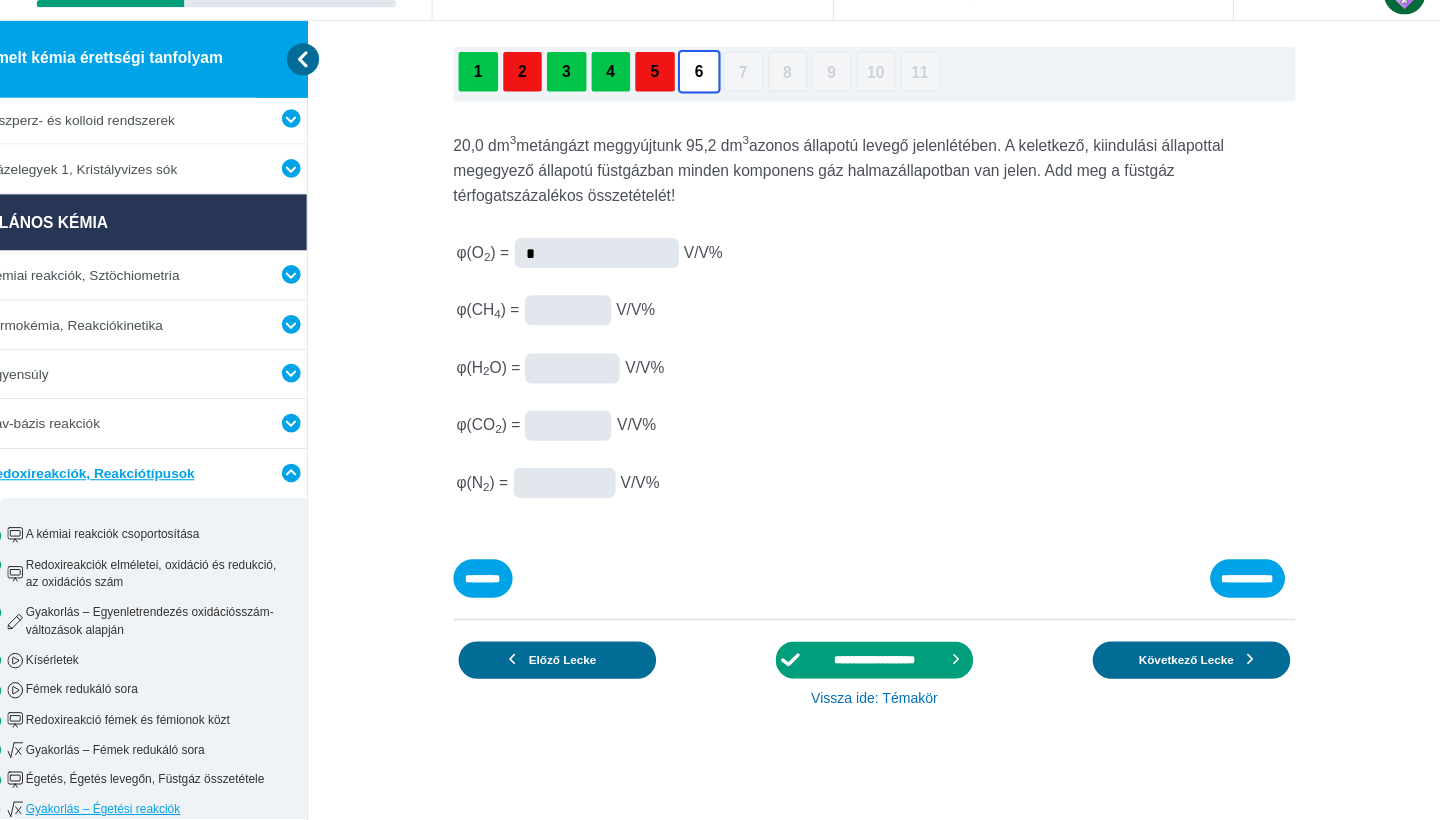 type on "*" 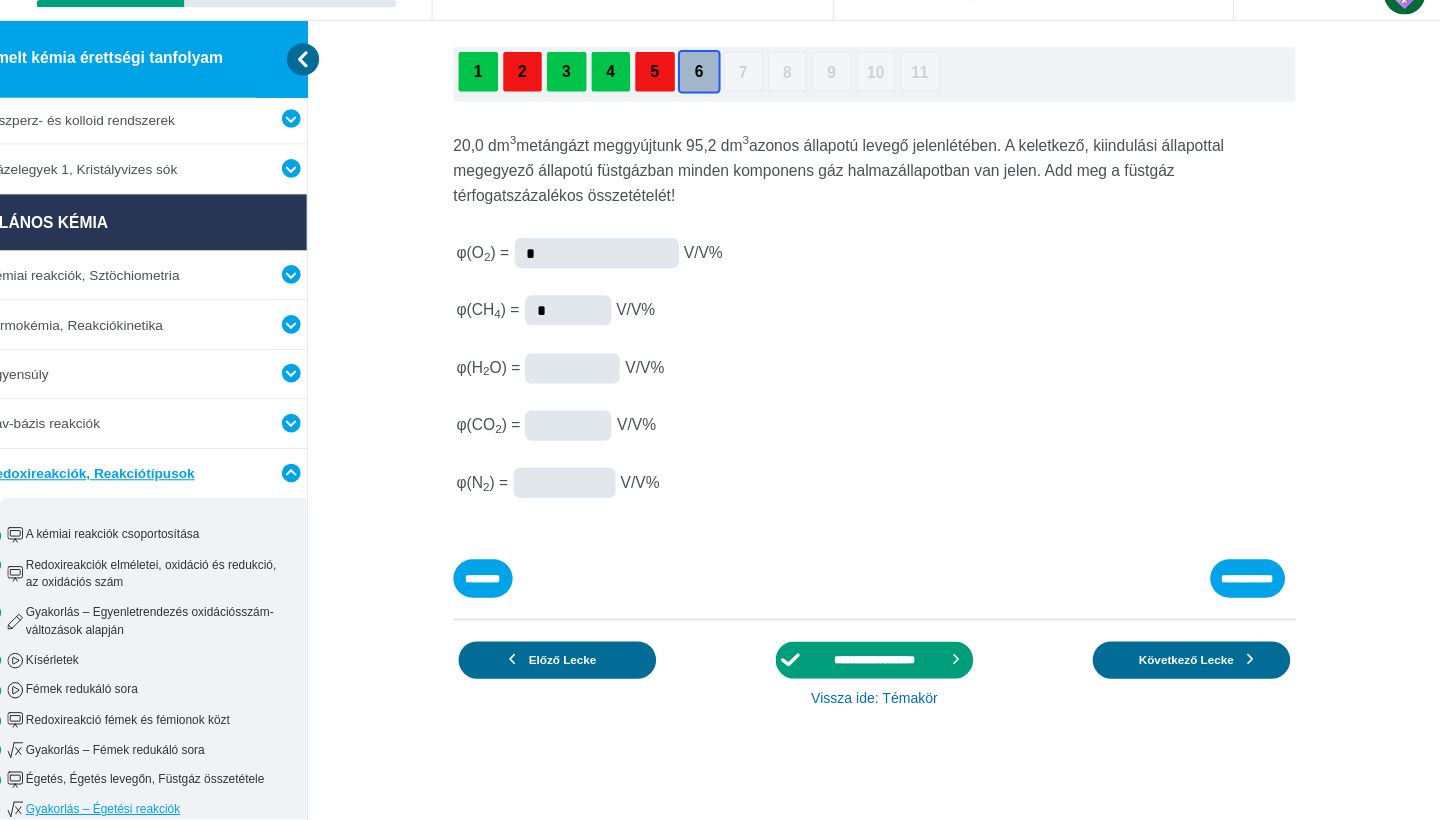 type on "*" 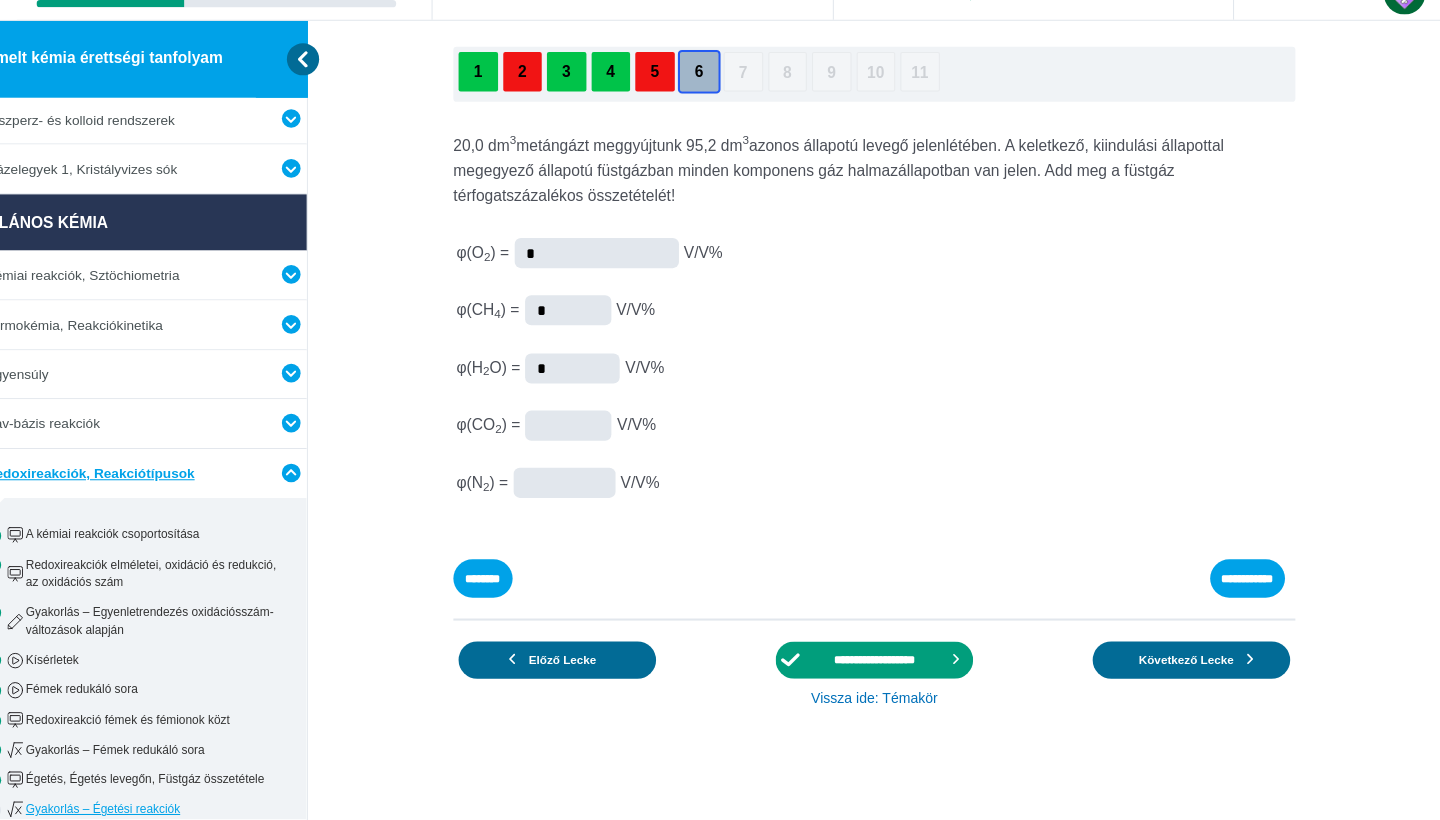 type on "*" 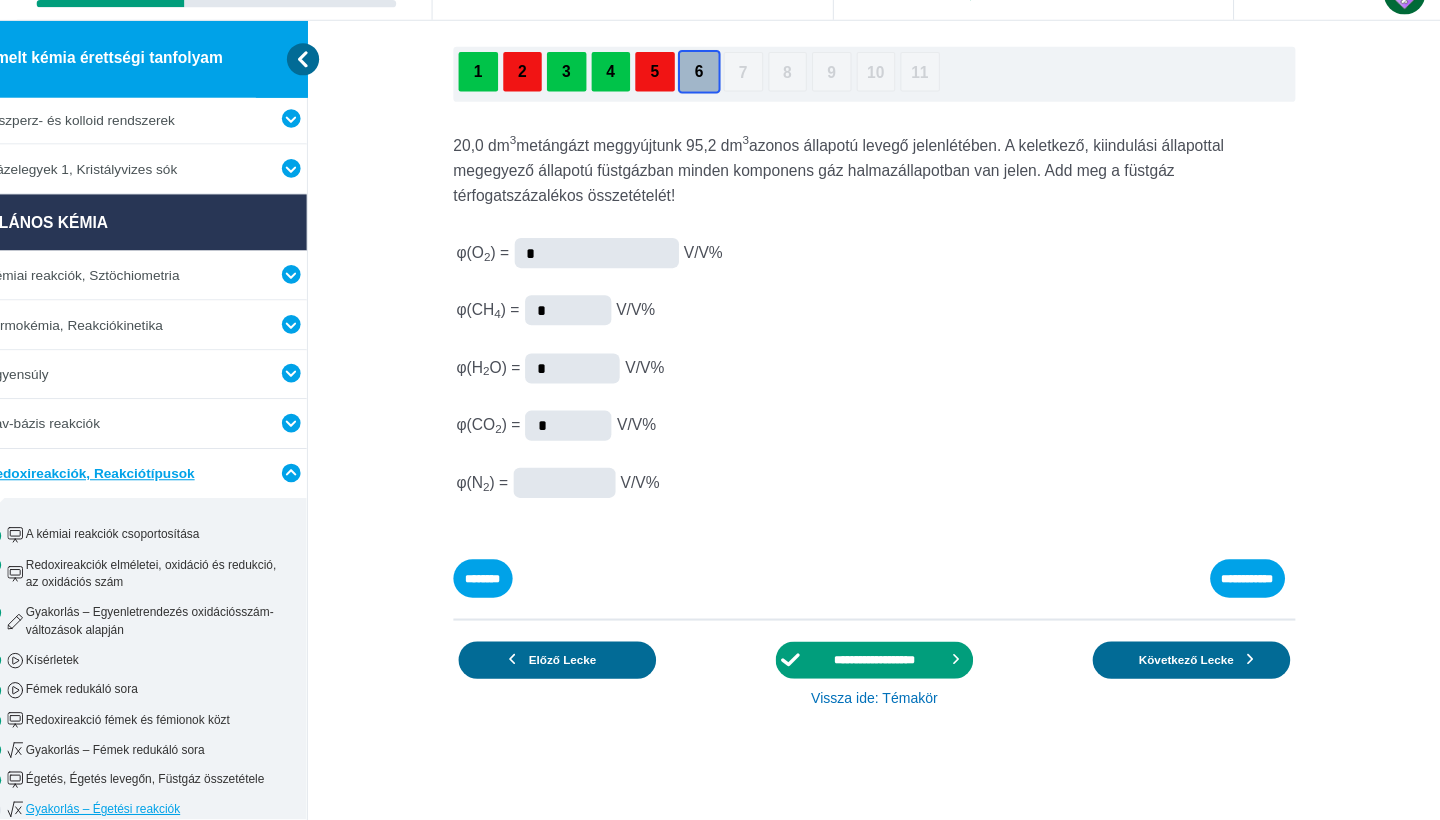 type on "*" 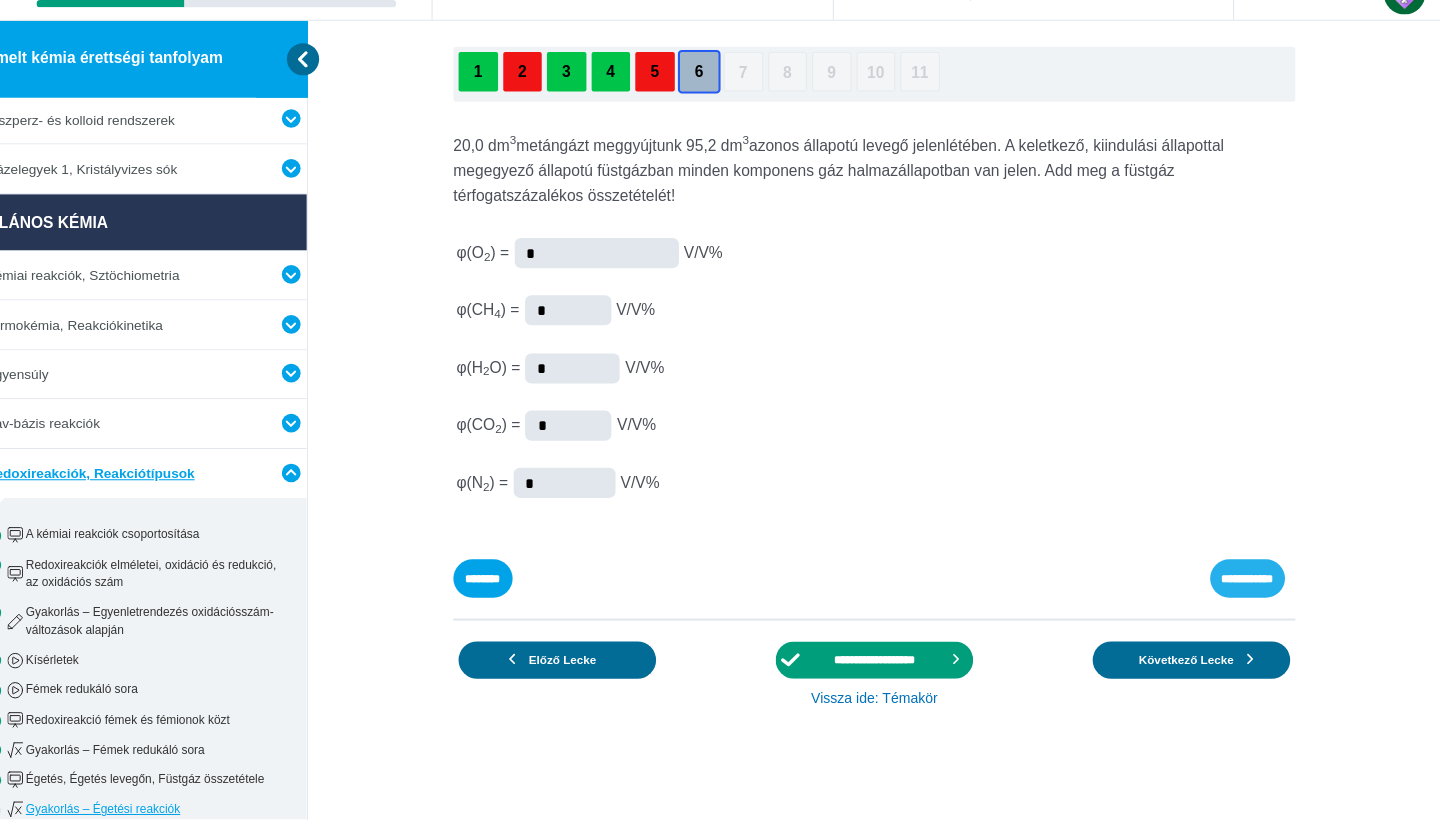 type on "*" 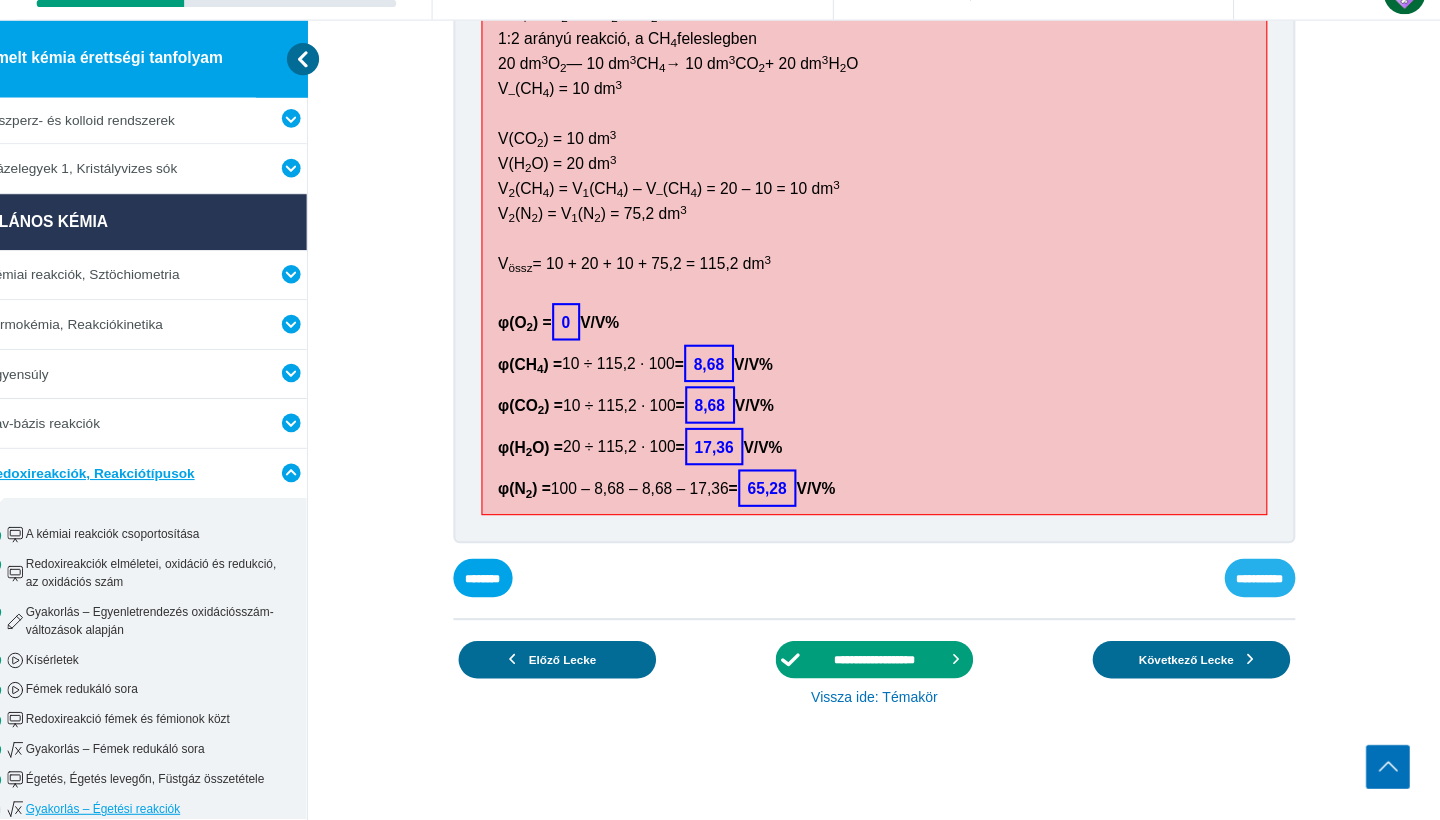 click on "**********" at bounding box center (0, 0) 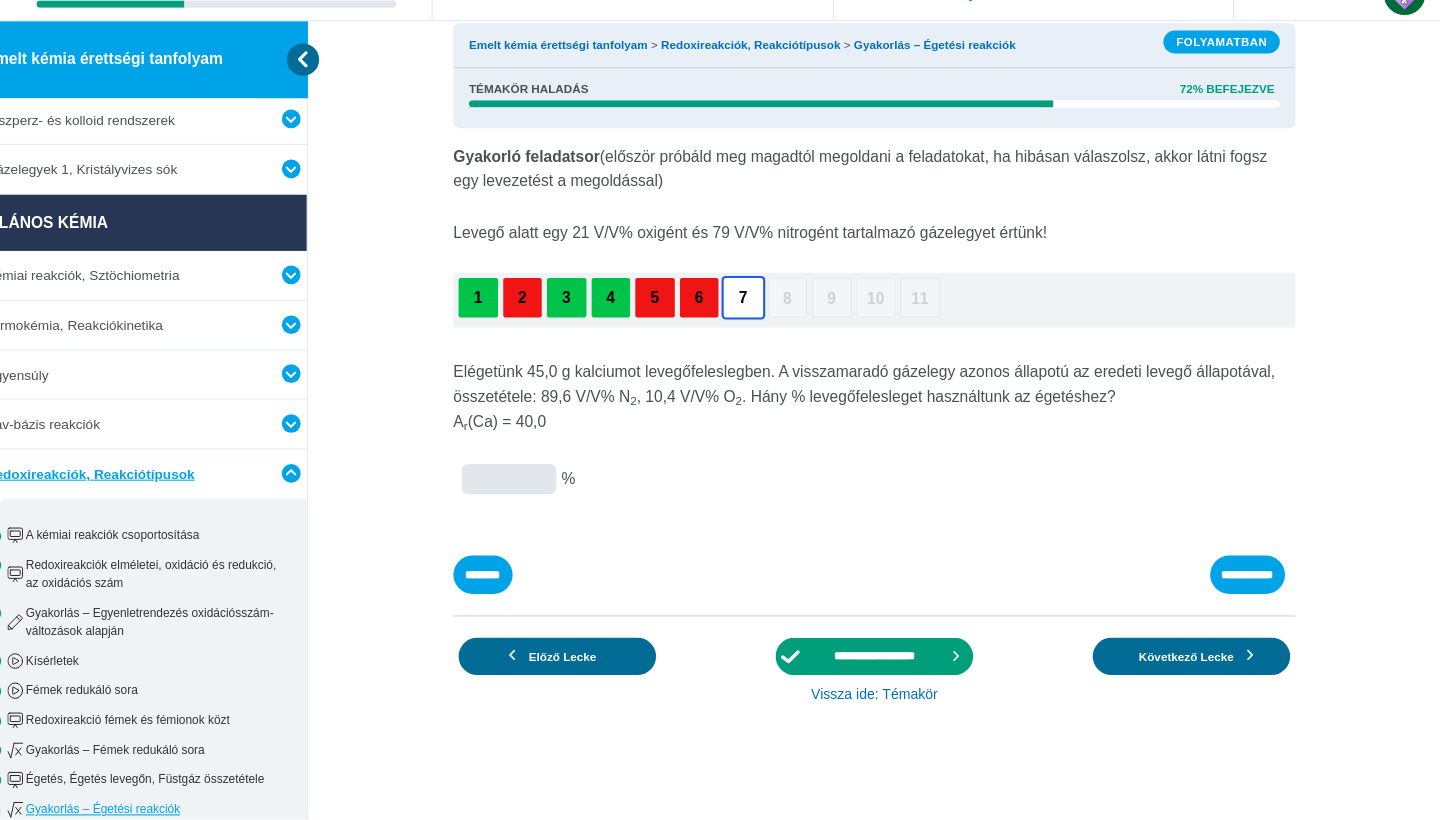click at bounding box center [0, 0] 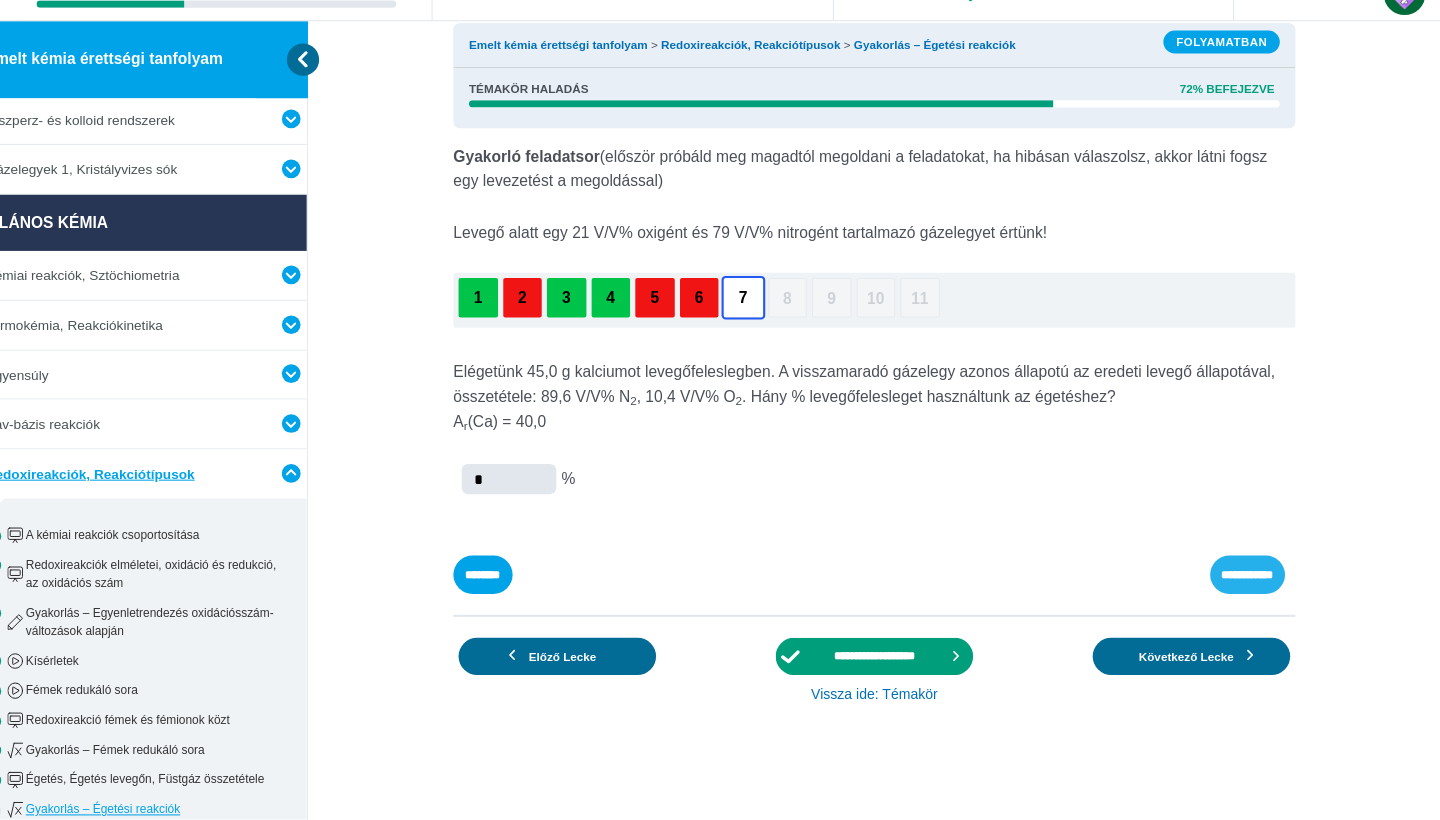 type on "*" 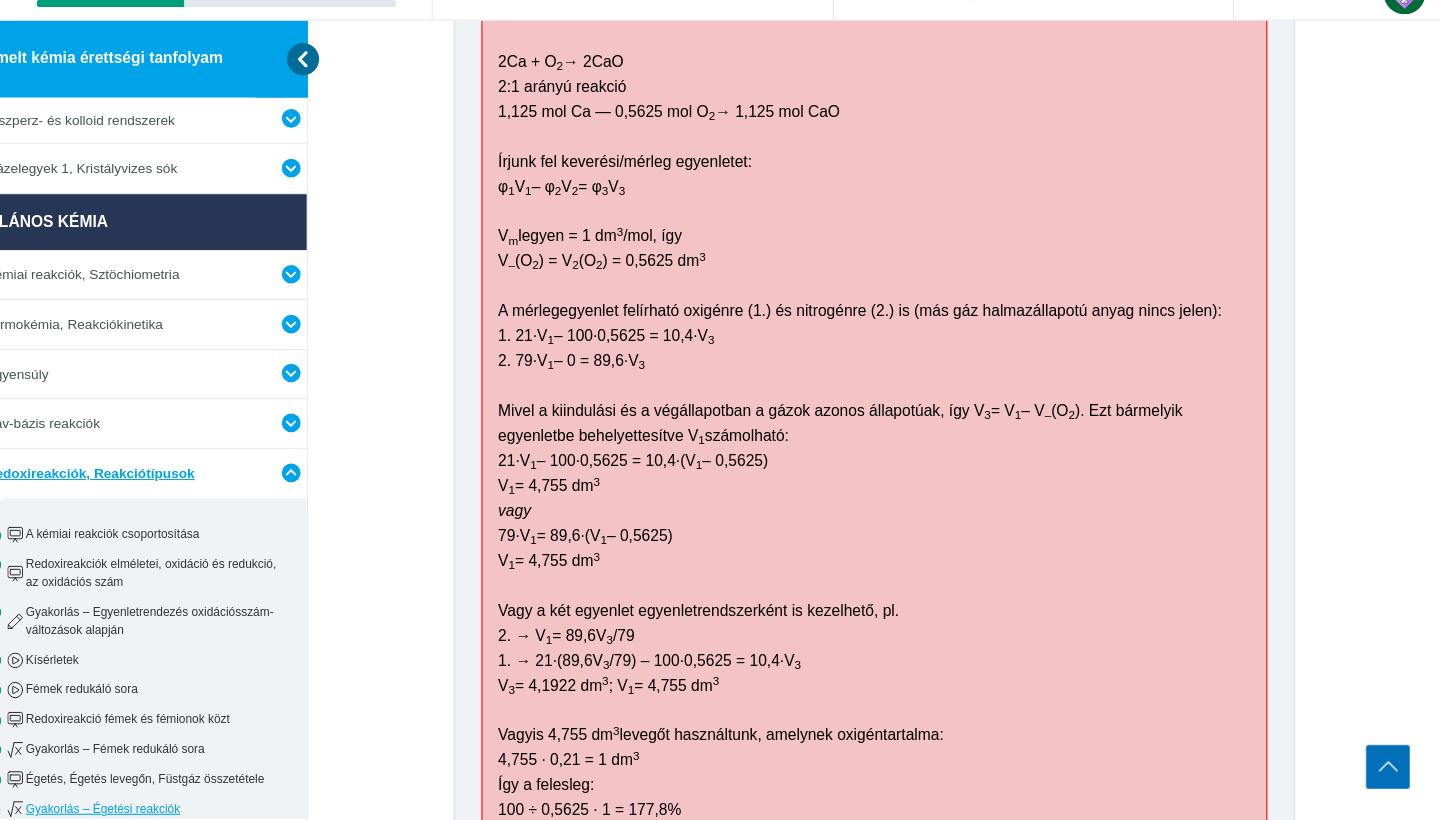 click on "79·V 1  = 89,6·(V 1  – 0,5625)" at bounding box center (0, 0) 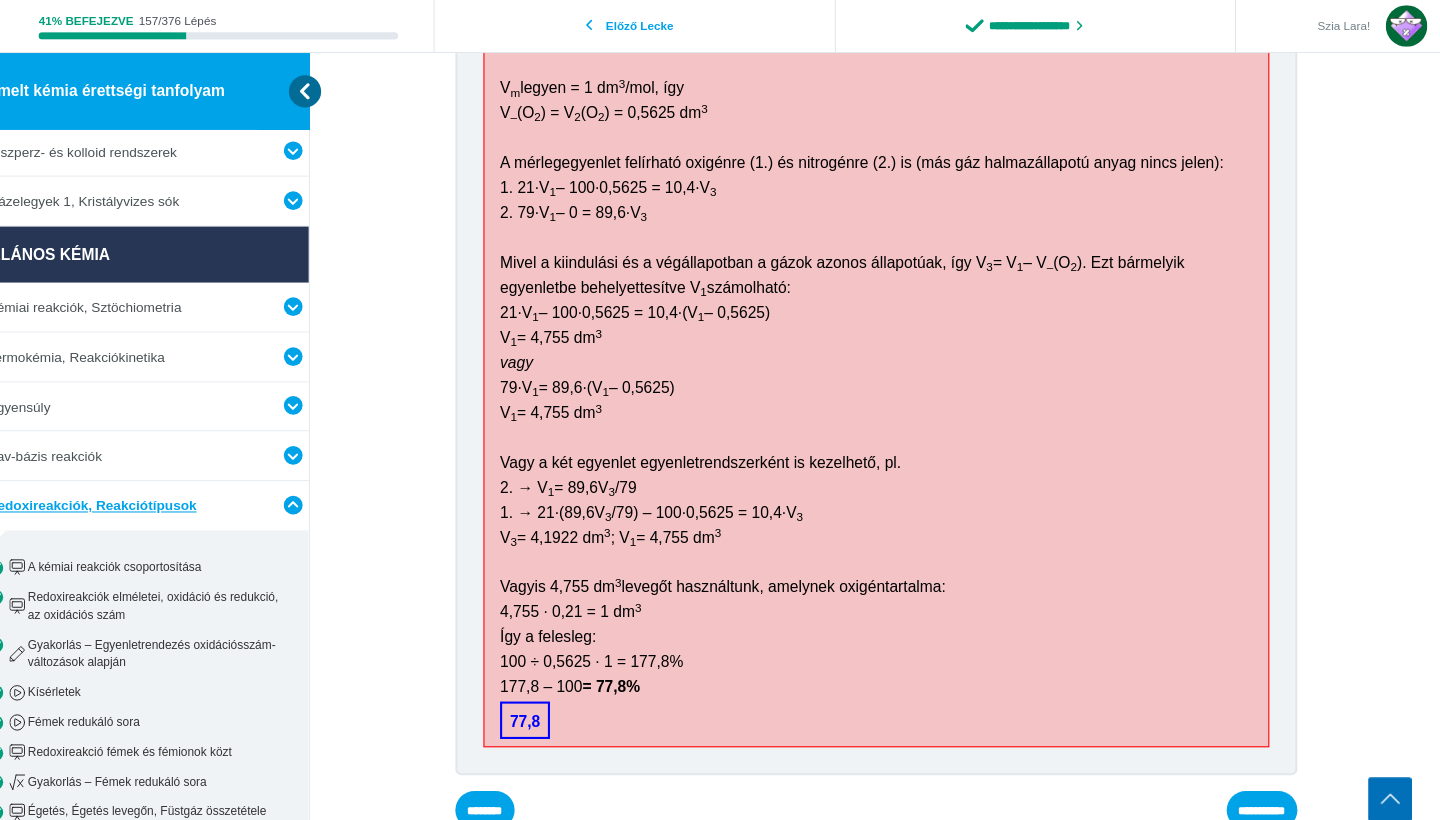 scroll, scrollTop: 879, scrollLeft: 0, axis: vertical 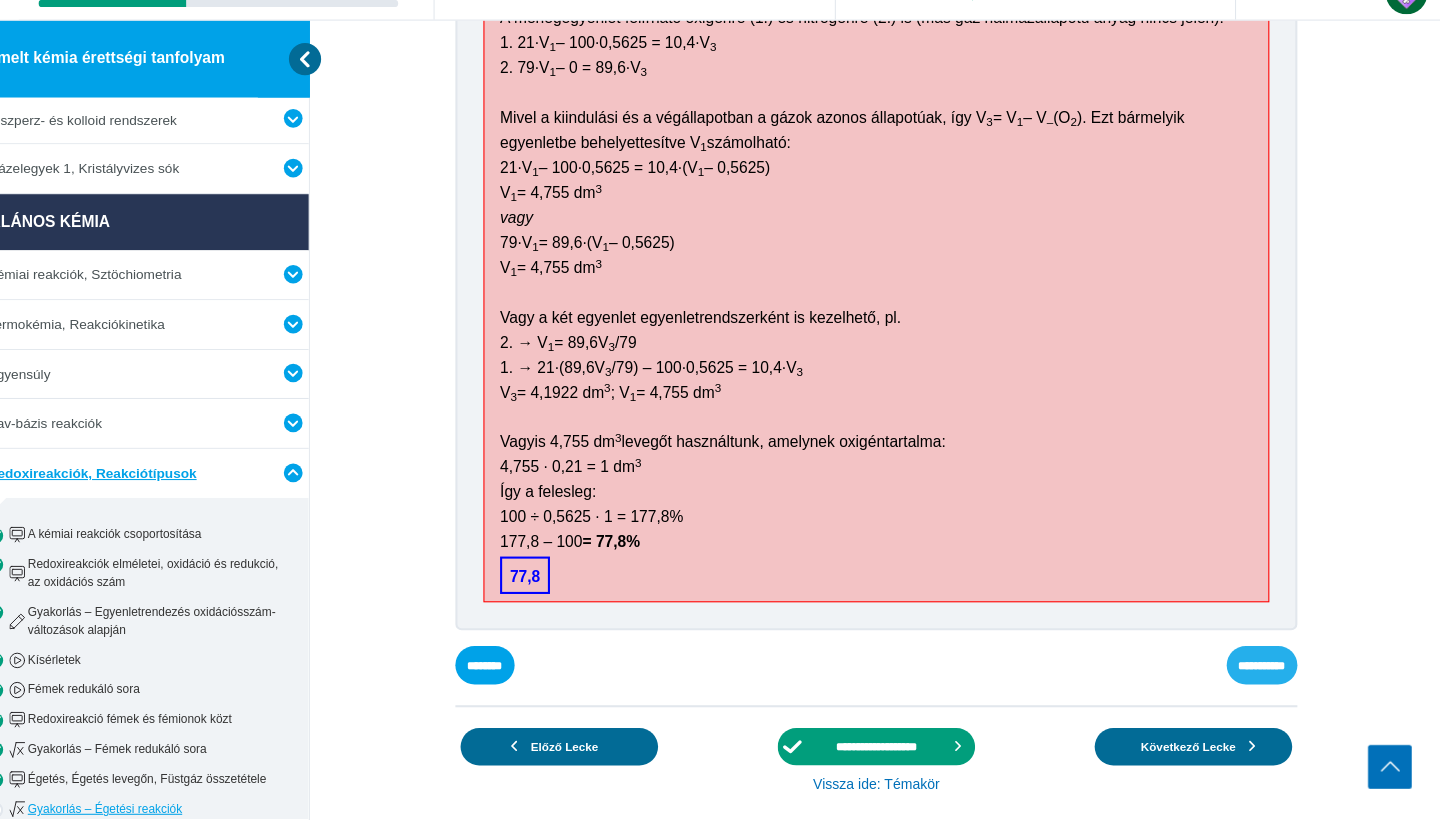 click on "**********" at bounding box center [0, 0] 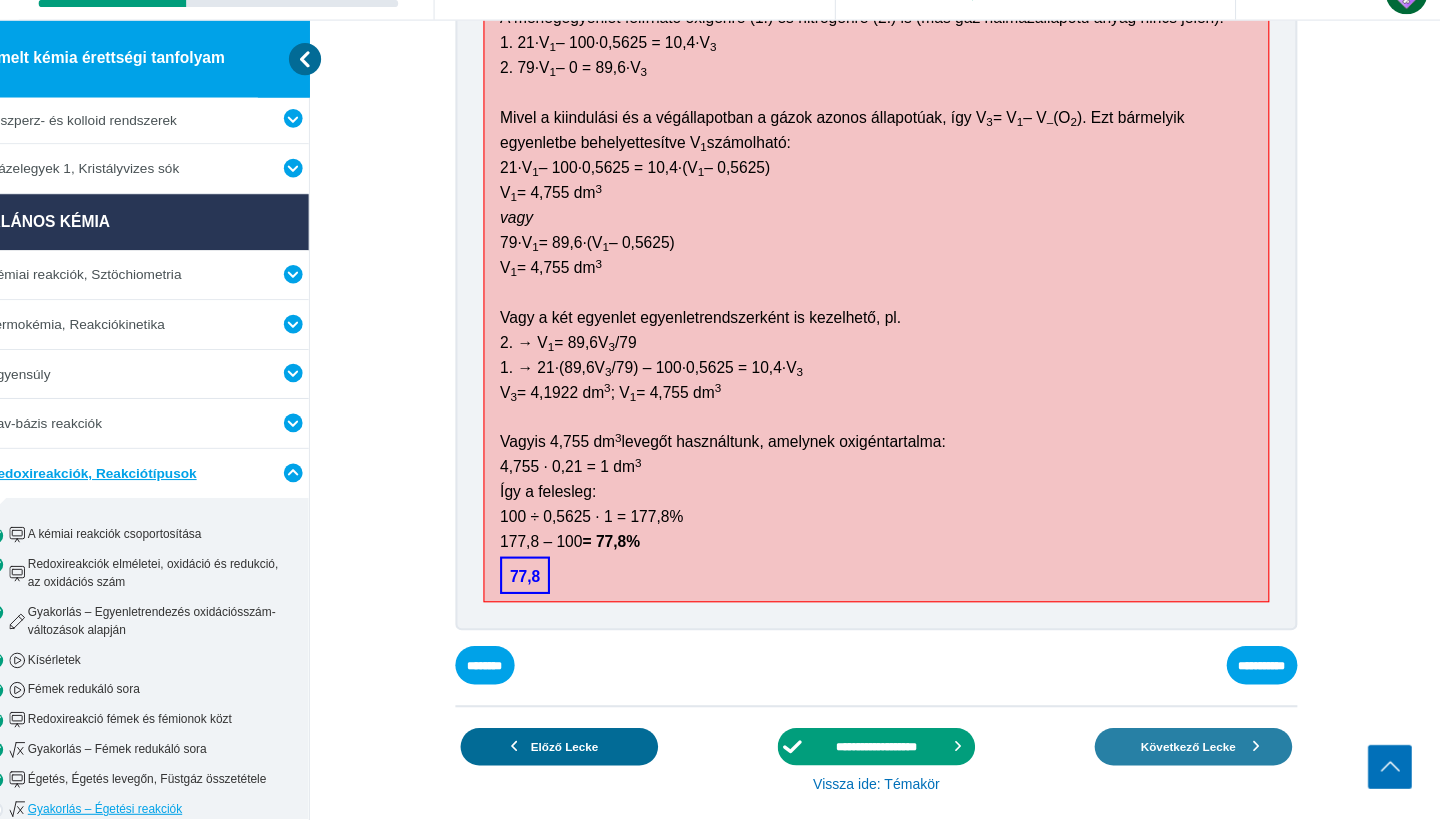 scroll, scrollTop: 30, scrollLeft: 0, axis: vertical 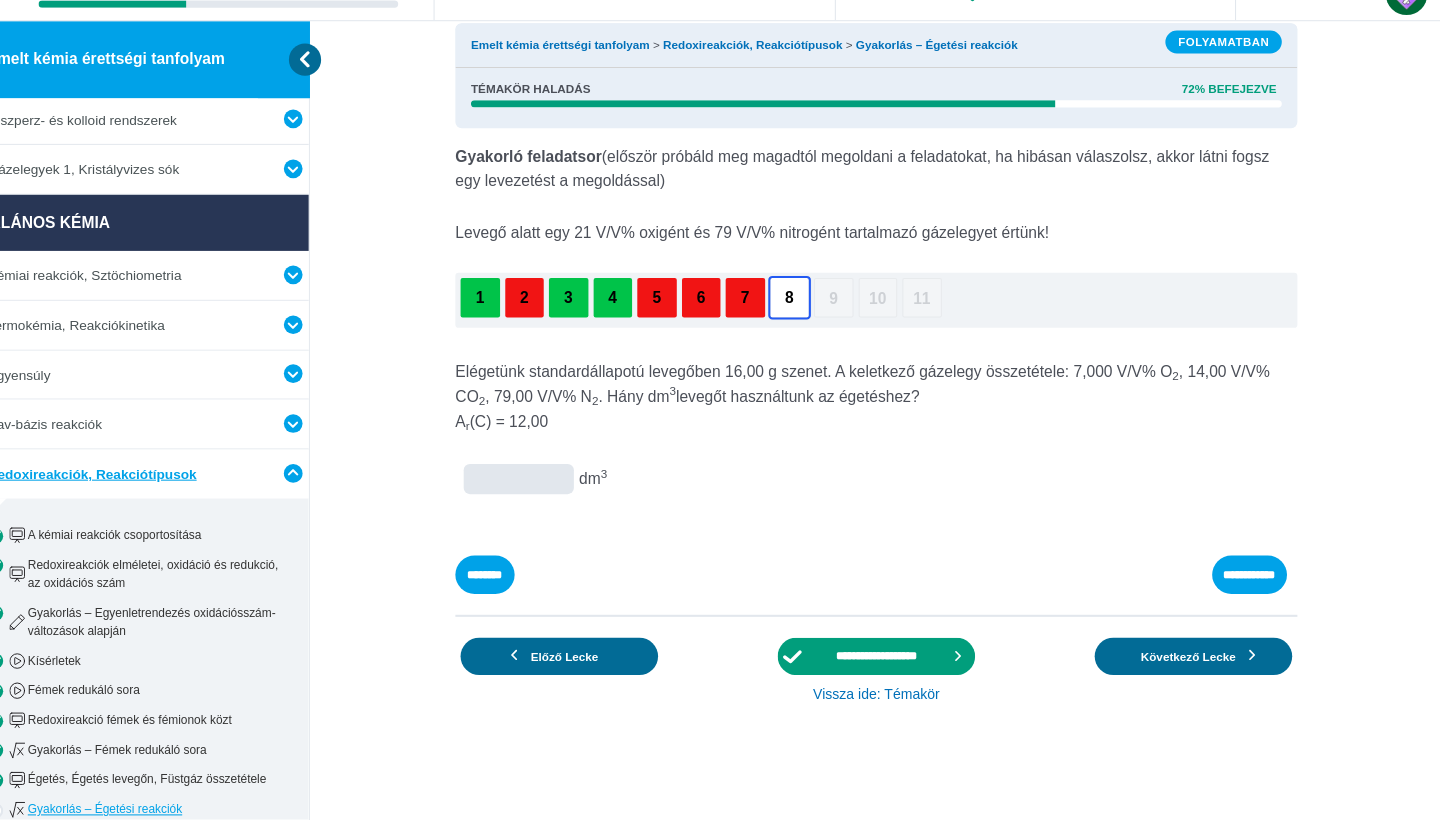 click at bounding box center (0, 0) 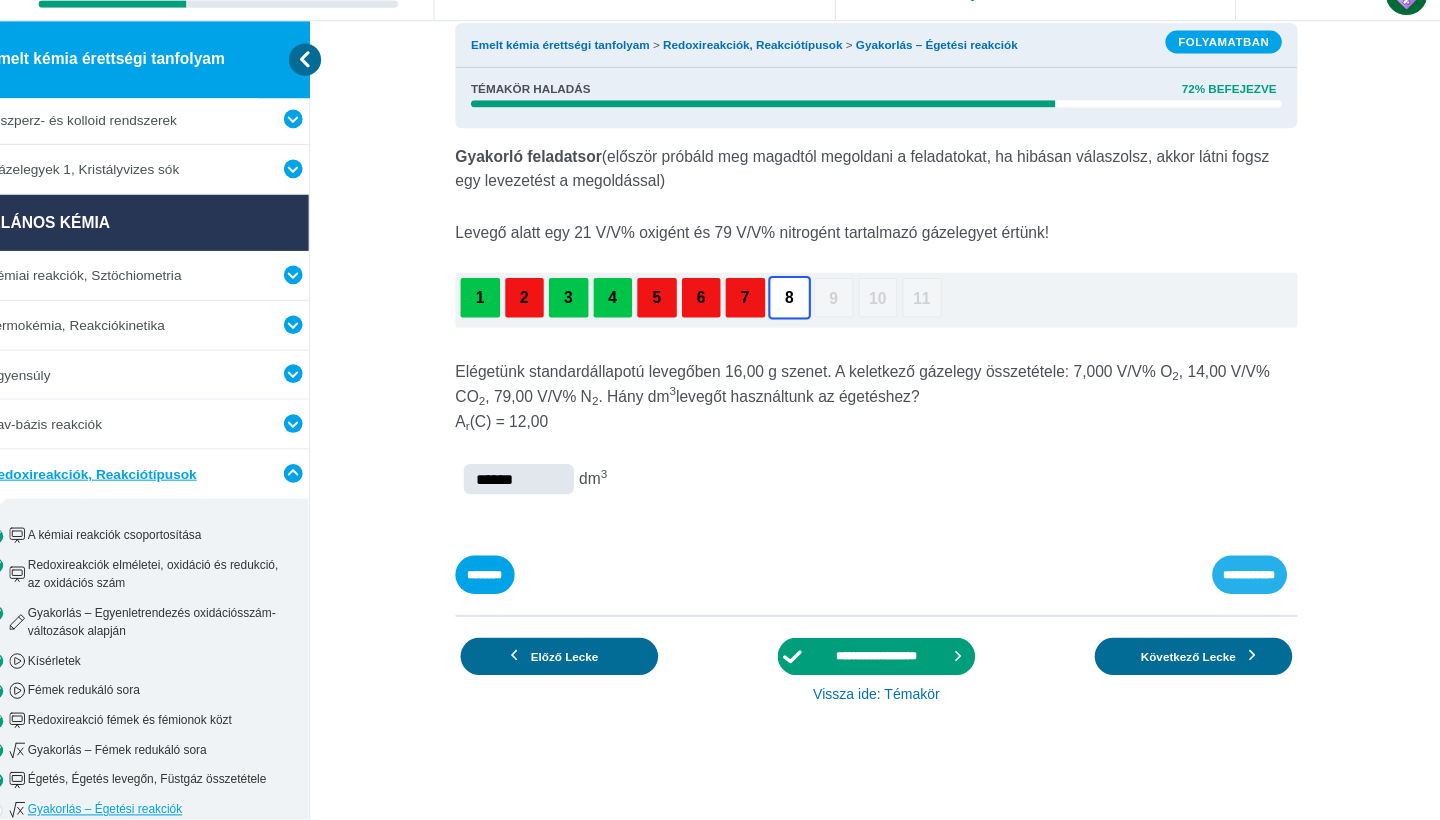 type on "******" 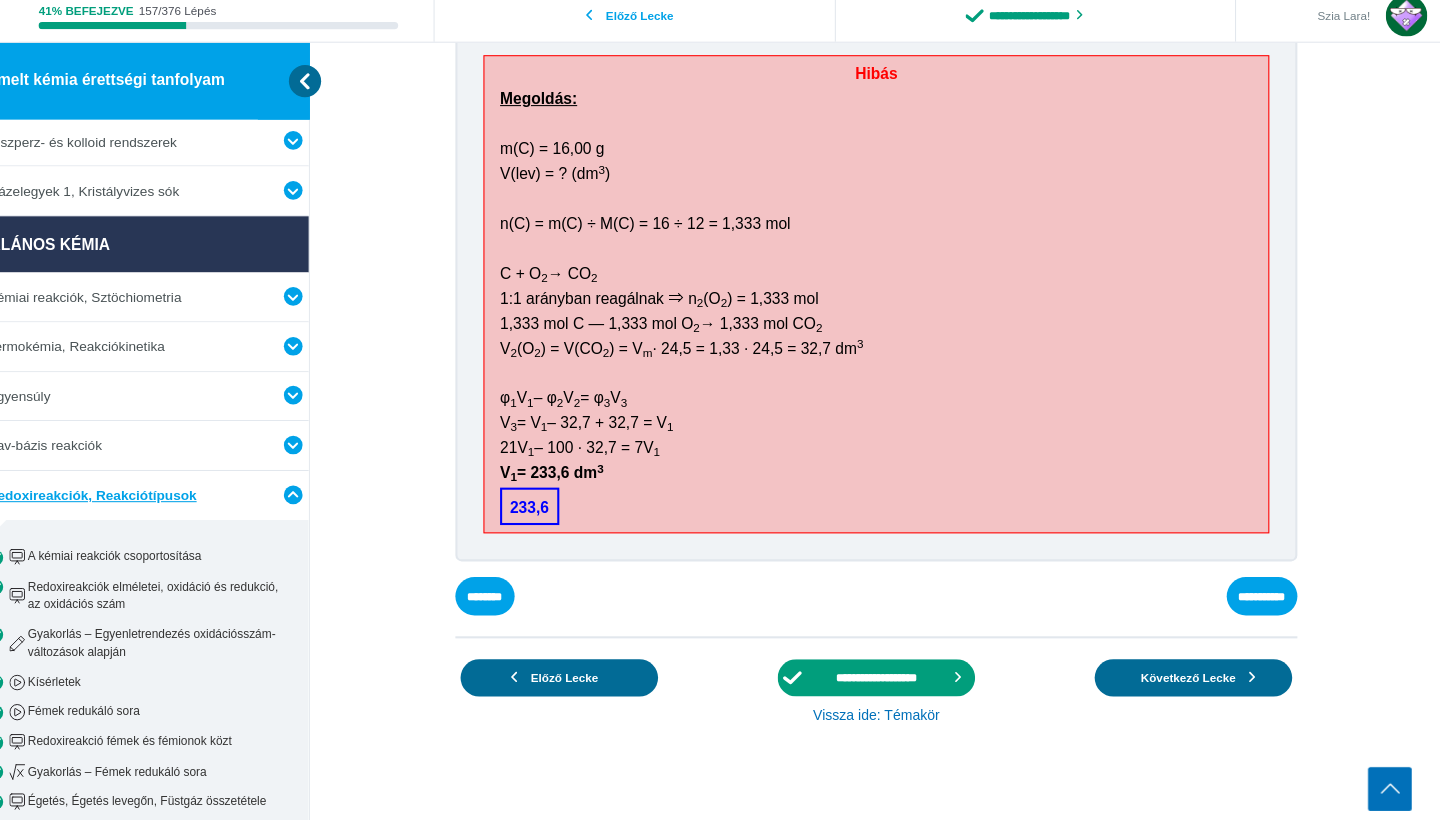 scroll, scrollTop: 573, scrollLeft: 0, axis: vertical 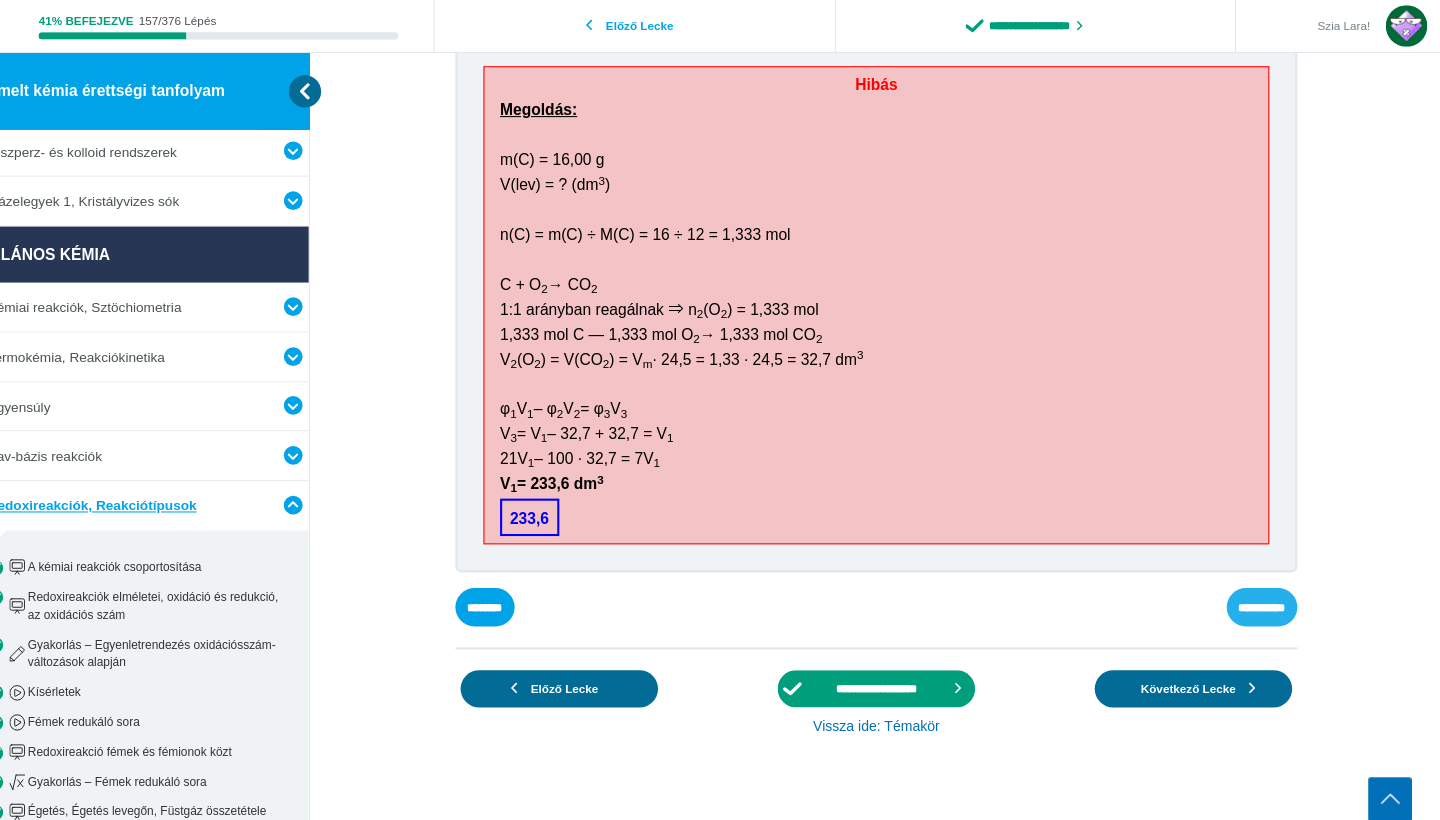 click on "**********" at bounding box center [0, 0] 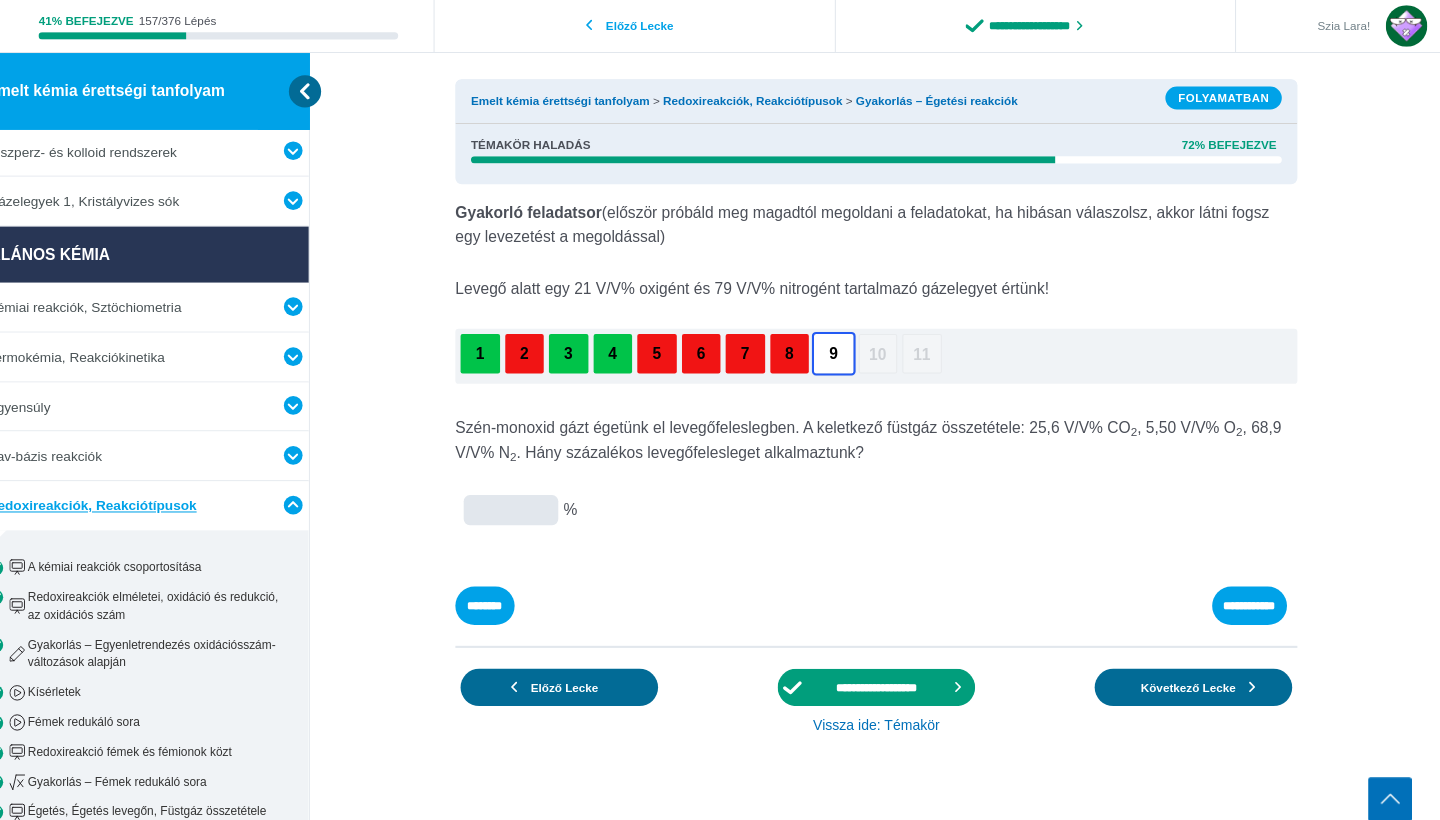 scroll, scrollTop: 6, scrollLeft: 0, axis: vertical 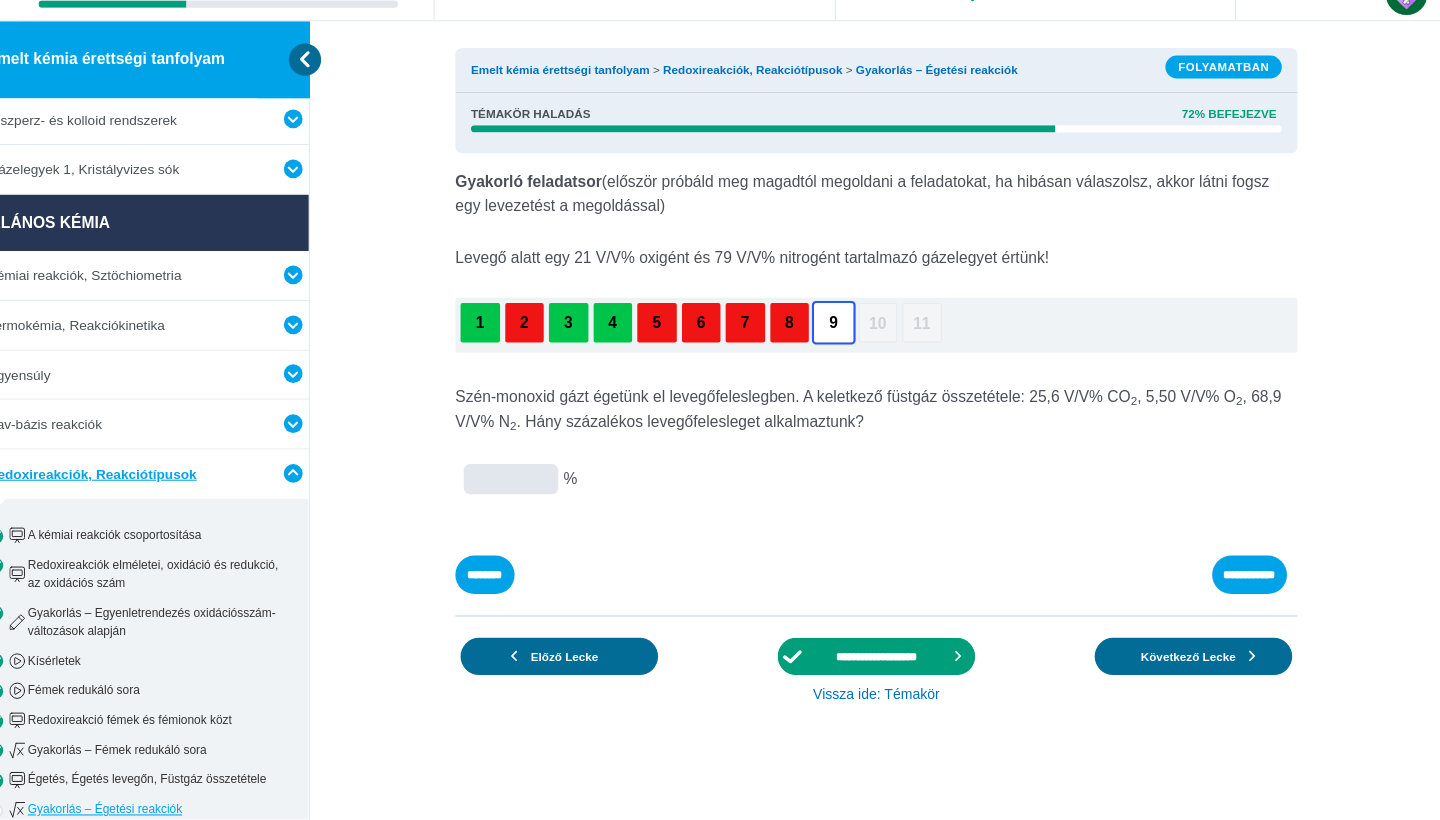 click at bounding box center (0, 0) 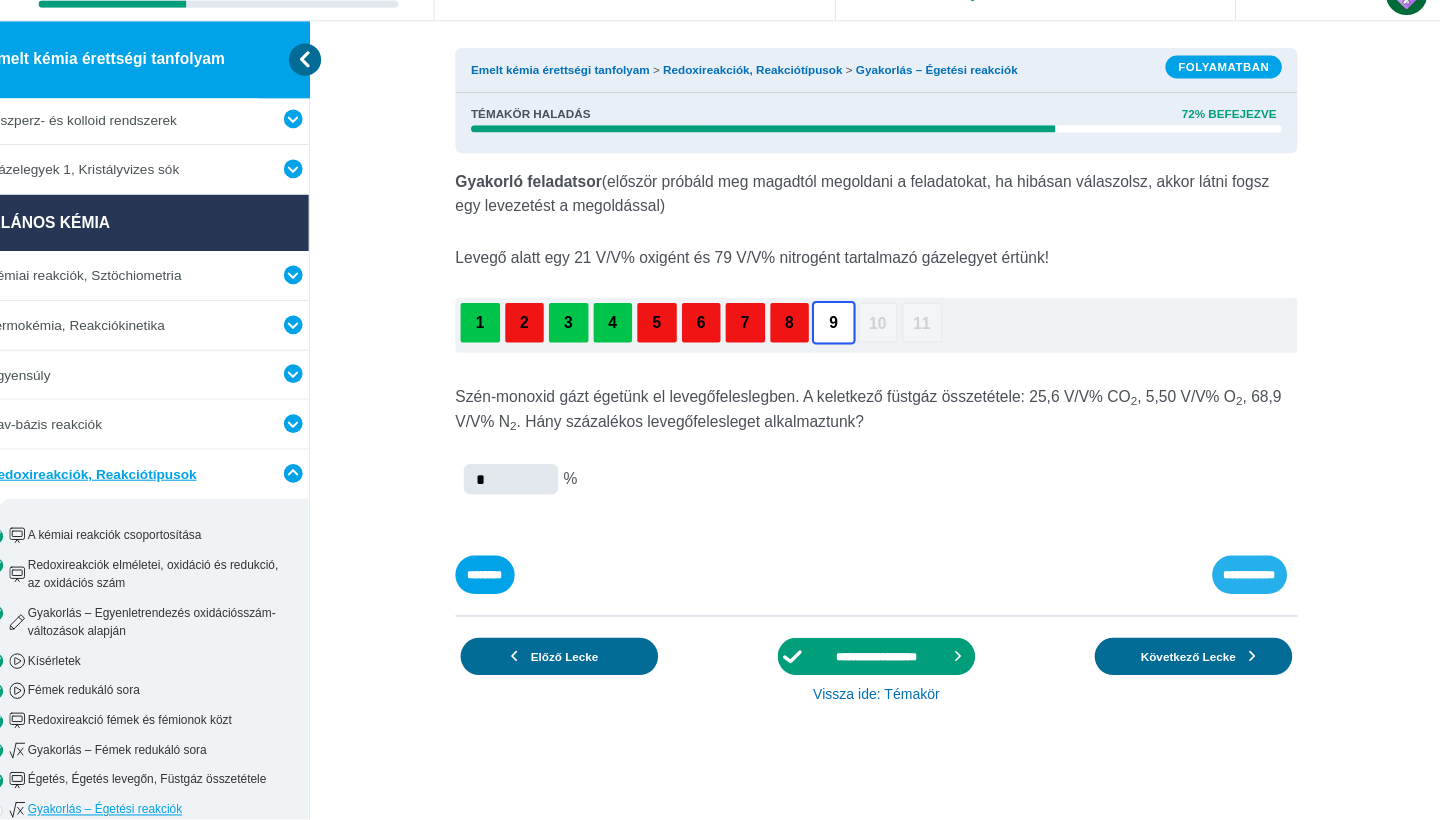 type on "*" 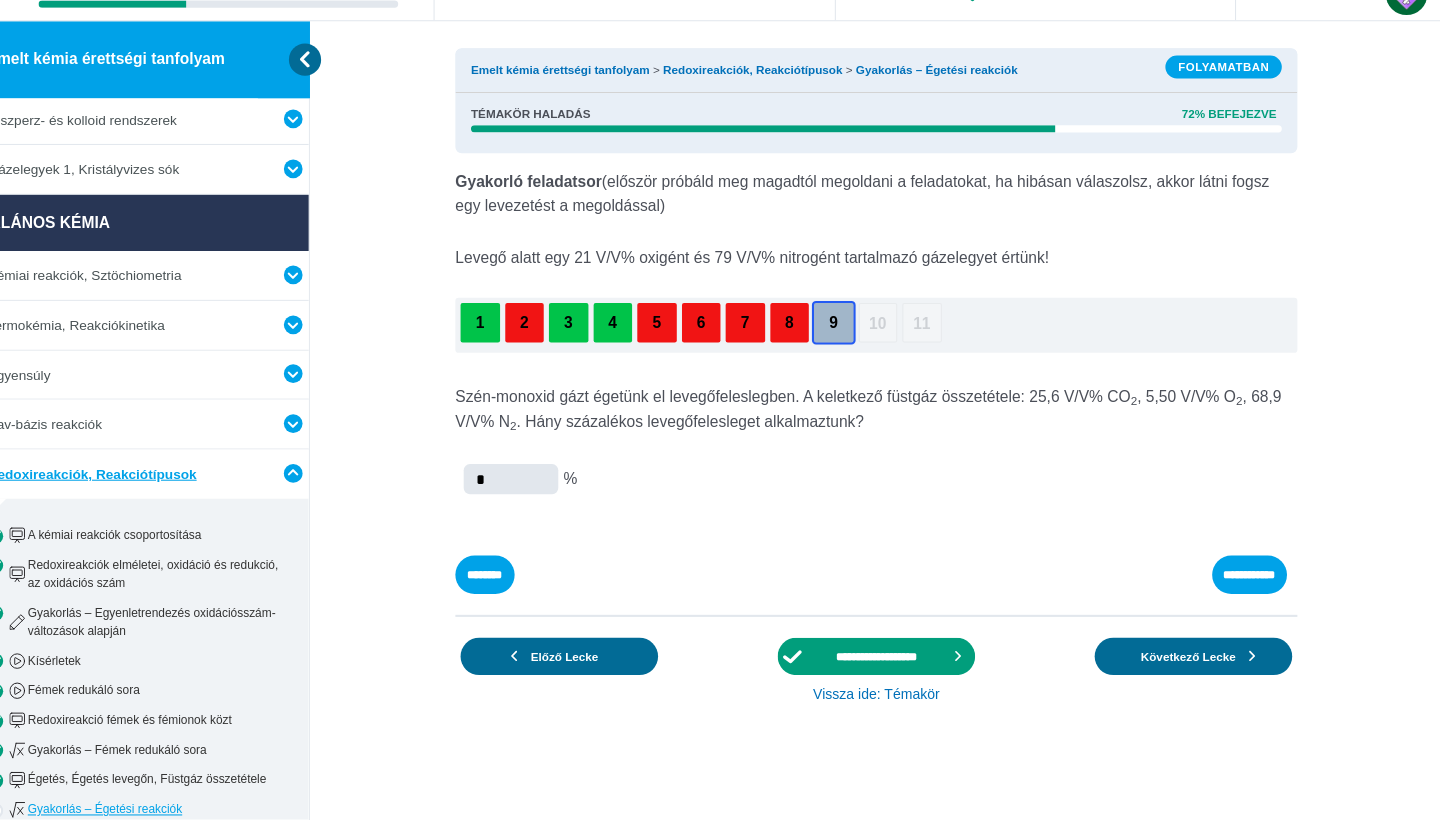 click on "**********" at bounding box center [0, 0] 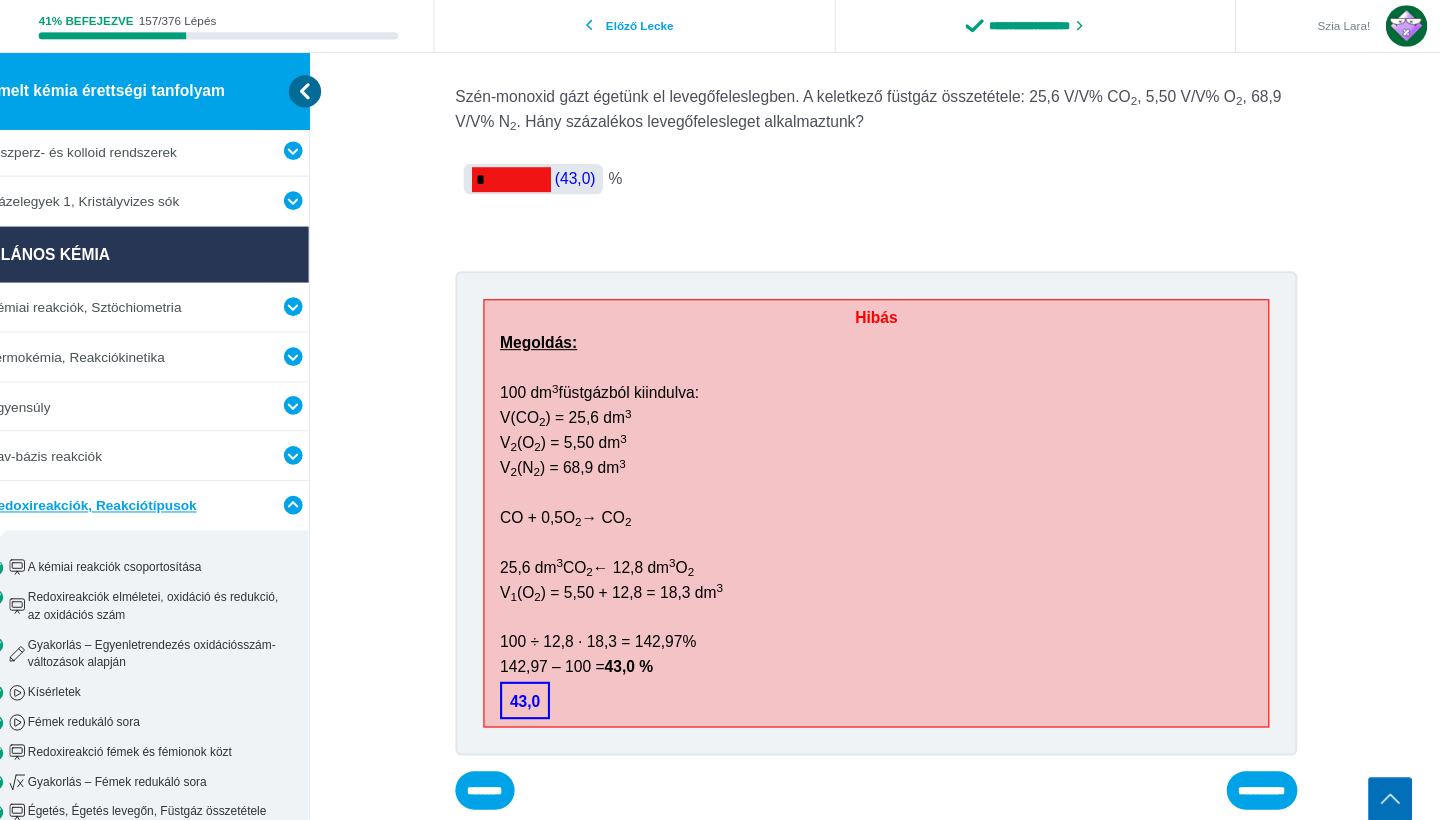 scroll, scrollTop: 265, scrollLeft: 0, axis: vertical 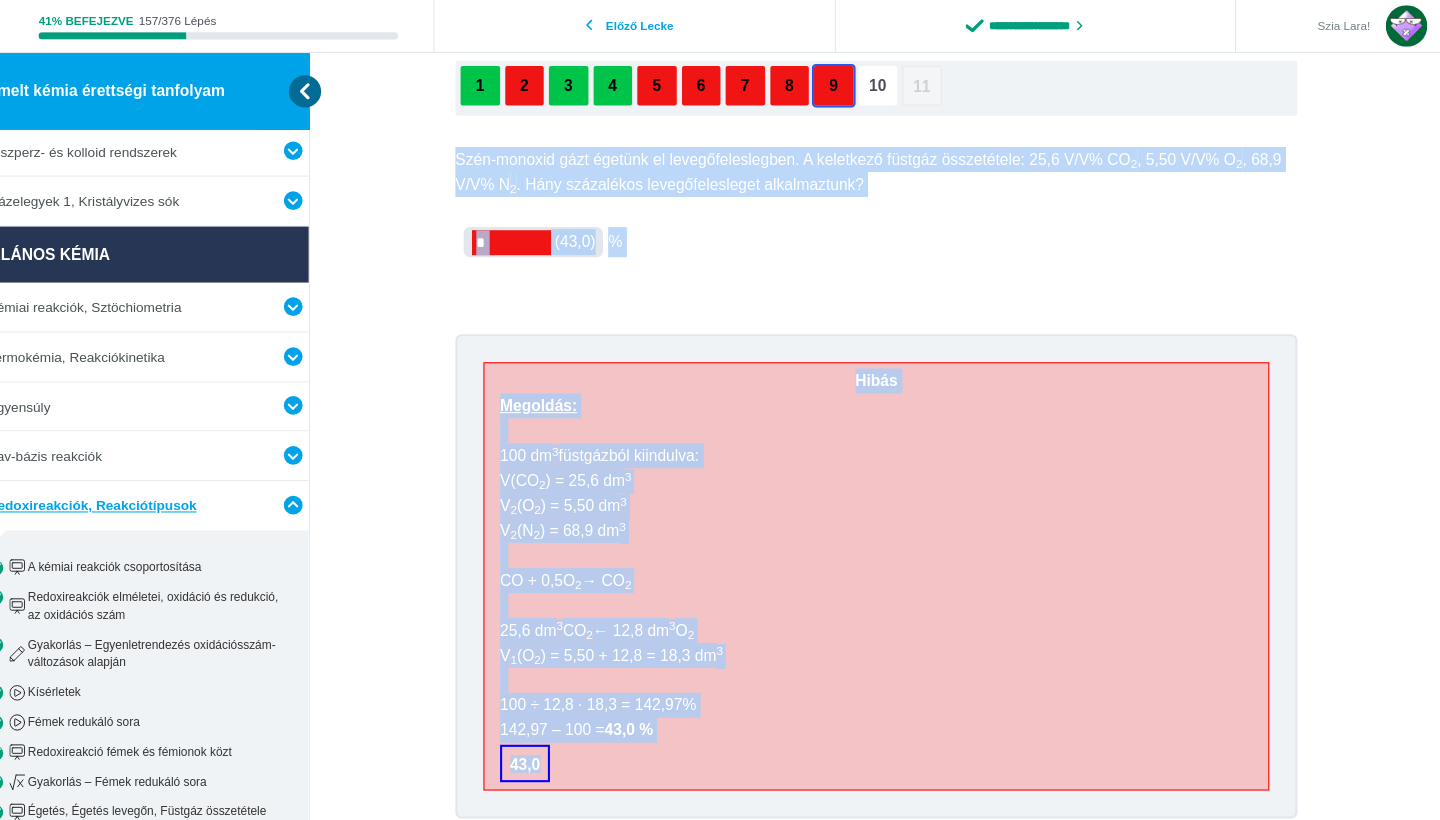 drag, startPoint x: 434, startPoint y: 151, endPoint x: 718, endPoint y: 738, distance: 652.0928 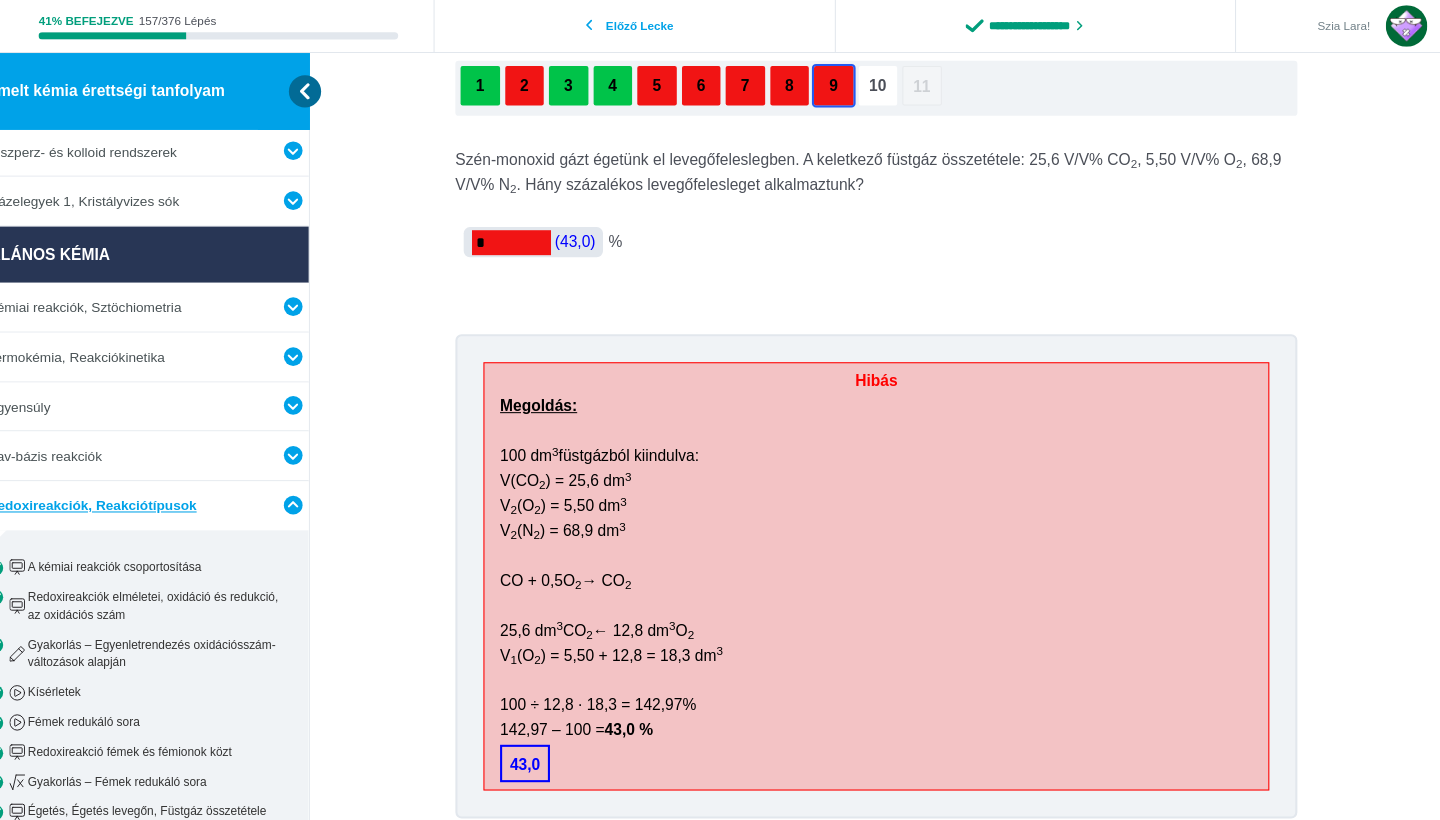 click on "Megoldás:" at bounding box center [0, 0] 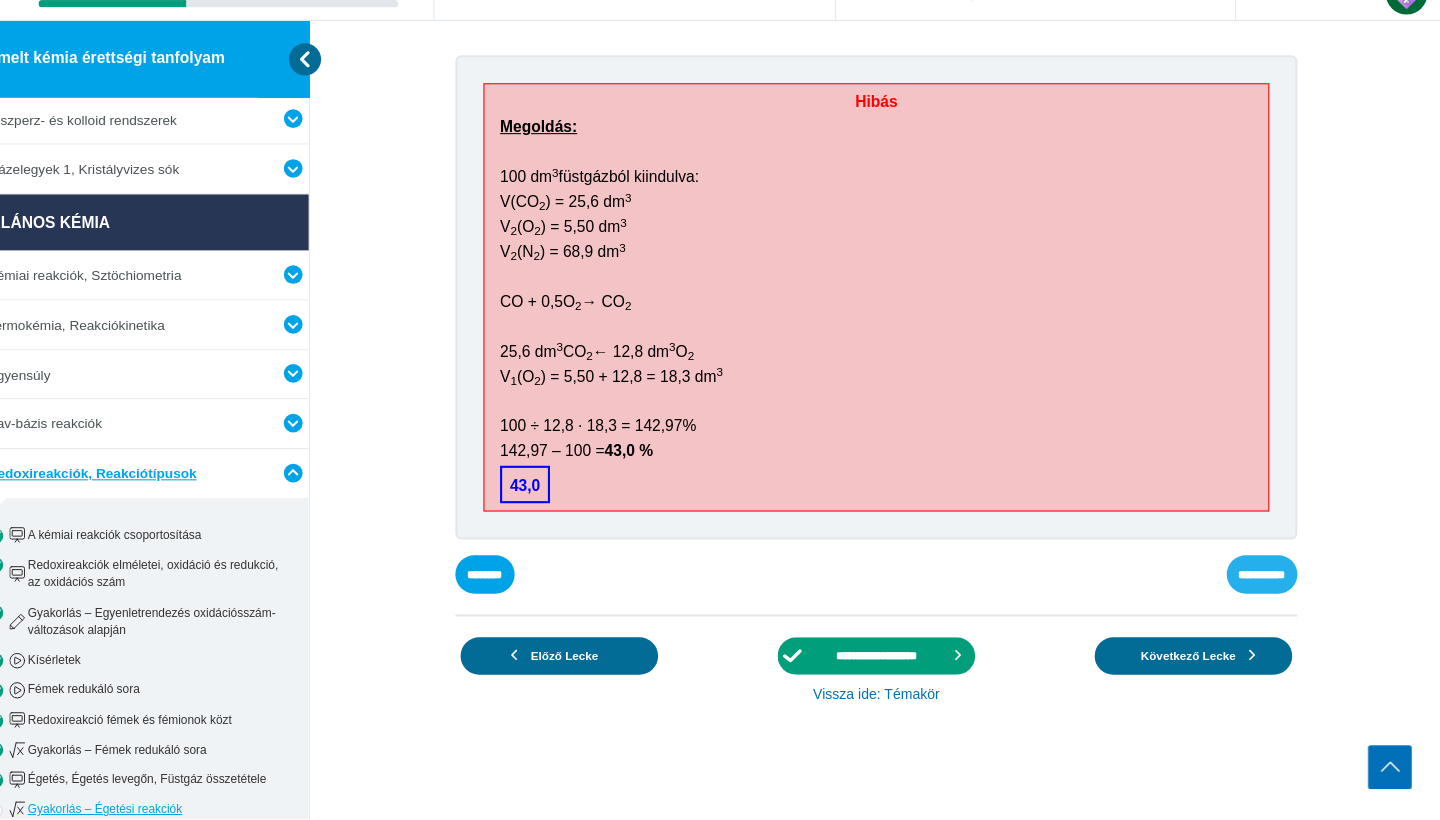 click on "**********" at bounding box center (0, 0) 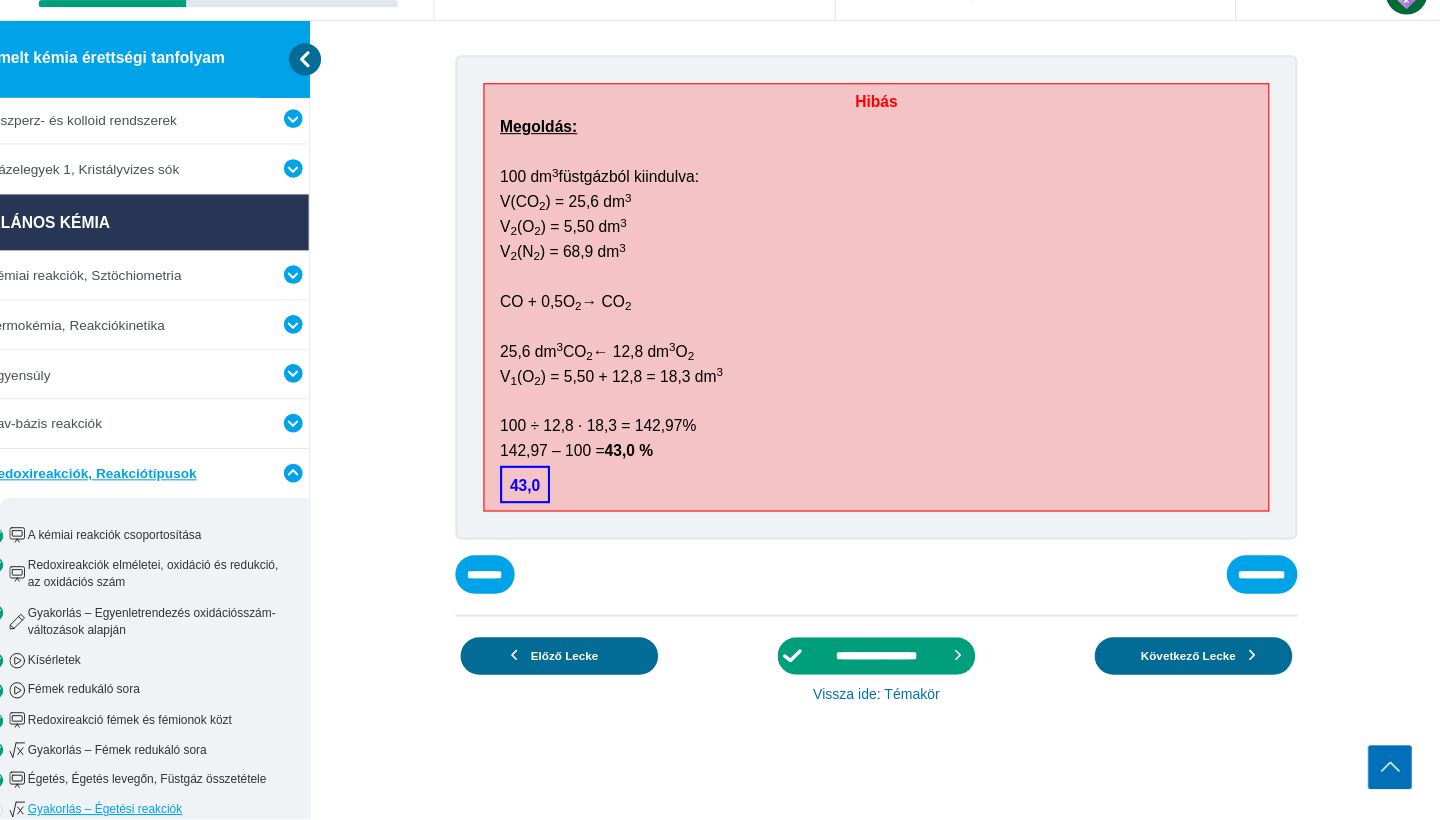 scroll, scrollTop: 6, scrollLeft: 0, axis: vertical 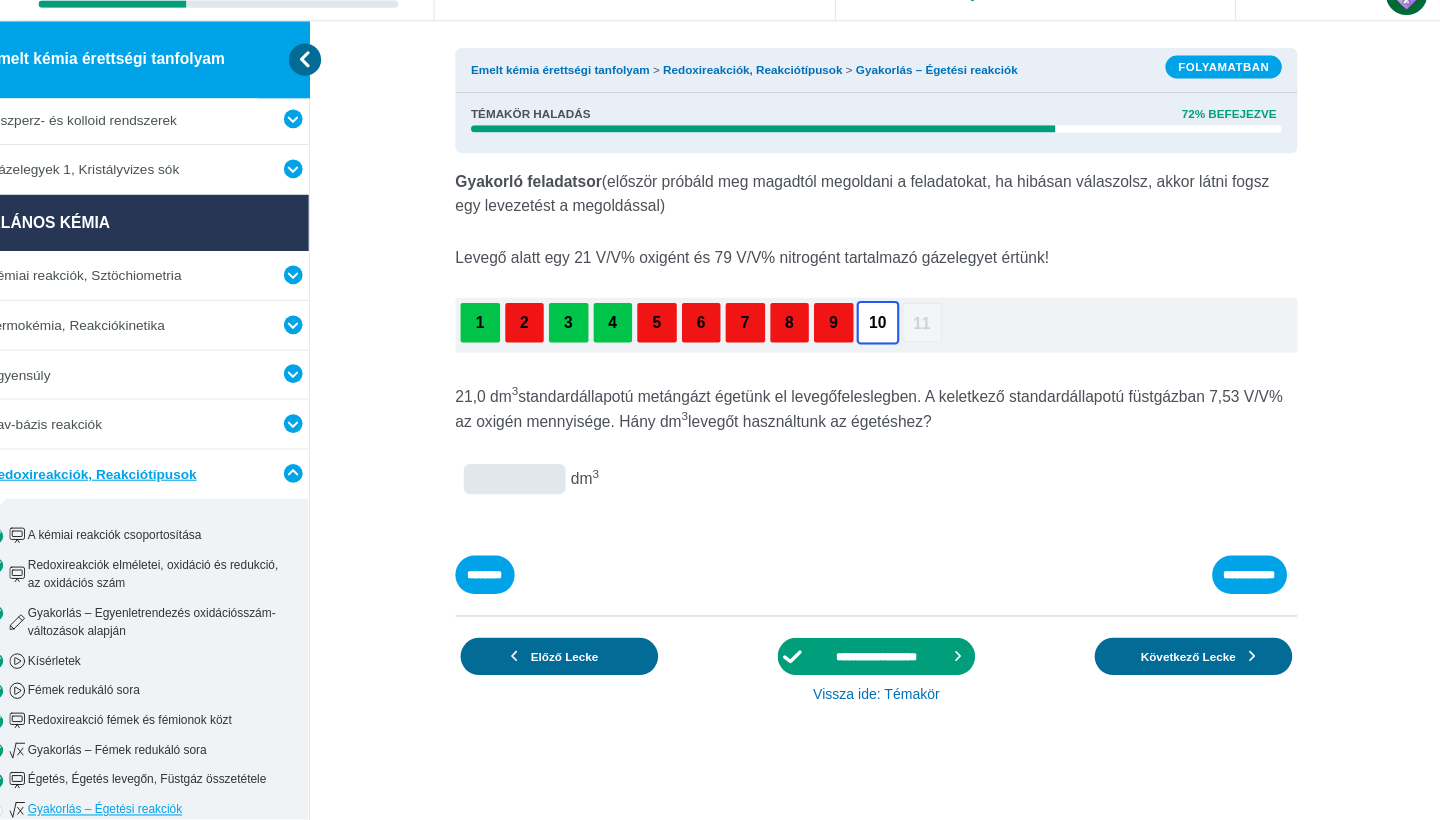 click at bounding box center [0, 0] 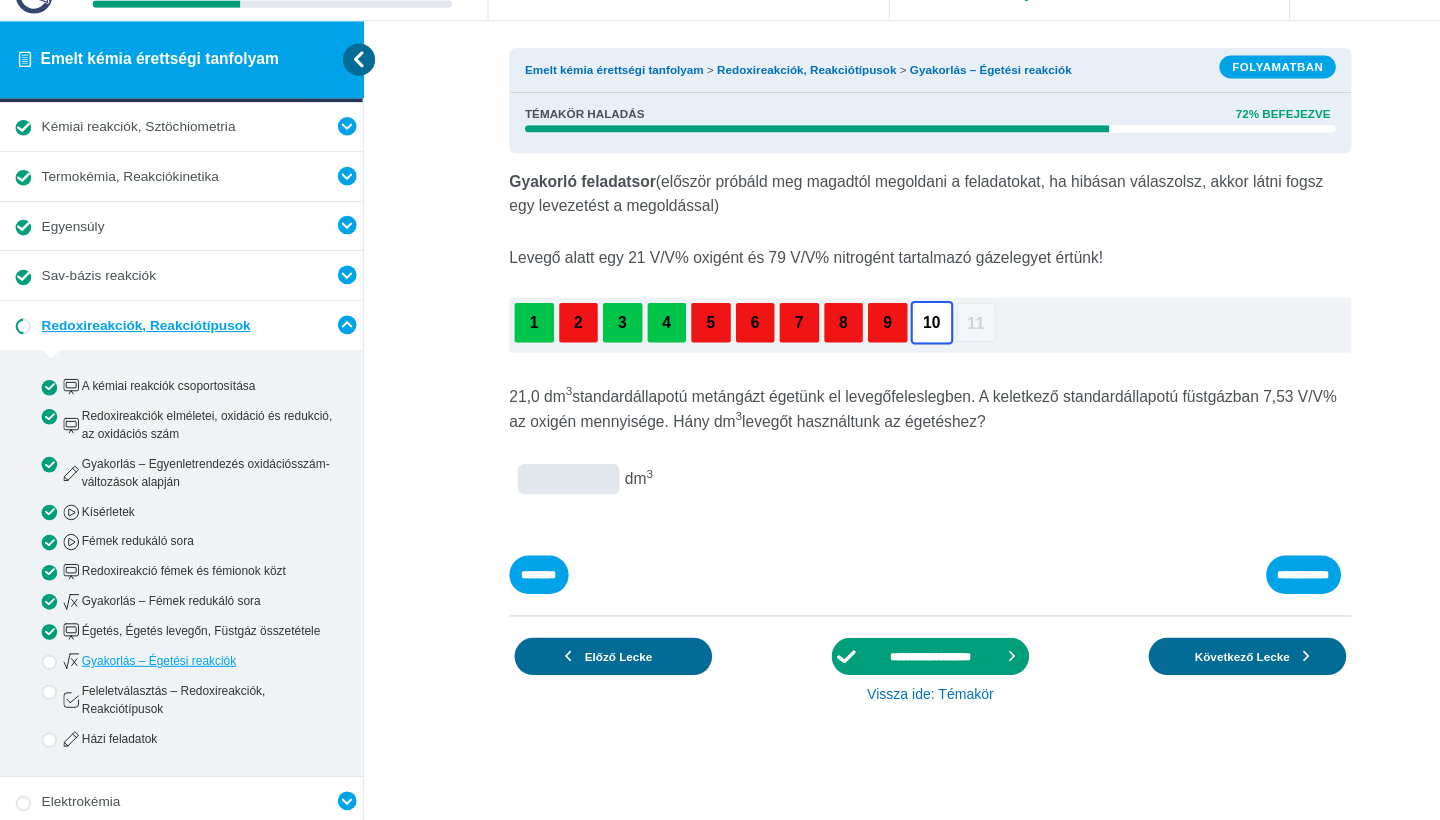 scroll, scrollTop: 665, scrollLeft: 0, axis: vertical 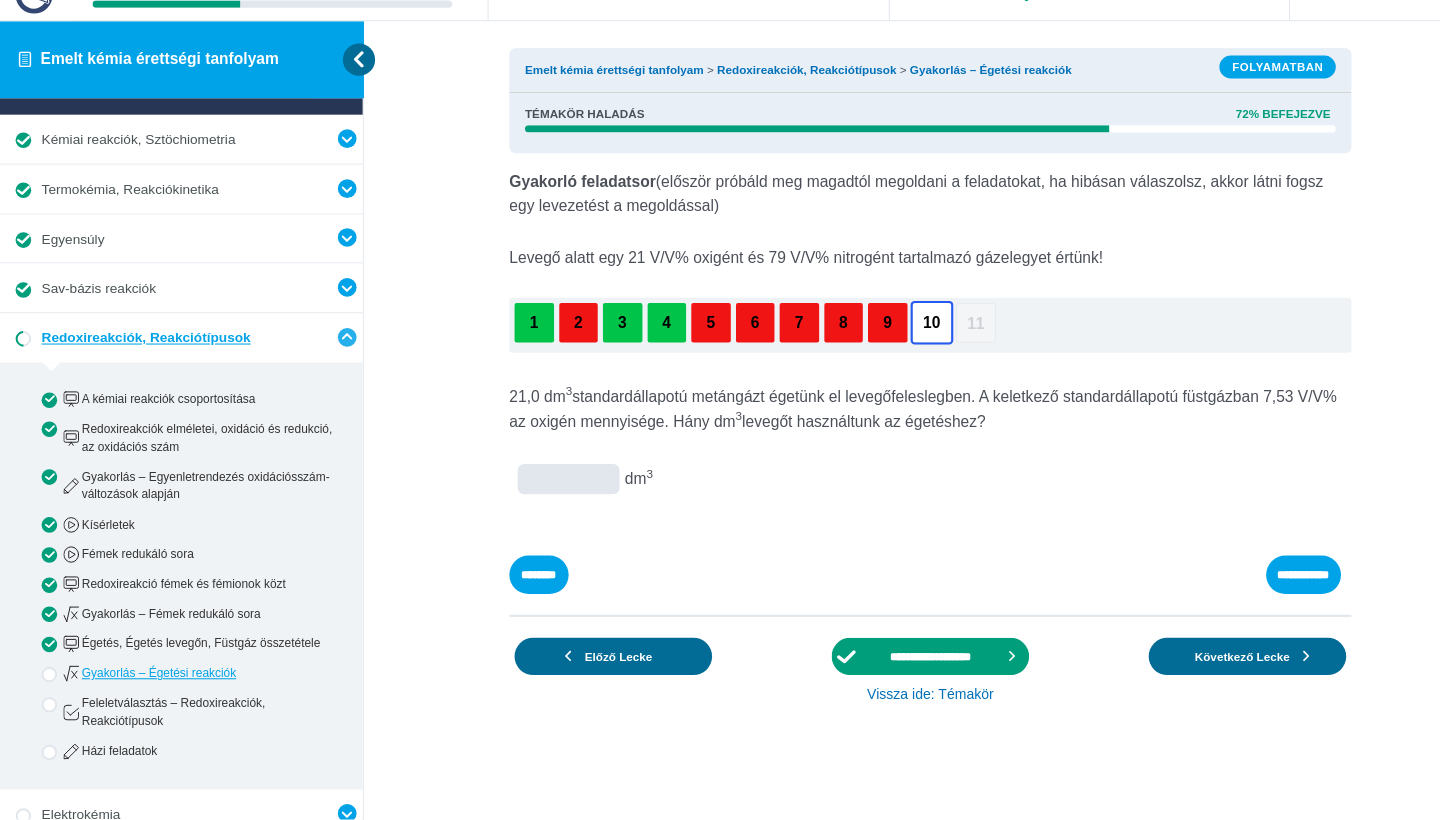 click at bounding box center [334, 355] 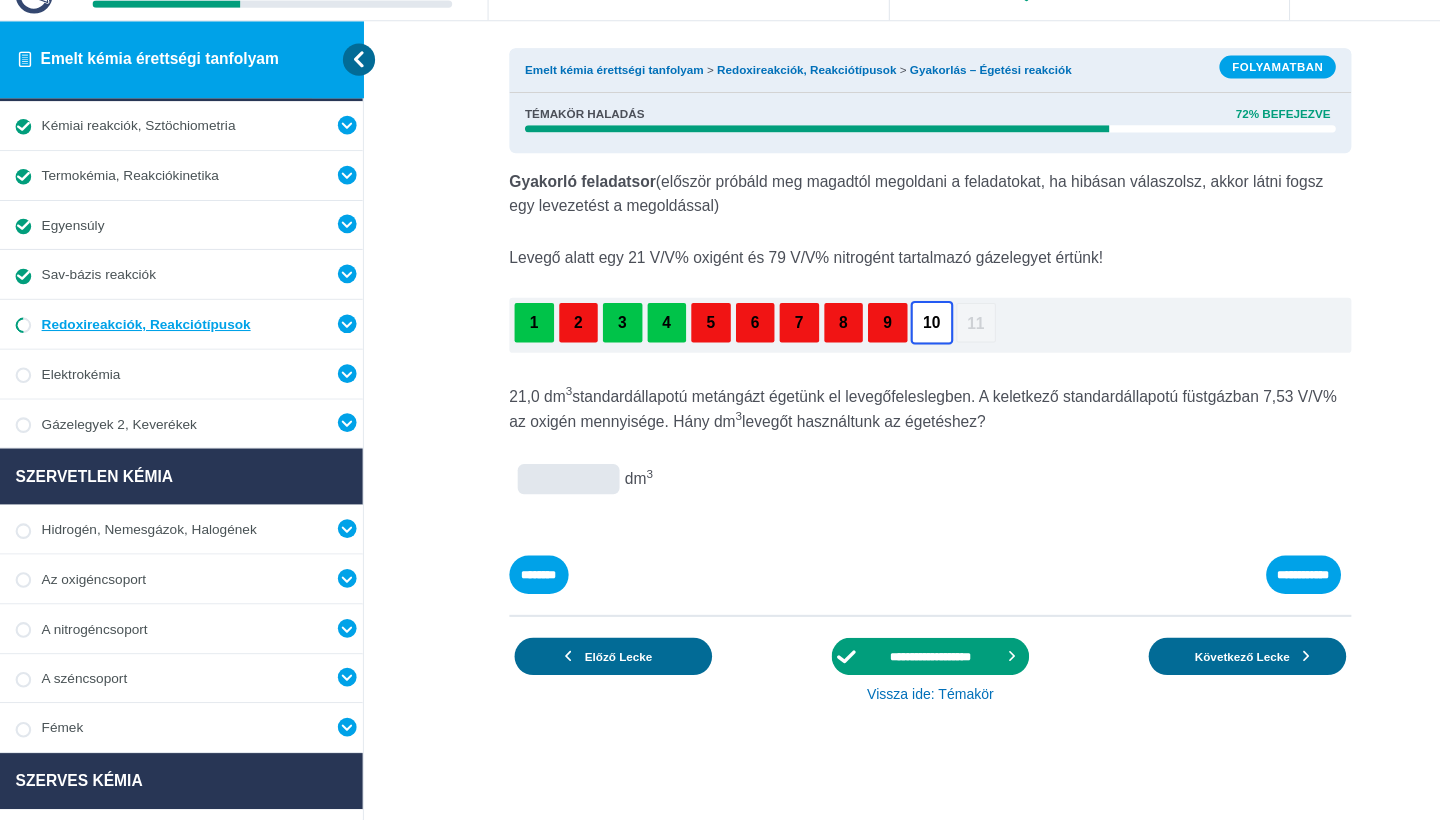 scroll, scrollTop: 689, scrollLeft: 0, axis: vertical 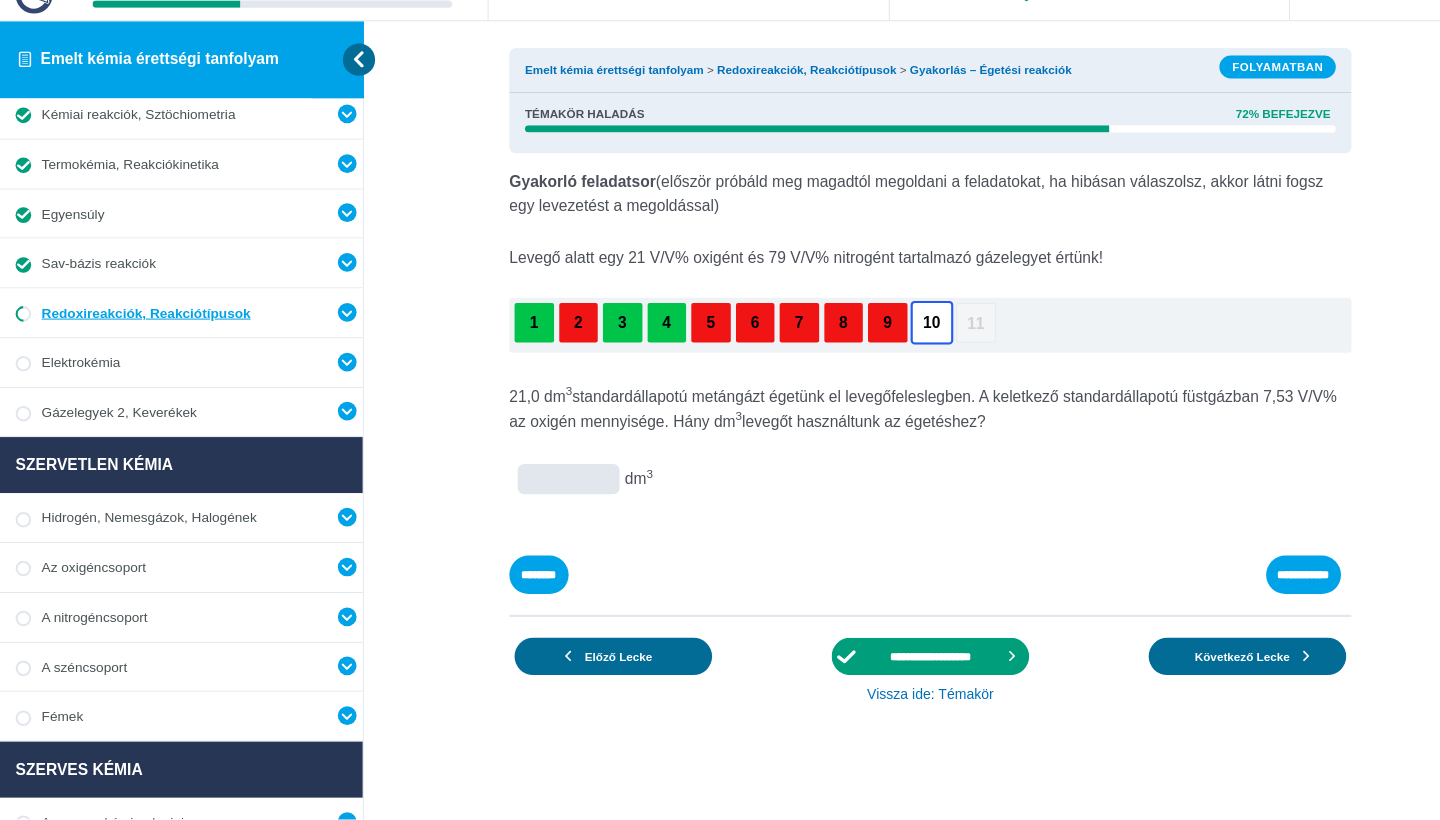 click at bounding box center (0, 0) 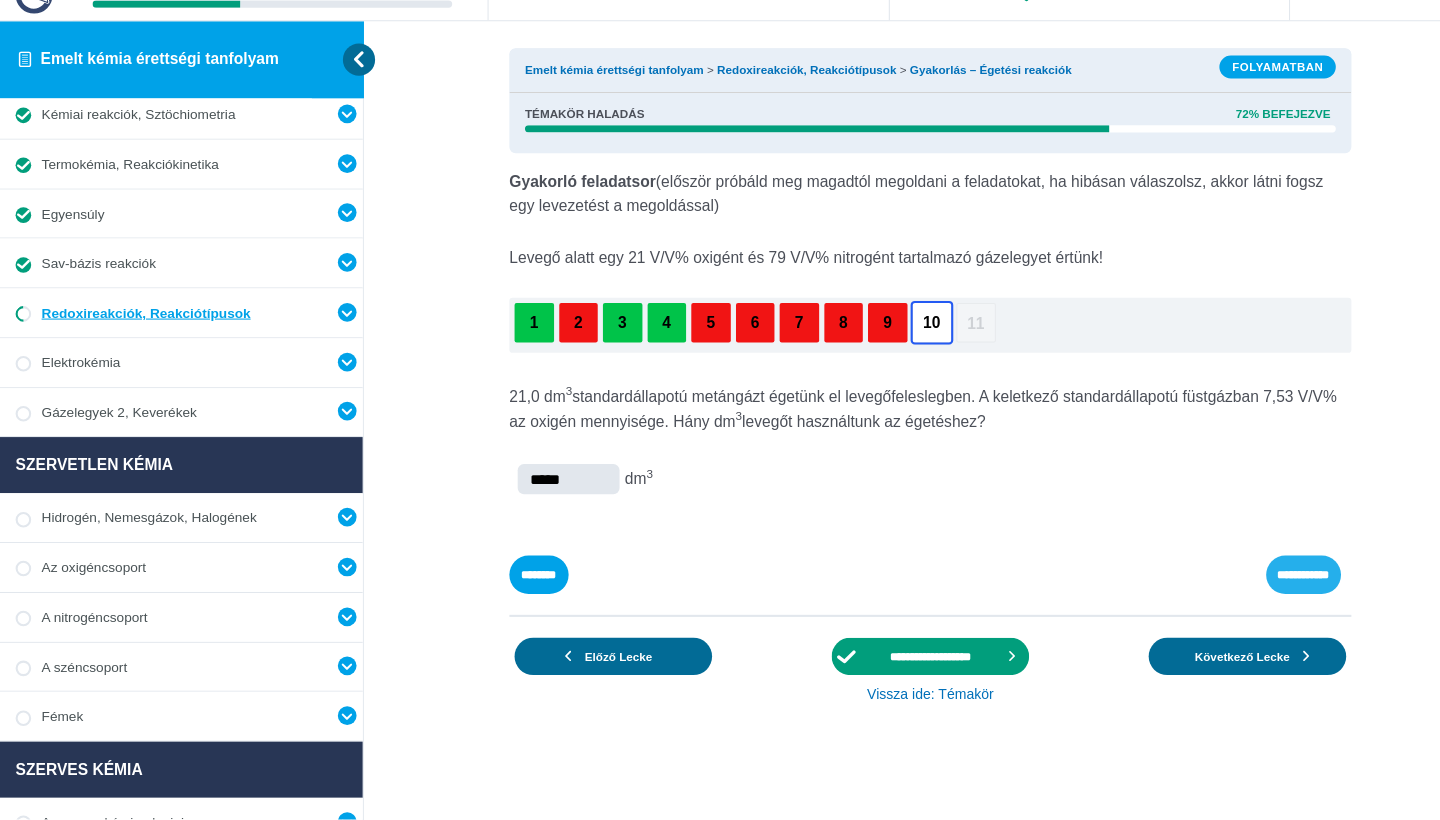 type on "*****" 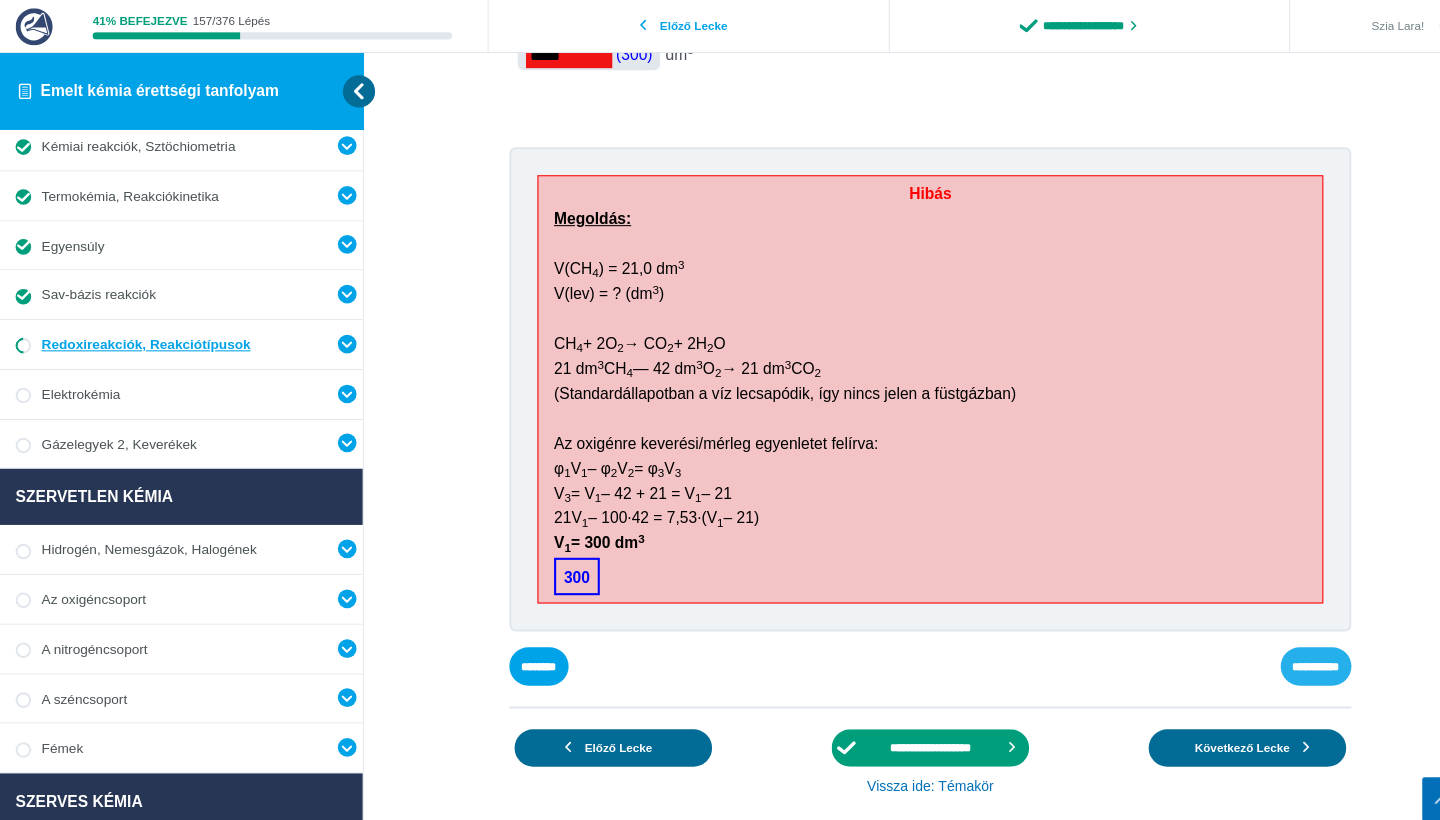 scroll, scrollTop: 441, scrollLeft: 0, axis: vertical 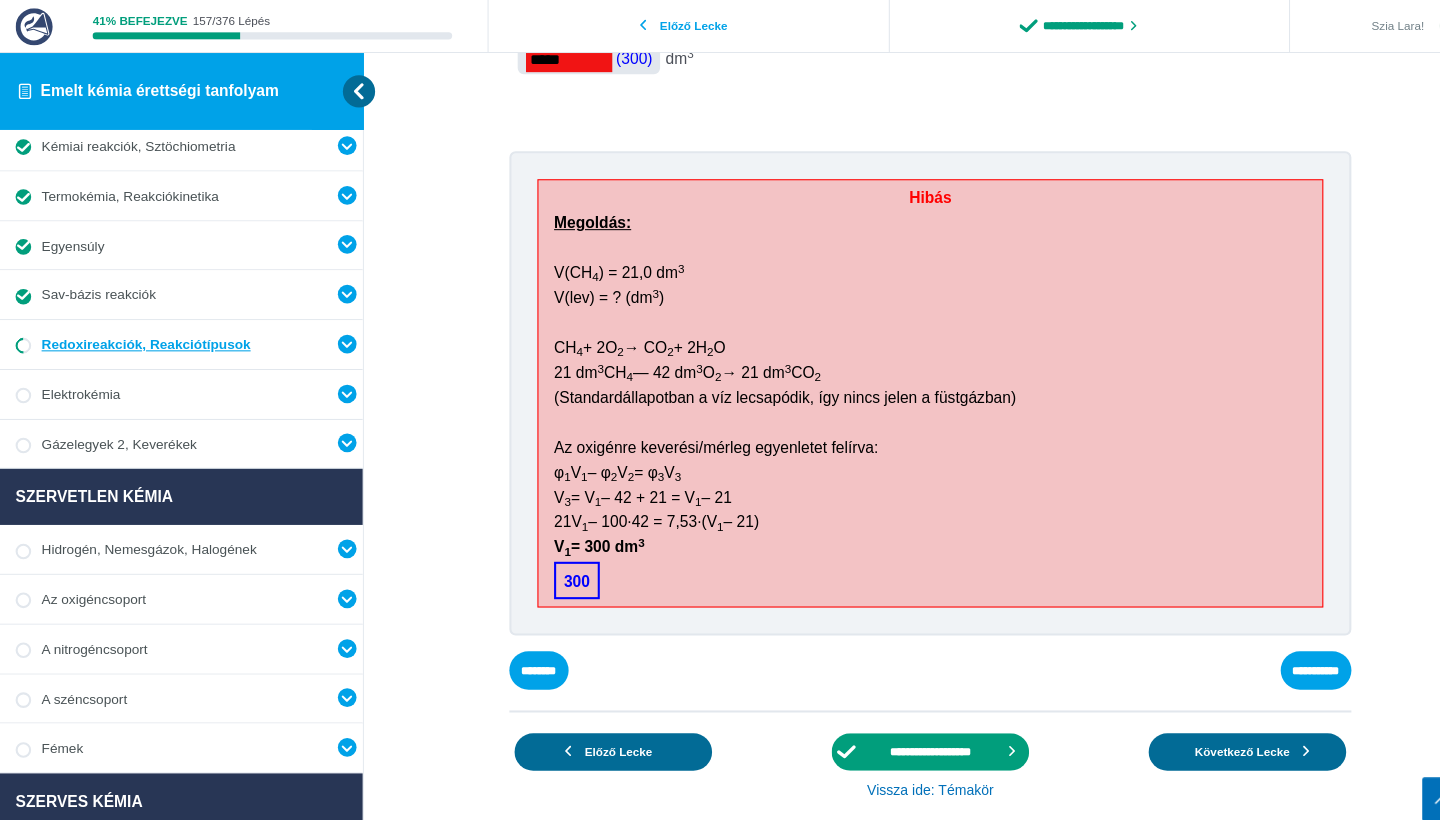 click on "300" at bounding box center [0, 0] 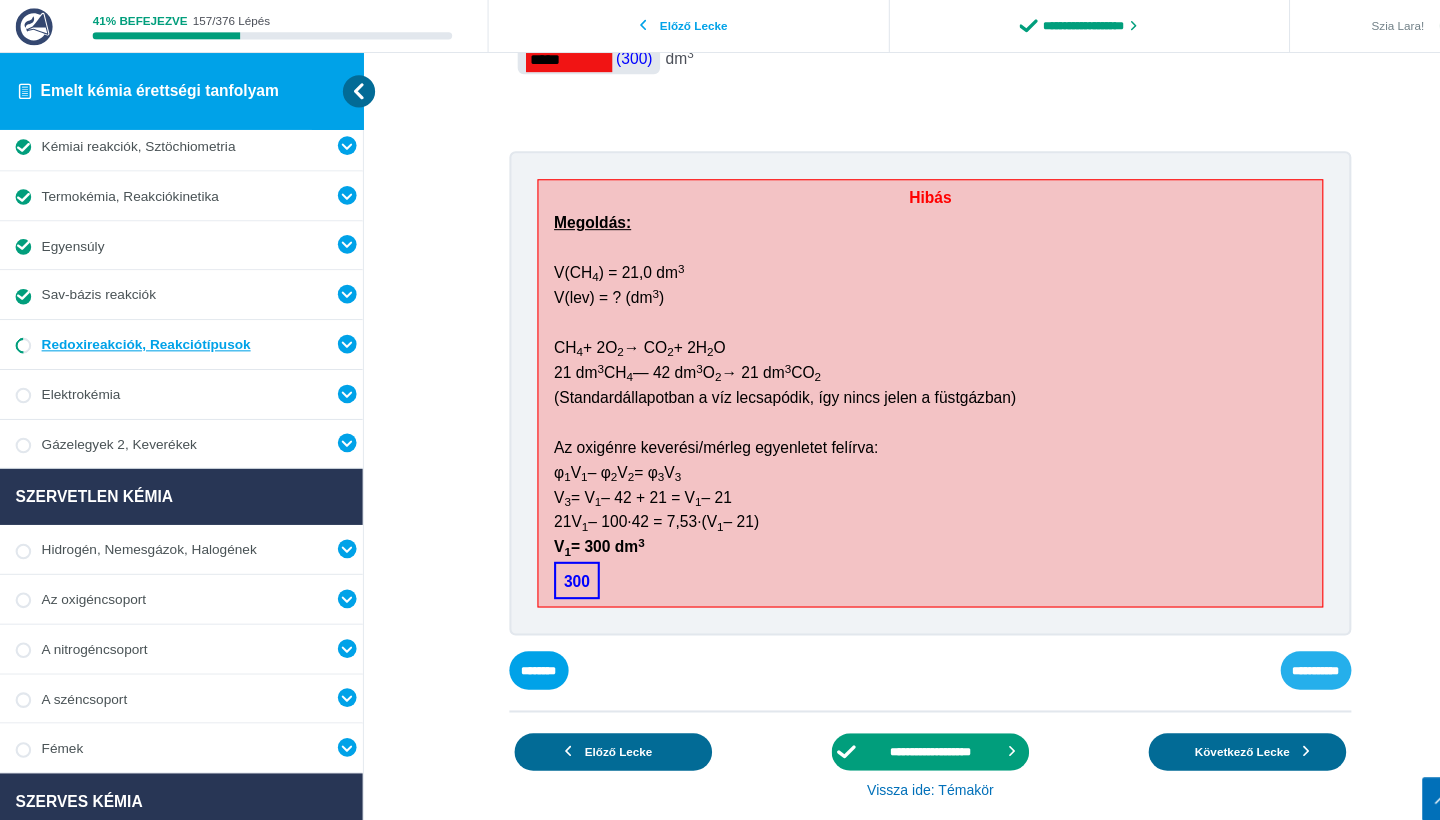 click on "**********" at bounding box center [0, 0] 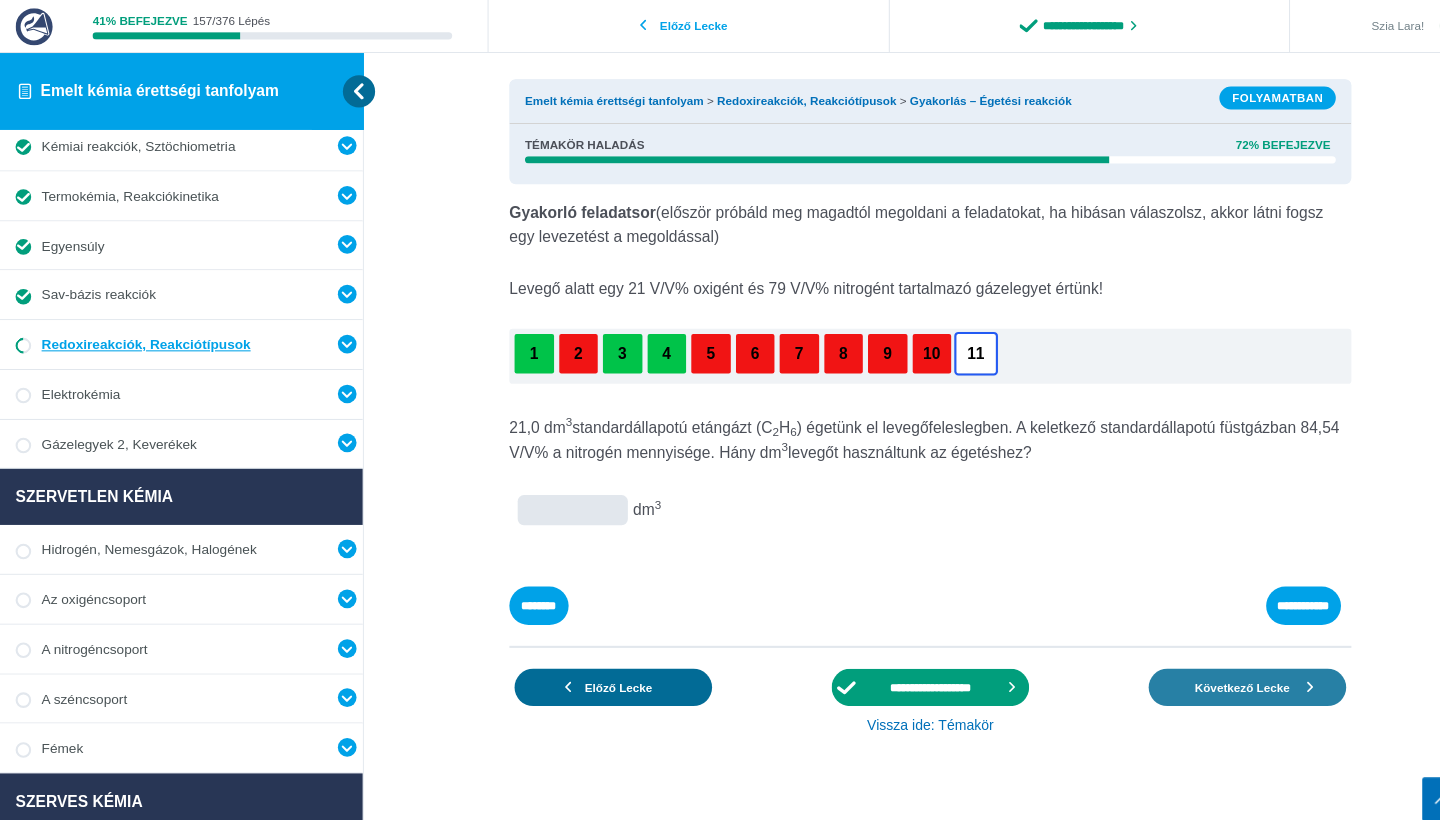 scroll, scrollTop: 6, scrollLeft: 0, axis: vertical 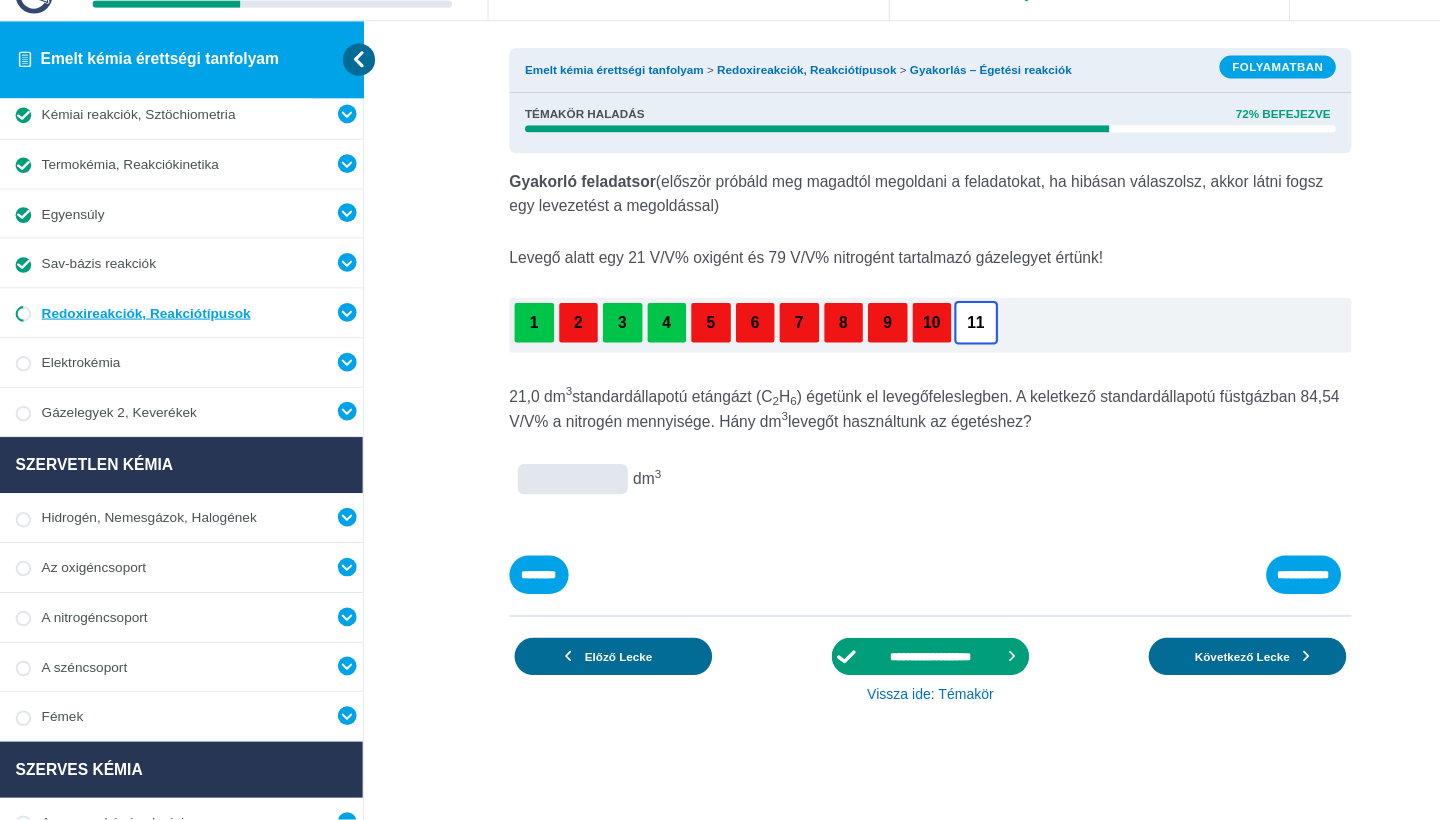 click at bounding box center (0, 0) 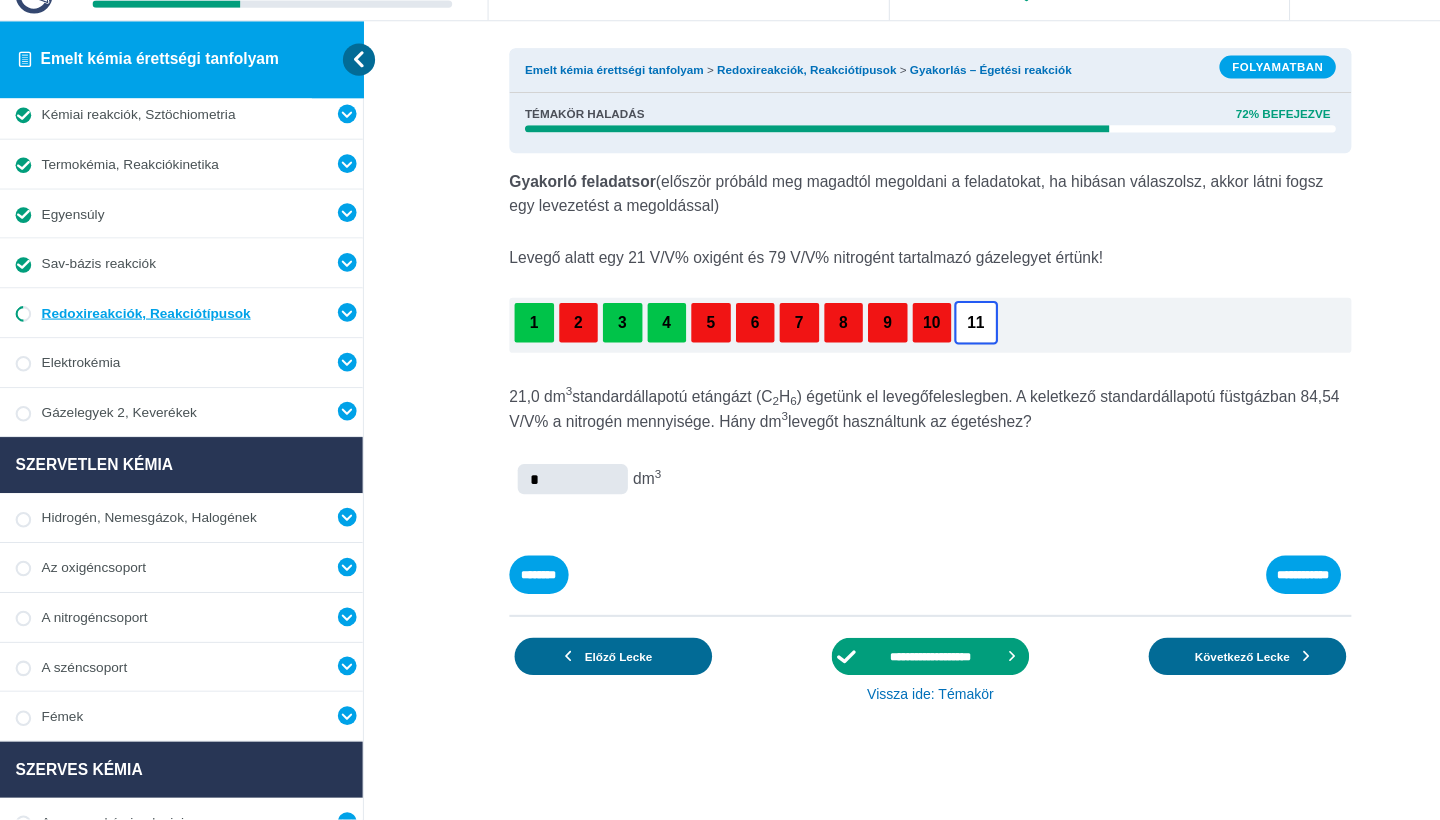 type on "*" 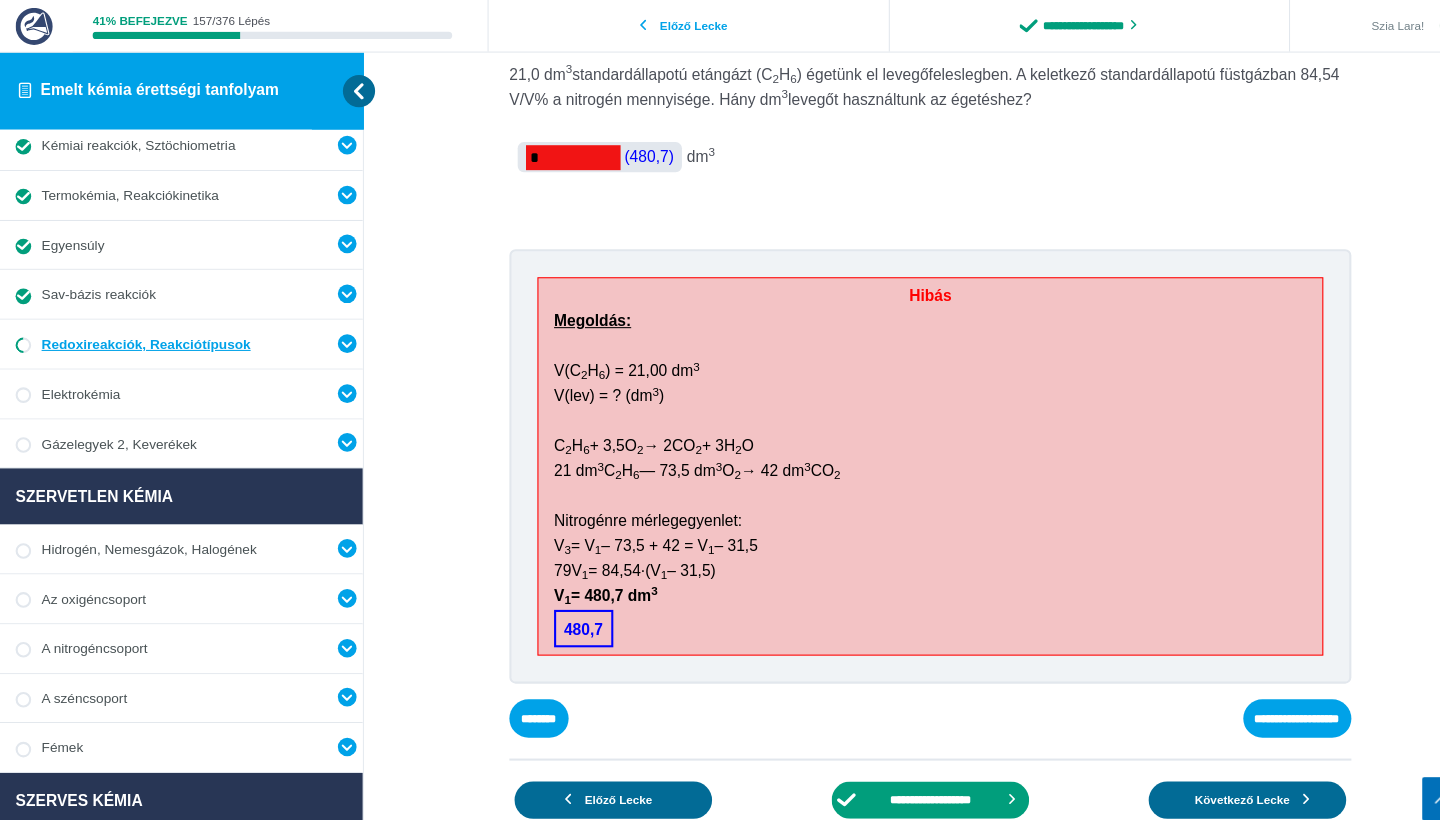 scroll, scrollTop: 345, scrollLeft: 0, axis: vertical 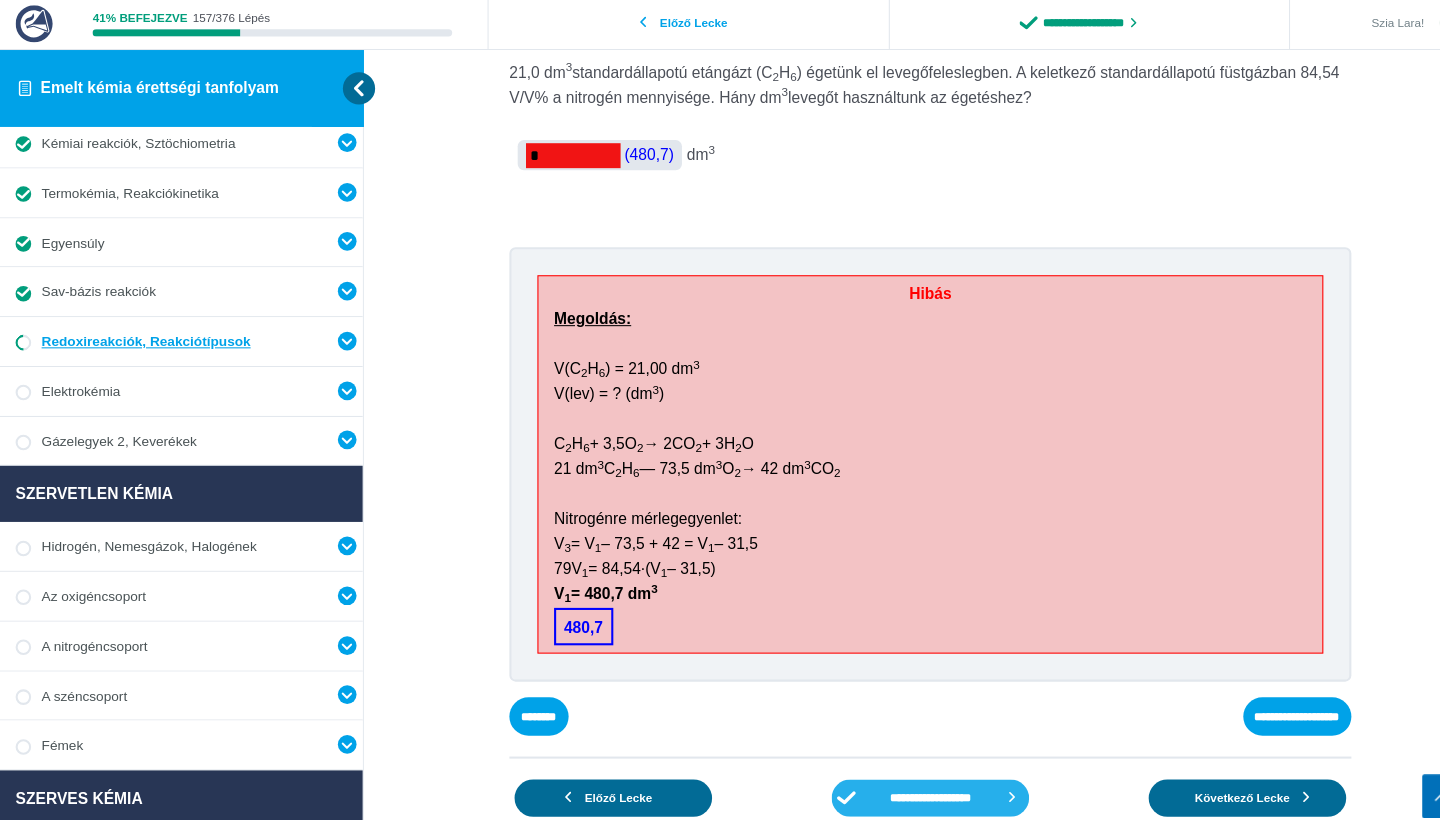 click on "**********" at bounding box center [895, 771] 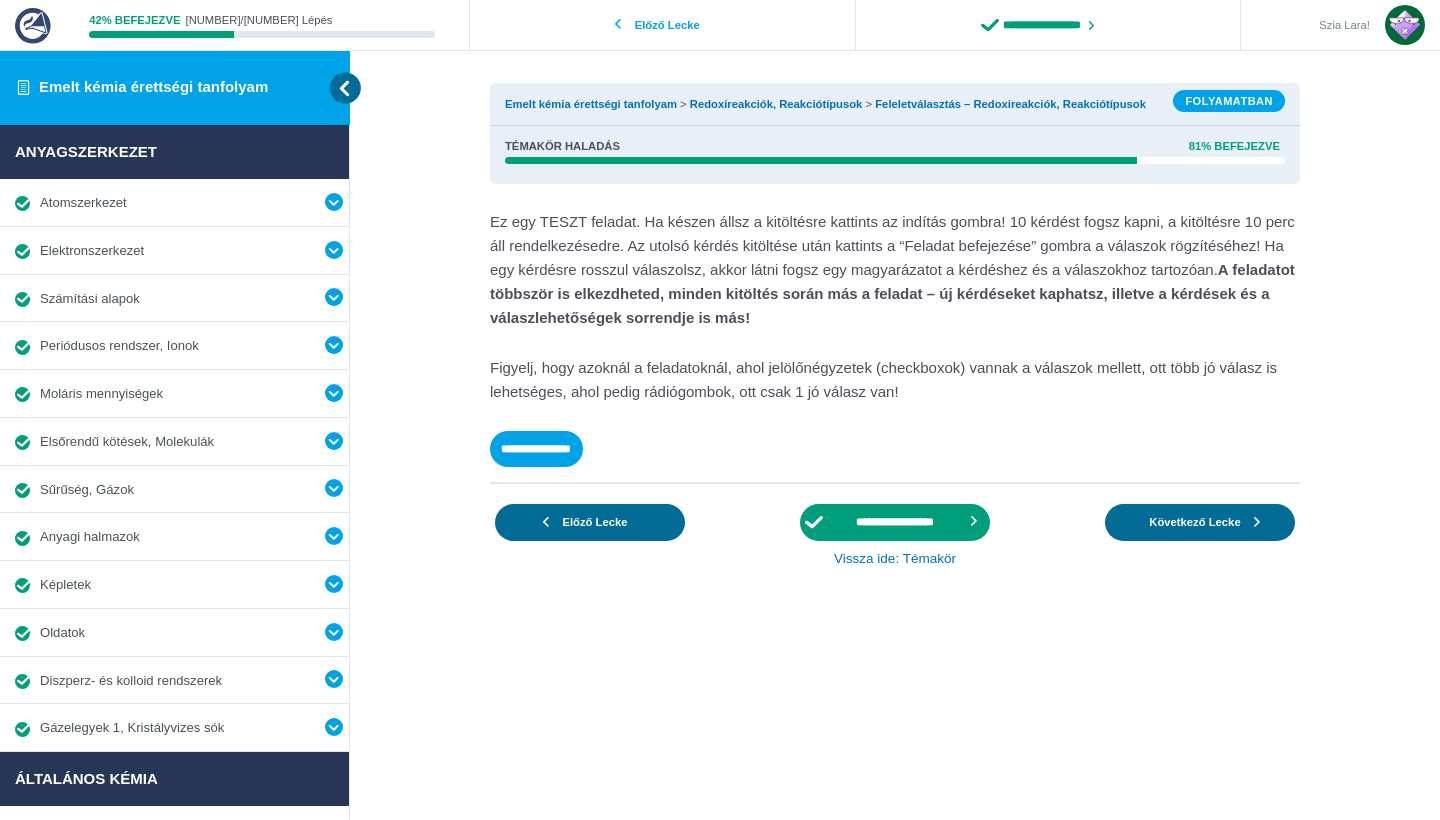 scroll, scrollTop: 0, scrollLeft: 0, axis: both 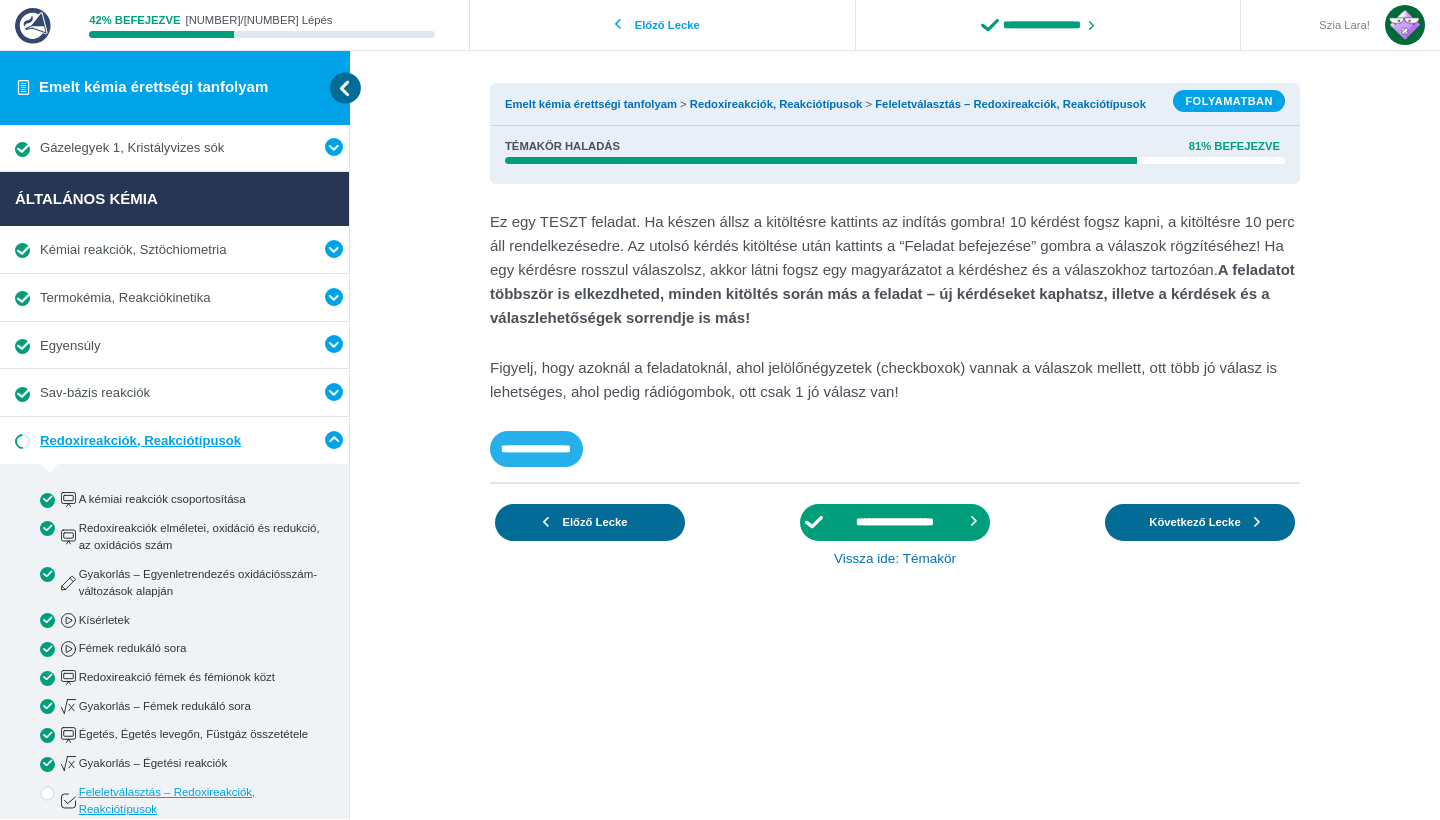 click on "**********" at bounding box center [536, 449] 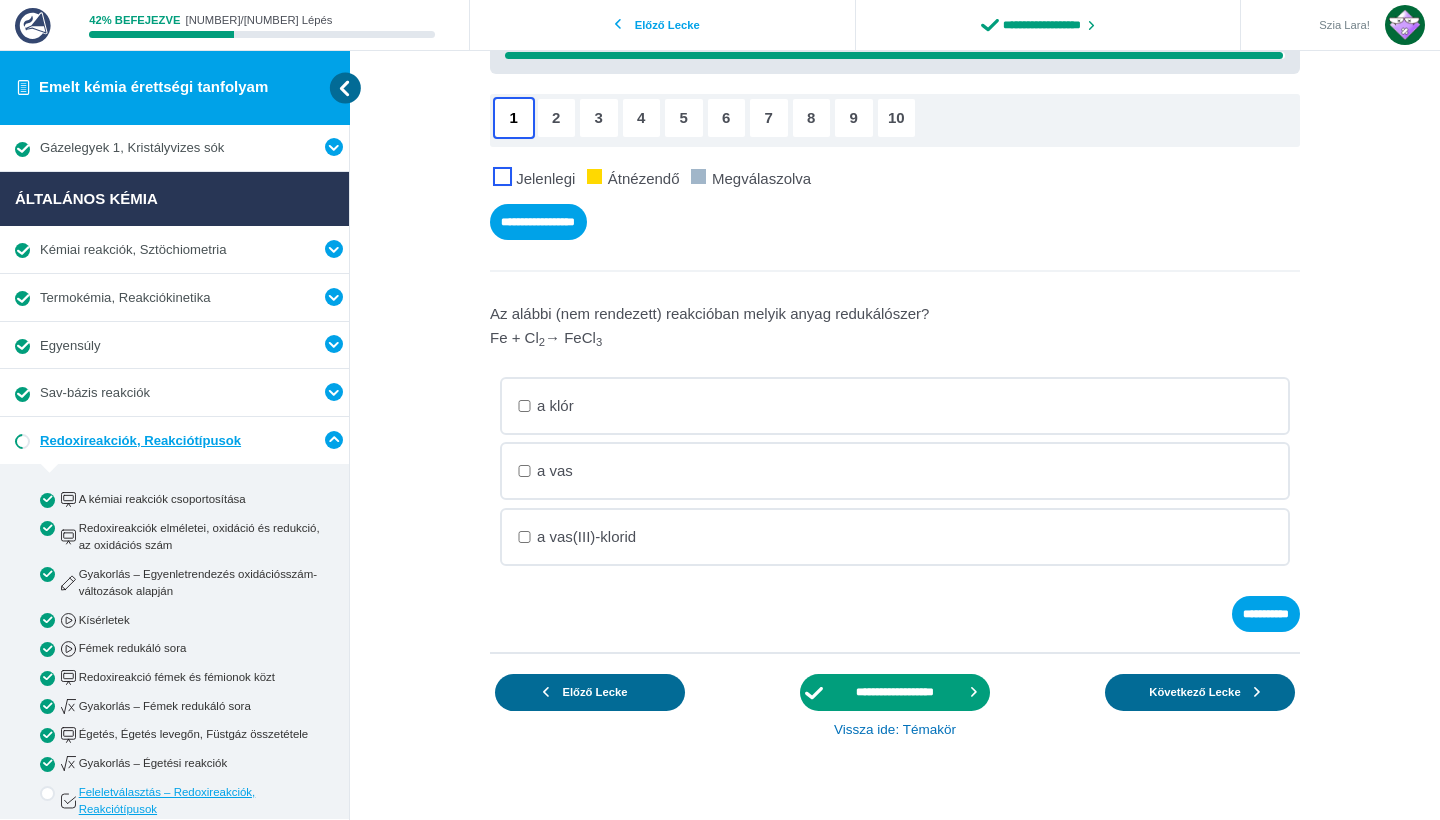 scroll, scrollTop: 294, scrollLeft: 0, axis: vertical 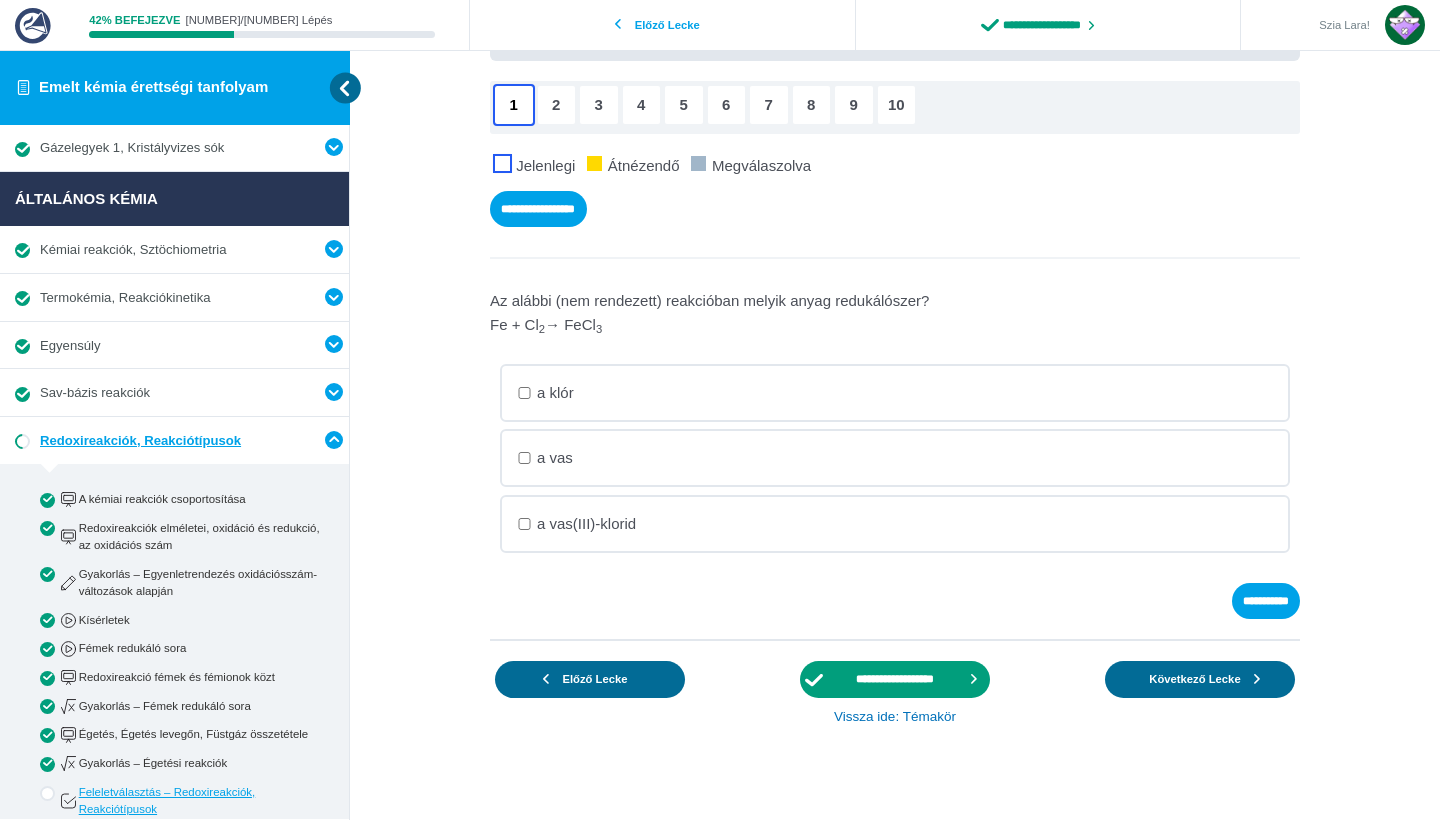 click on "a vas" at bounding box center [895, 393] 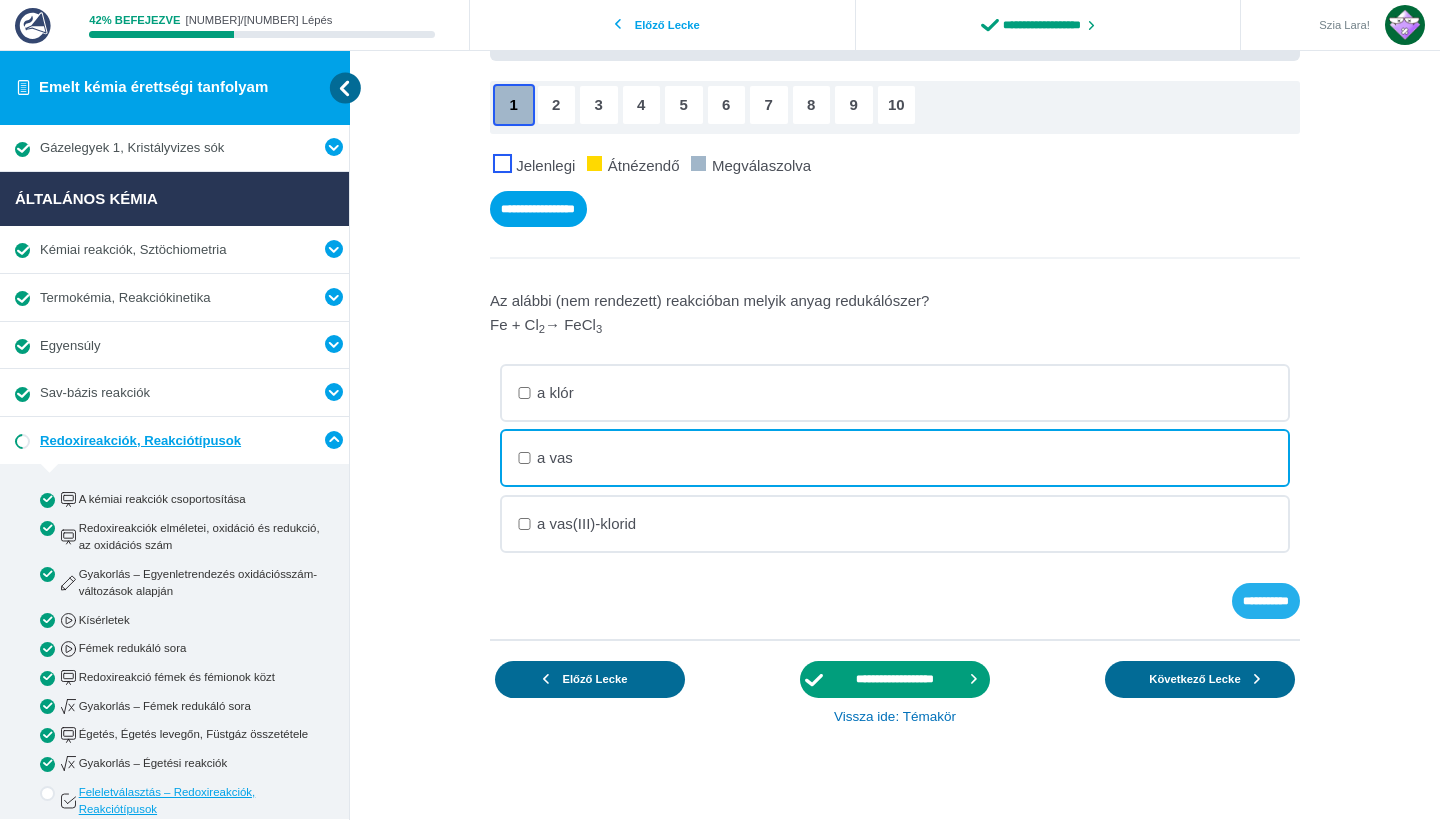 click on "**********" at bounding box center [1266, 601] 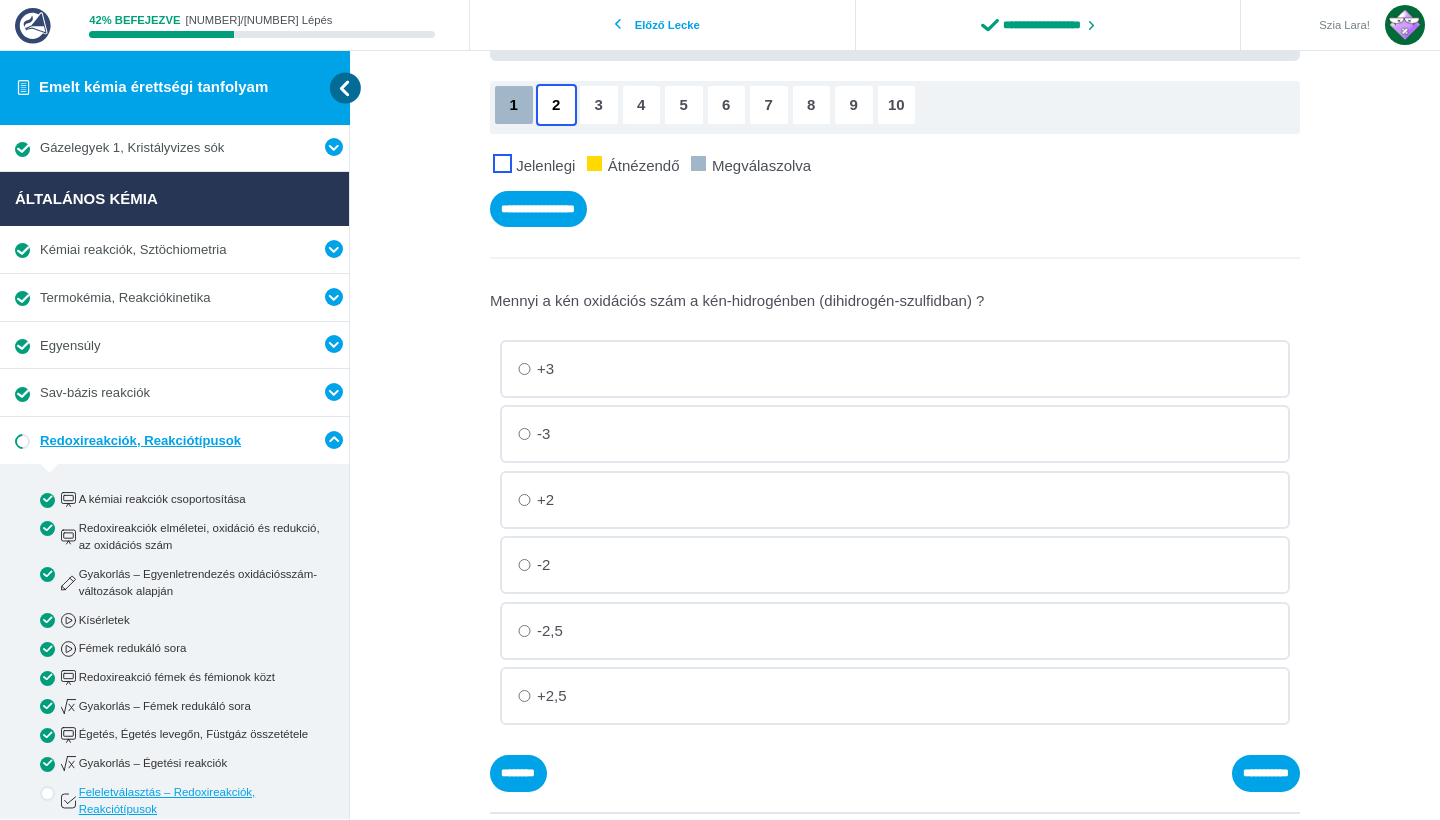 click on "-2" at bounding box center (0, 0) 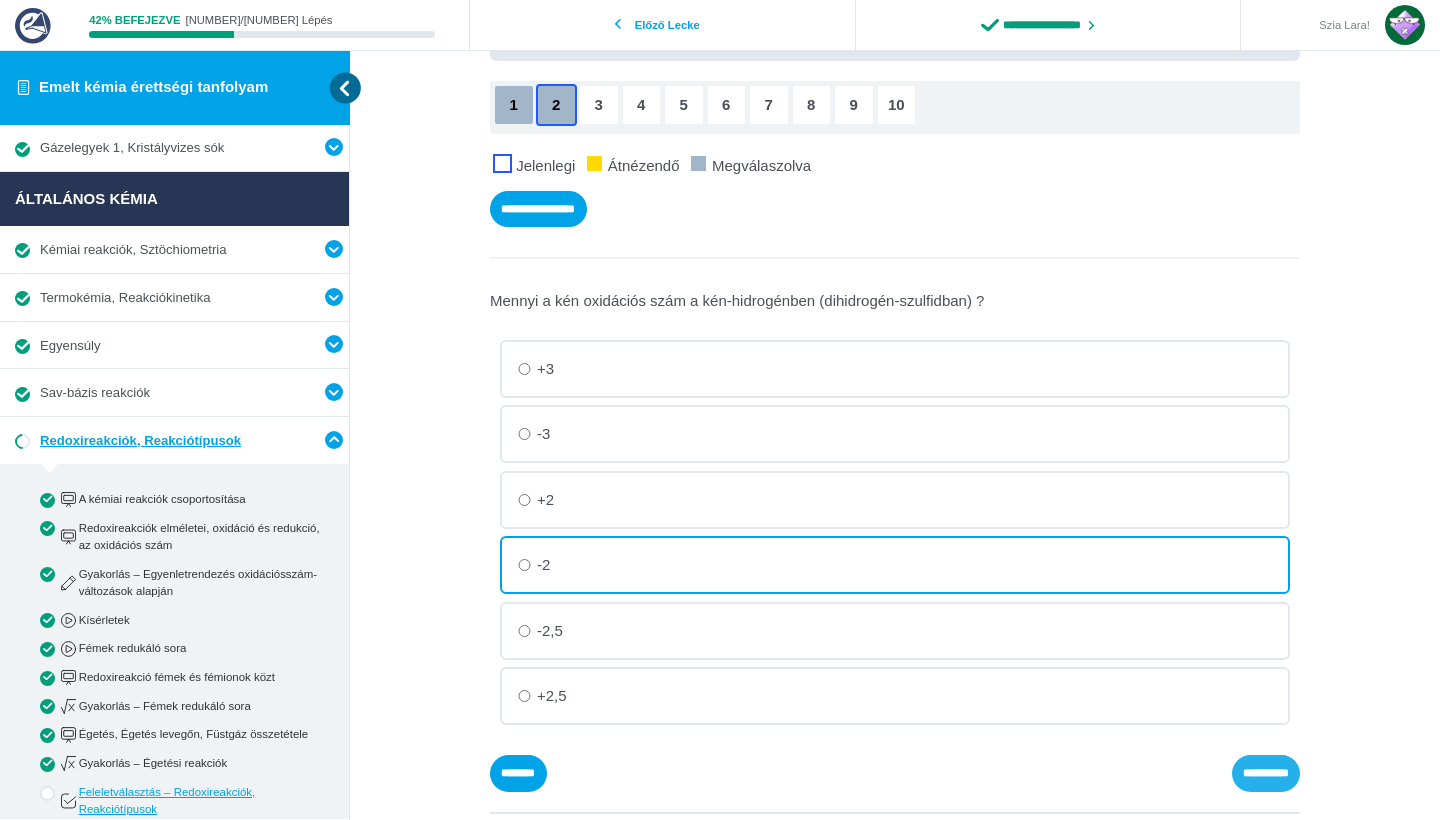 click on "**********" at bounding box center (0, 0) 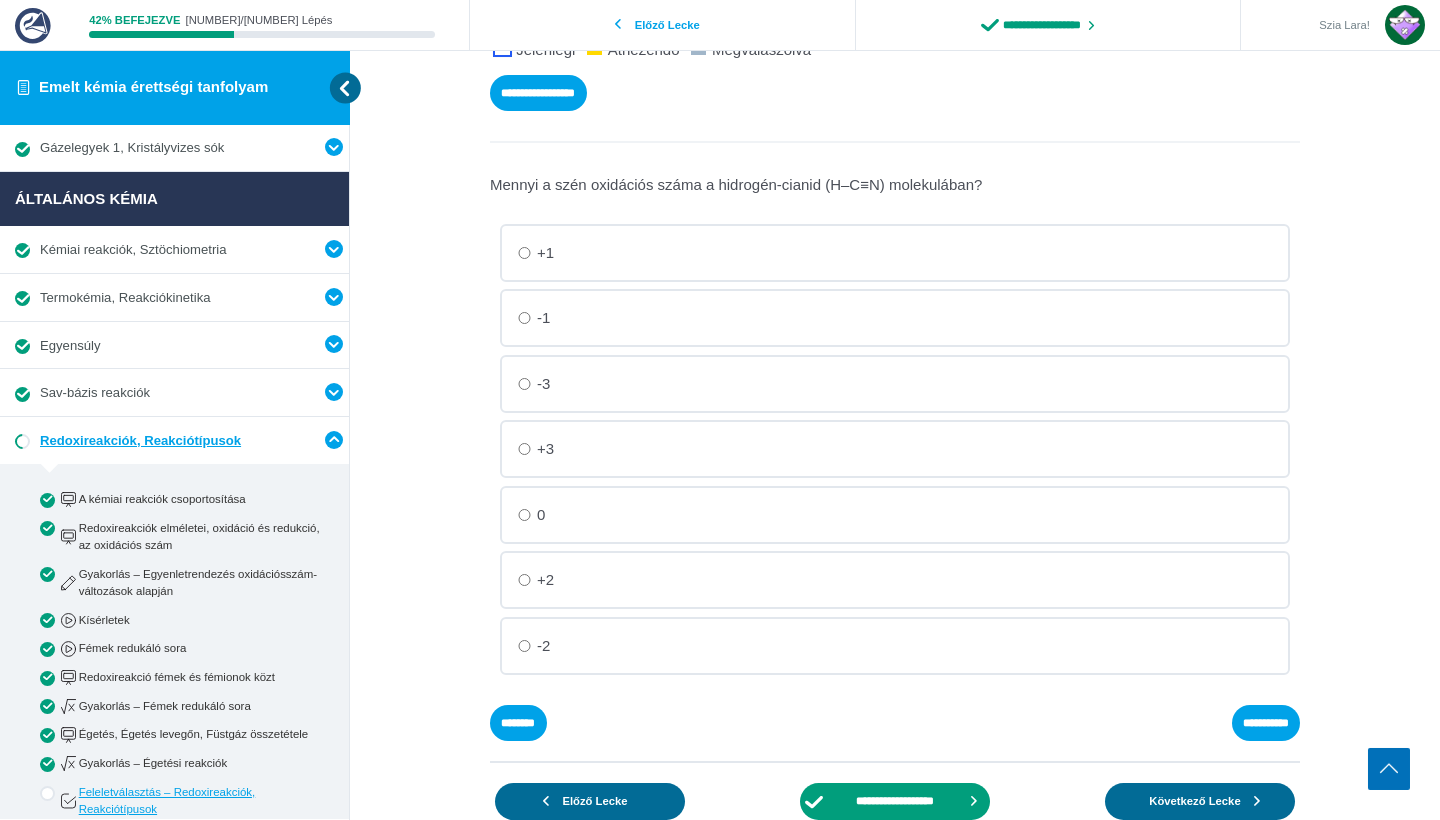 scroll, scrollTop: 477, scrollLeft: 0, axis: vertical 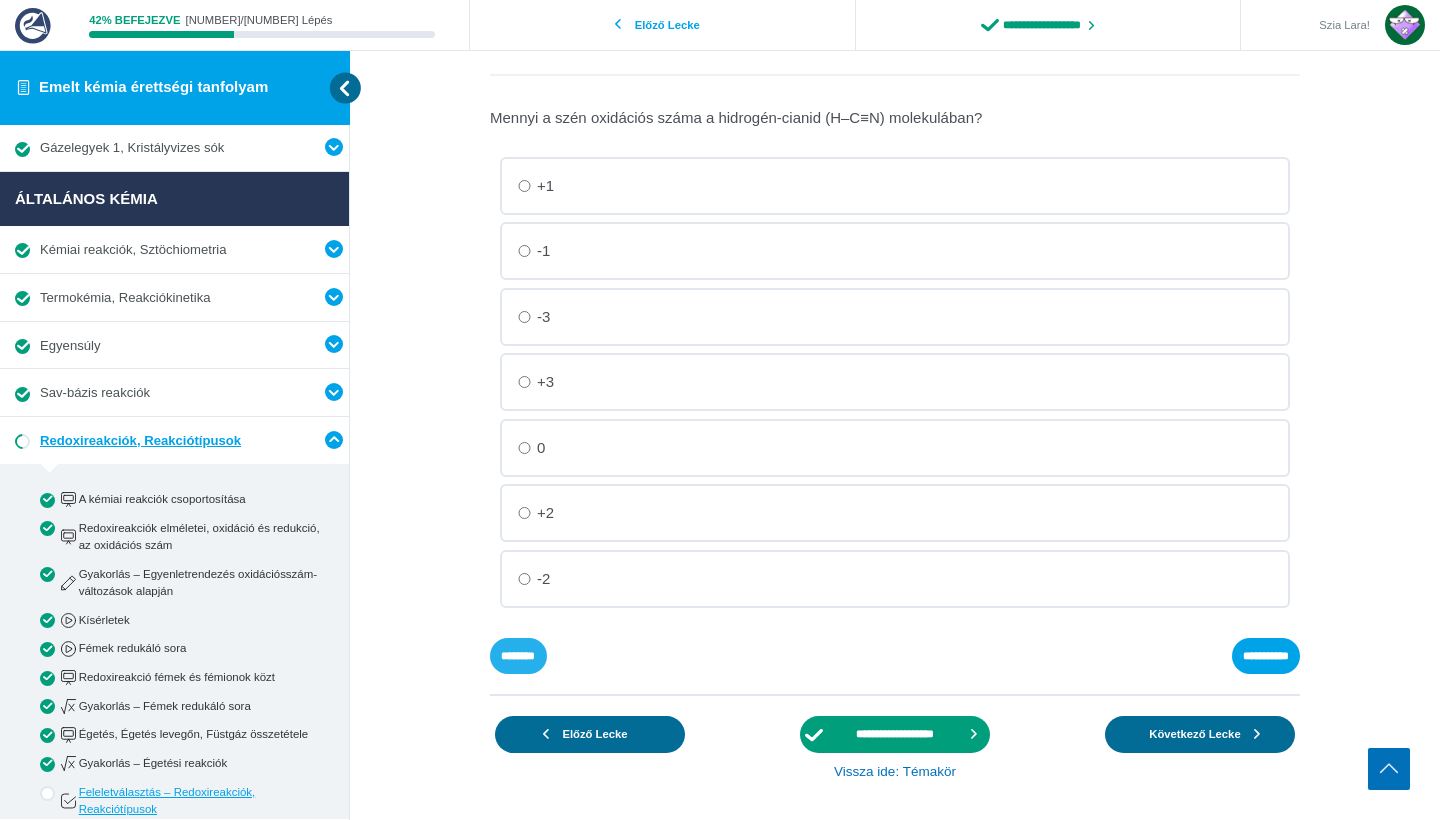click on "********" at bounding box center (0, 0) 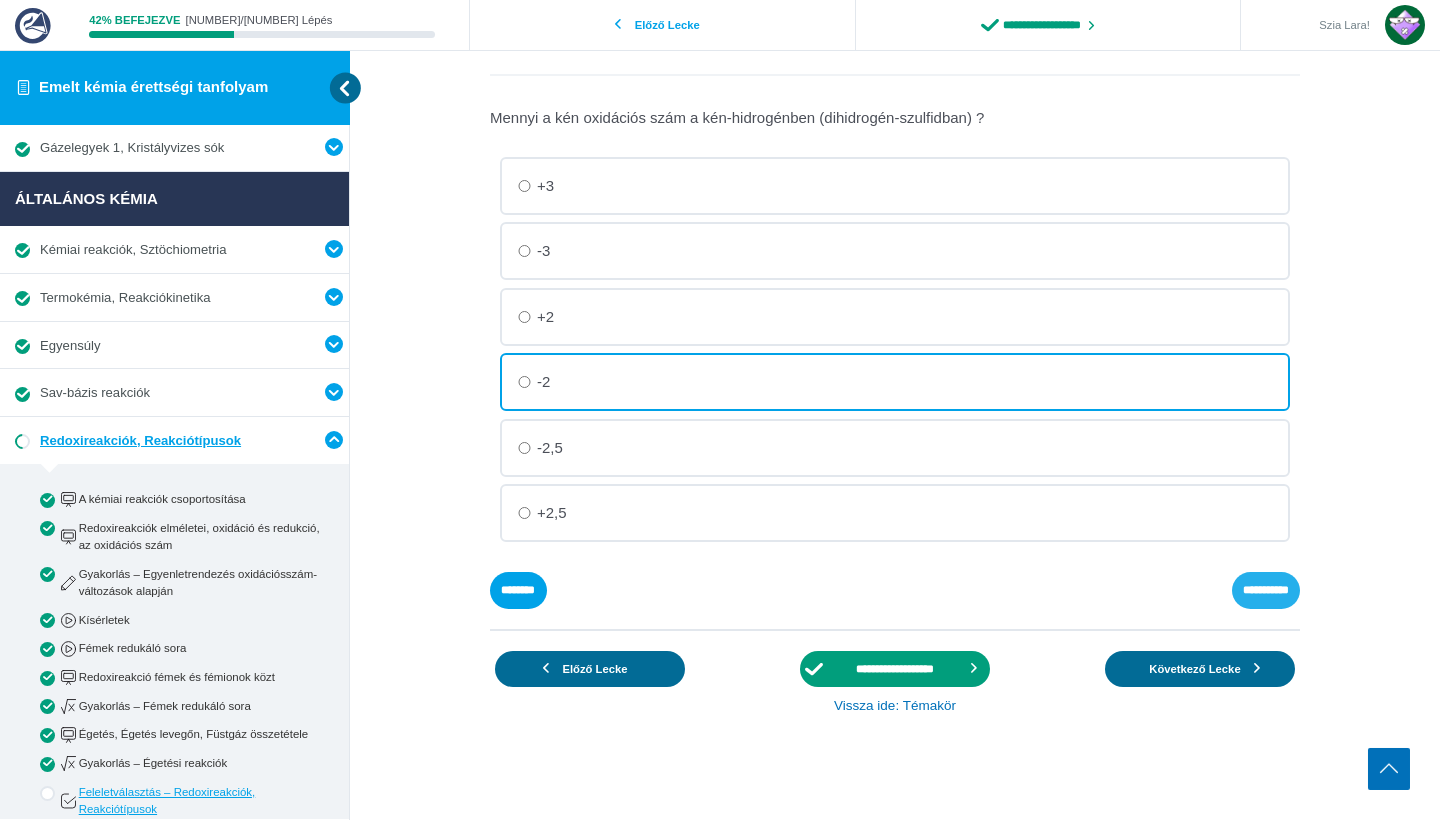 click on "**********" at bounding box center [0, 0] 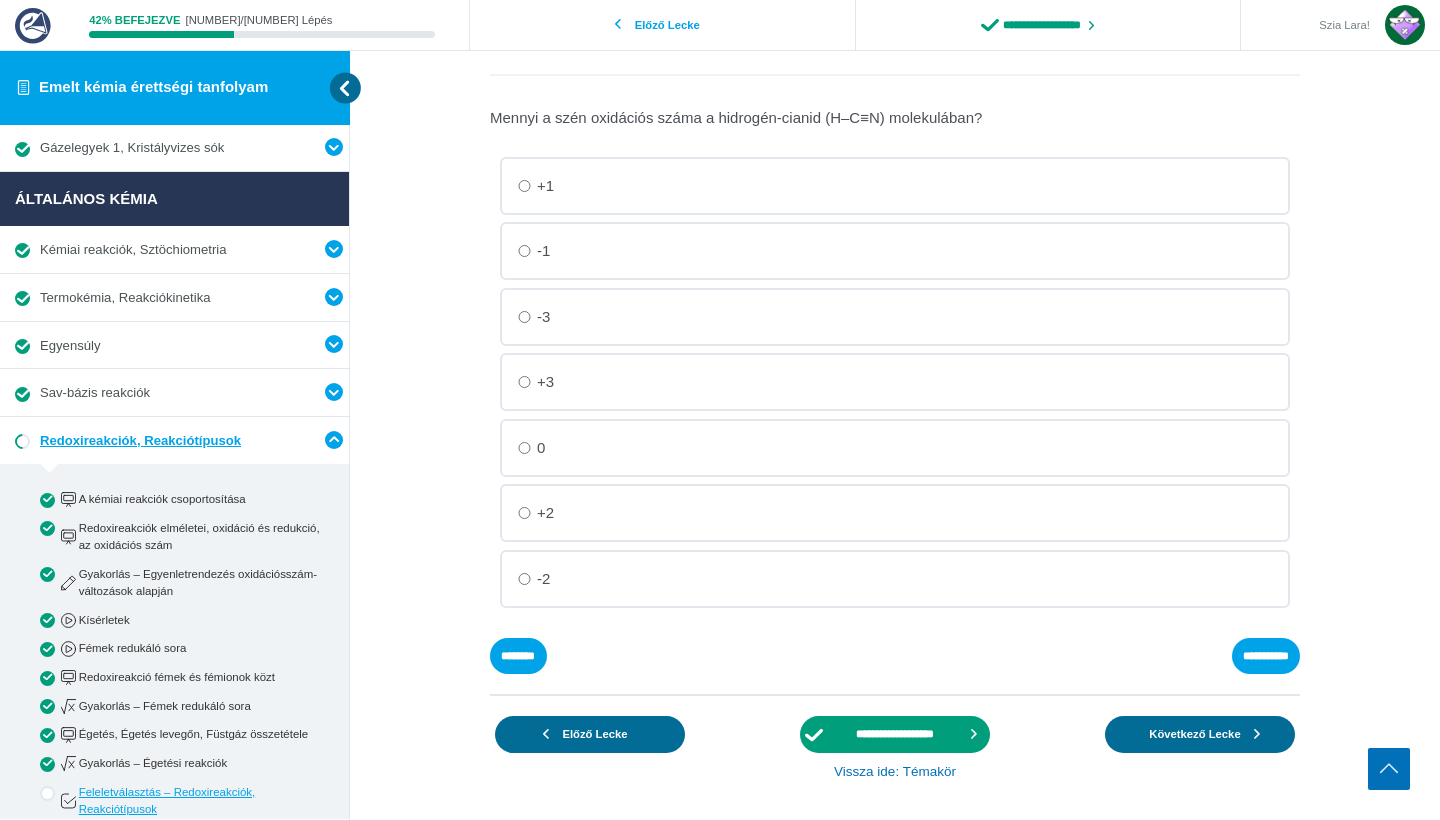 click on "-2" at bounding box center (0, 0) 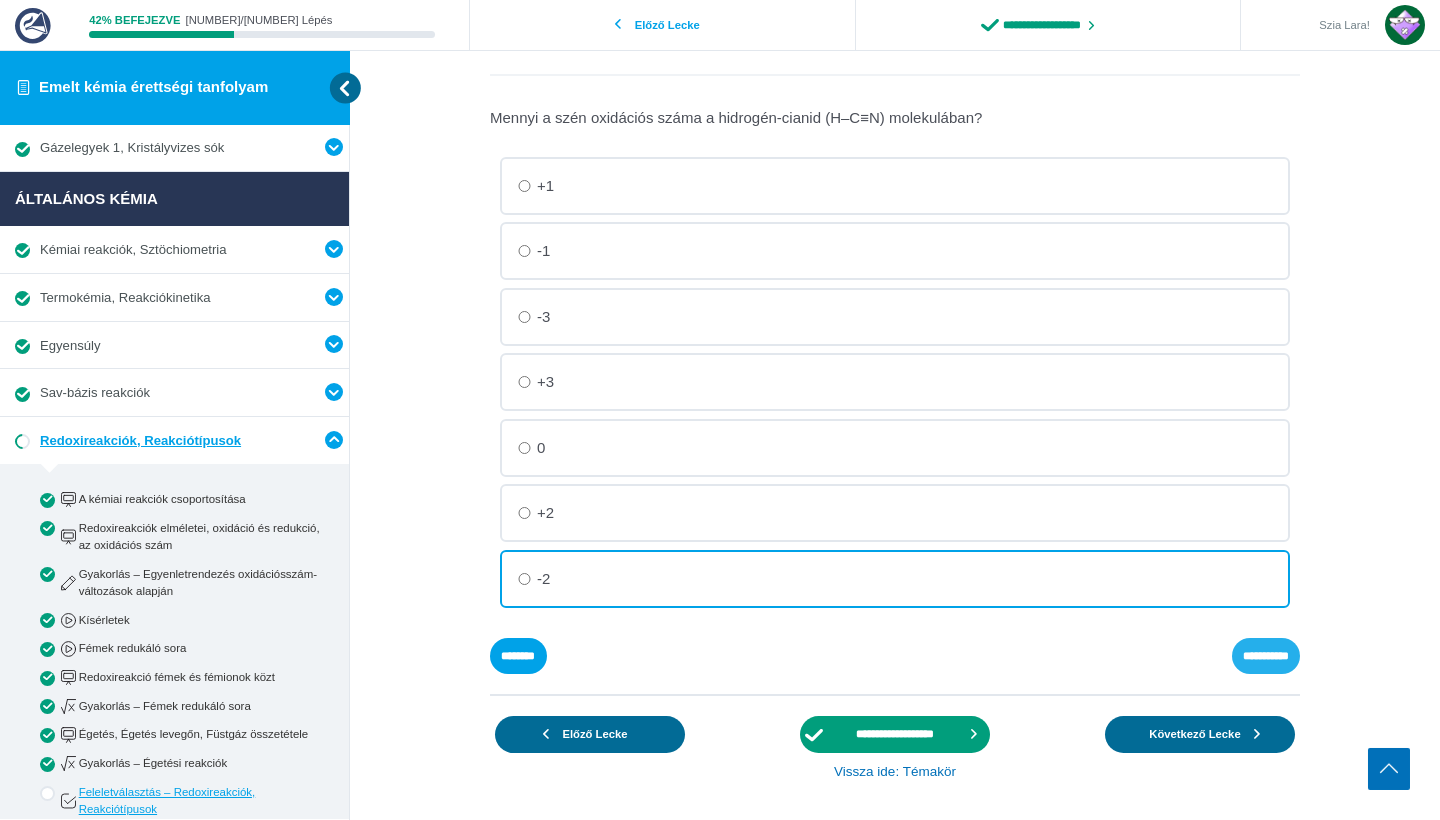 click on "**********" at bounding box center [0, 0] 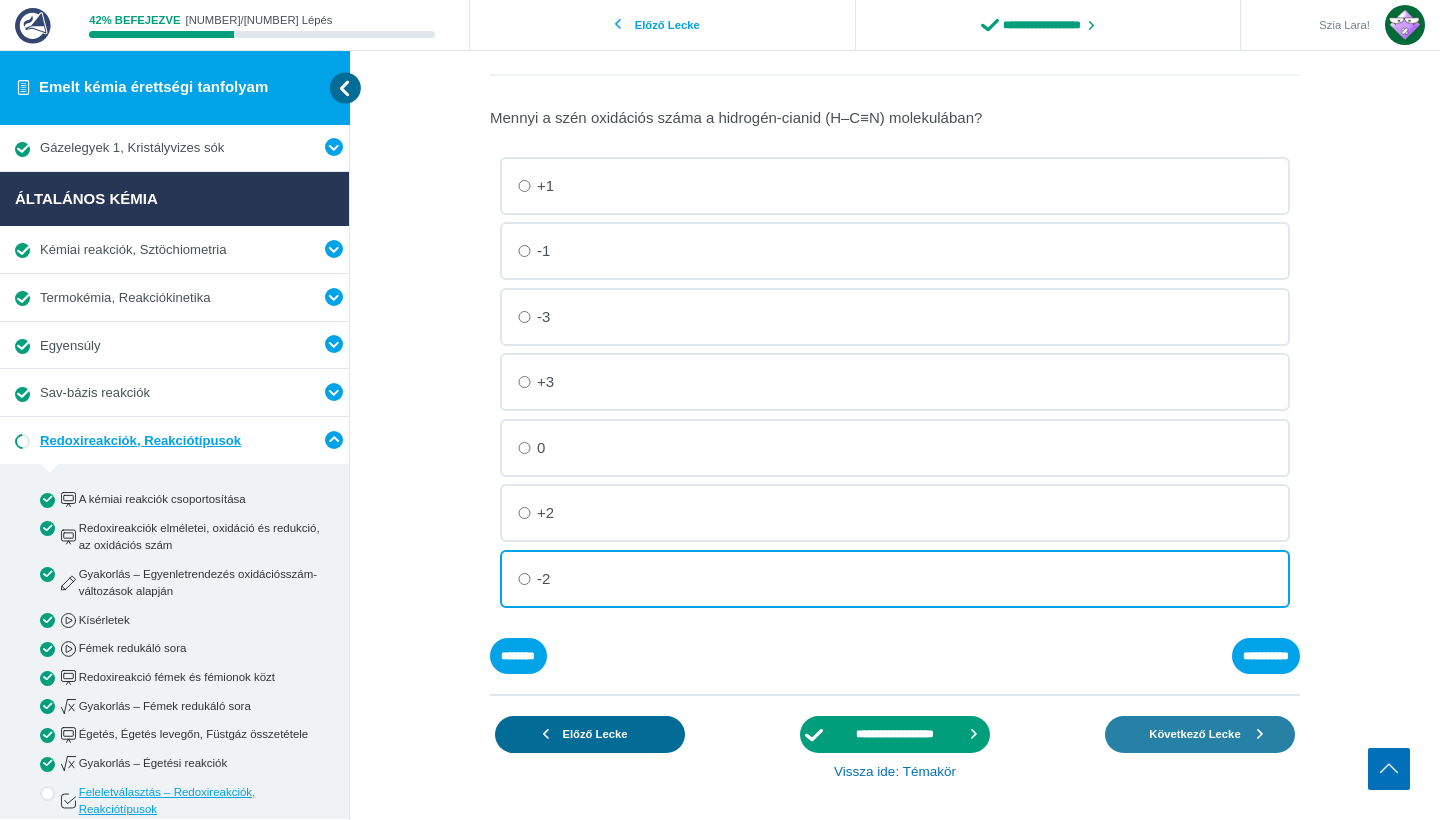 scroll, scrollTop: 419, scrollLeft: 0, axis: vertical 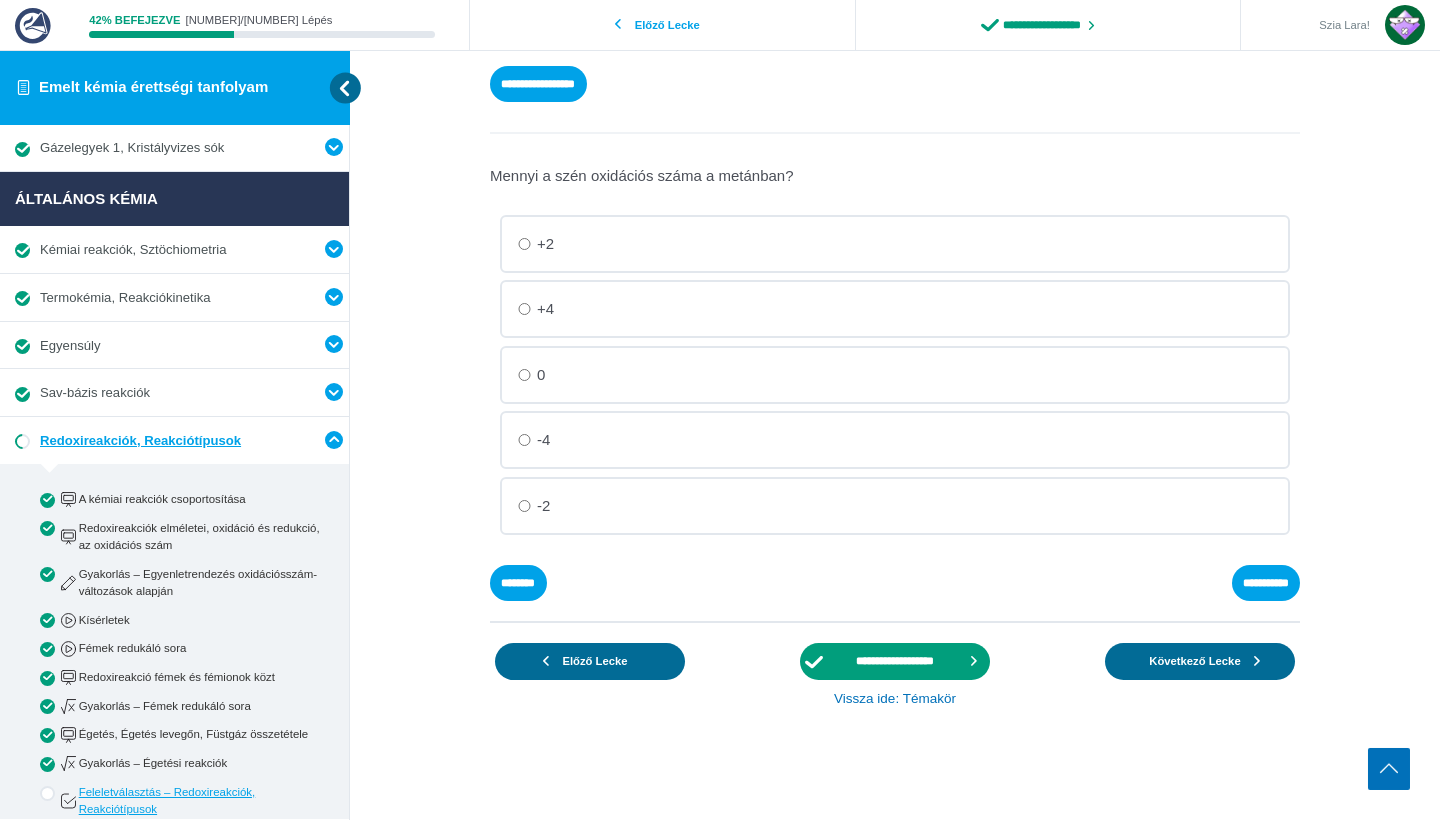 click on "-4" at bounding box center (0, 0) 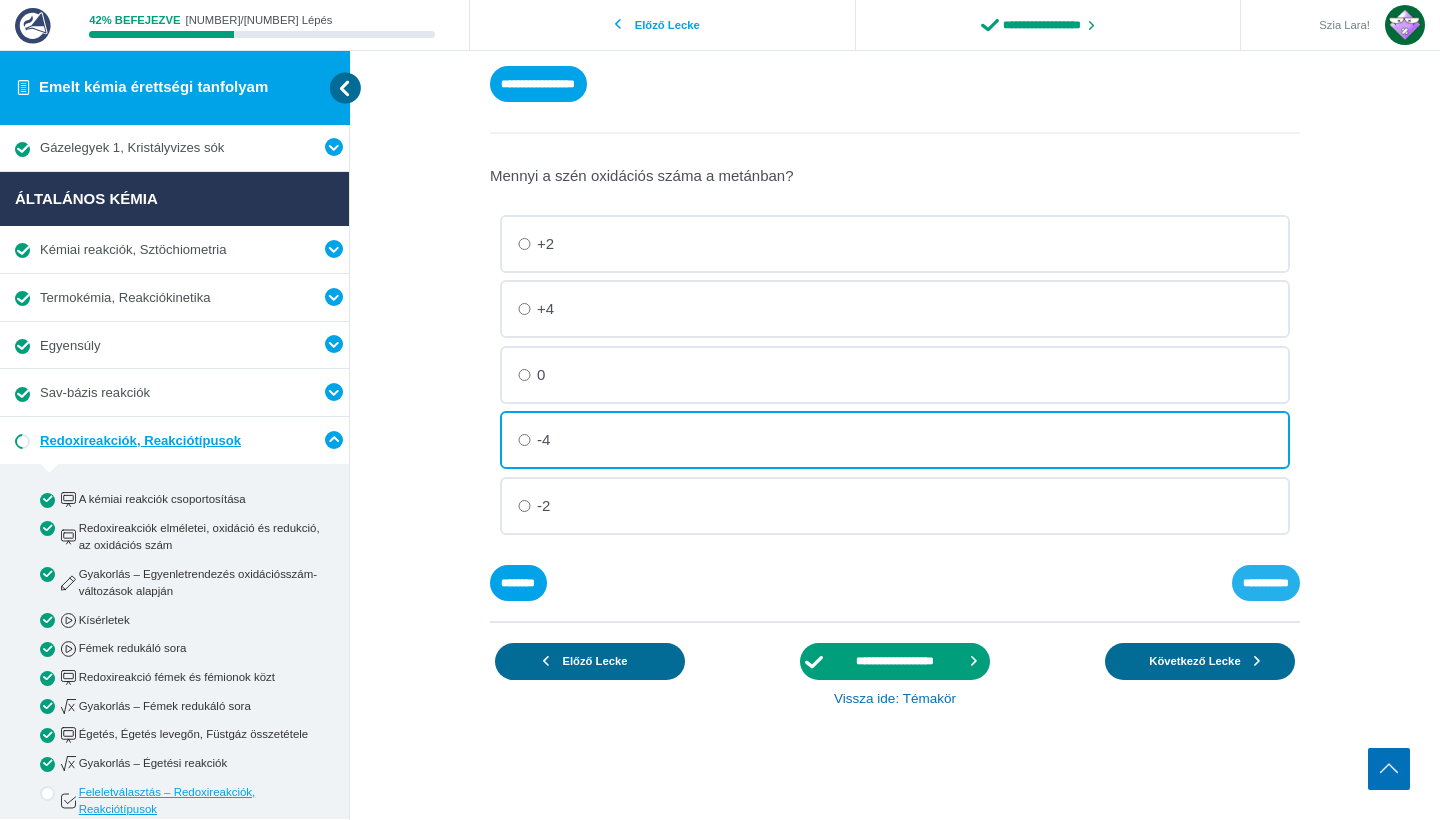 click on "**********" at bounding box center [0, 0] 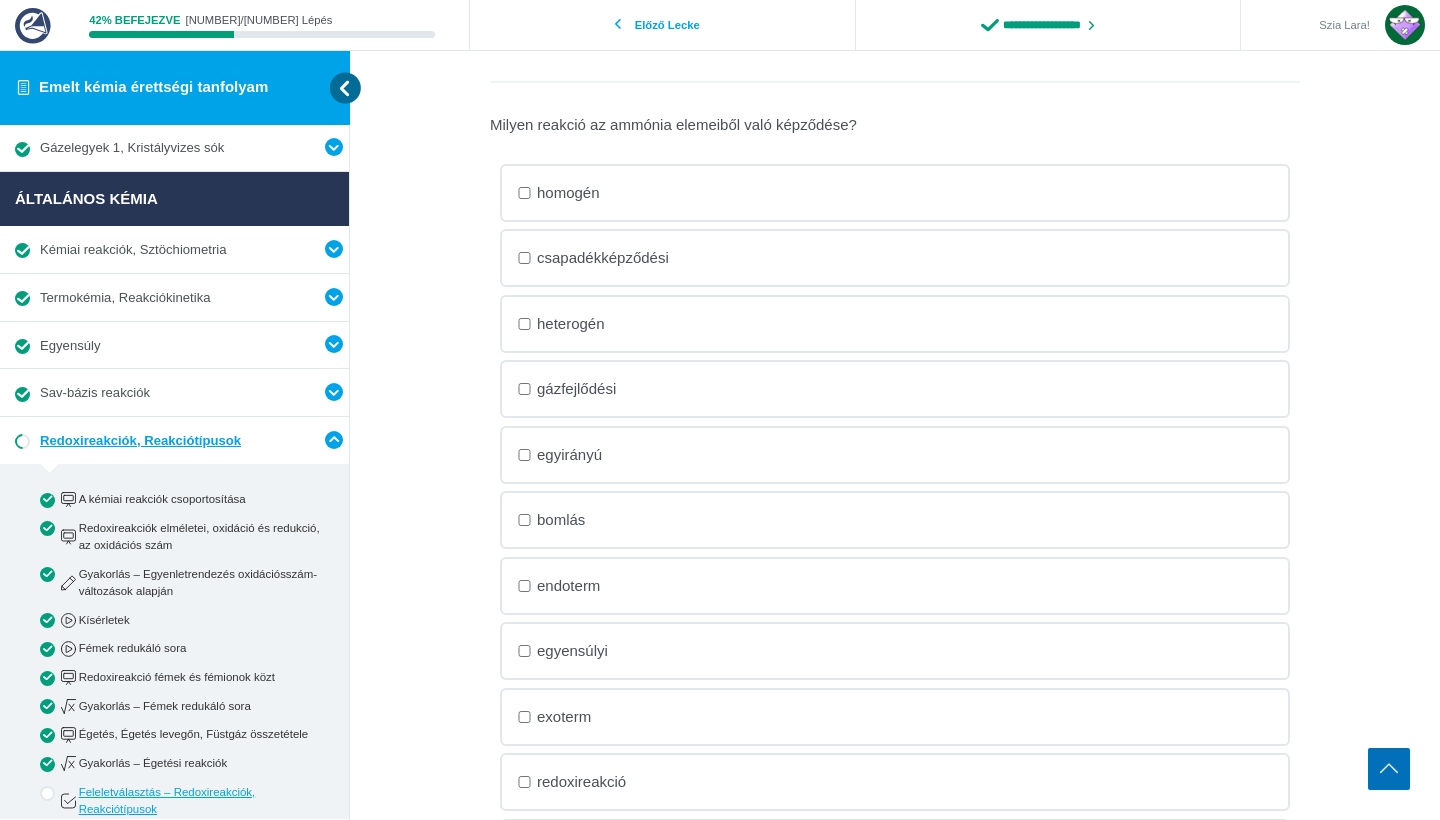scroll, scrollTop: 465, scrollLeft: 0, axis: vertical 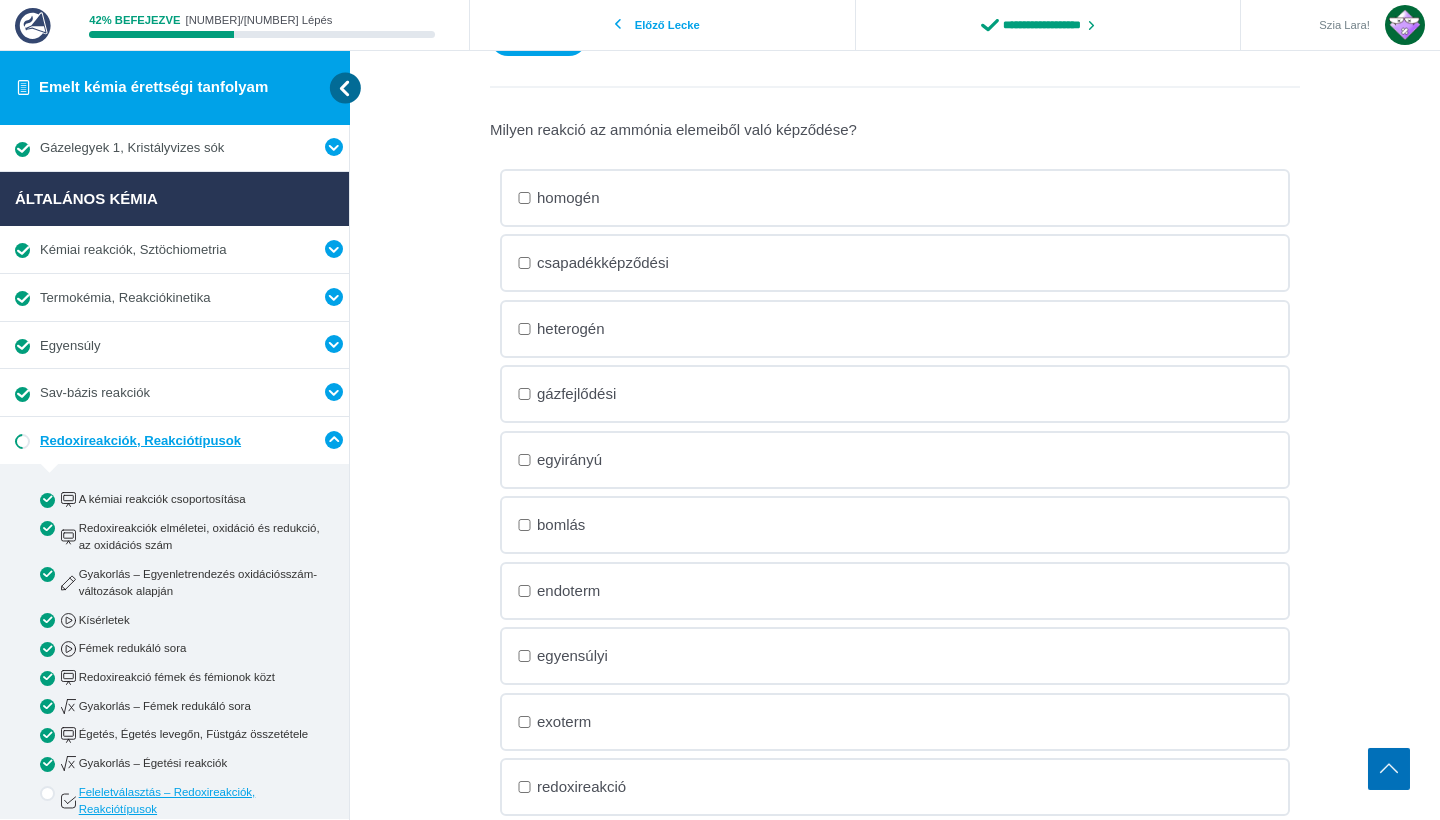 click on "egyensúlyi" at bounding box center [0, 0] 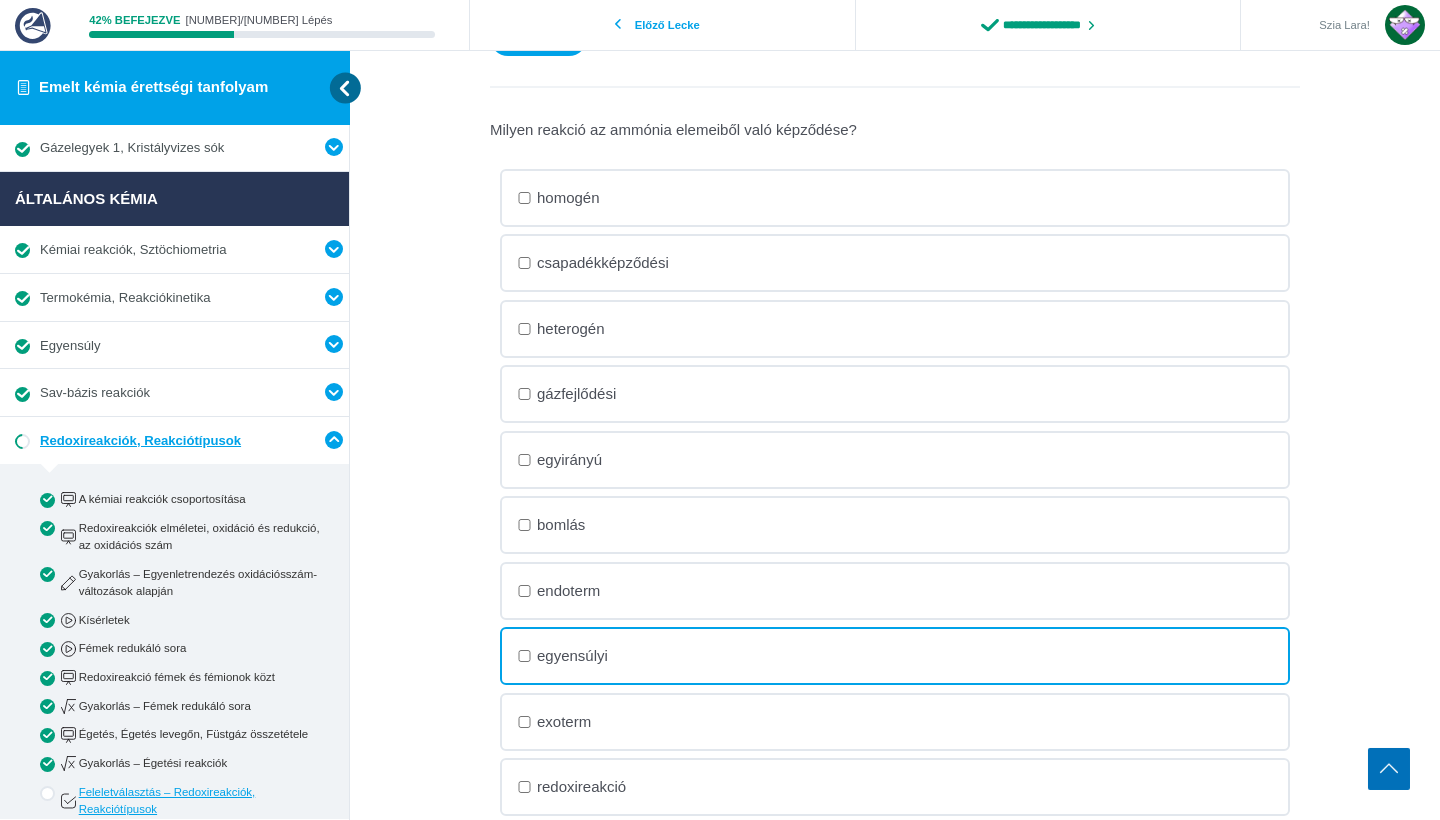 click on "gázfejlődési" at bounding box center (0, 0) 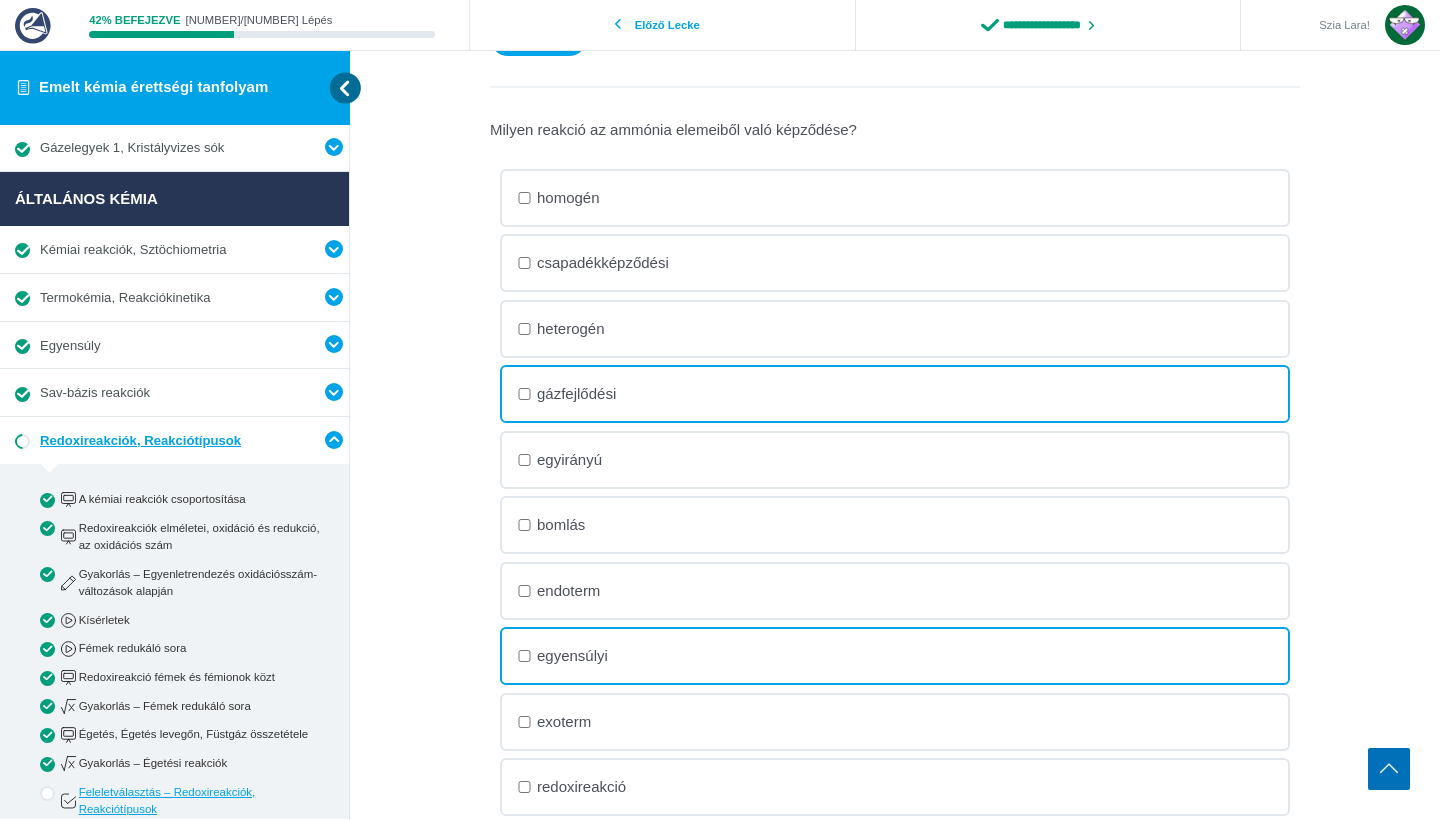 click on "heterogén" at bounding box center (0, 0) 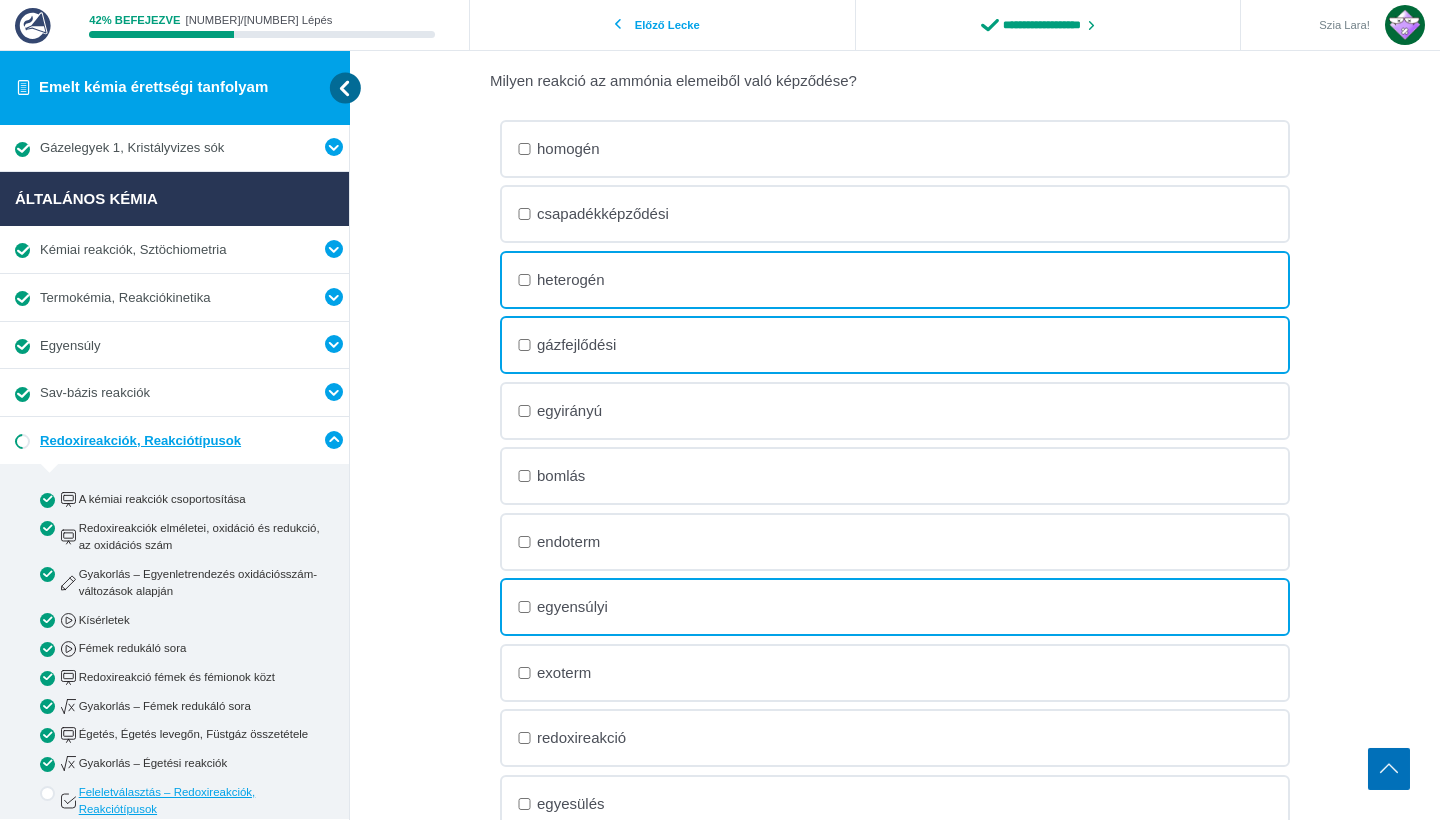 scroll, scrollTop: 577, scrollLeft: 0, axis: vertical 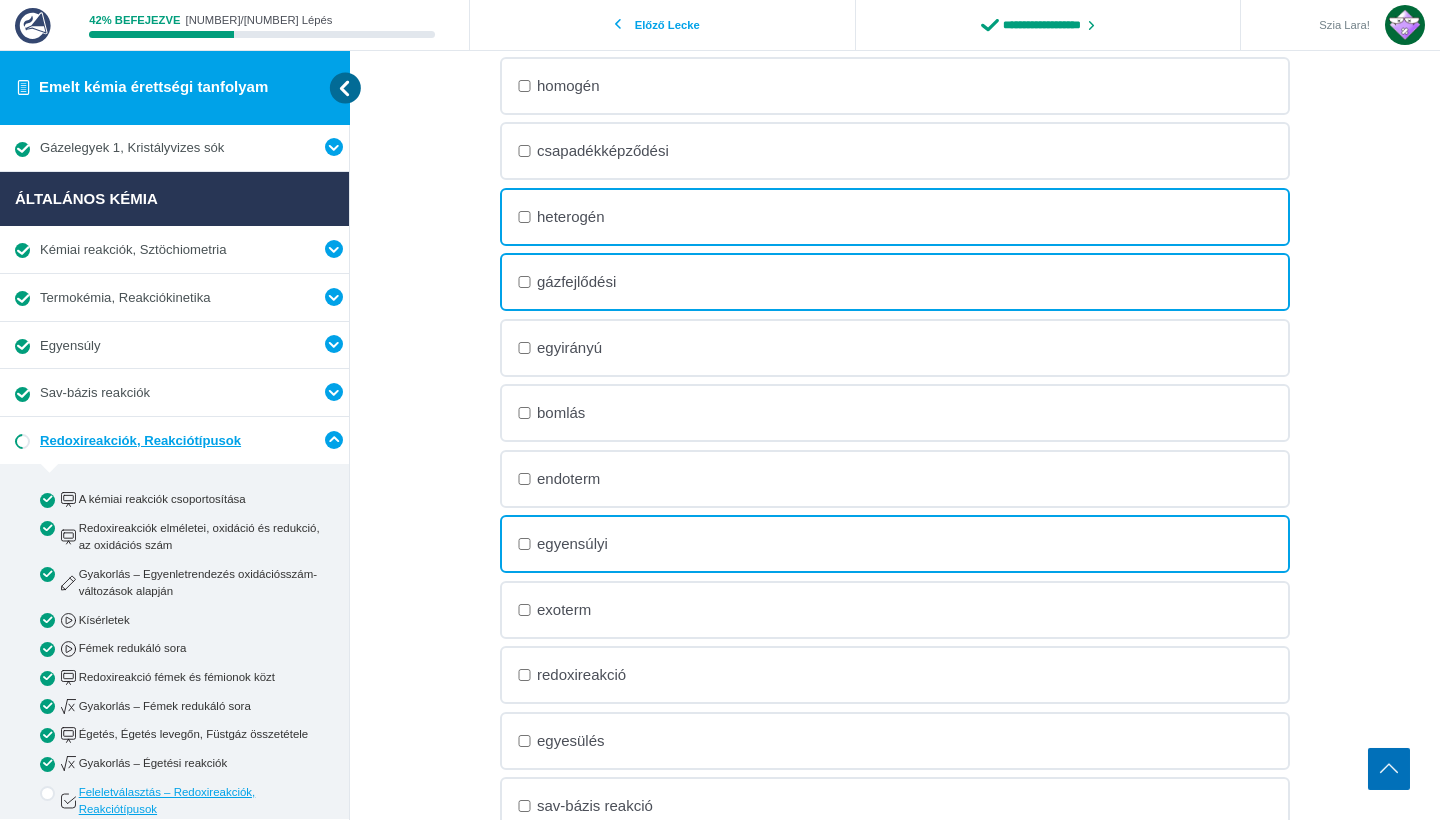 click on "homogén" at bounding box center (0, 0) 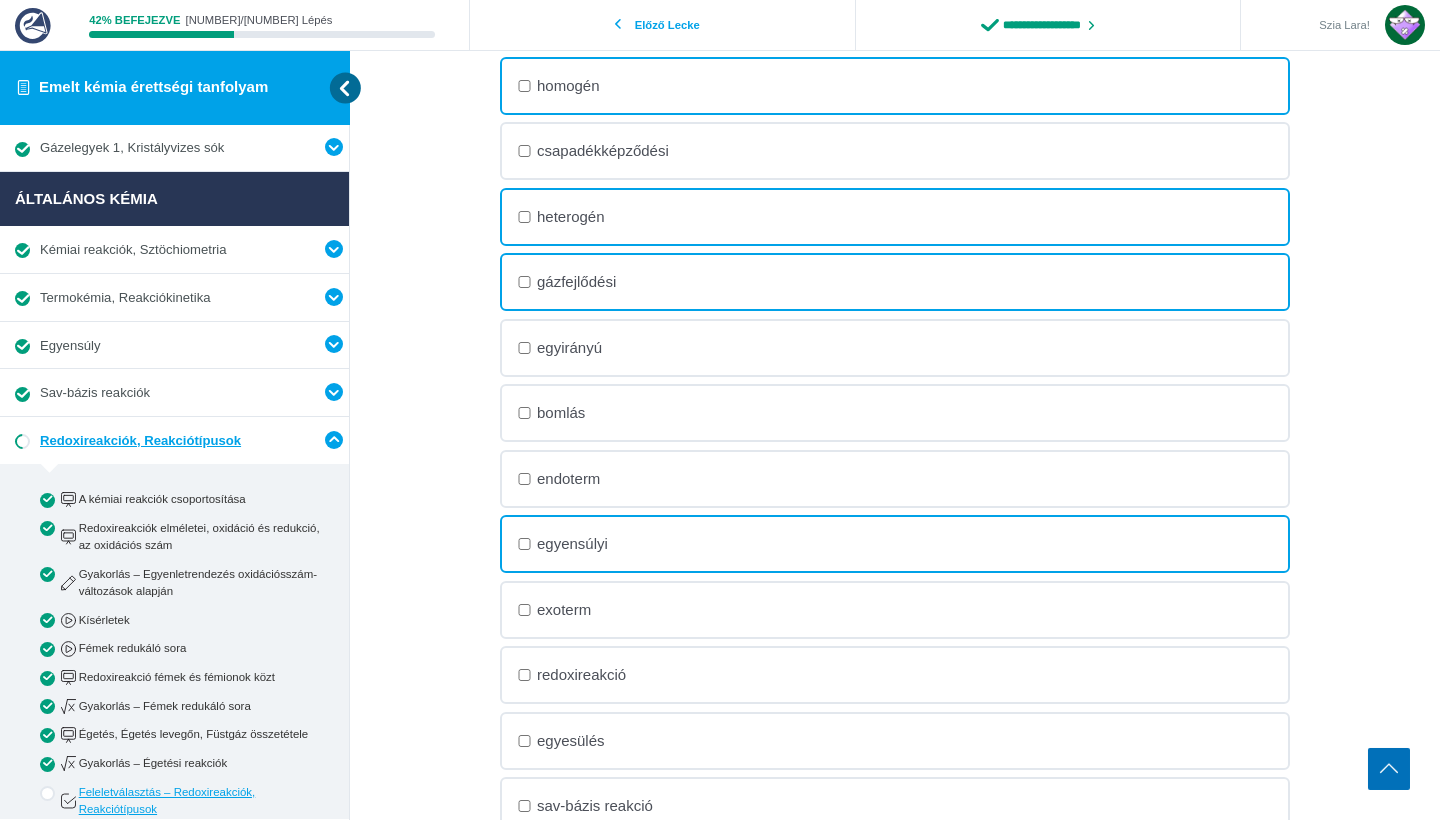 click on "heterogén" at bounding box center (0, 0) 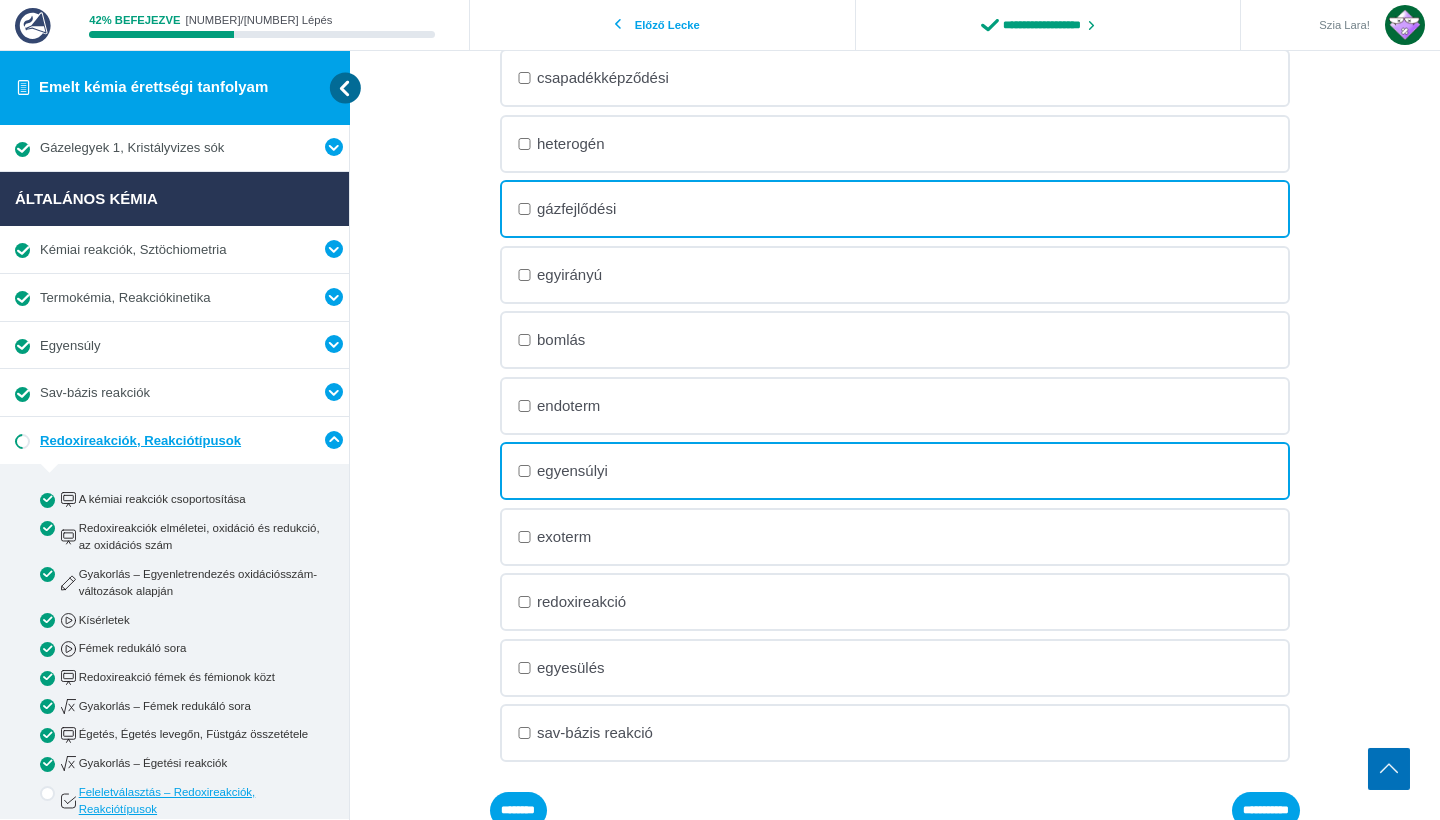 scroll, scrollTop: 652, scrollLeft: 0, axis: vertical 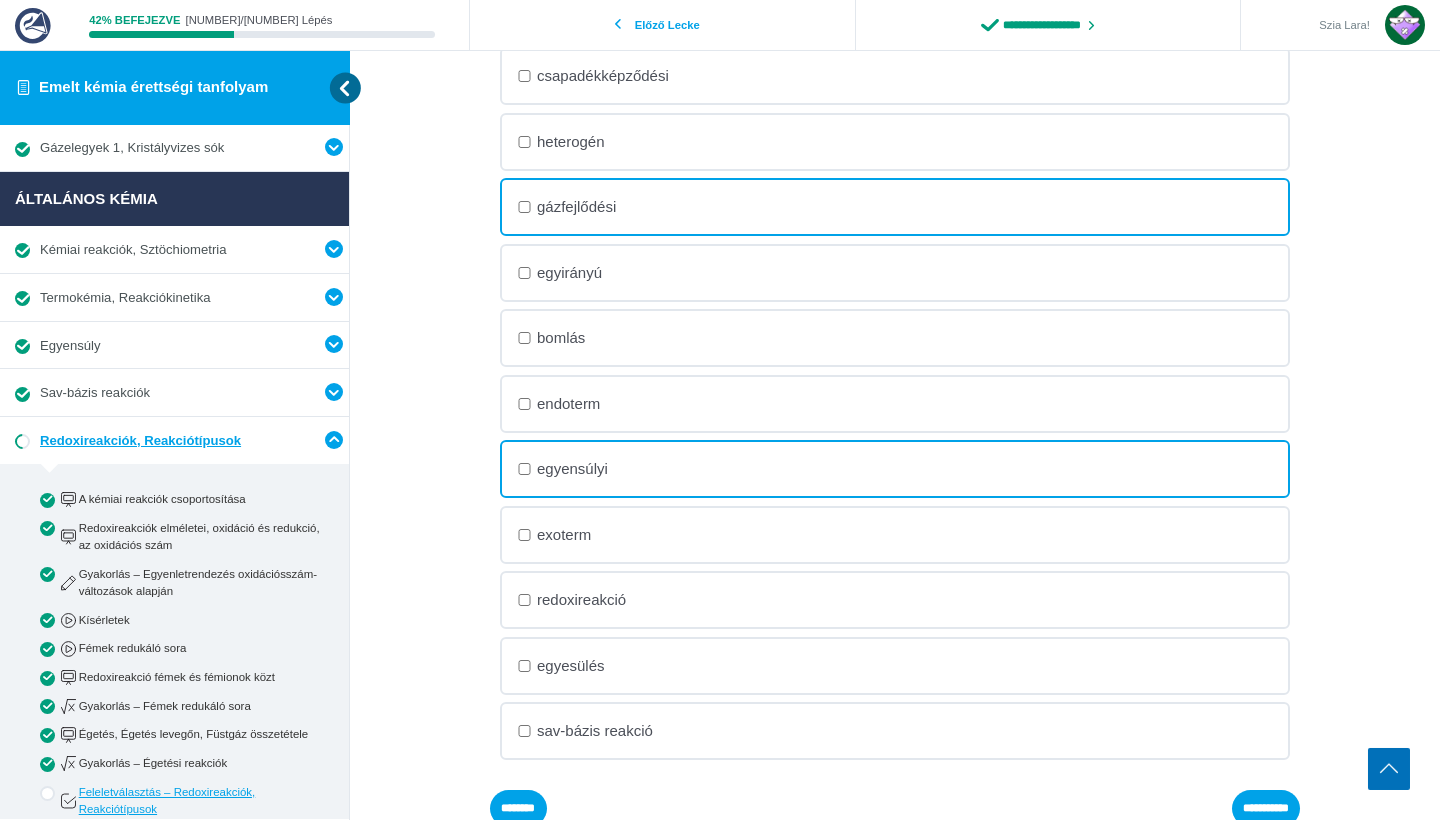 click on "egyesülés" at bounding box center [0, 0] 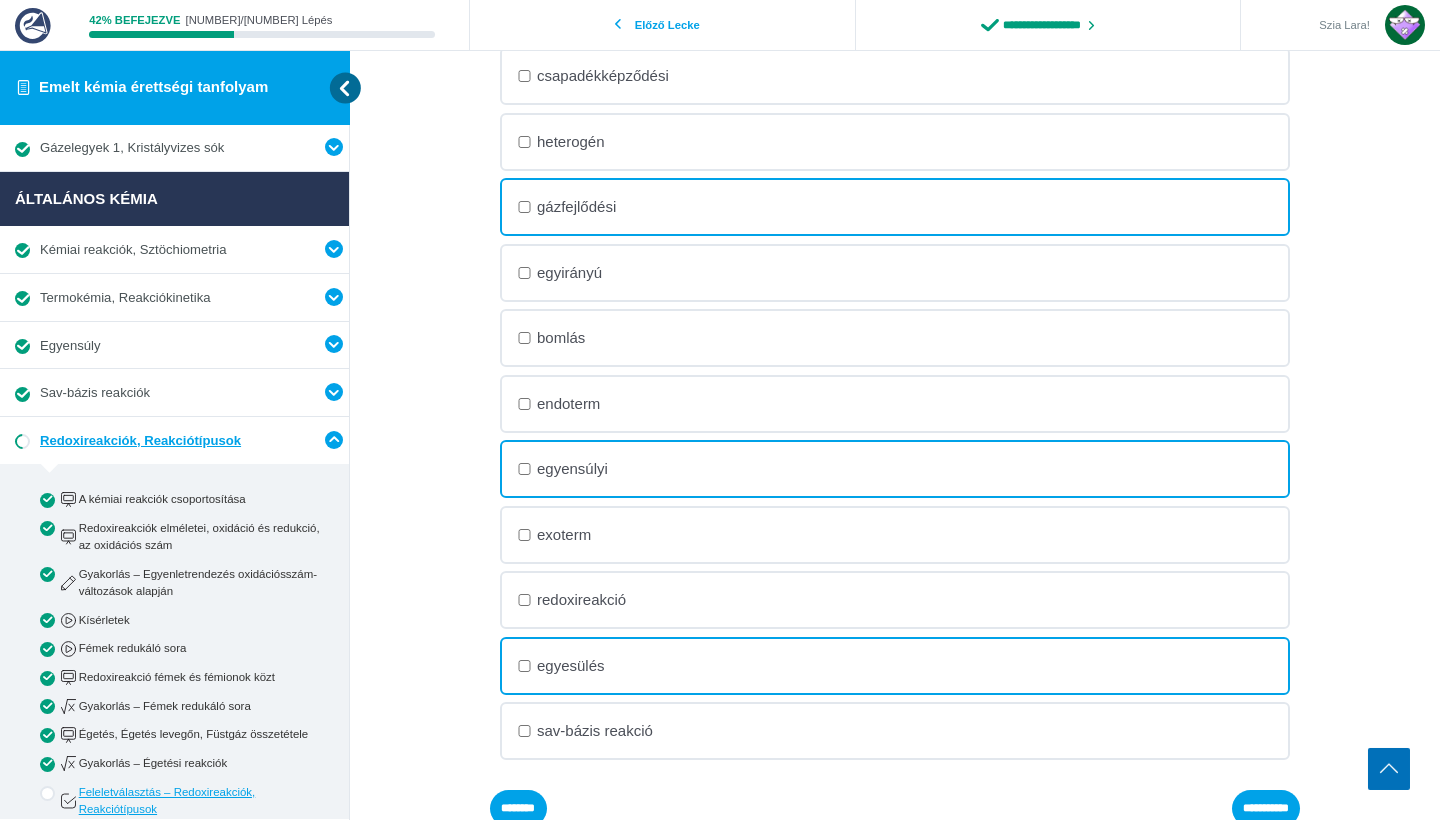 click on "sav-bázis reakció" at bounding box center (0, 0) 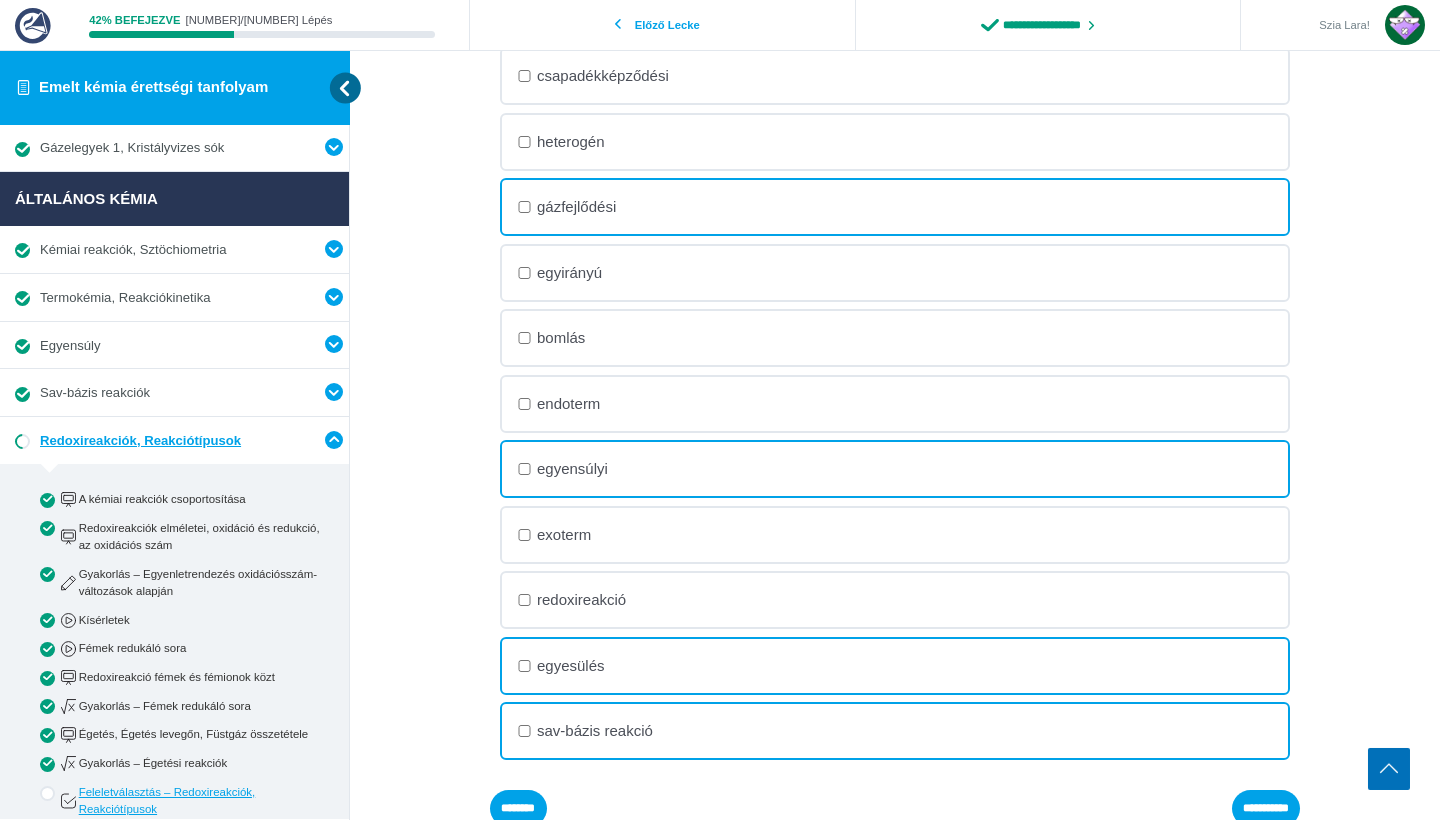 click on "sav-bázis reakció" at bounding box center (0, 0) 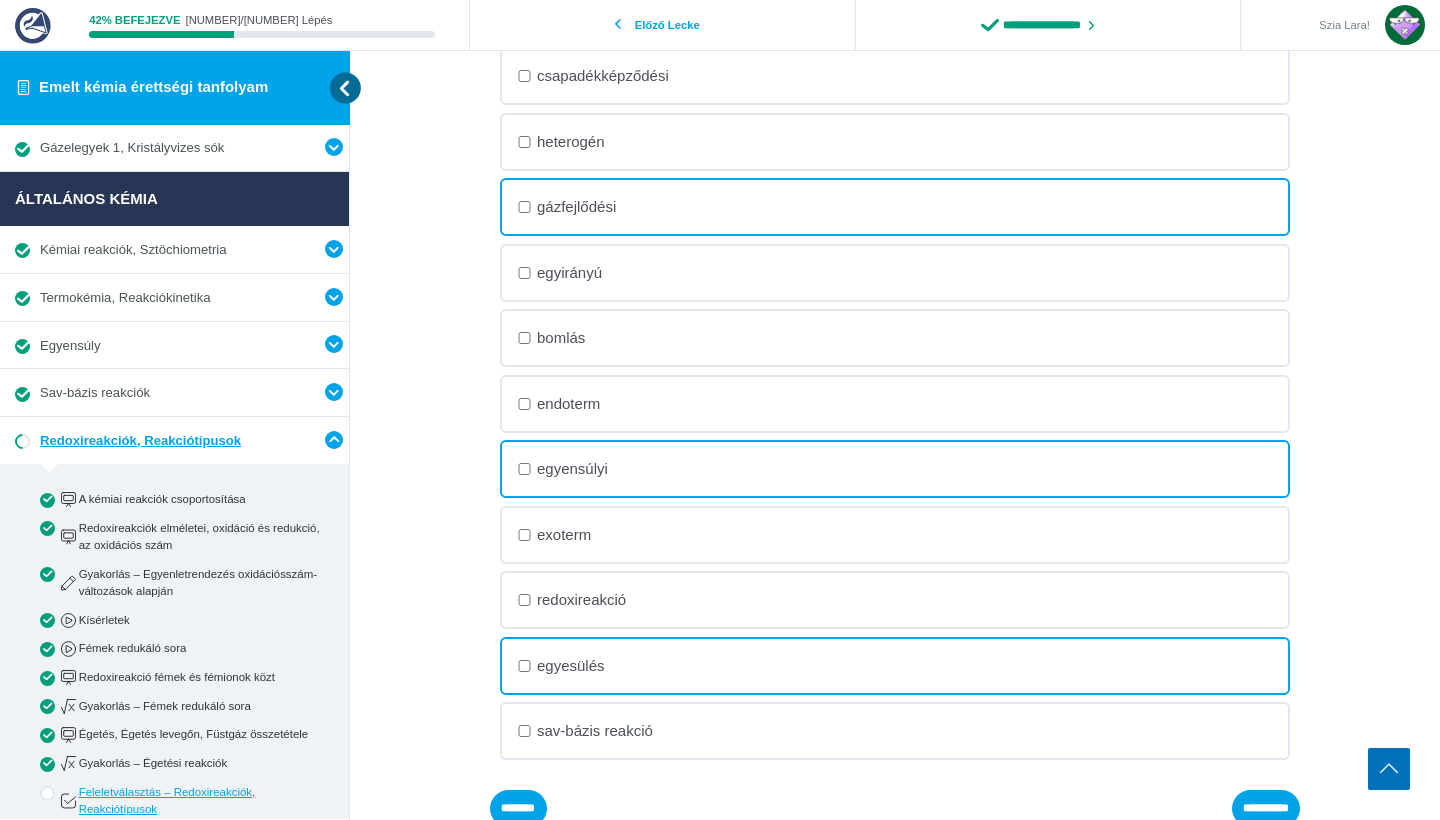 click on "endoterm" at bounding box center (0, 0) 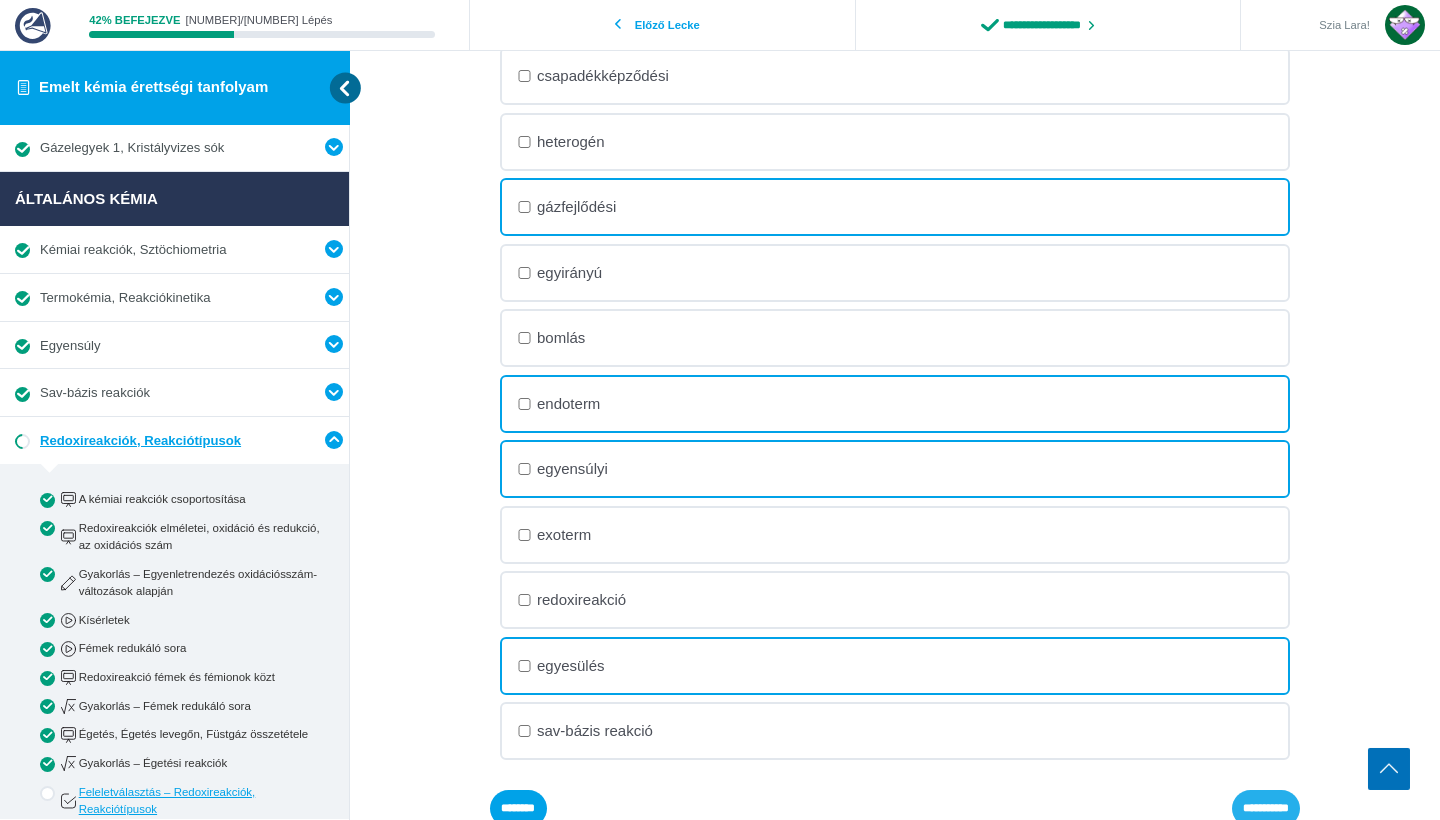 click on "**********" at bounding box center [0, 0] 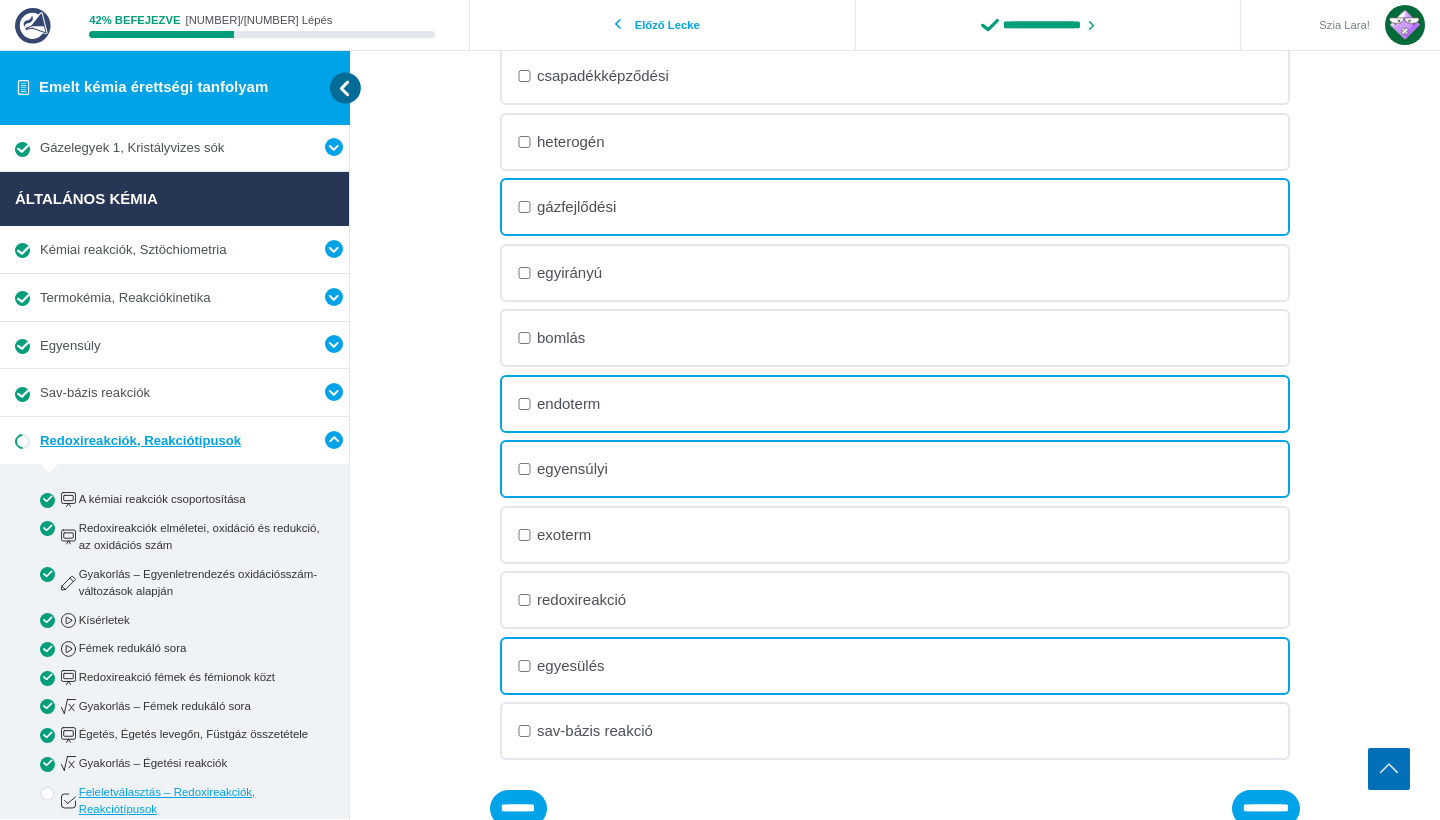 scroll, scrollTop: 419, scrollLeft: 0, axis: vertical 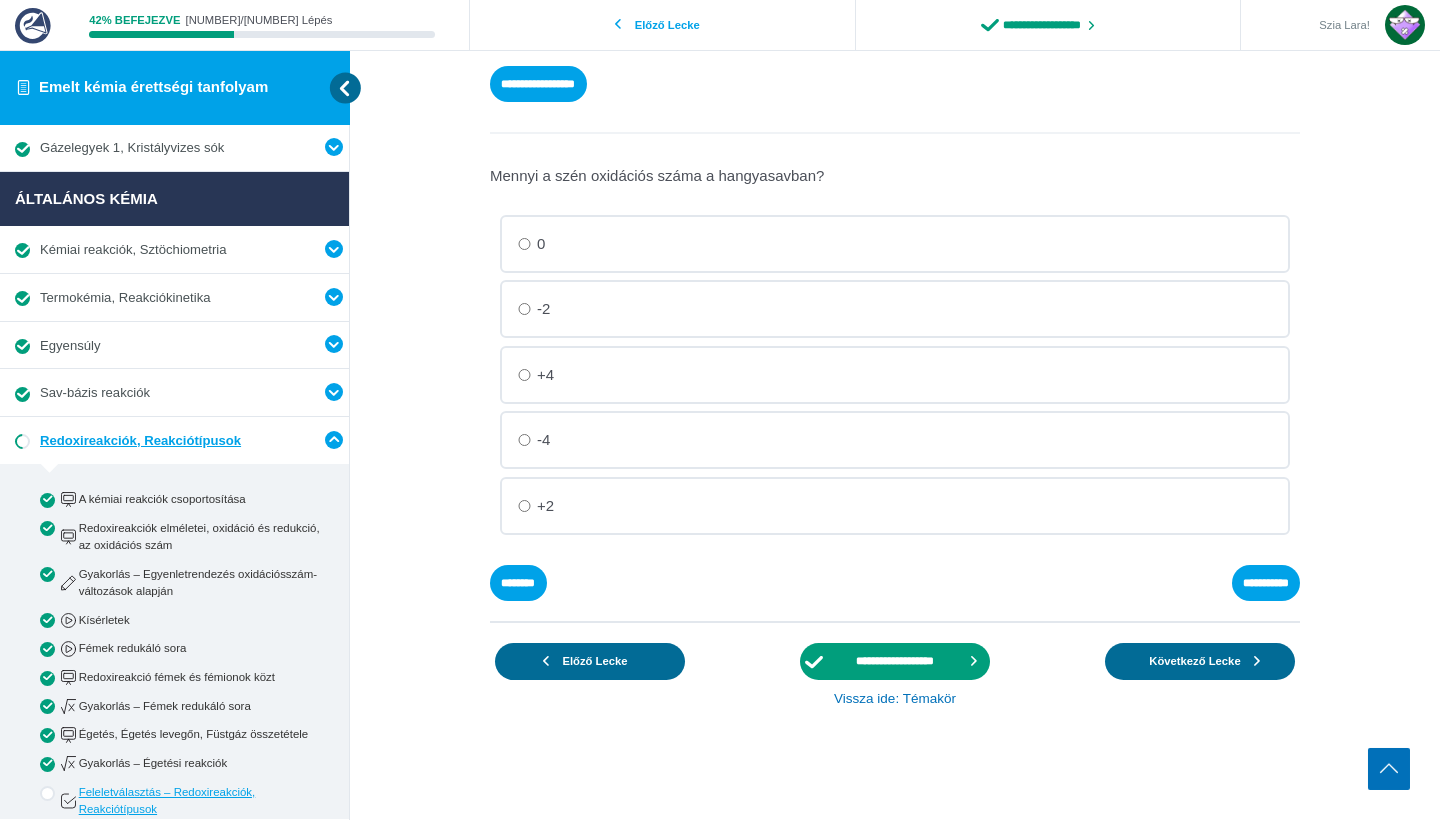 click on "+2" at bounding box center [0, 0] 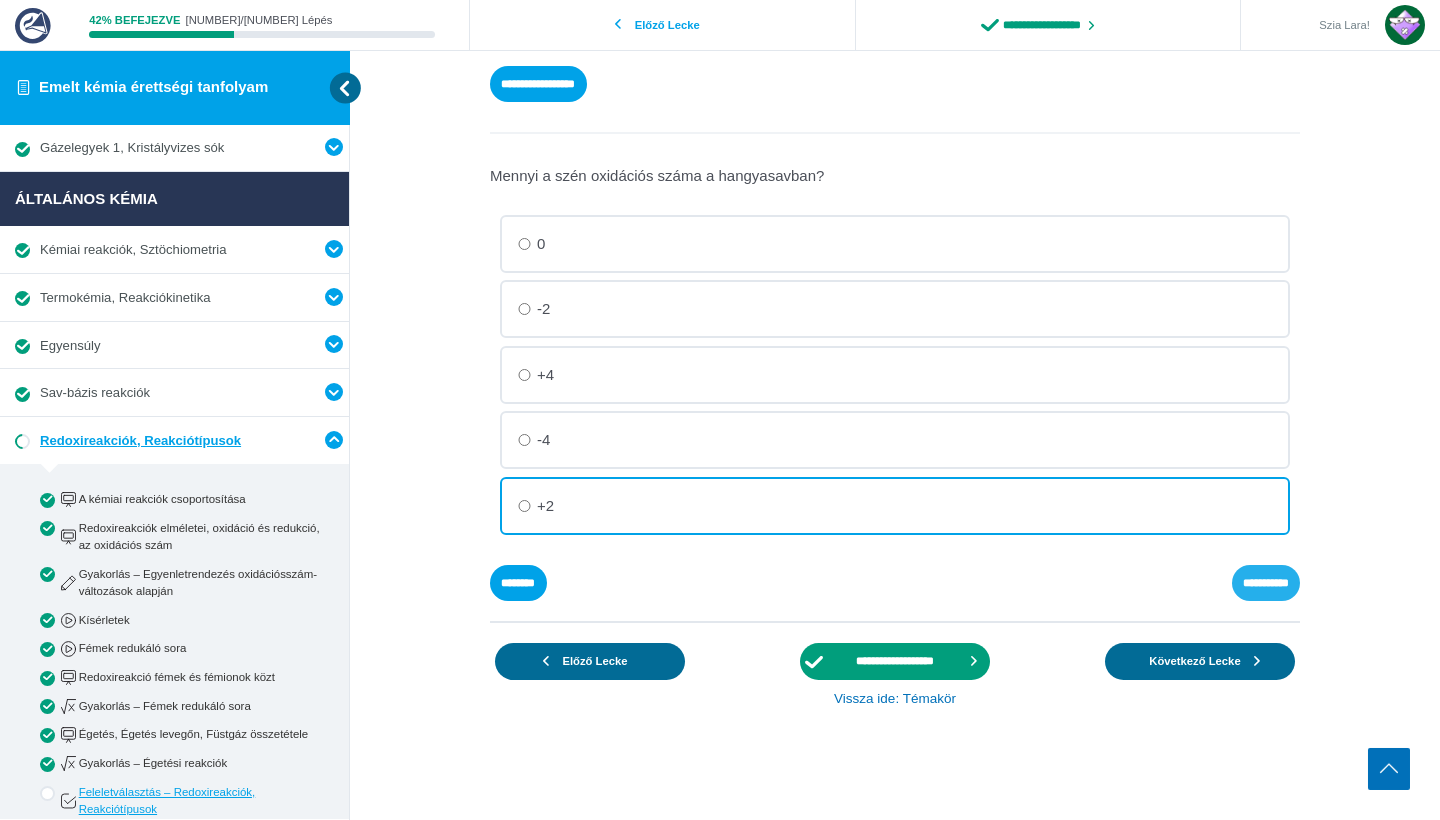 click on "**********" at bounding box center [0, 0] 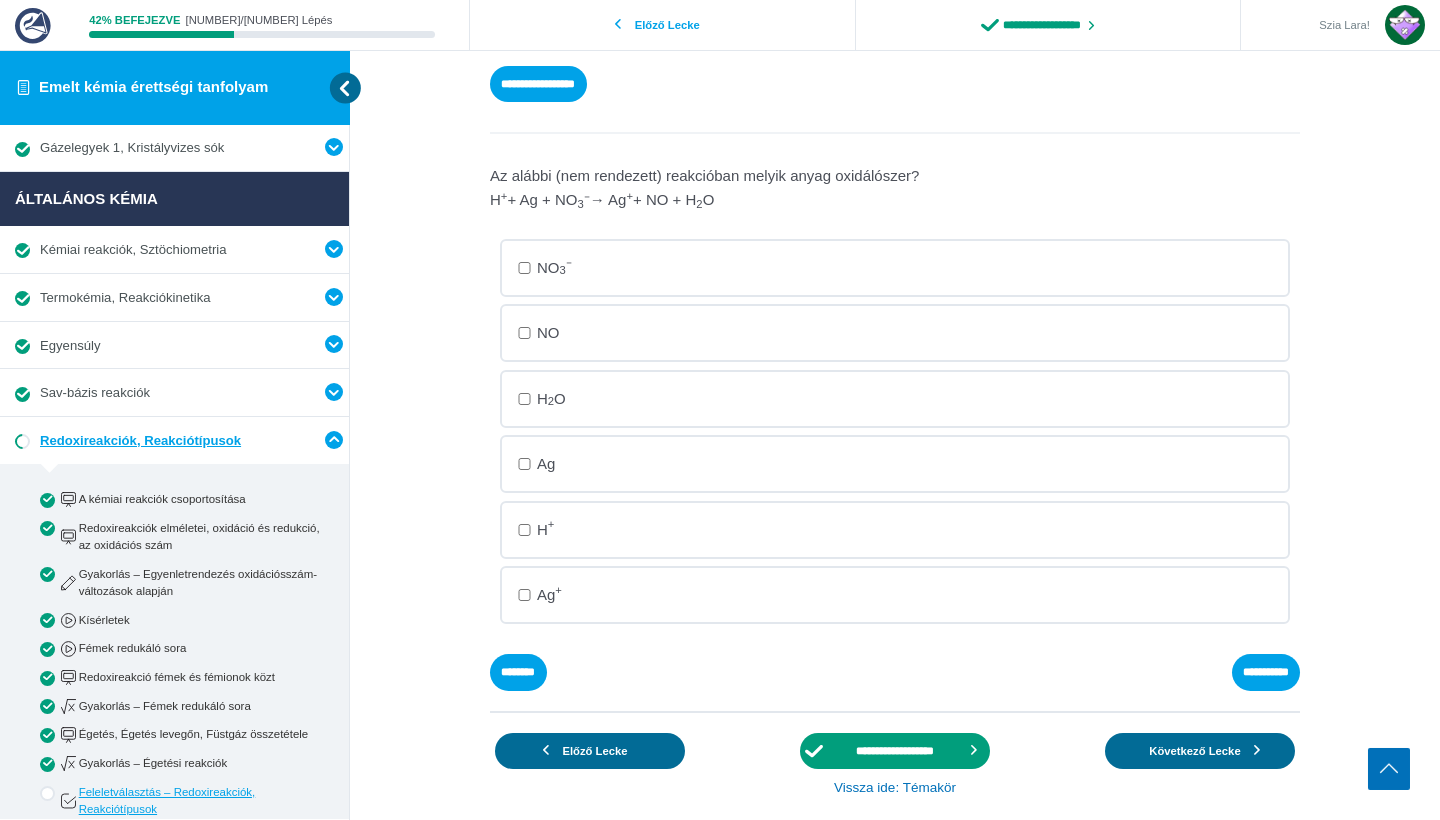 click on "H +" at bounding box center (0, 0) 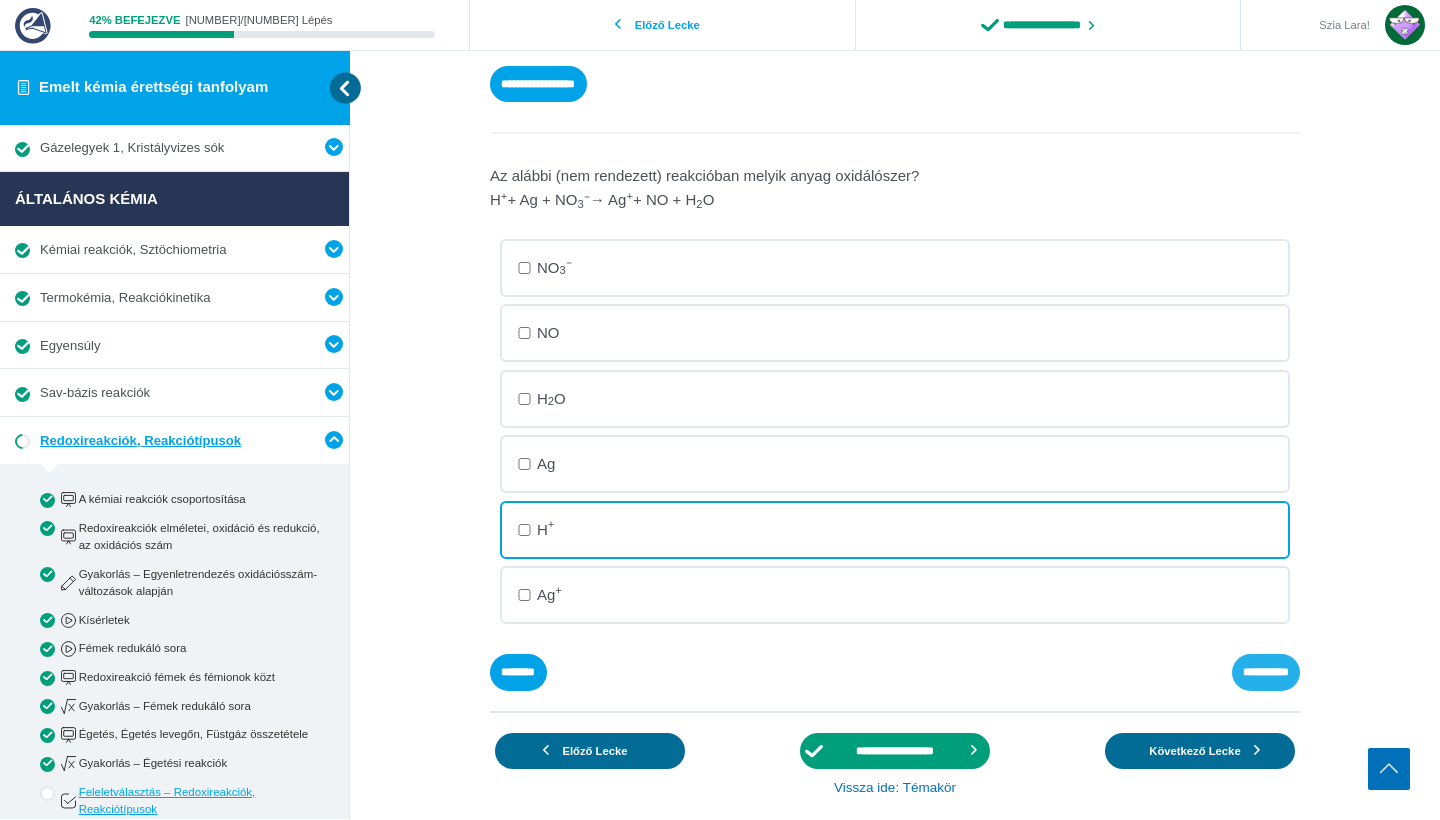 click on "**********" at bounding box center (0, 0) 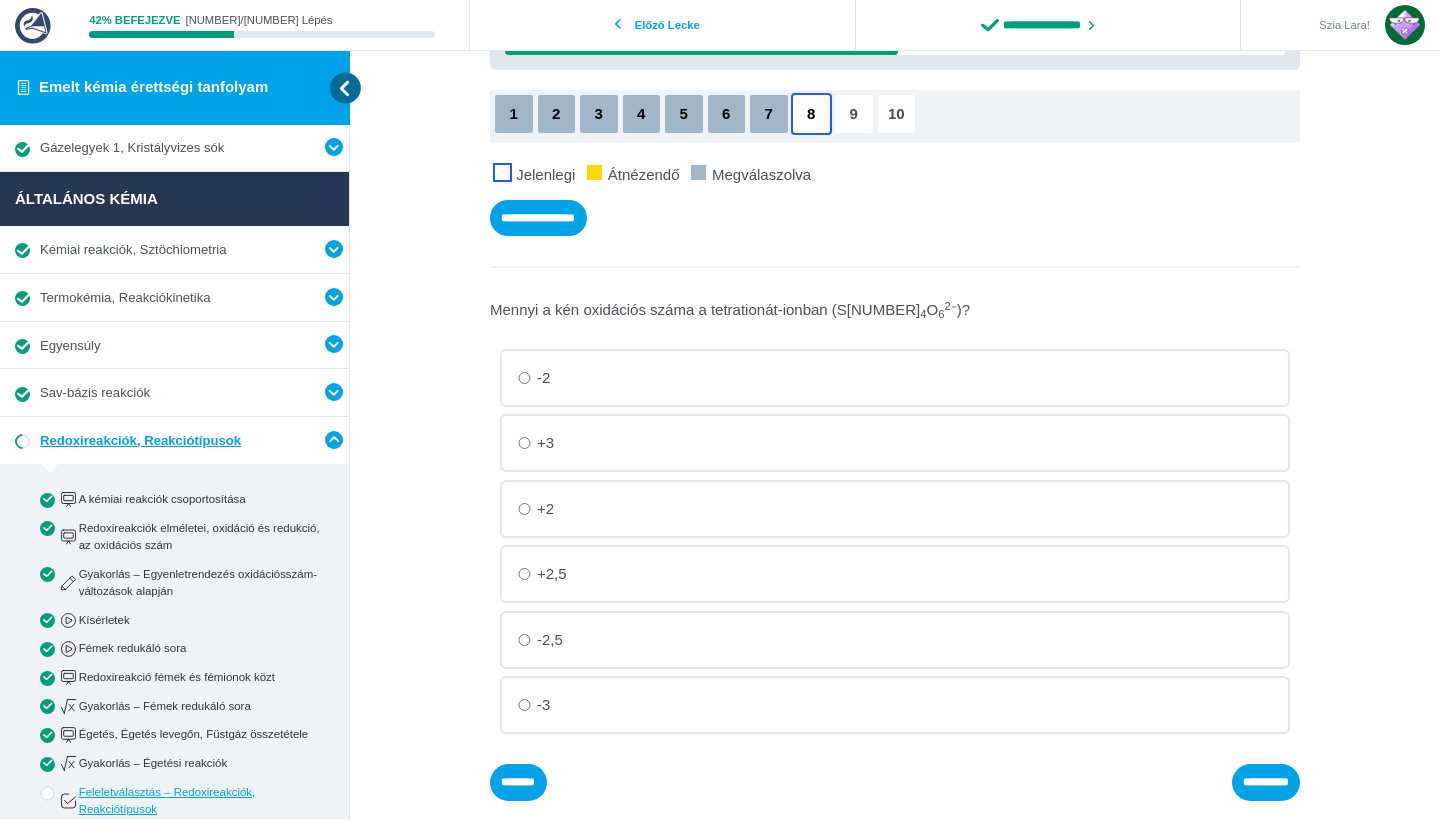 scroll, scrollTop: 340, scrollLeft: 0, axis: vertical 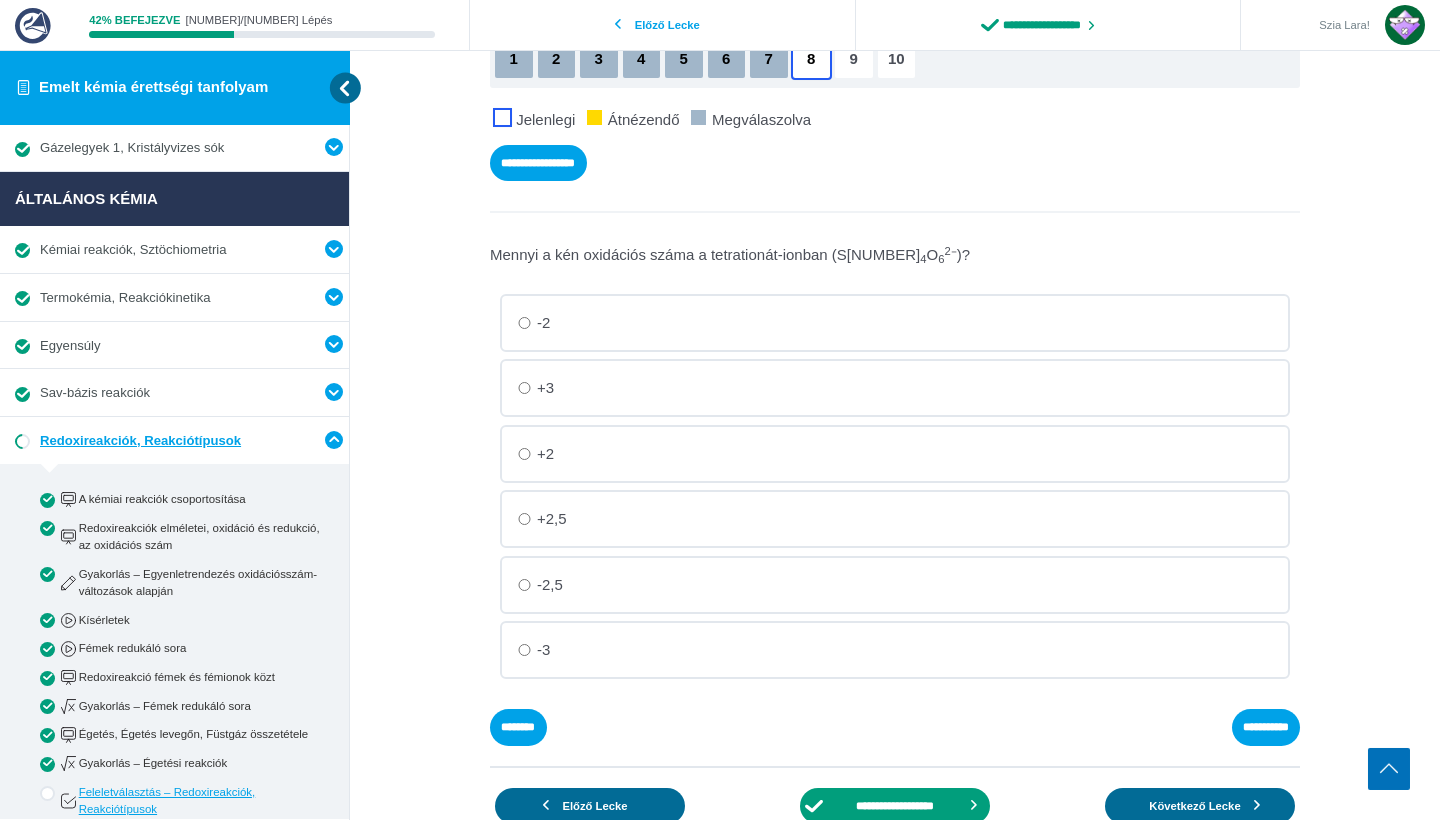 click on "+2,5" at bounding box center (0, 0) 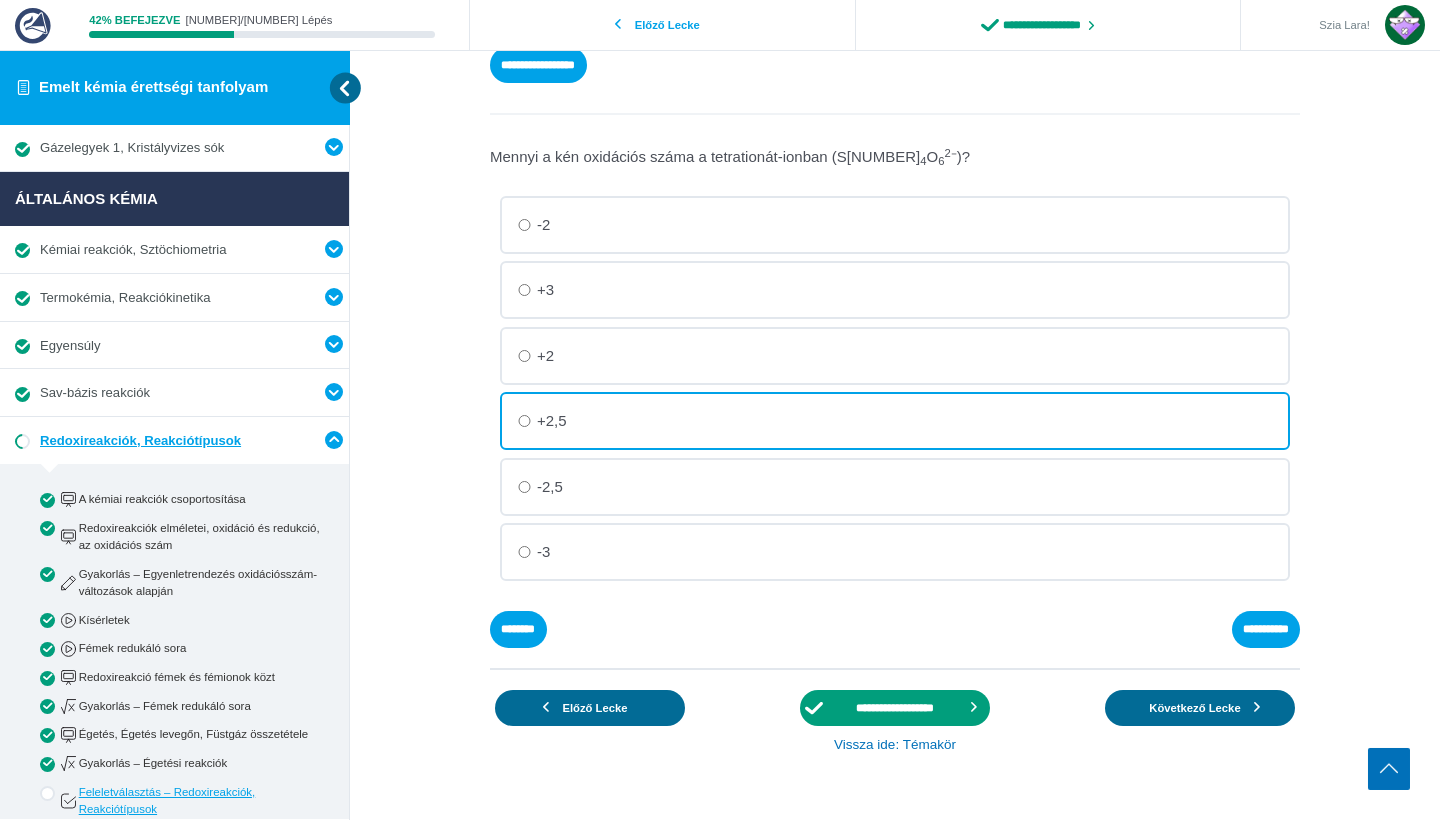 scroll, scrollTop: 448, scrollLeft: 0, axis: vertical 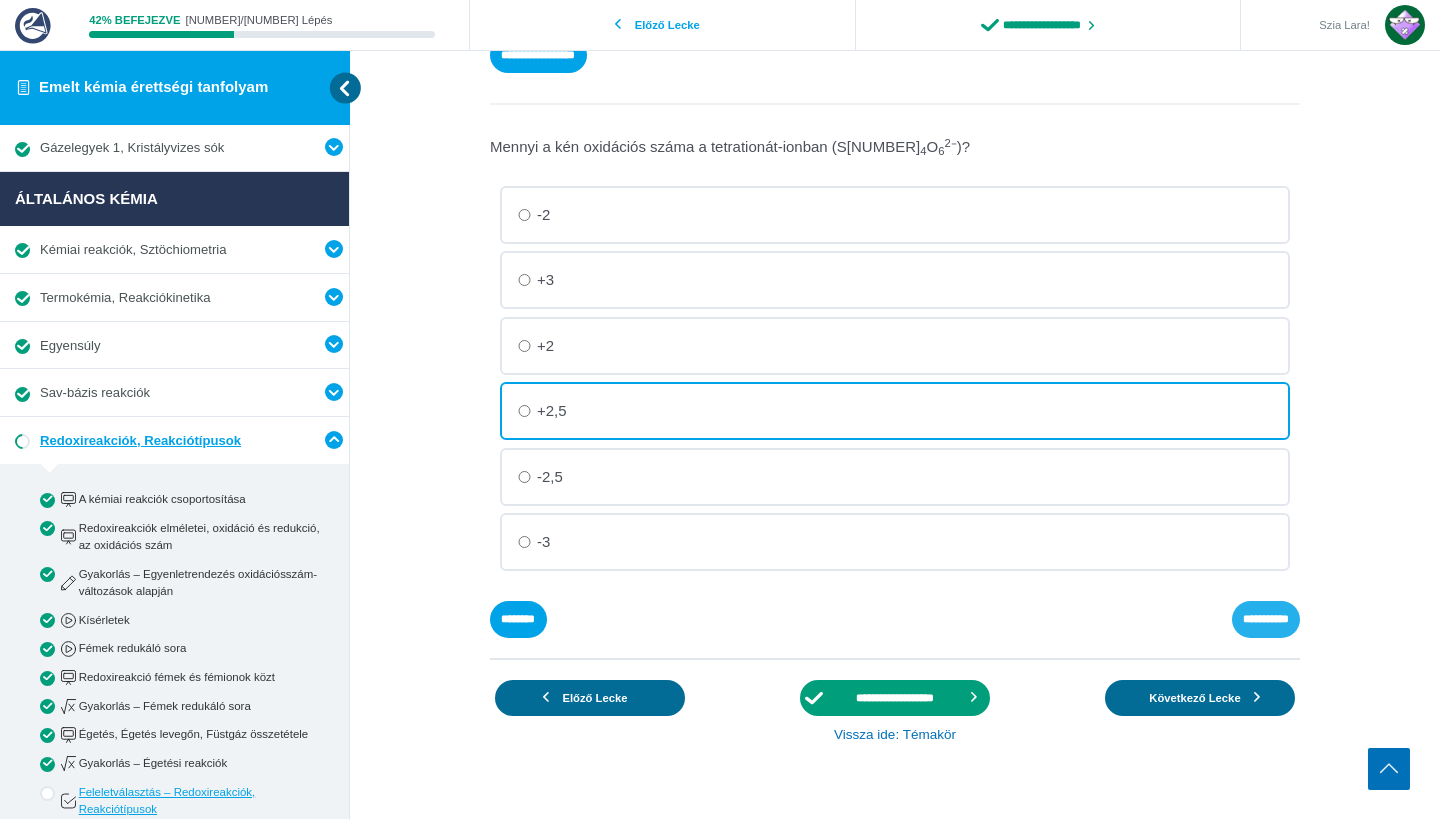 click on "**********" at bounding box center [0, 0] 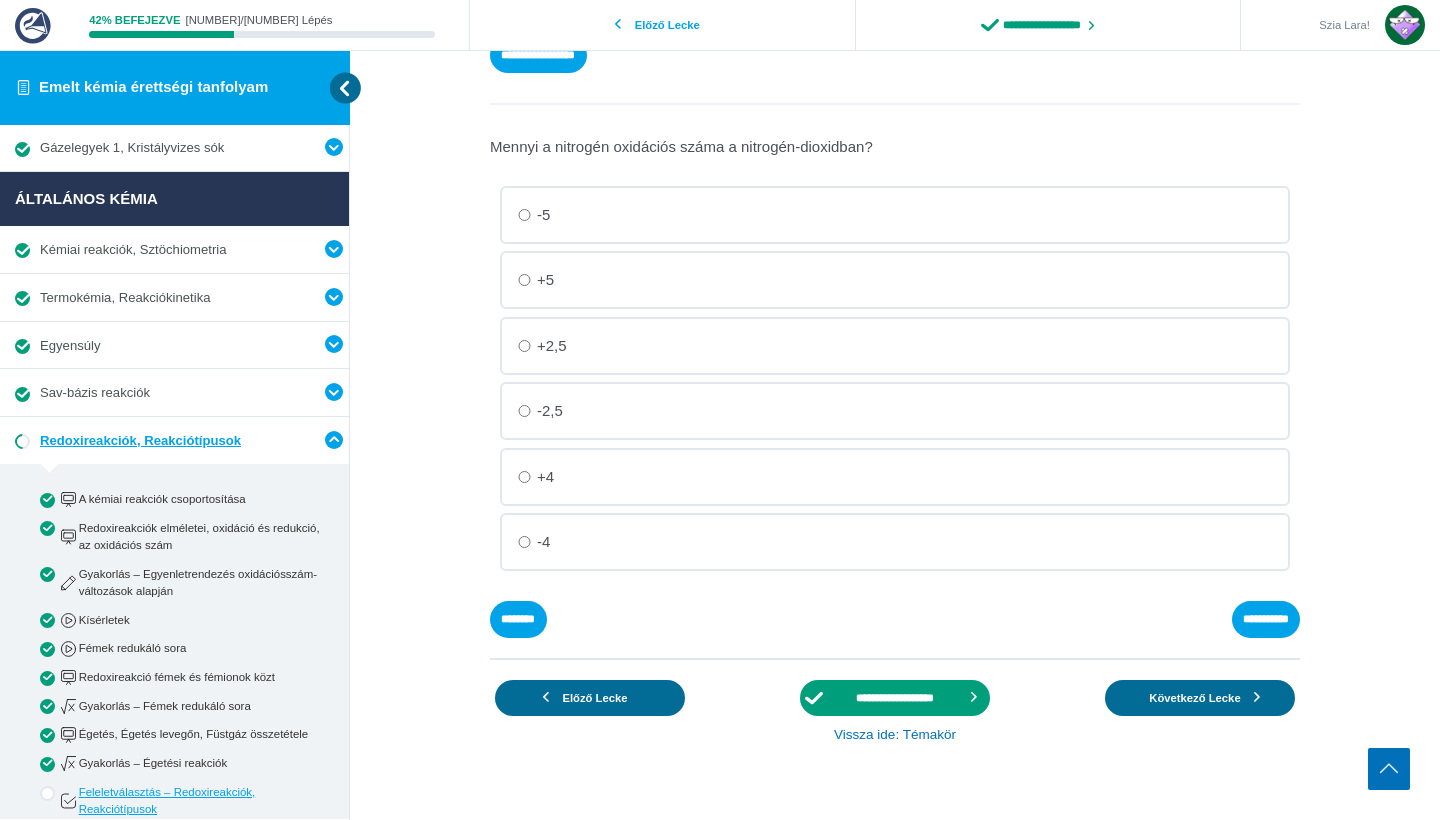 click on "+4" at bounding box center (0, 0) 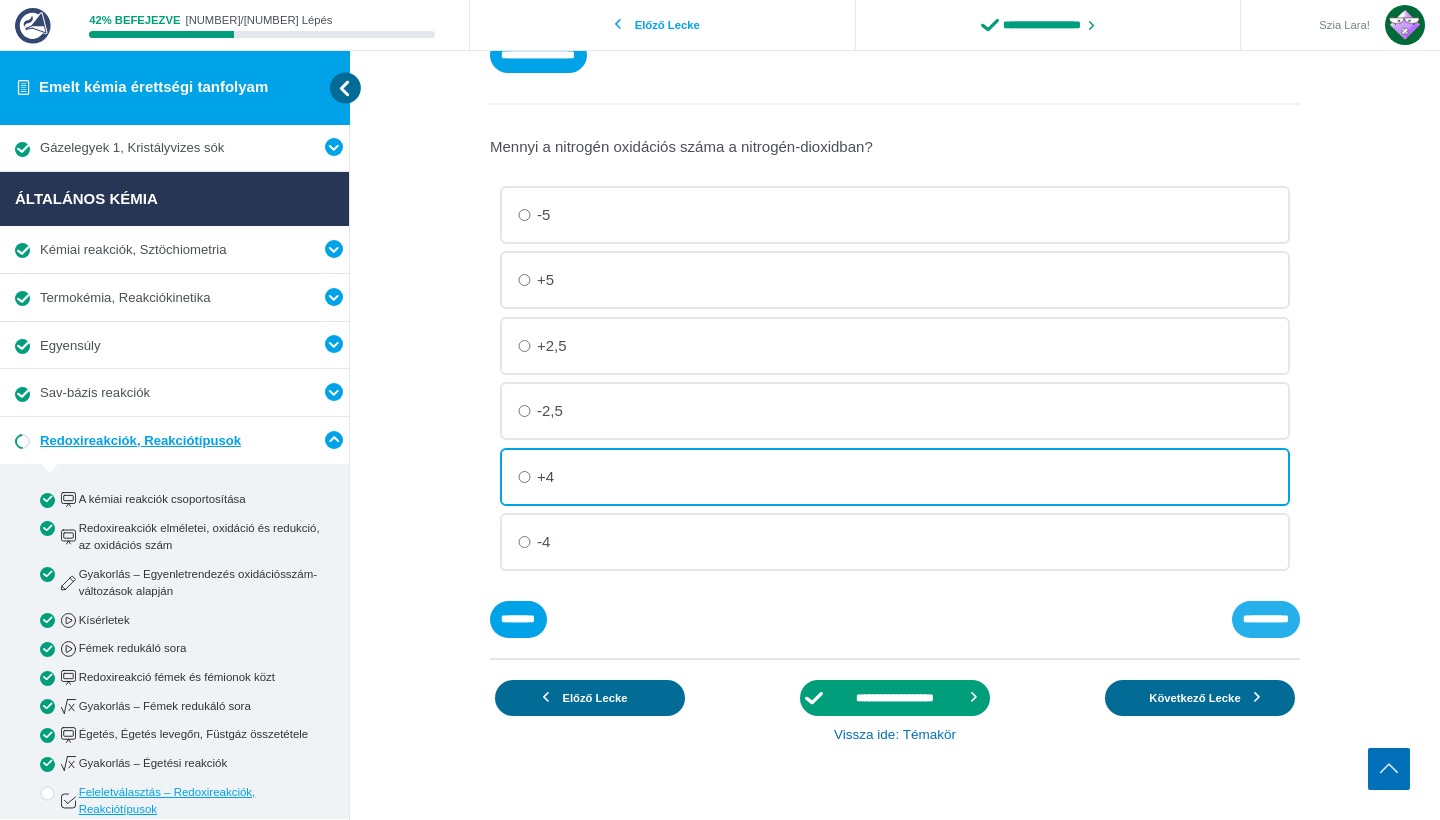 click on "**********" at bounding box center (0, 0) 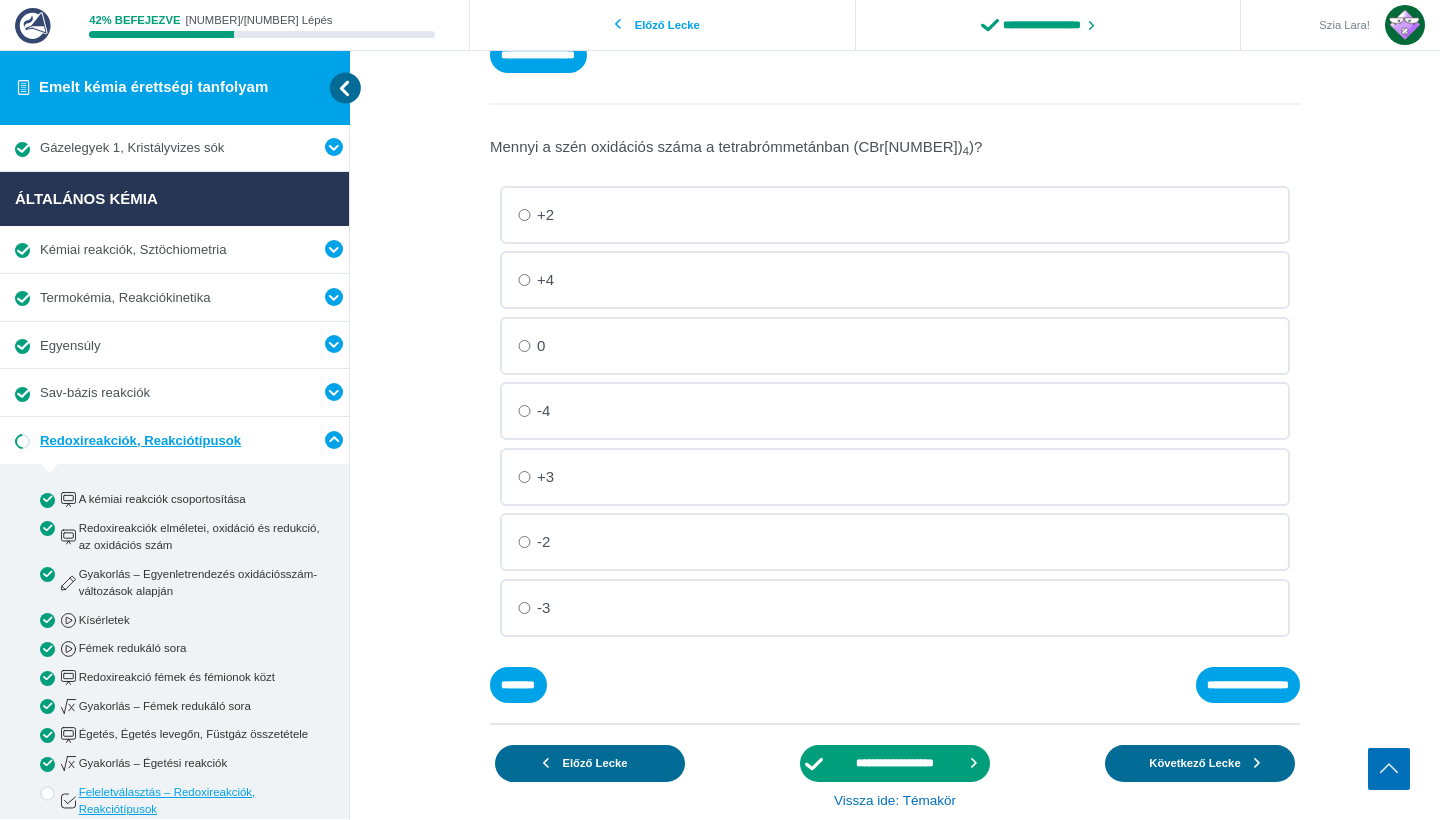 click on "-4" at bounding box center (0, 0) 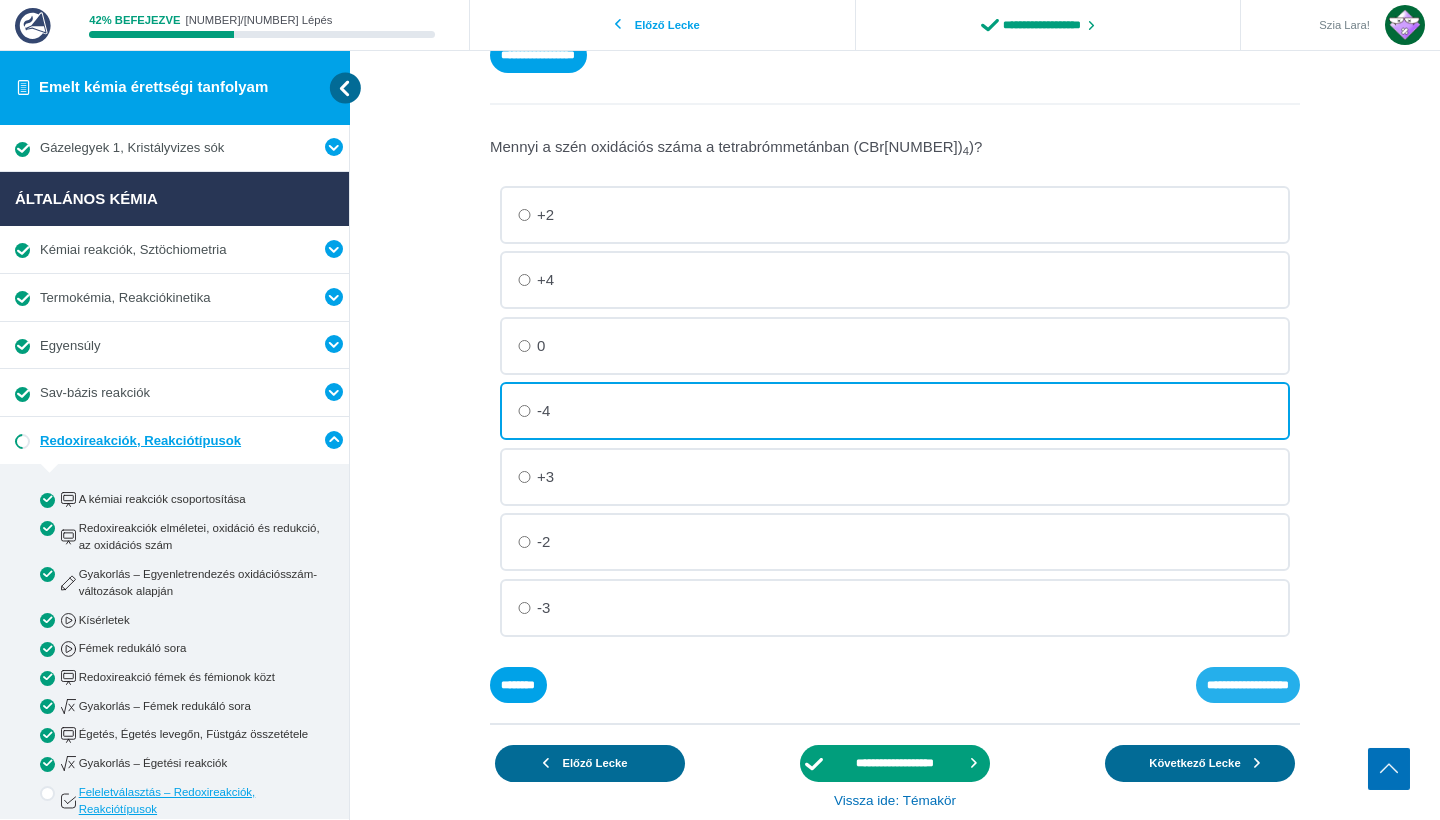 click on "**********" at bounding box center [0, 0] 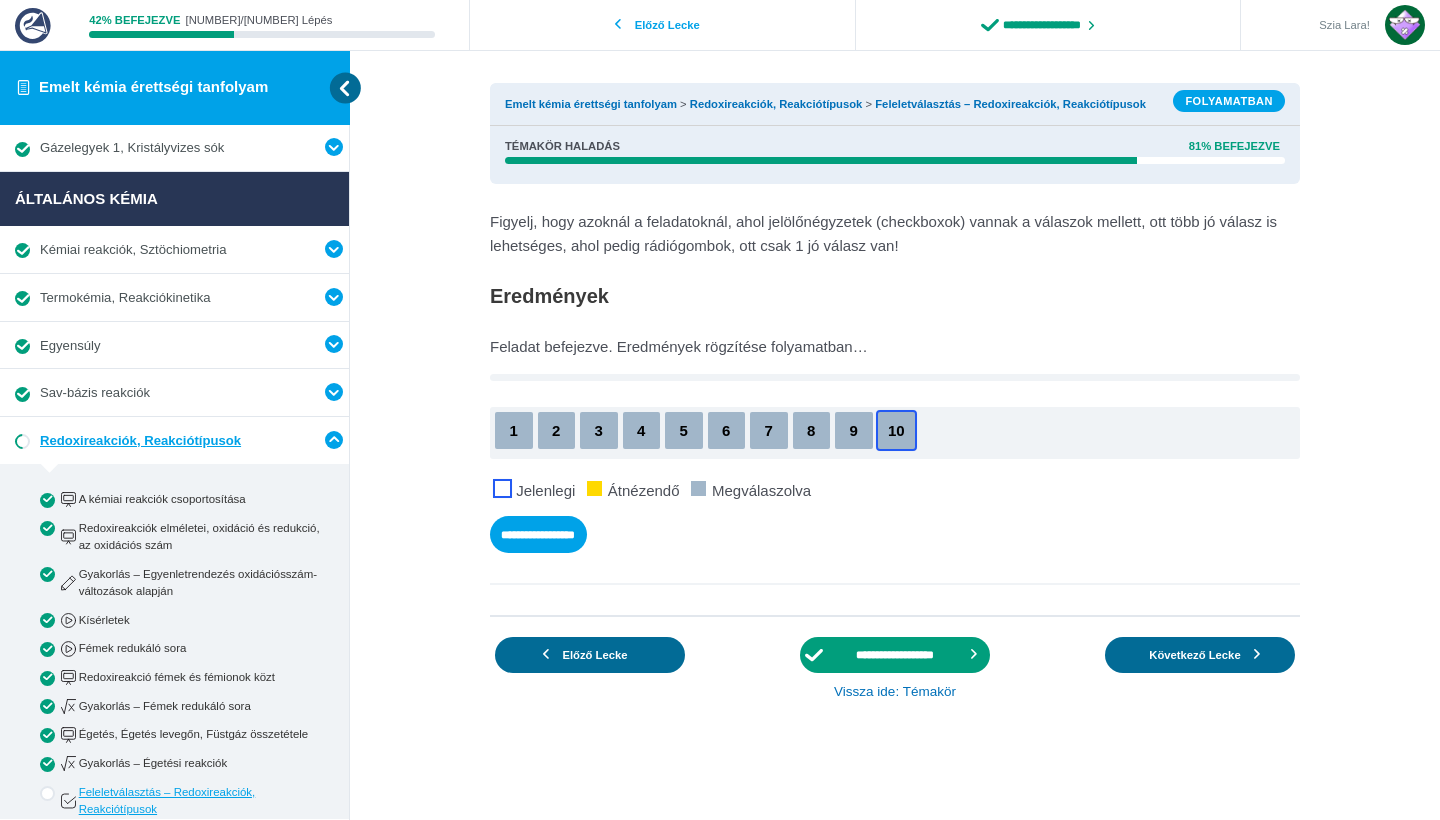 scroll, scrollTop: 0, scrollLeft: 0, axis: both 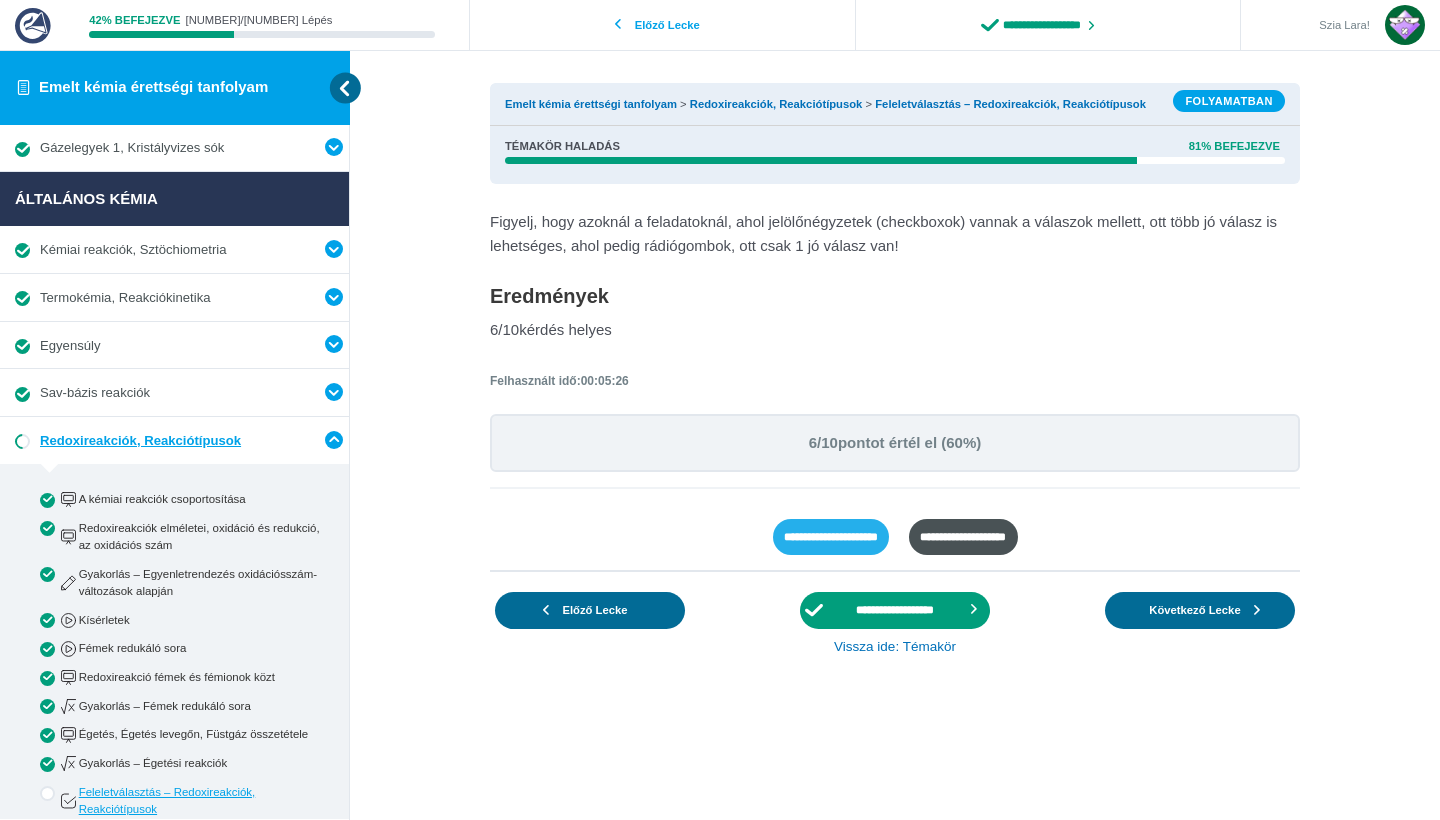 click on "**********" at bounding box center (831, 537) 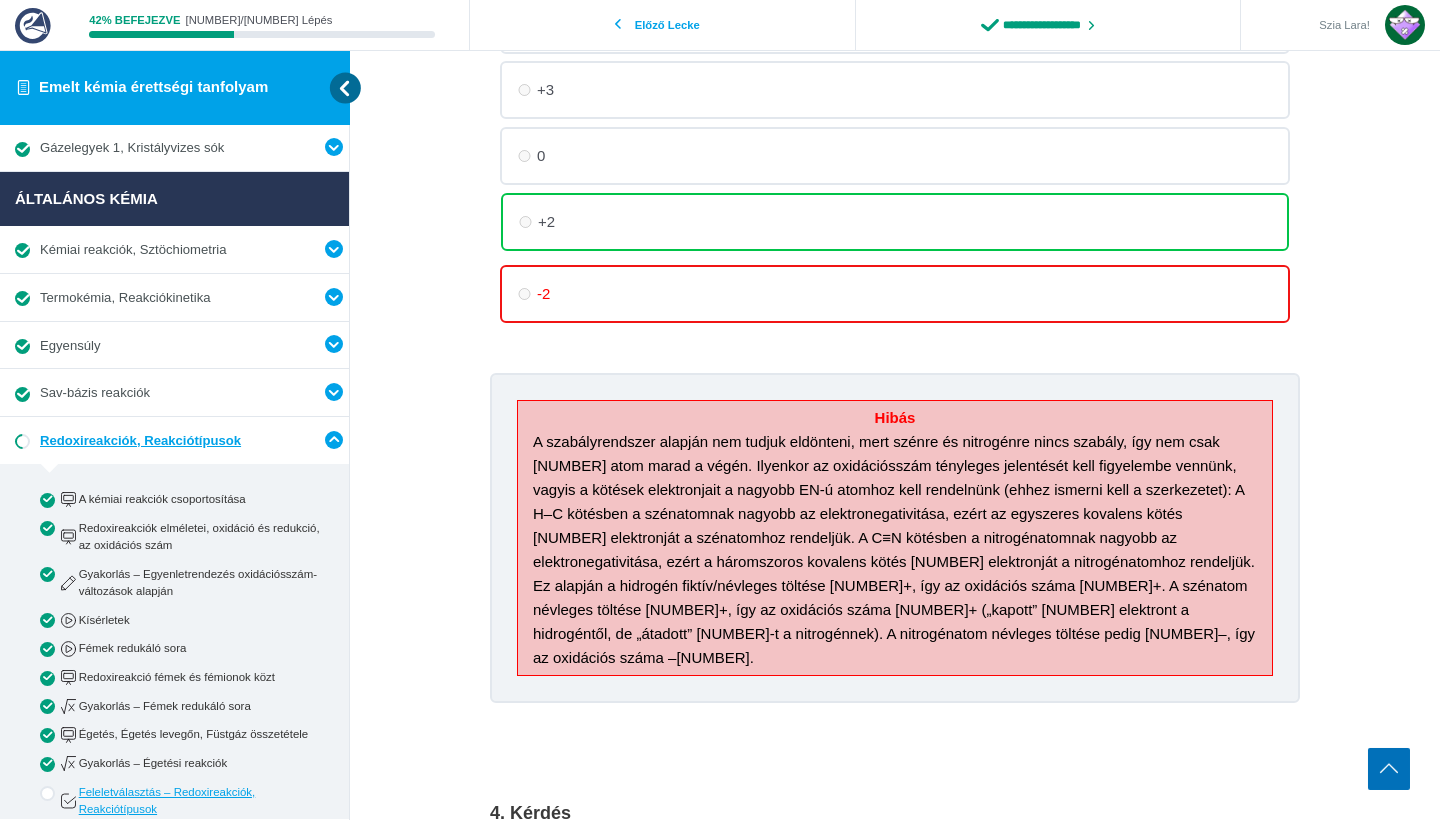 scroll, scrollTop: 2217, scrollLeft: 0, axis: vertical 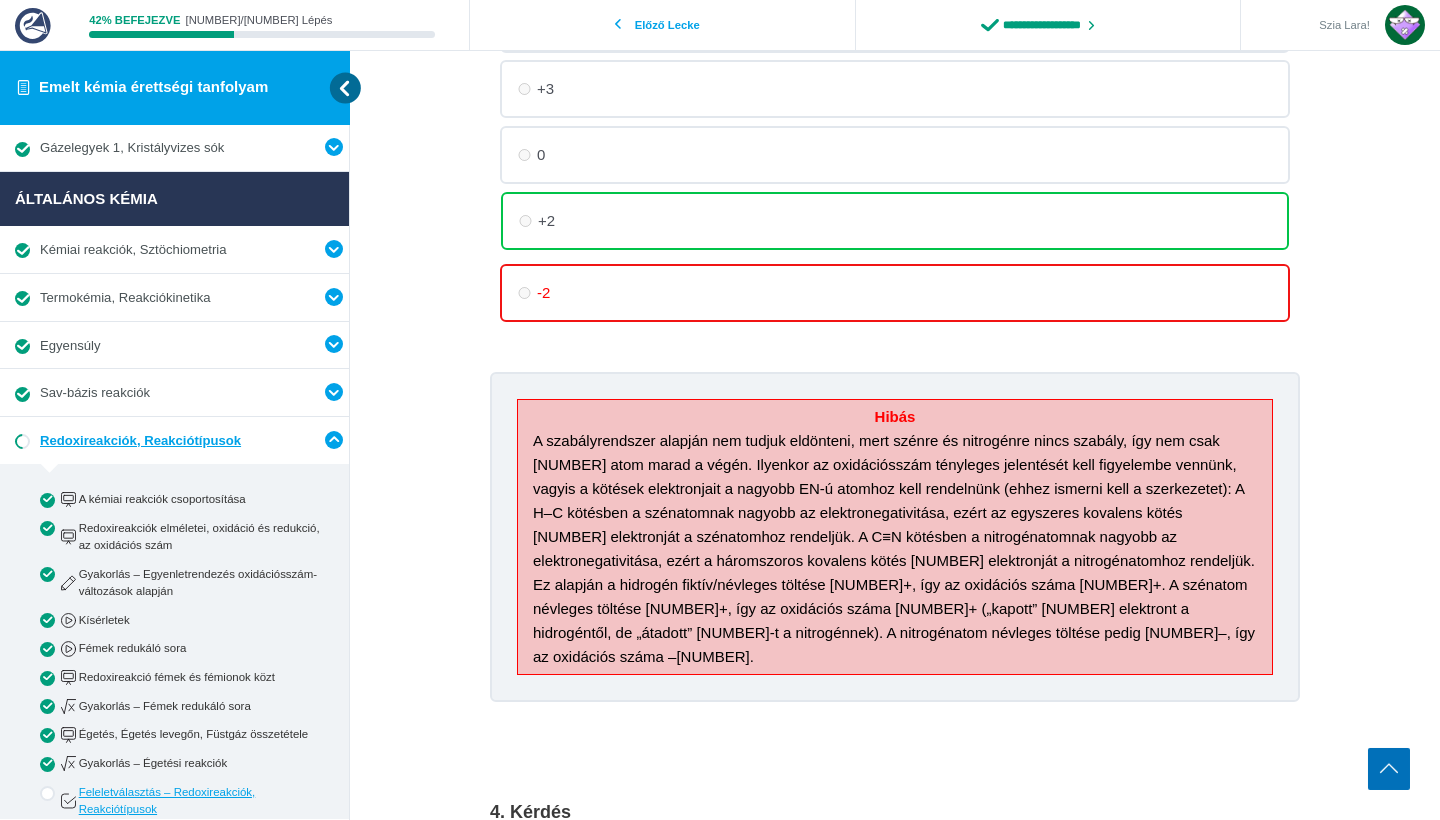 click on "**********" at bounding box center (895, 2465) 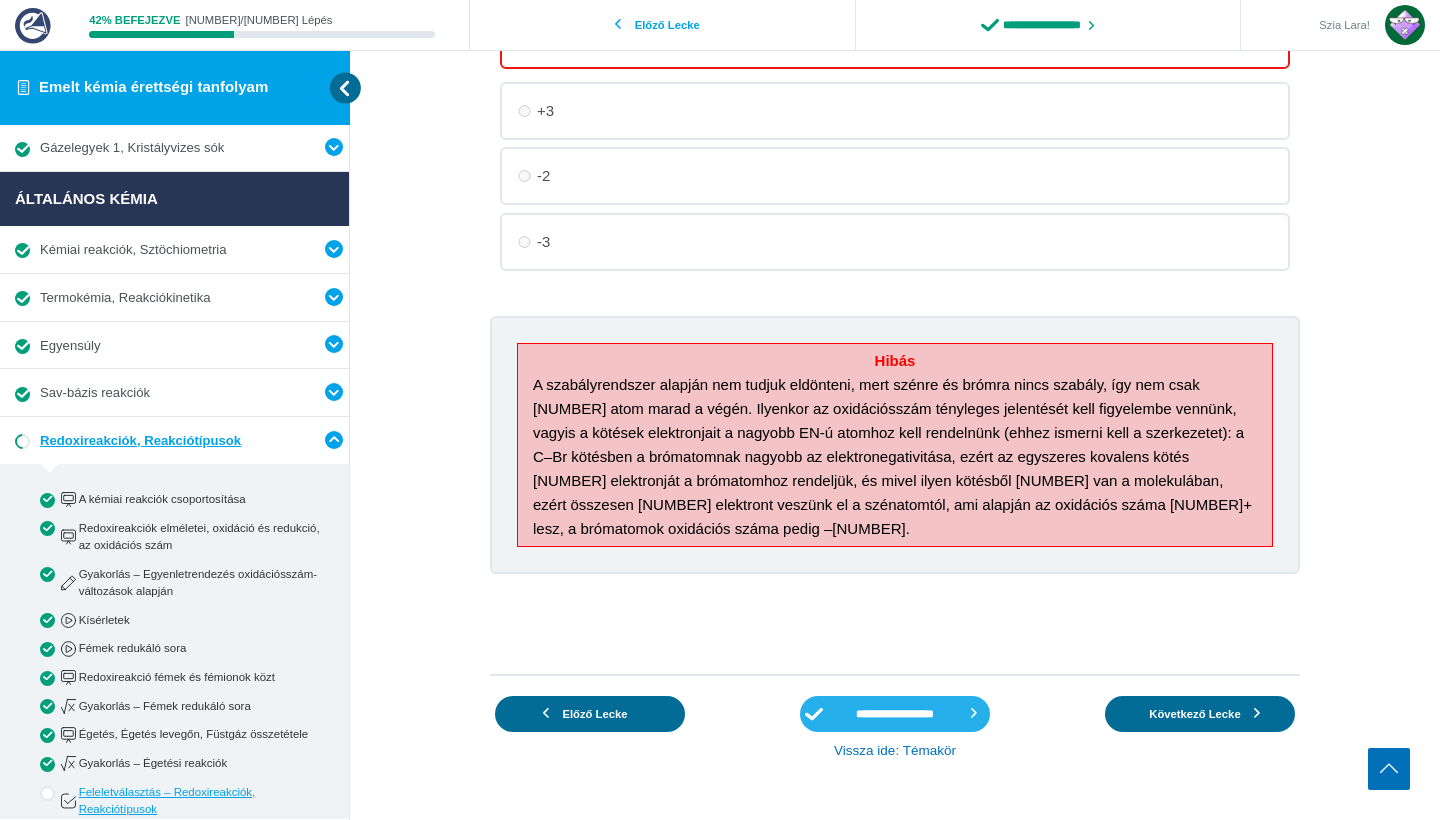 scroll, scrollTop: 8042, scrollLeft: 0, axis: vertical 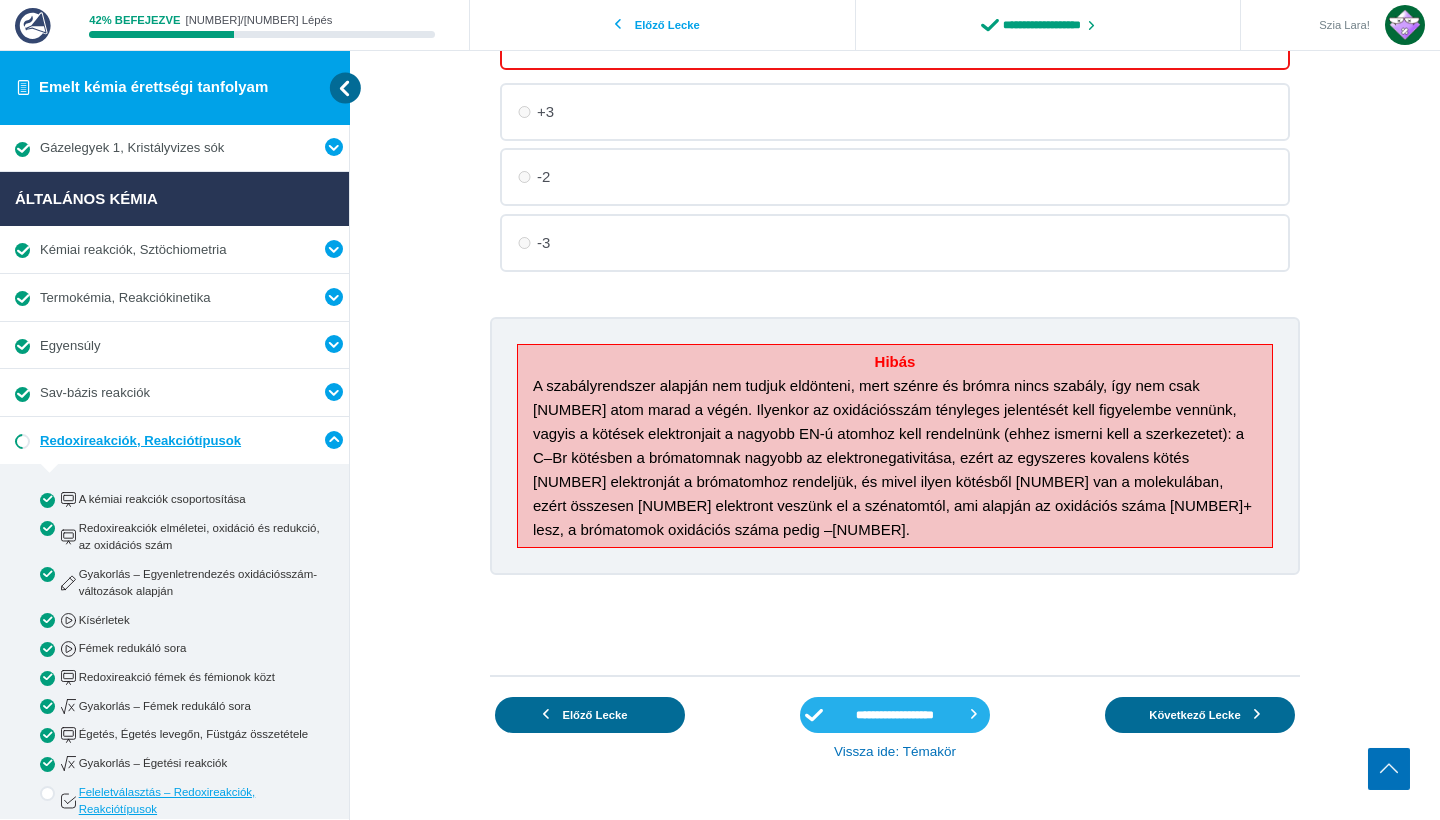 click on "**********" at bounding box center [895, 715] 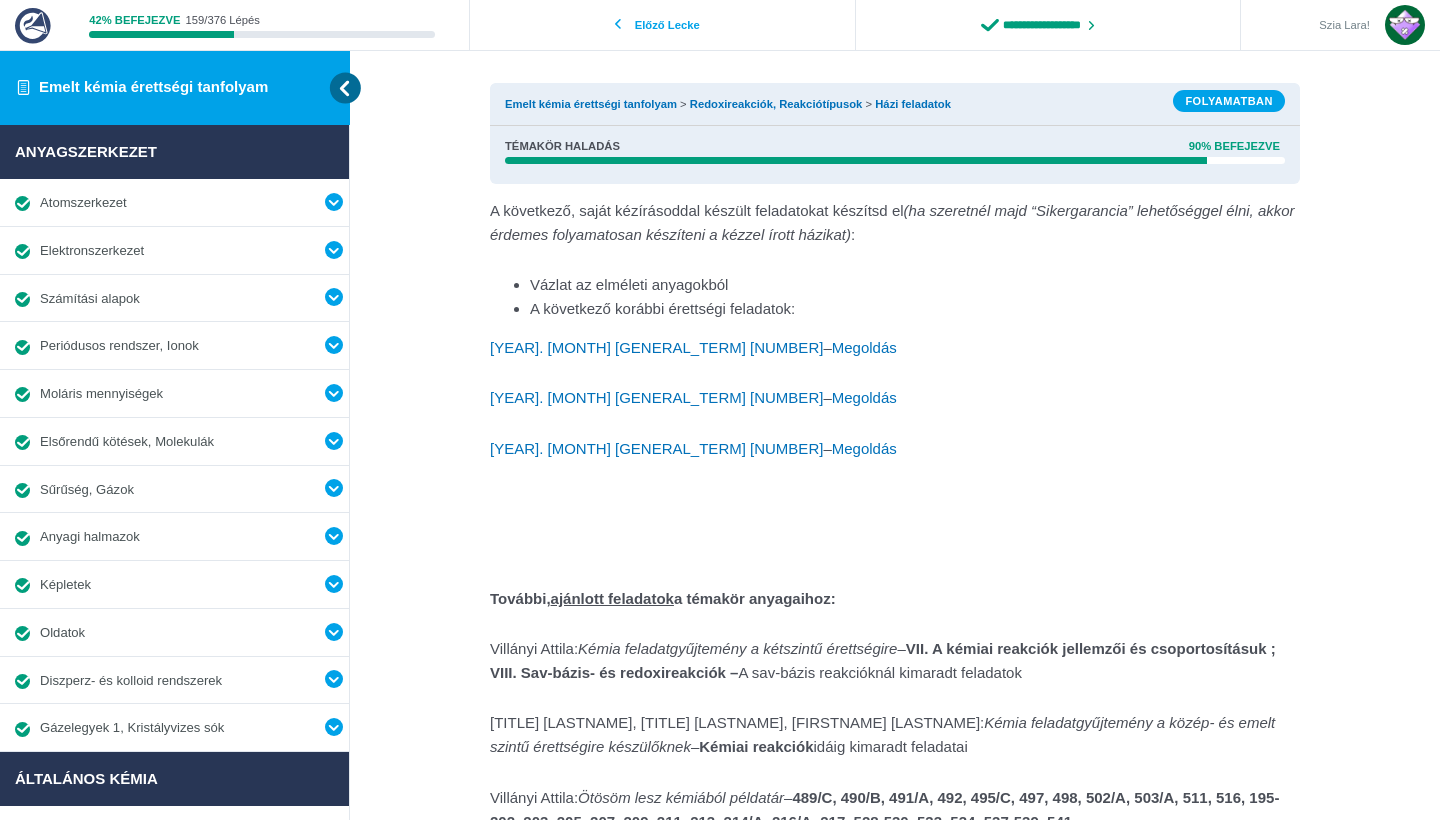 scroll, scrollTop: 0, scrollLeft: 0, axis: both 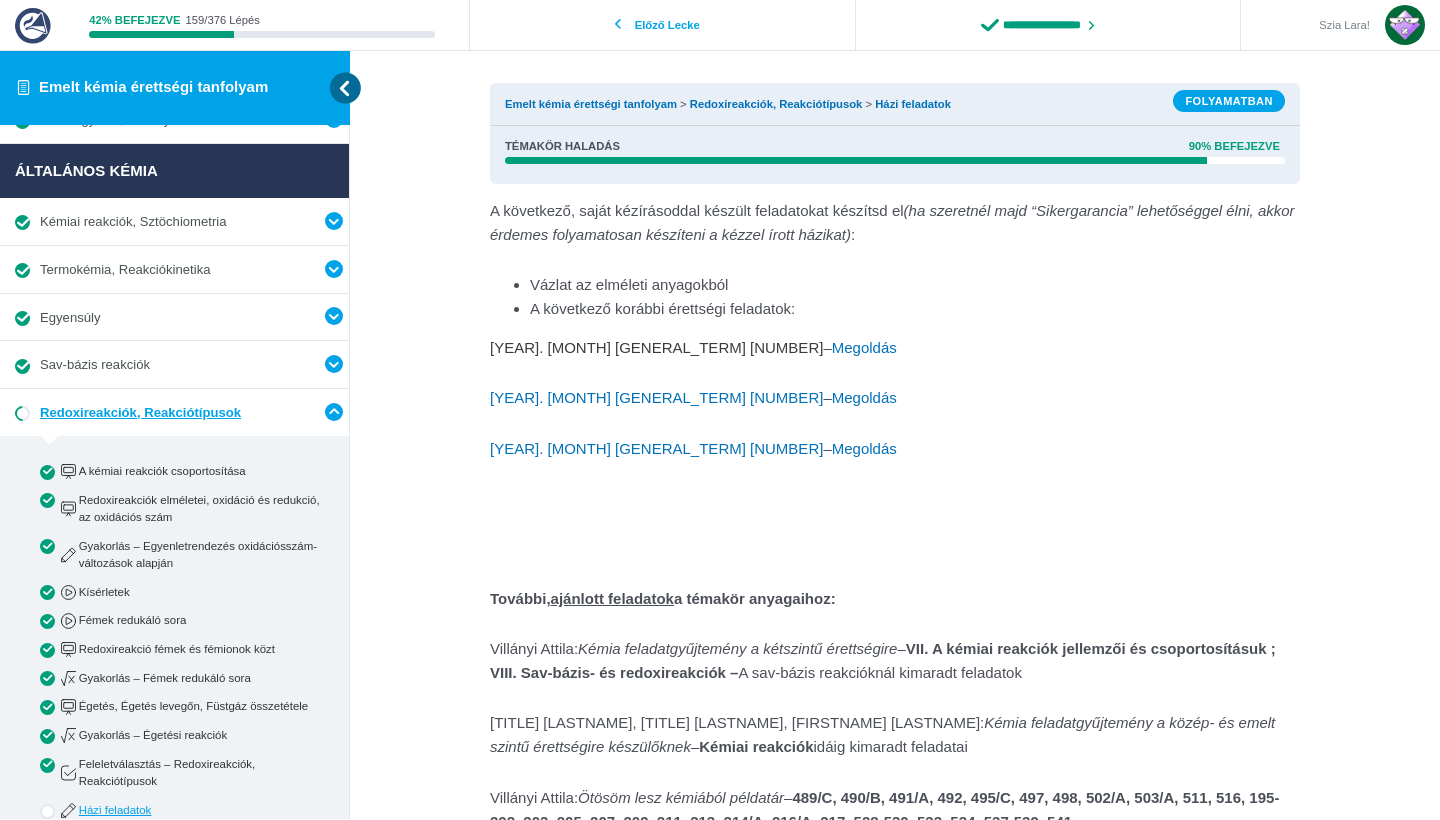 click on "2012. október emelt 8." at bounding box center [656, 347] 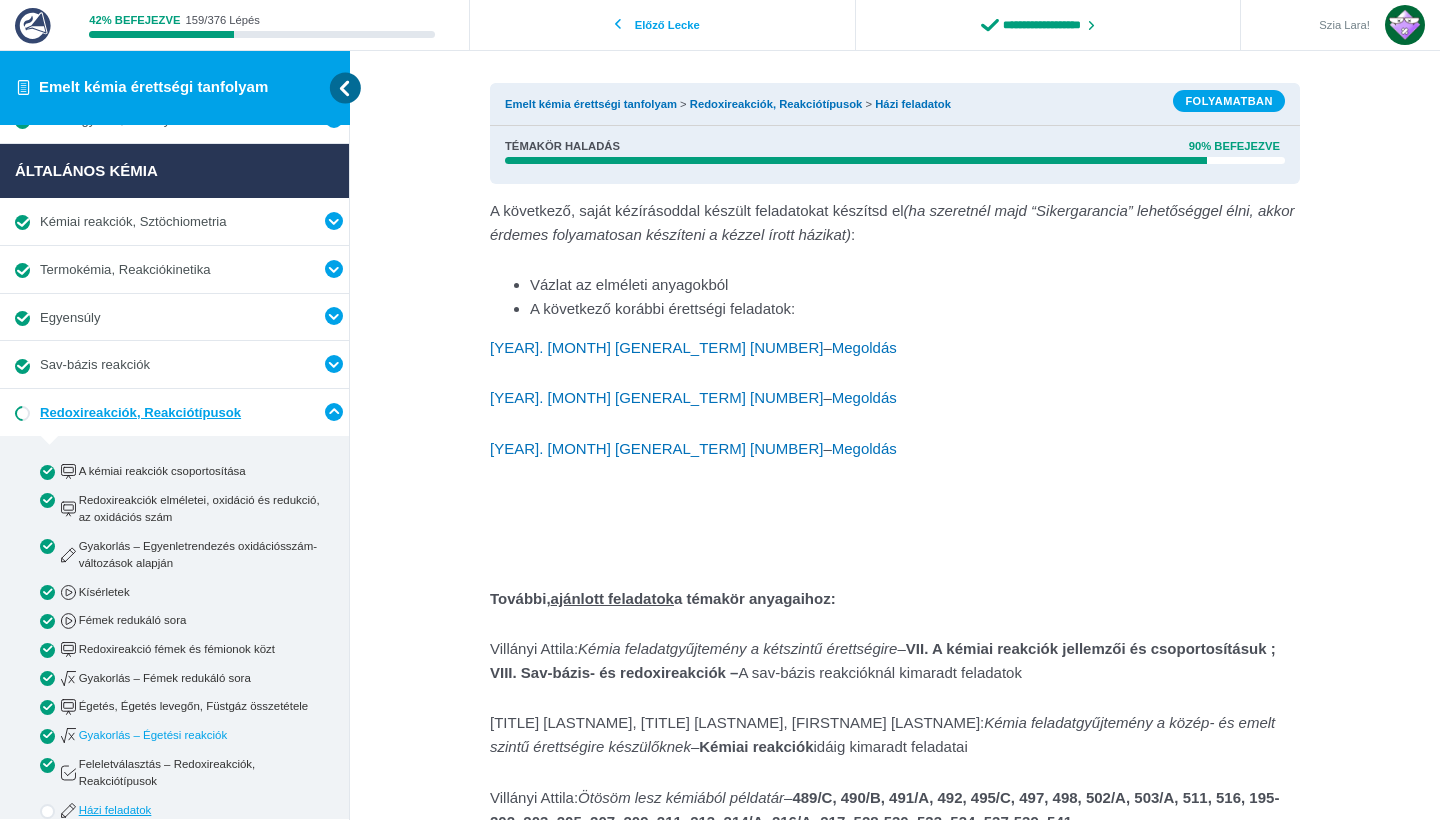 click on "Gyakorlás – Égetési reakciók" at bounding box center (191, 735) 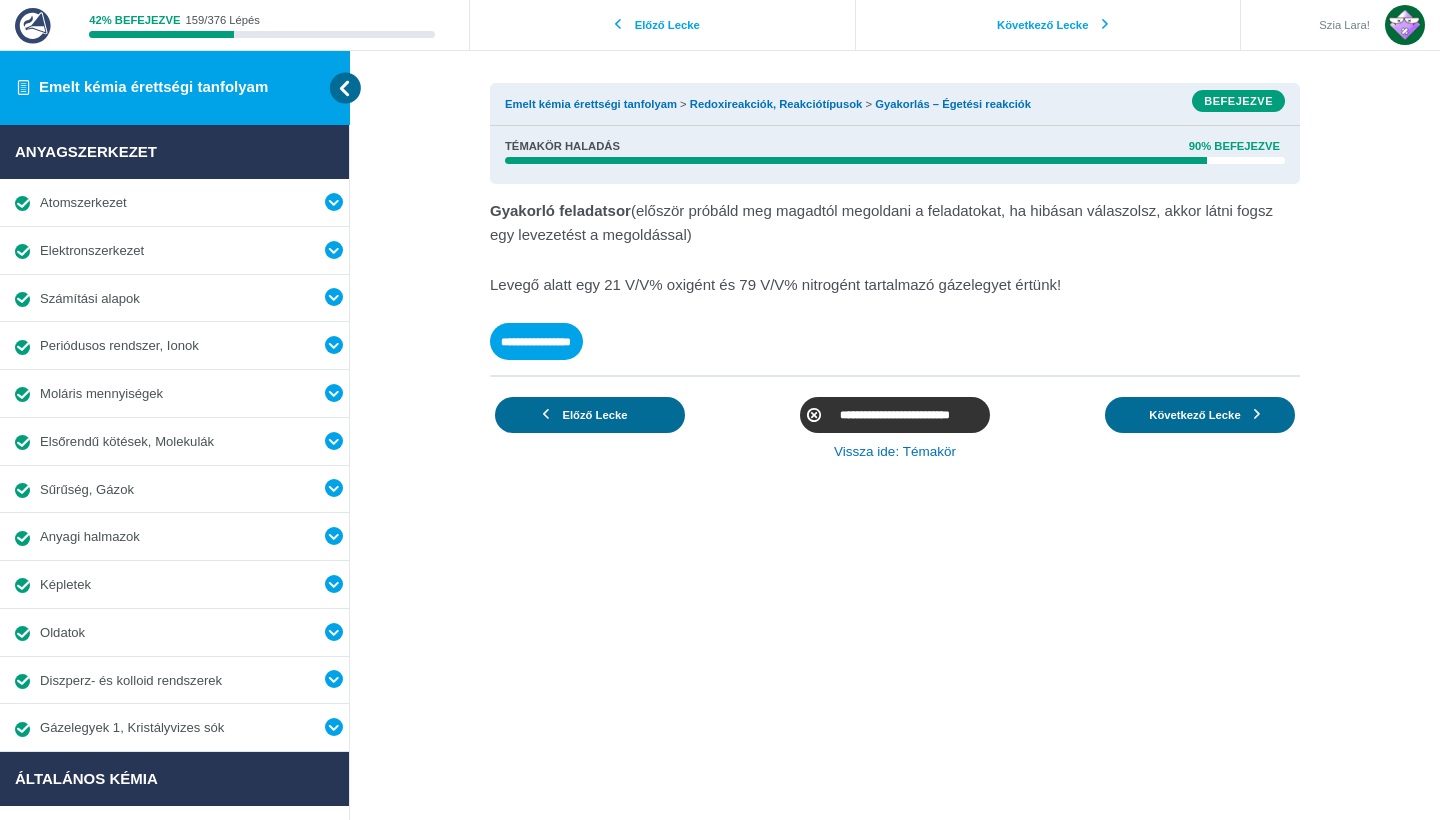 scroll, scrollTop: 0, scrollLeft: 0, axis: both 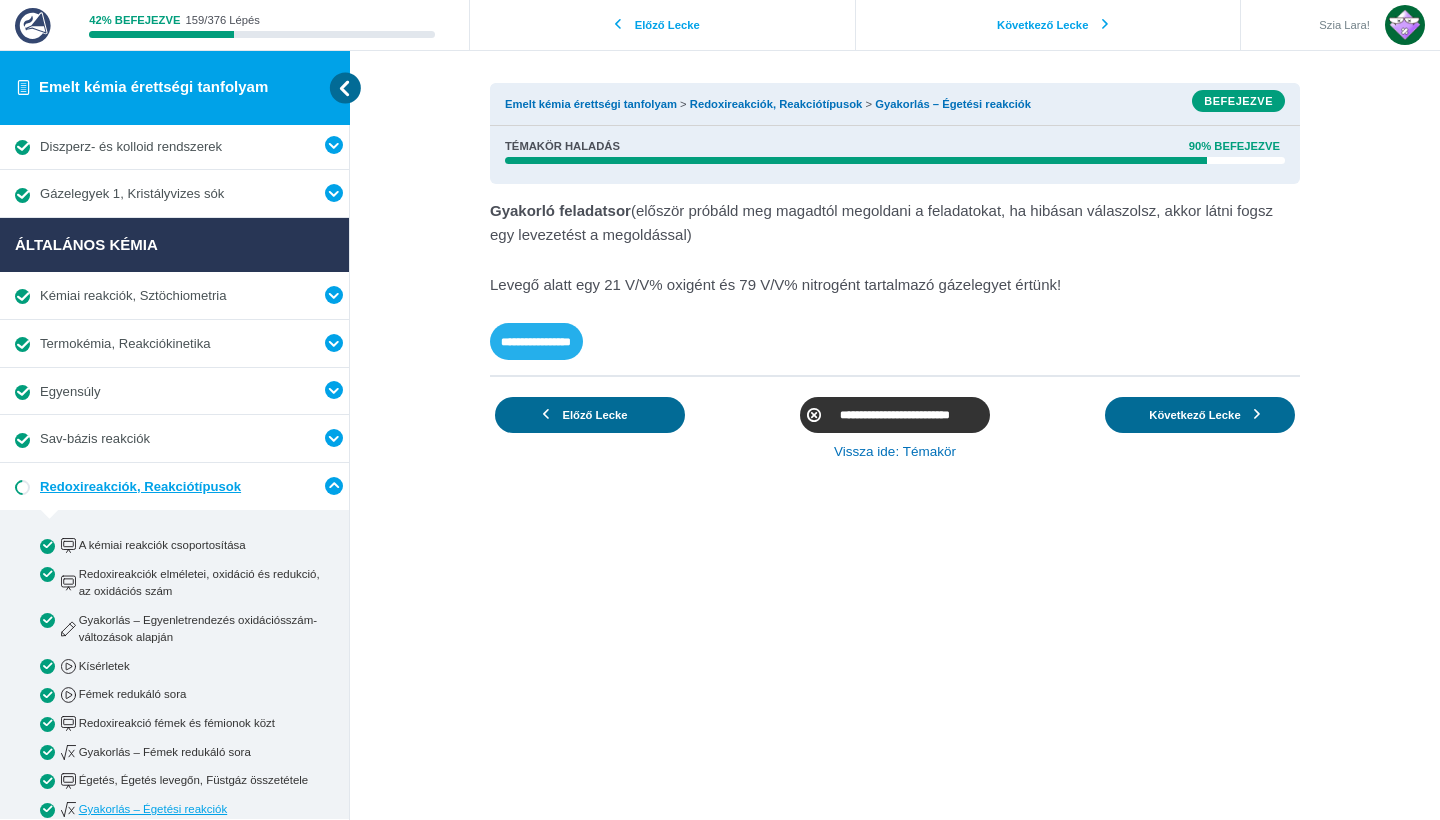 click on "**********" at bounding box center (536, 341) 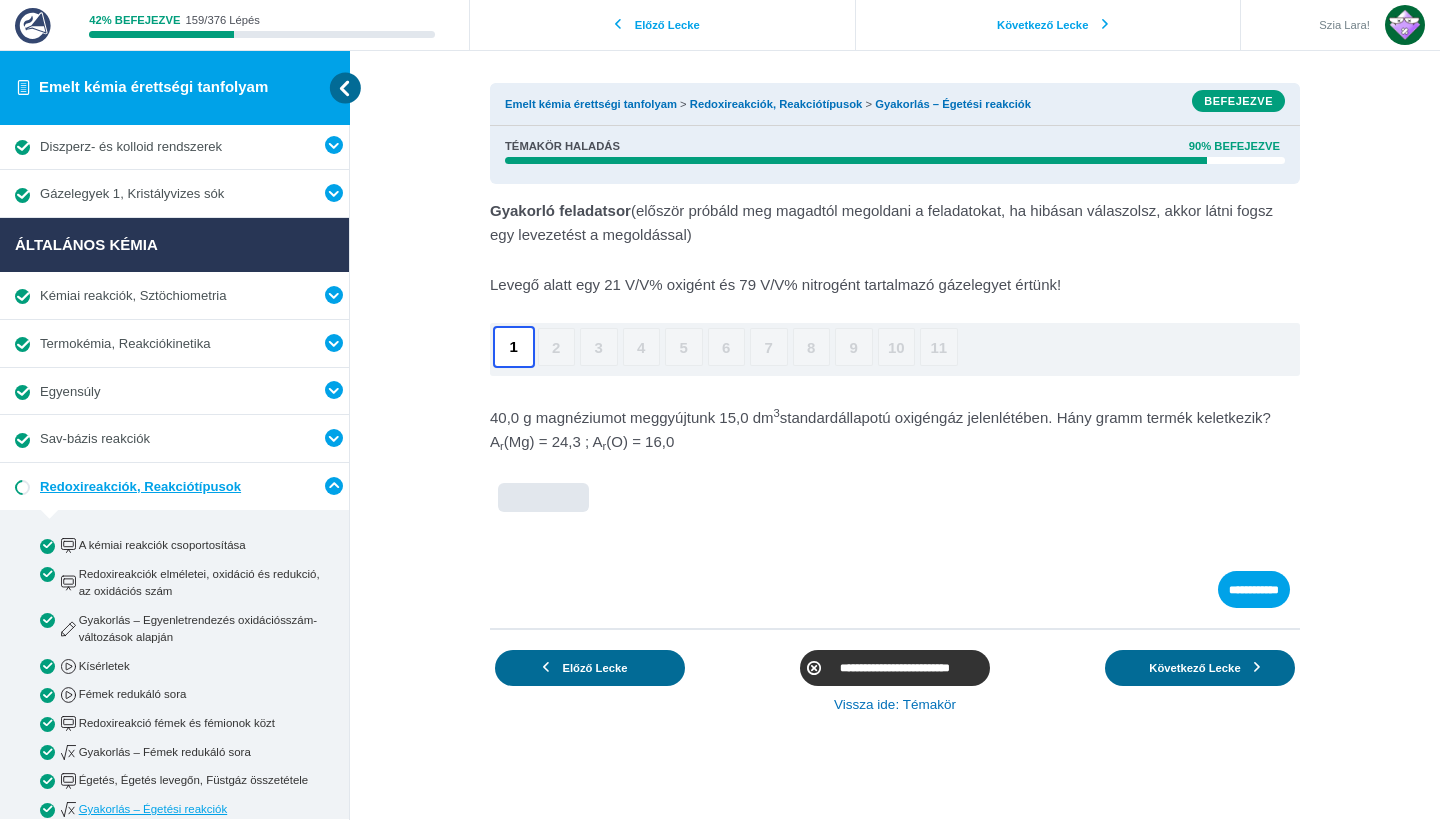 click at bounding box center (544, 498) 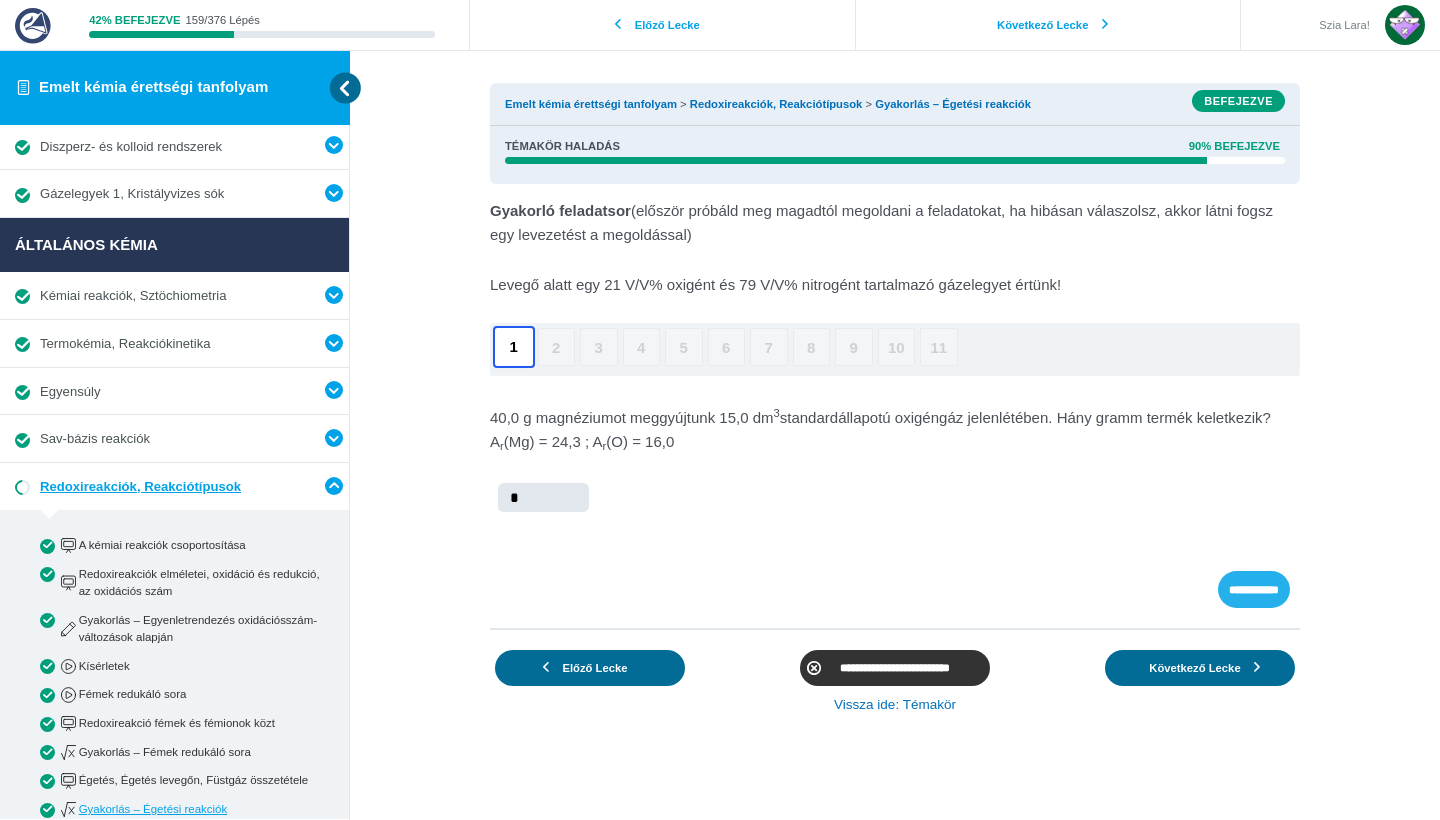 type on "*" 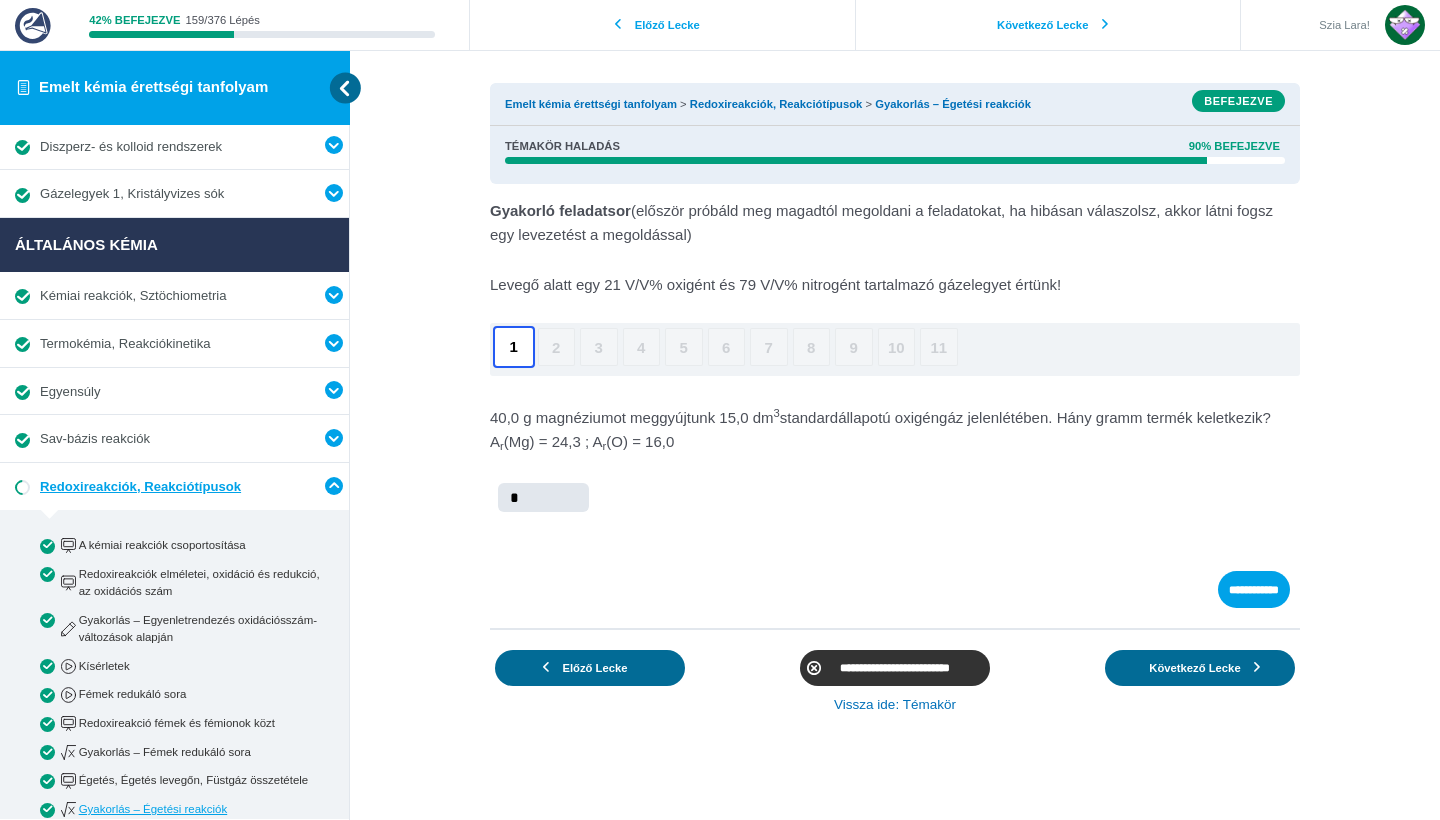 click on "**********" at bounding box center [1254, 589] 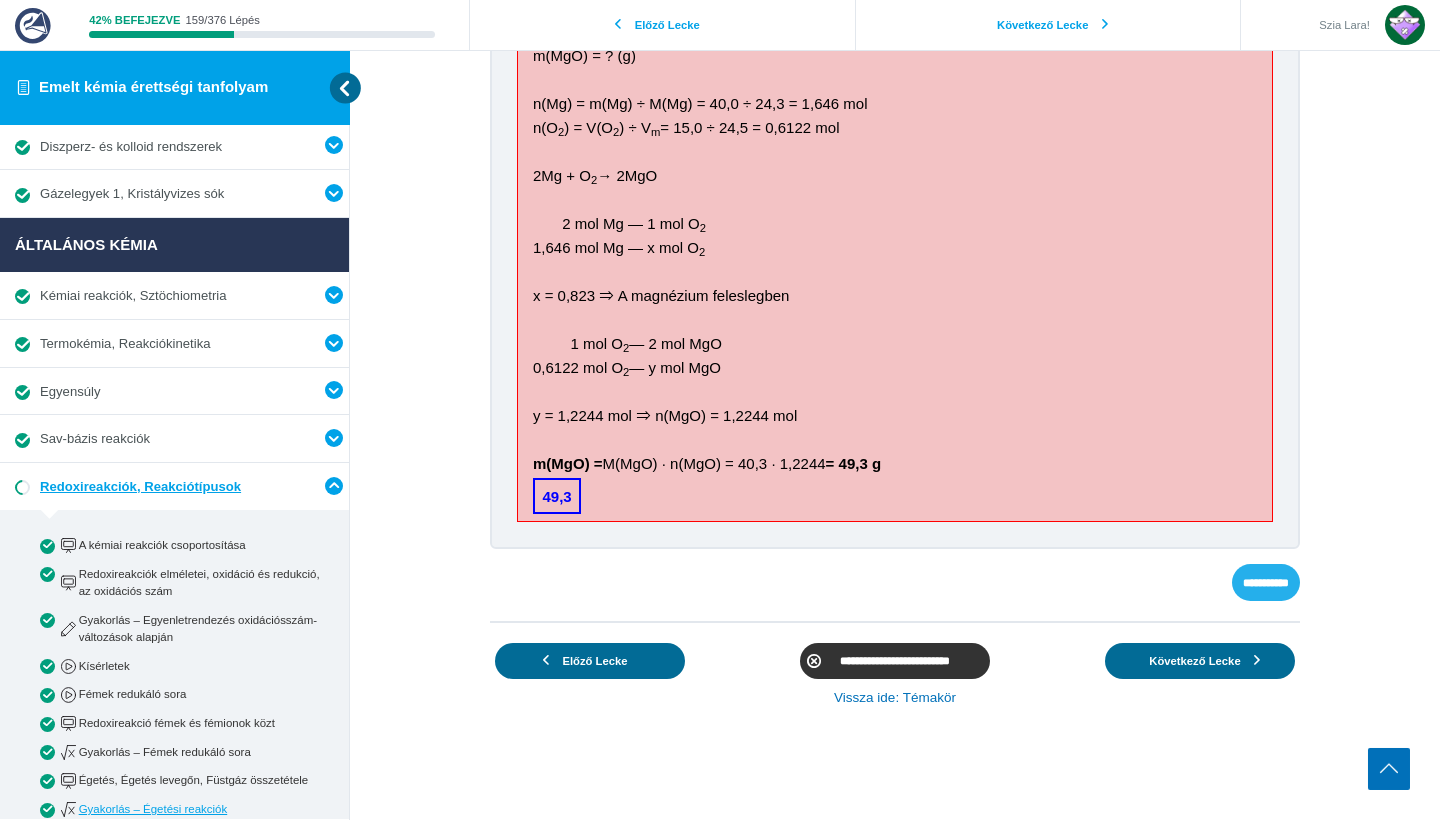 click on "**********" at bounding box center [1266, 582] 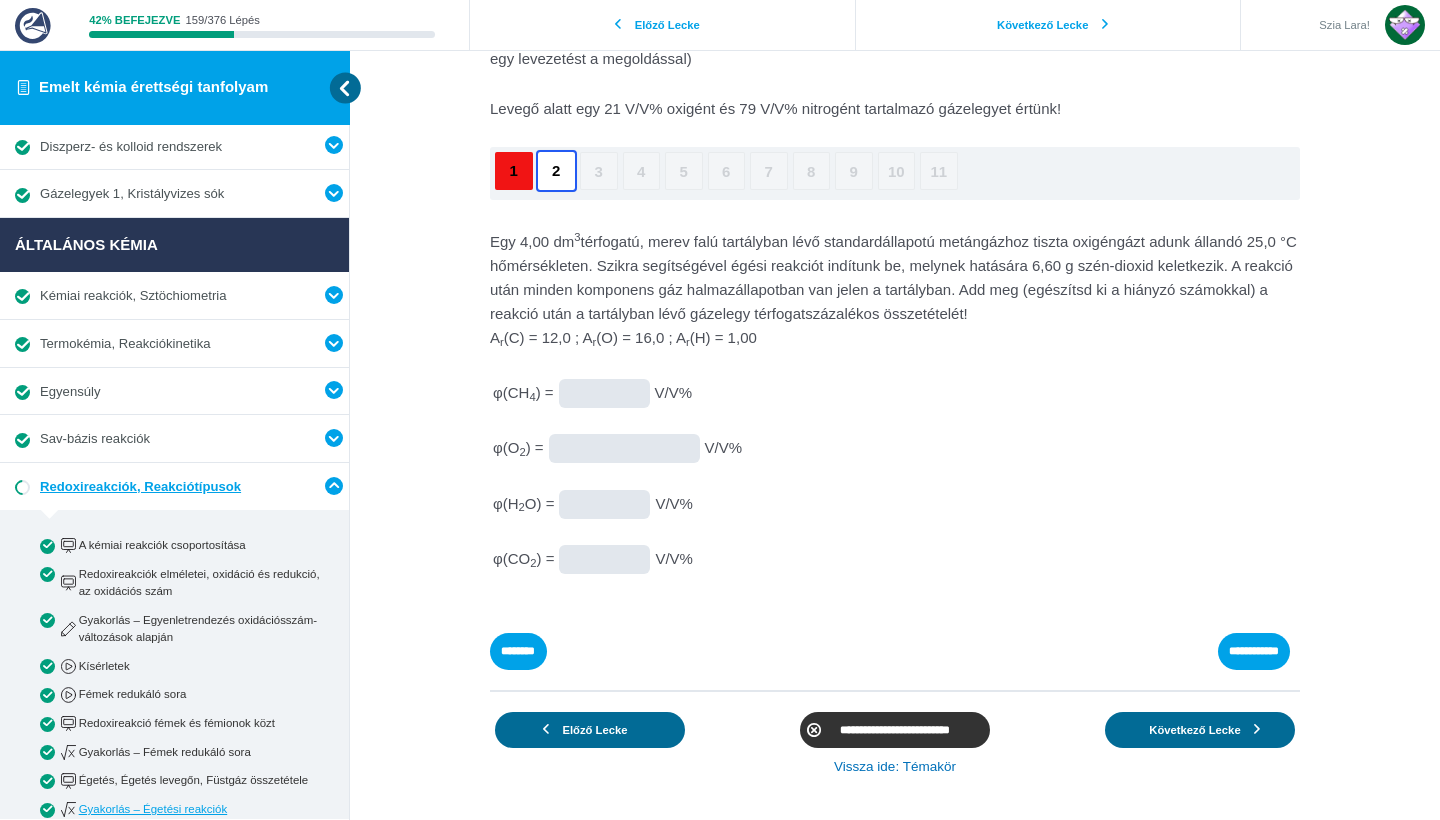 scroll, scrollTop: 172, scrollLeft: 0, axis: vertical 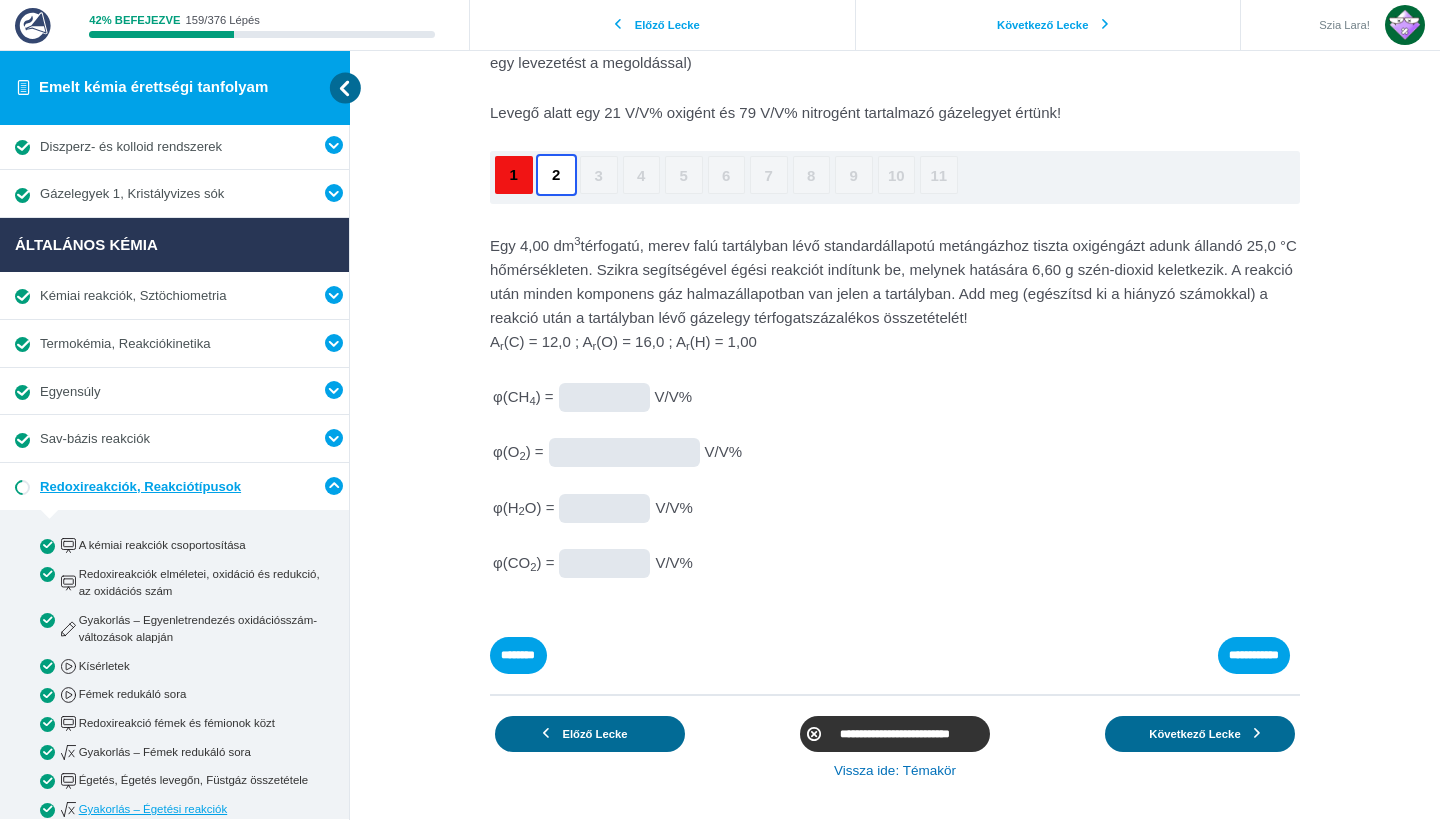 click at bounding box center (0, 0) 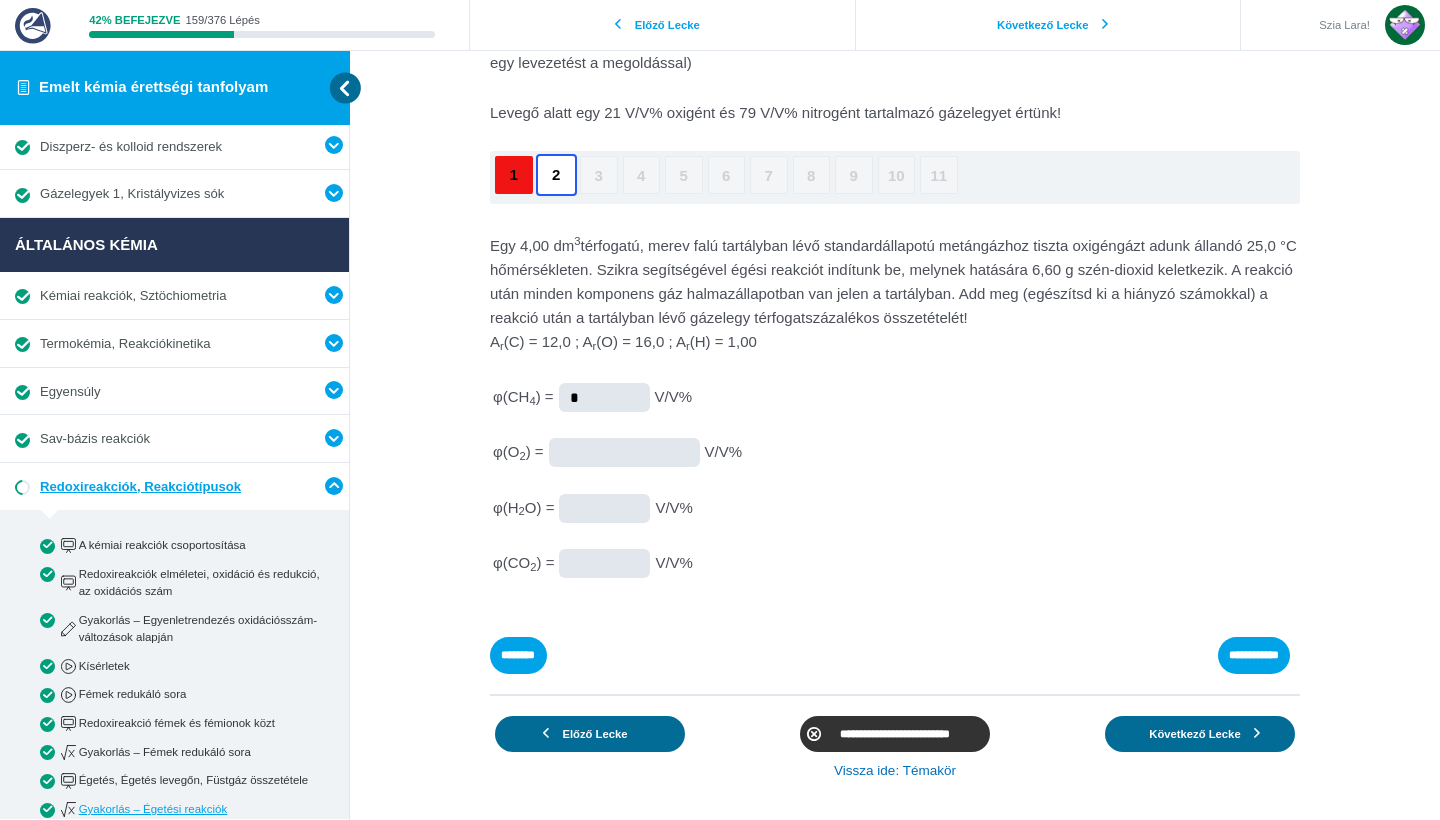 type on "*" 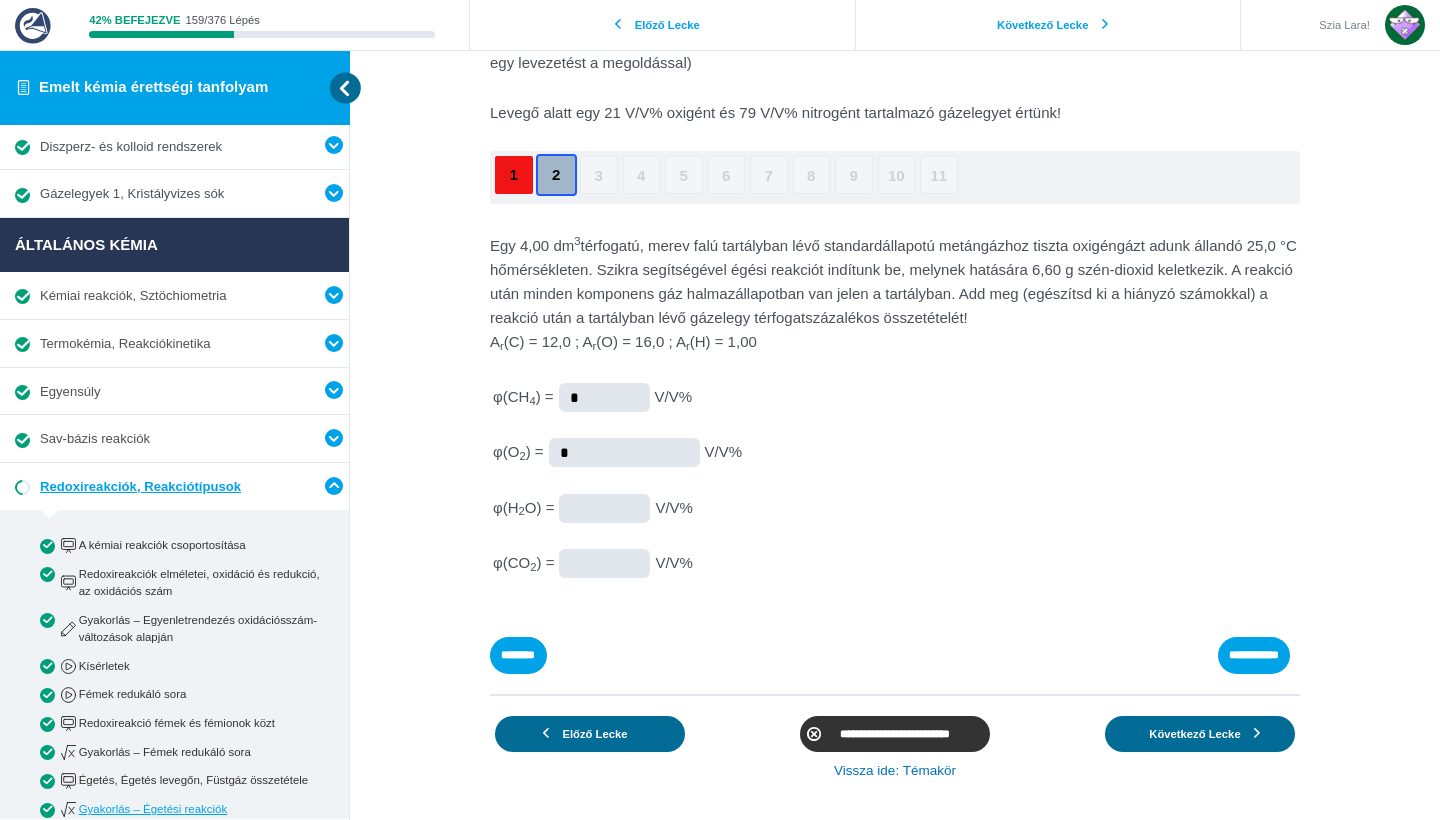 type on "*" 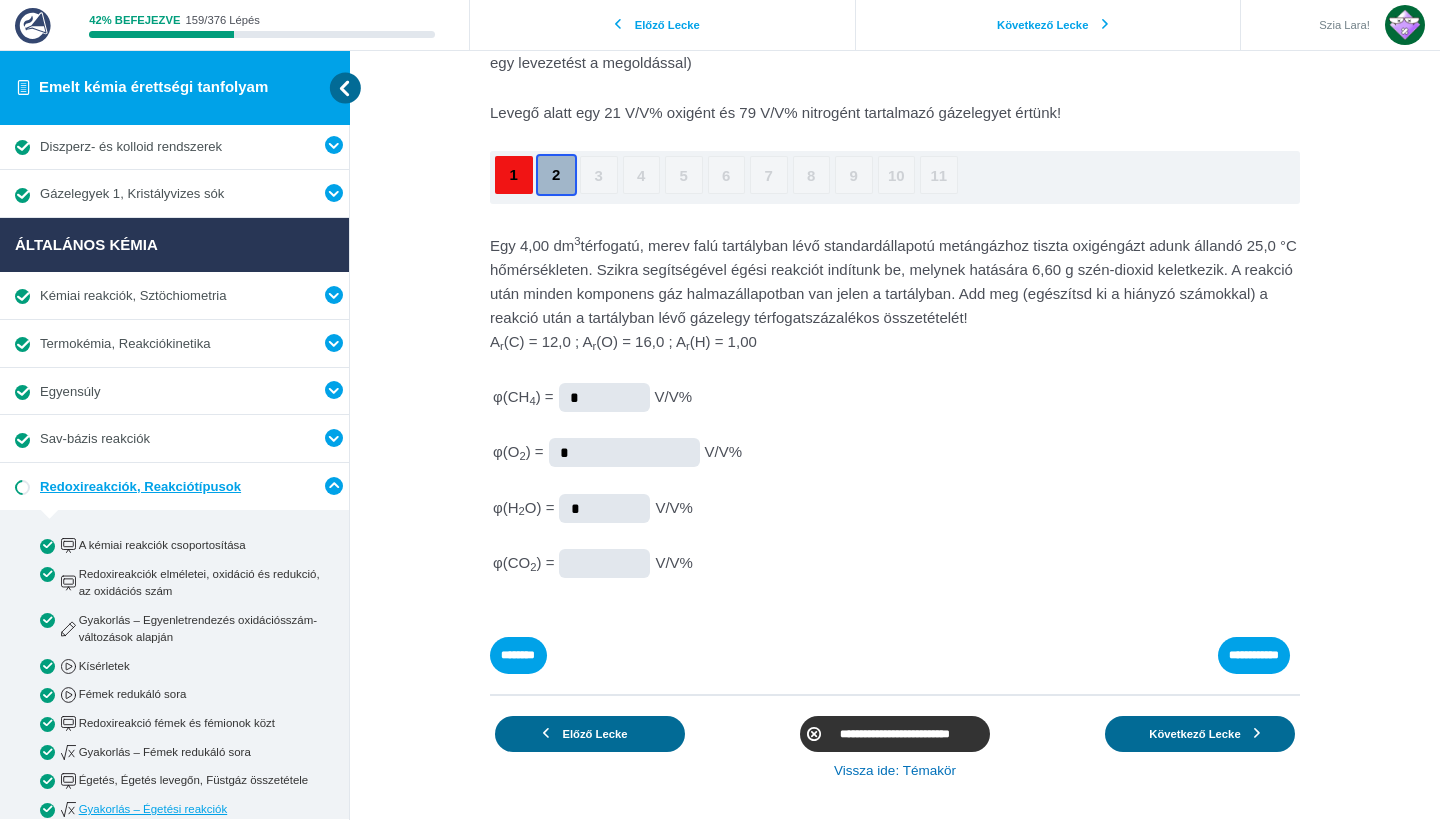 type on "*" 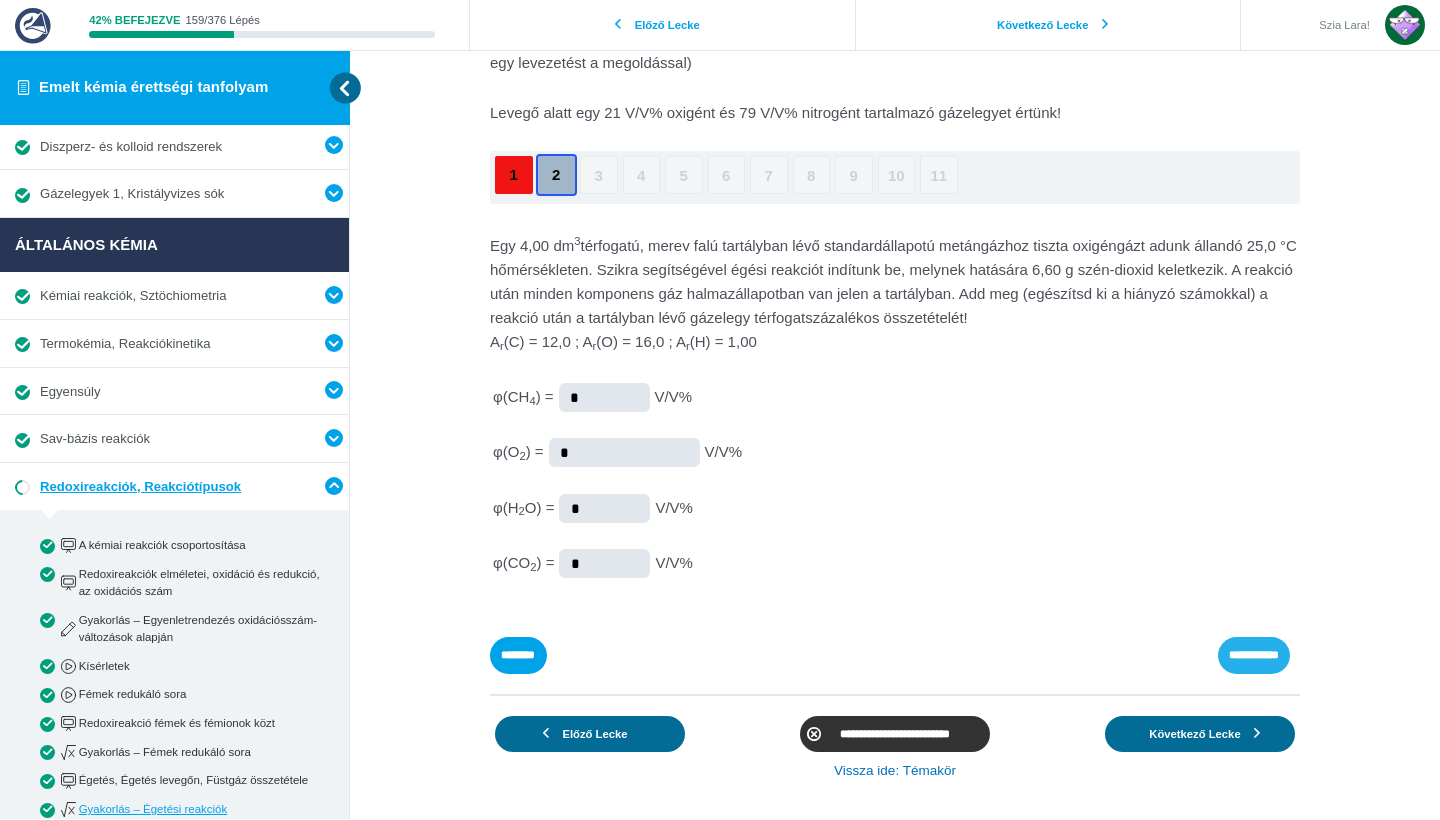 type on "*" 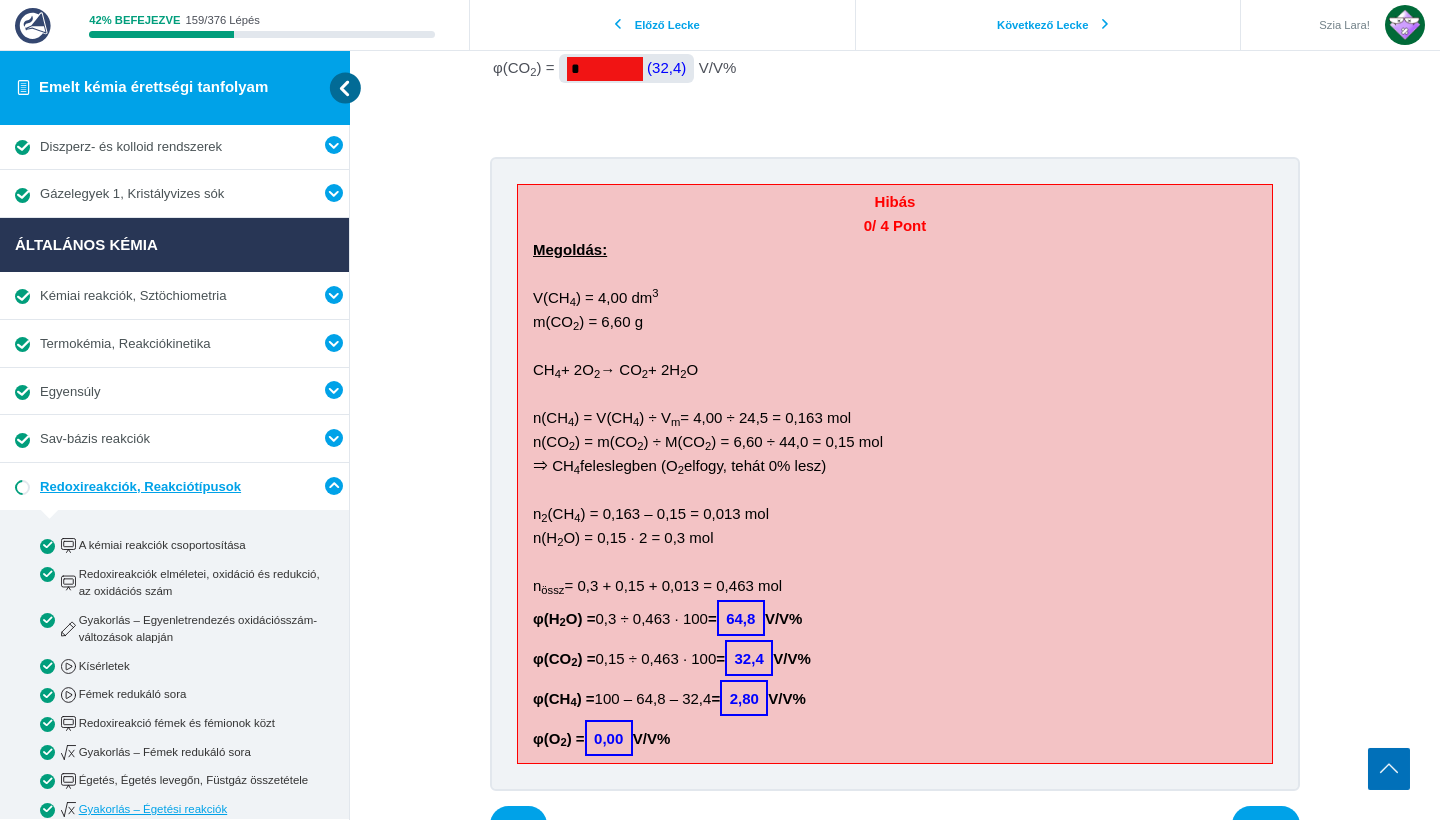 scroll, scrollTop: 674, scrollLeft: 0, axis: vertical 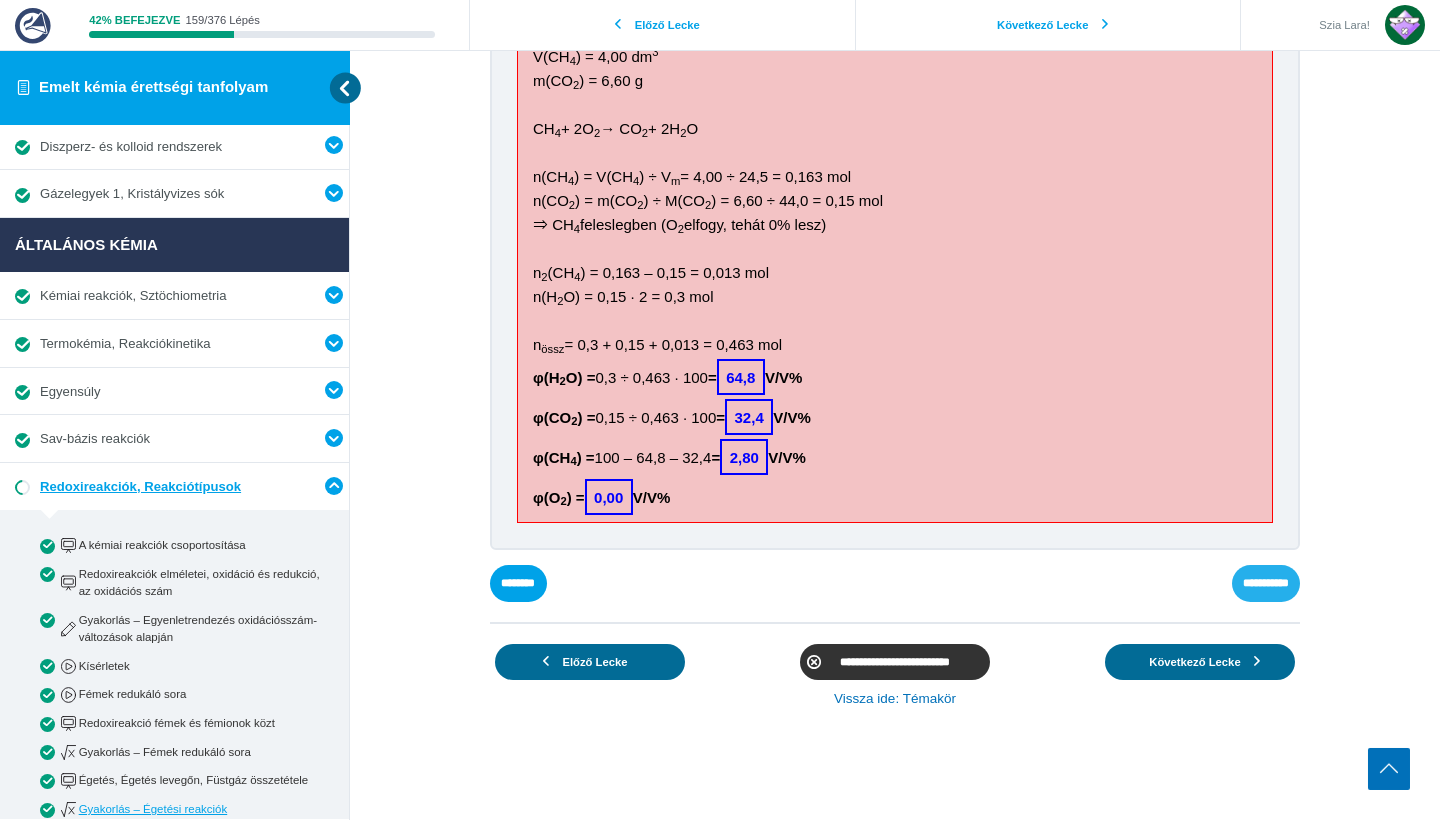 click on "**********" at bounding box center (0, 0) 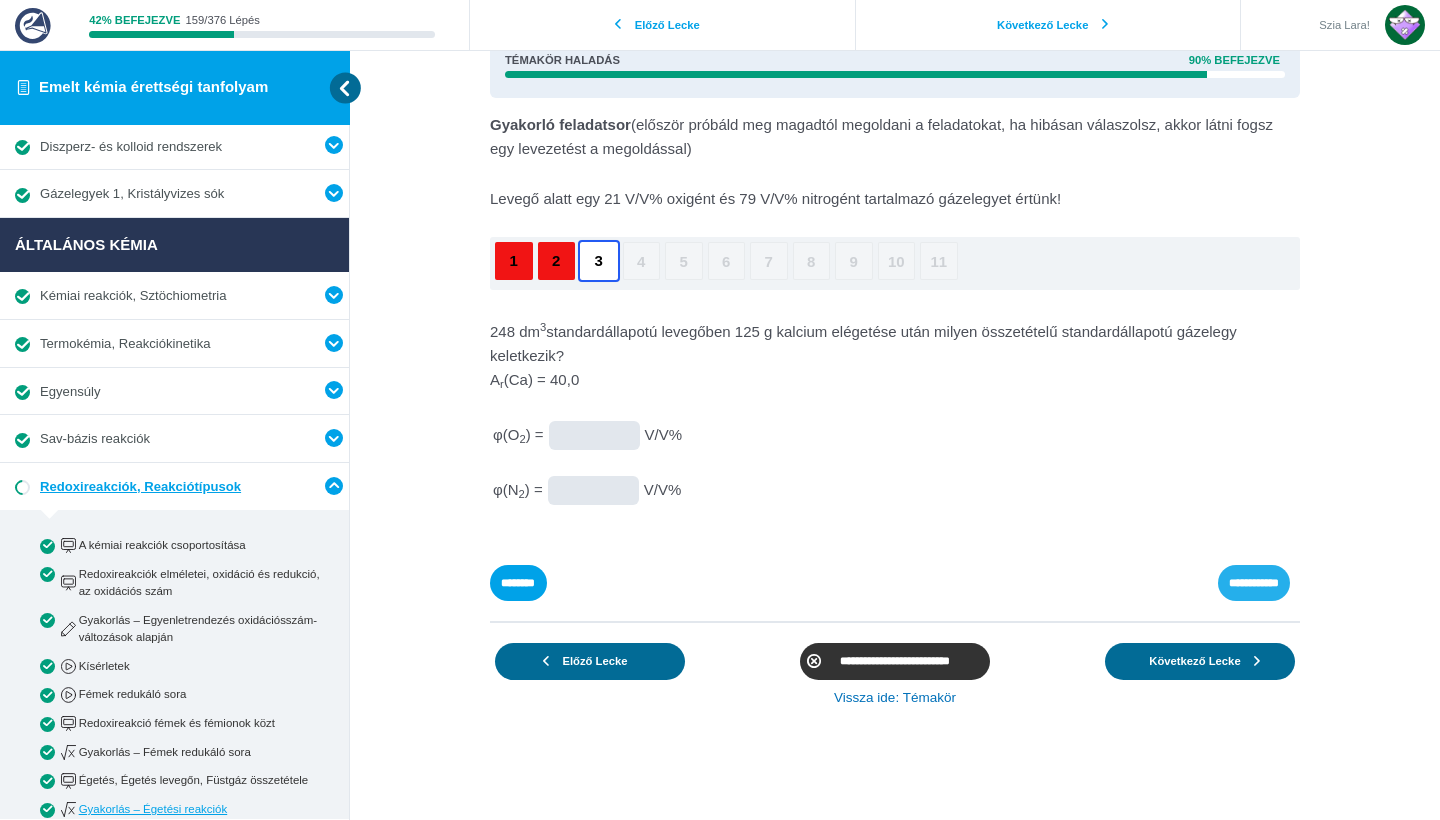 scroll, scrollTop: 98, scrollLeft: 0, axis: vertical 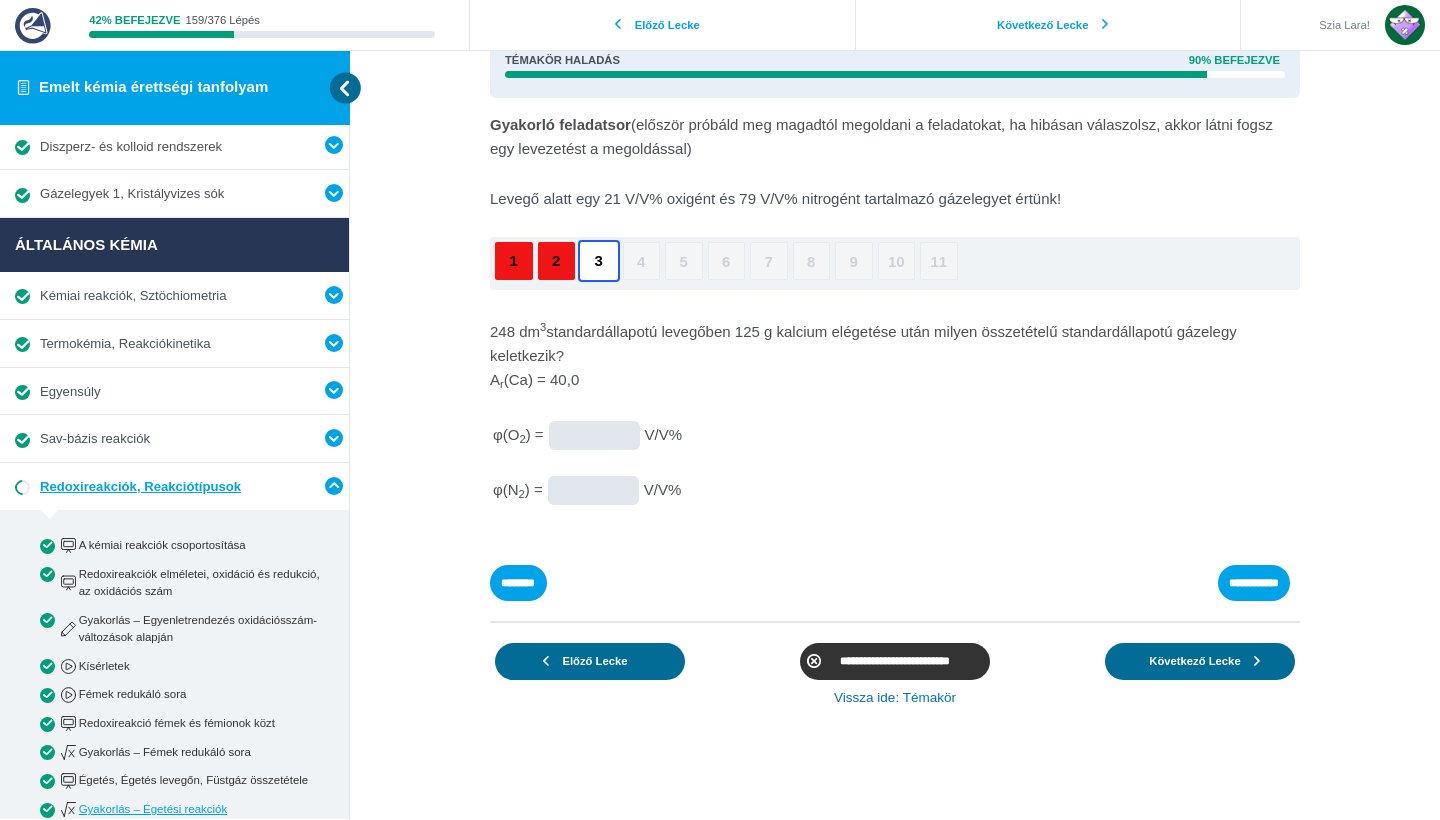 click at bounding box center (0, 0) 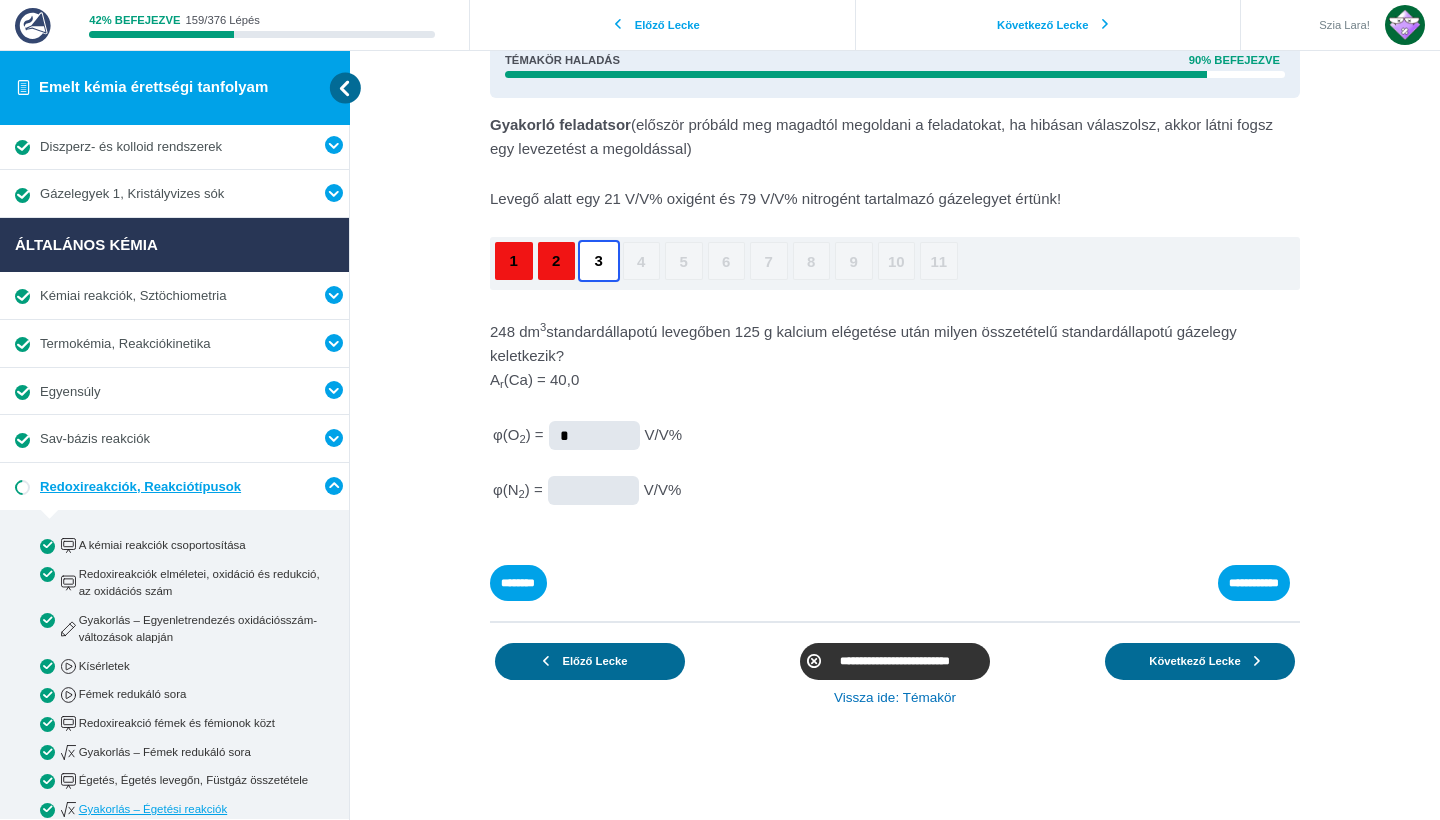 type on "*" 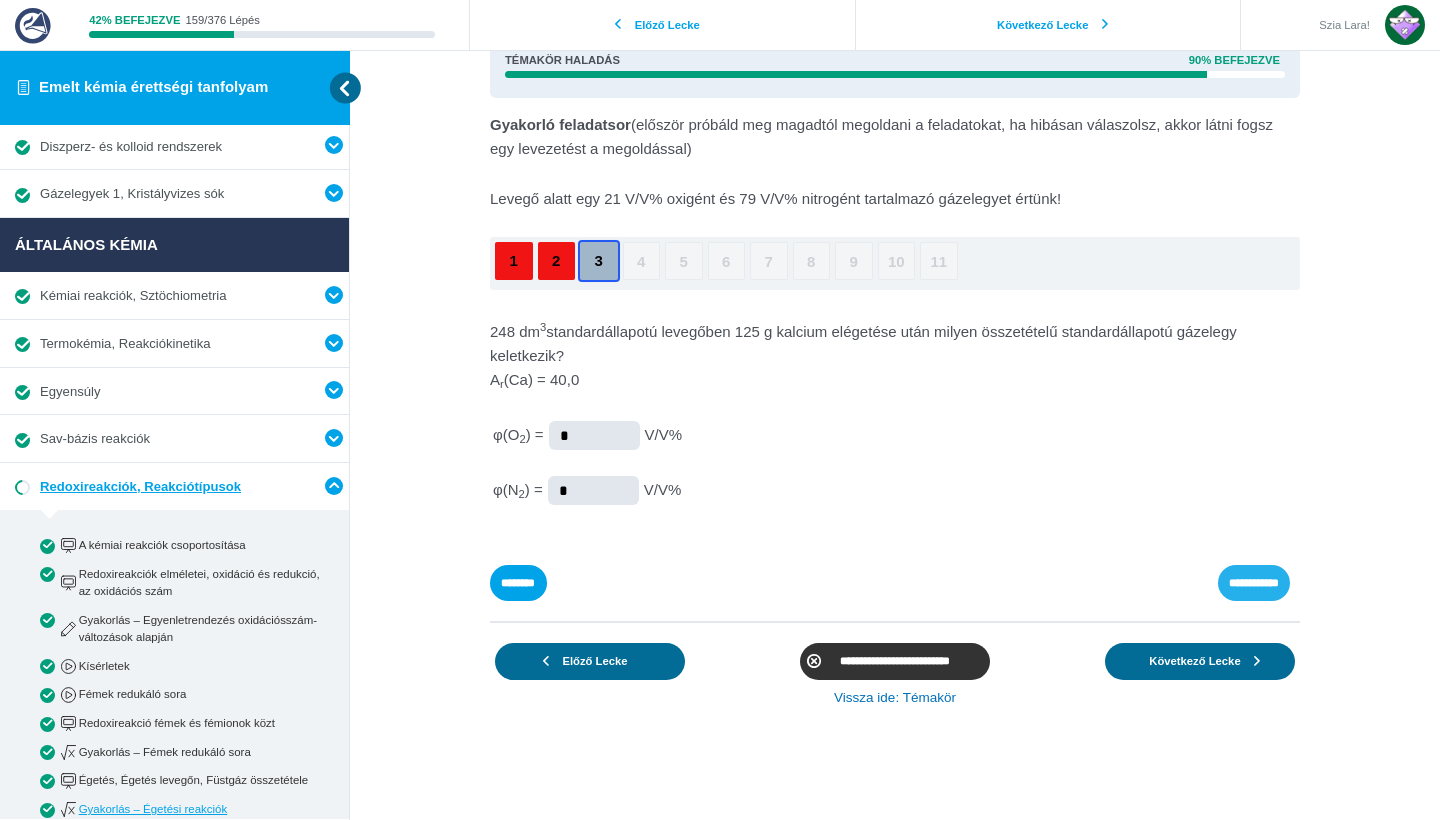 type on "*" 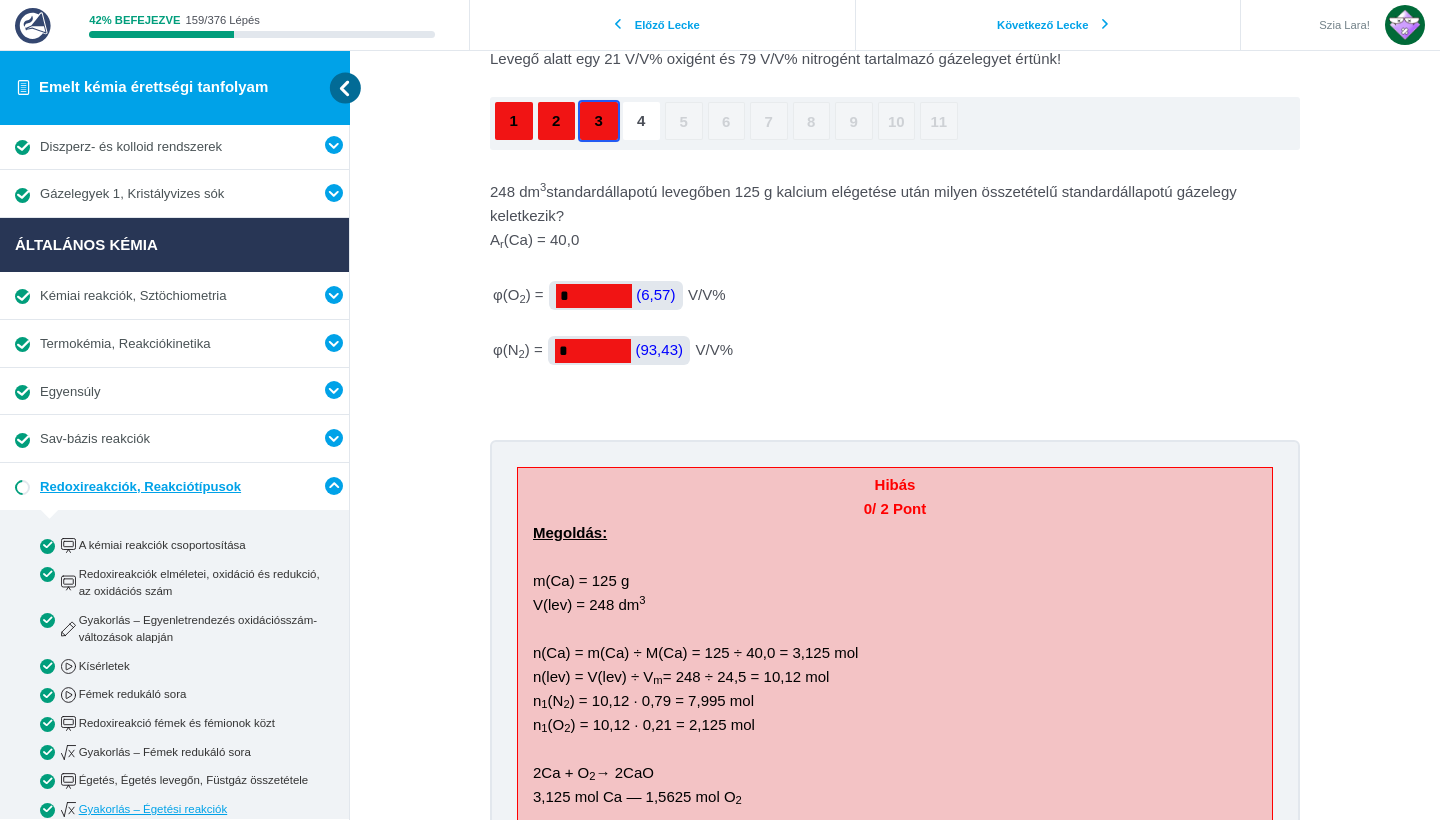 scroll, scrollTop: 233, scrollLeft: 0, axis: vertical 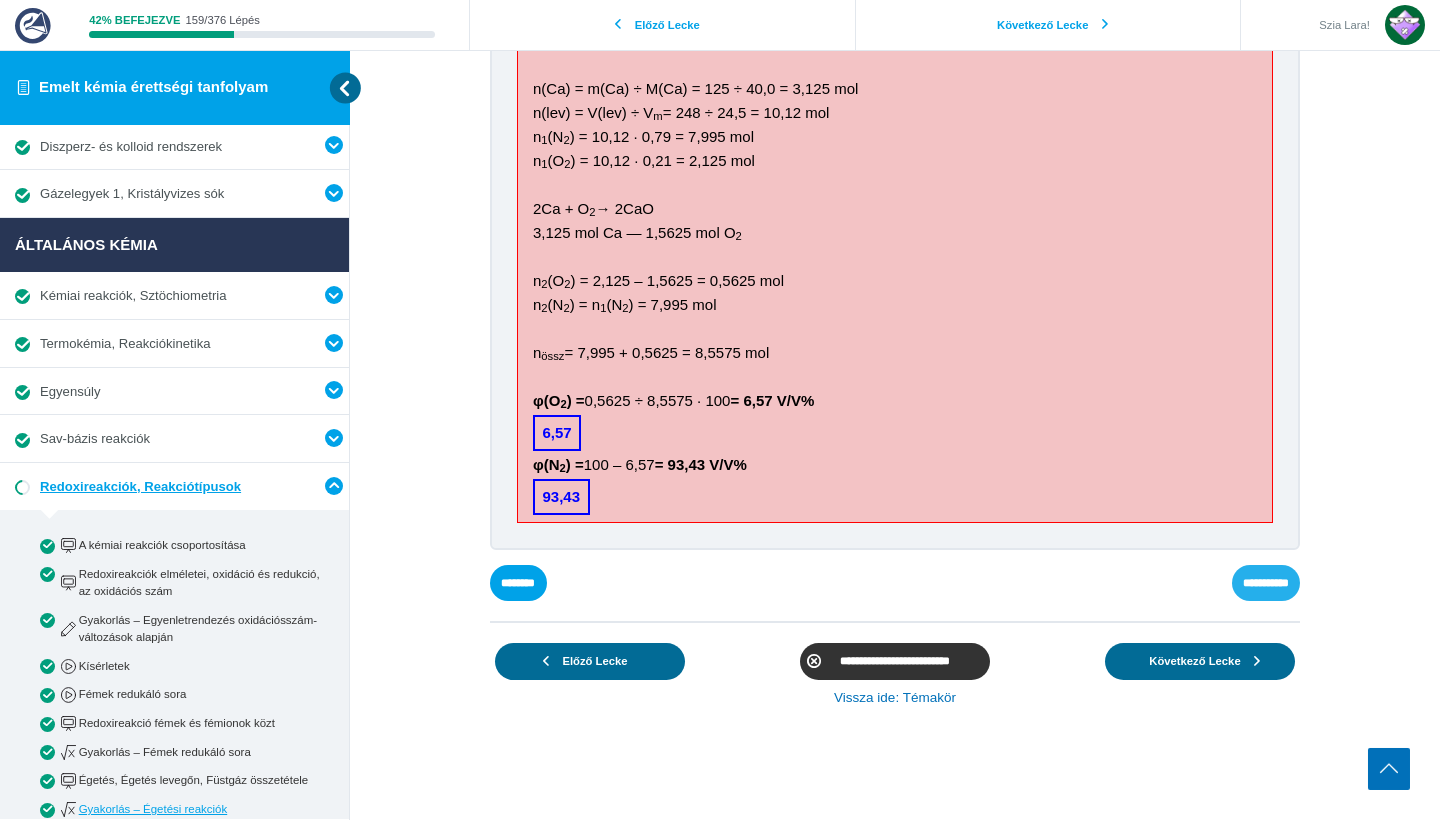 click on "**********" at bounding box center (0, 0) 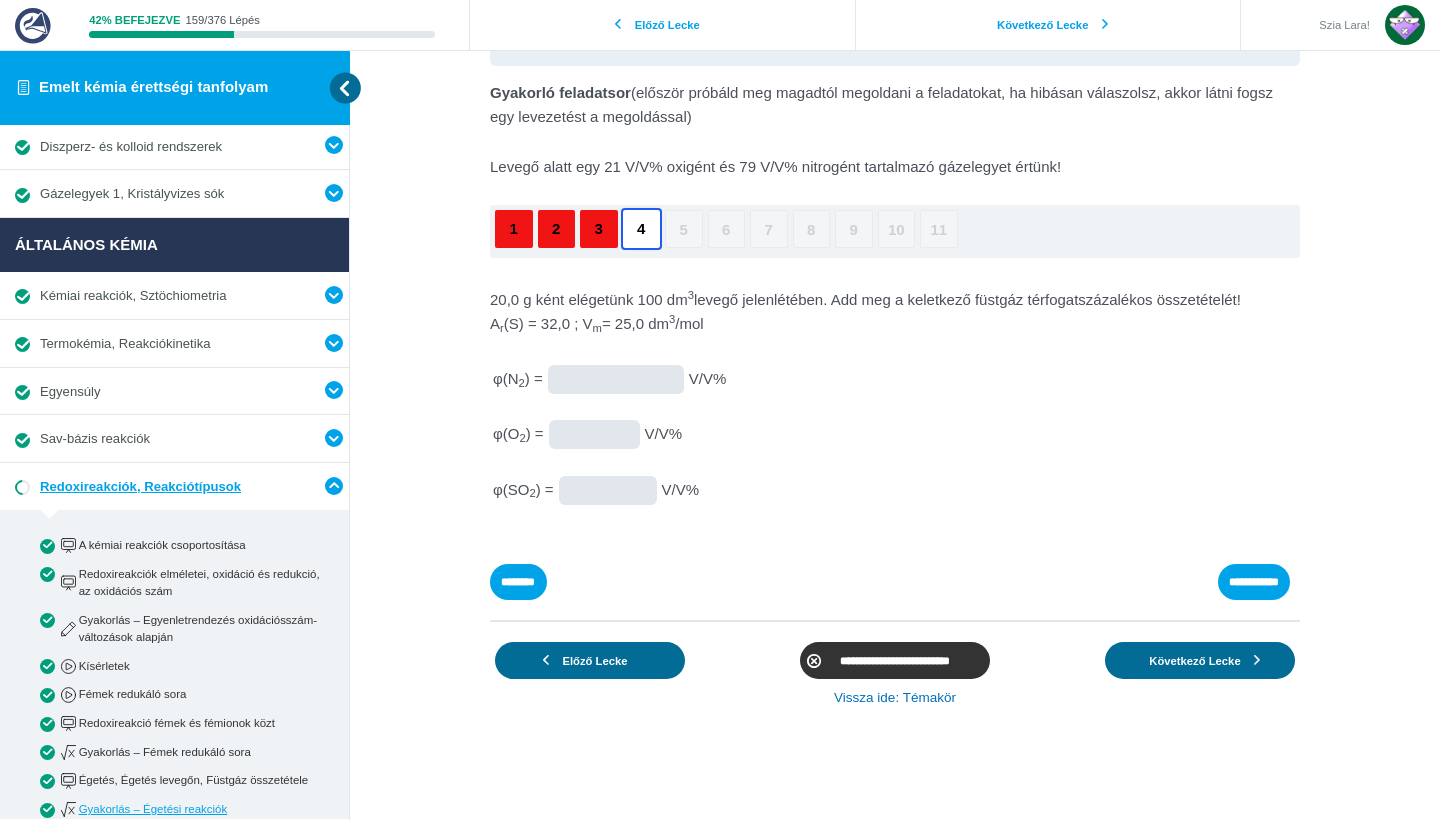 scroll, scrollTop: 128, scrollLeft: 0, axis: vertical 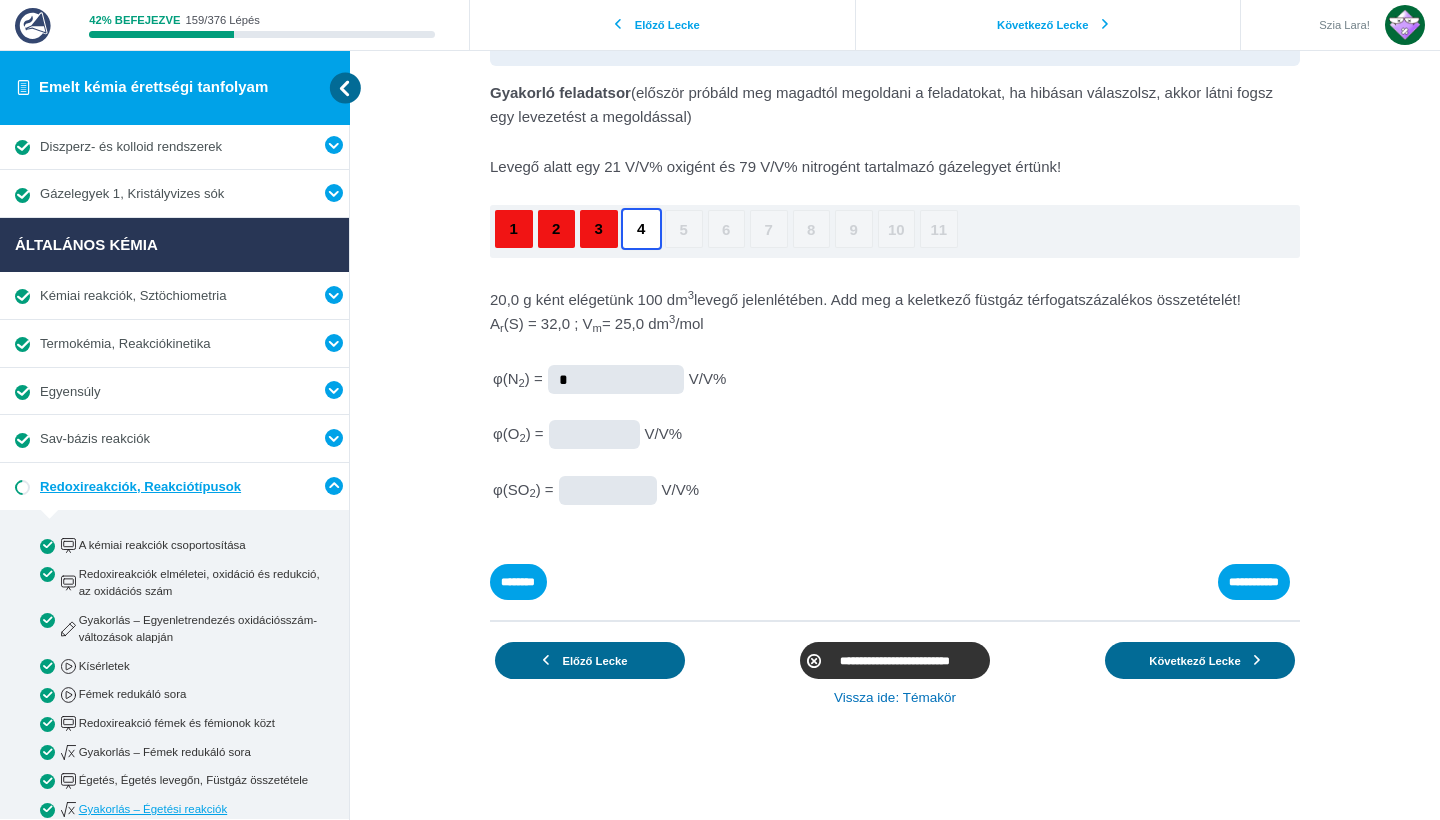 type on "*" 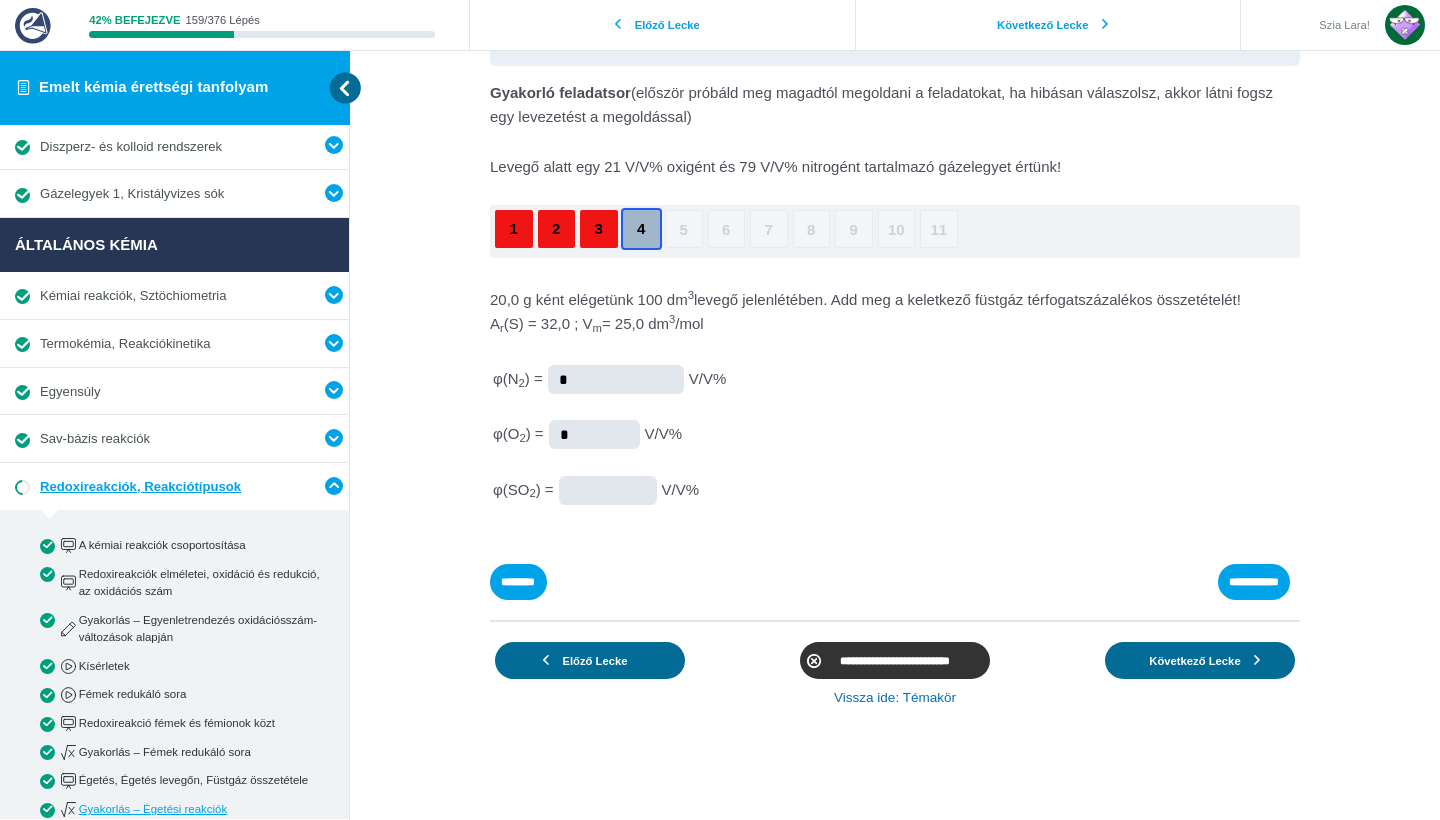 type on "*" 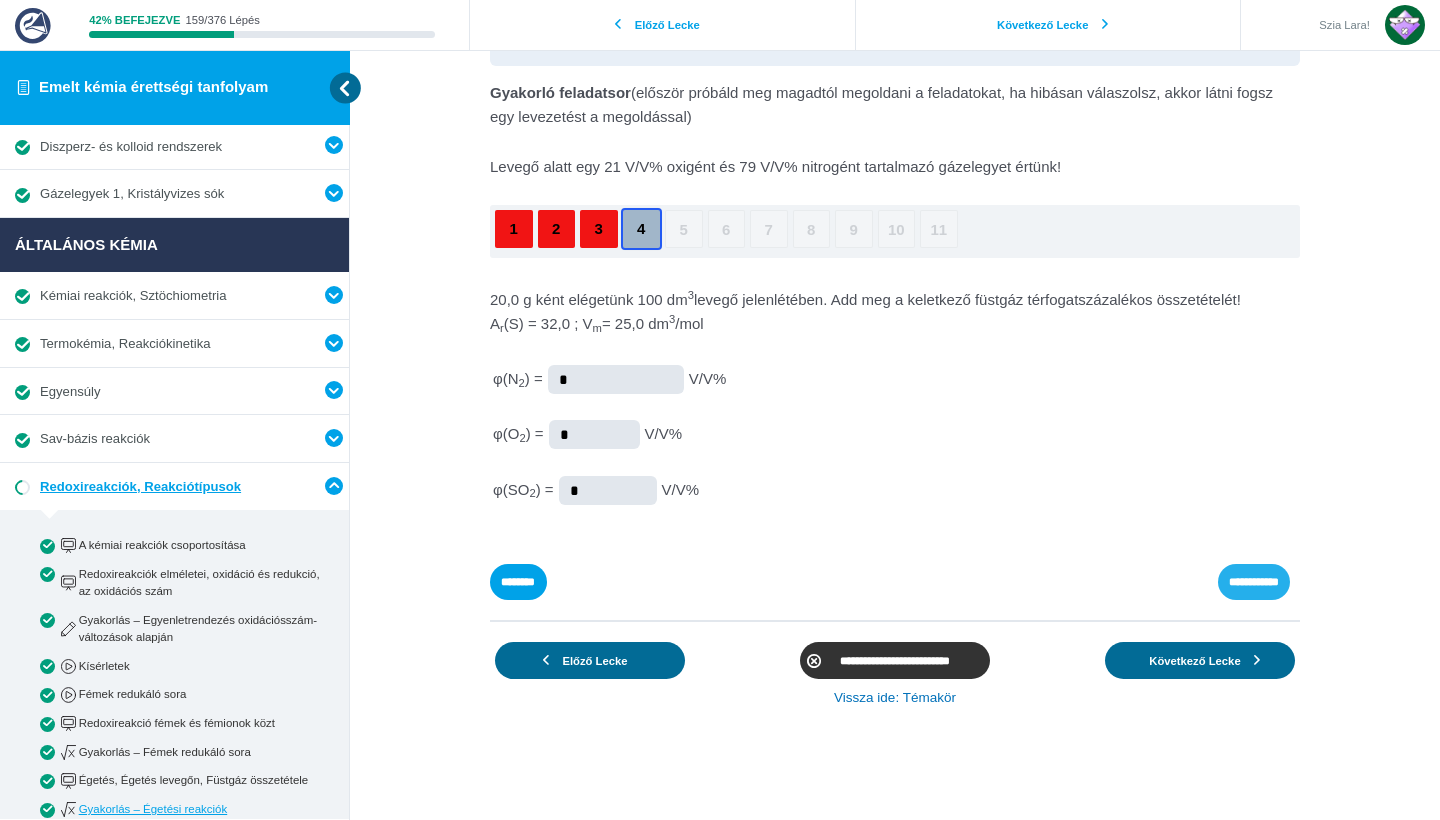 type on "*" 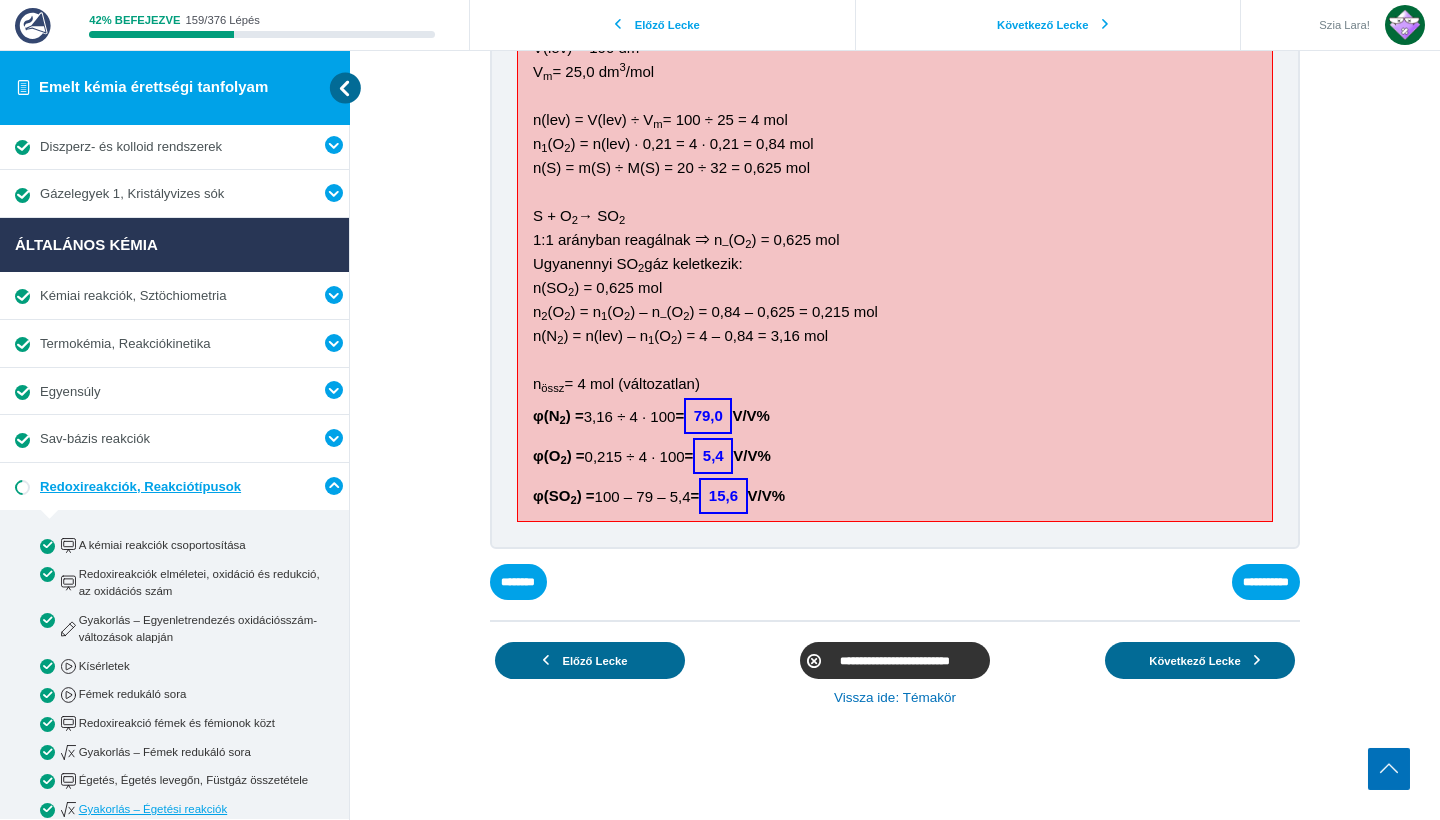click on "**********" at bounding box center (0, 0) 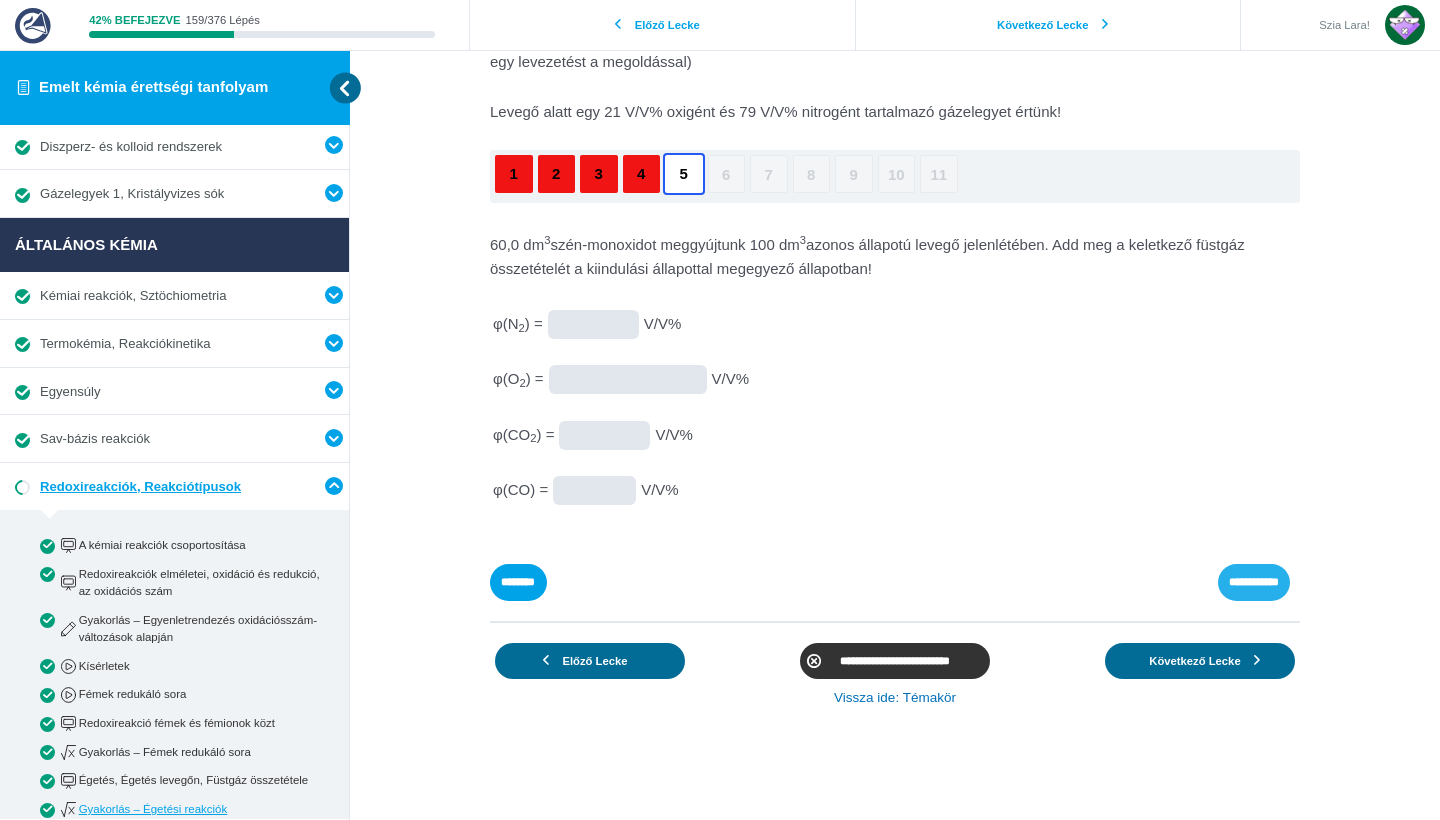 scroll, scrollTop: 183, scrollLeft: 0, axis: vertical 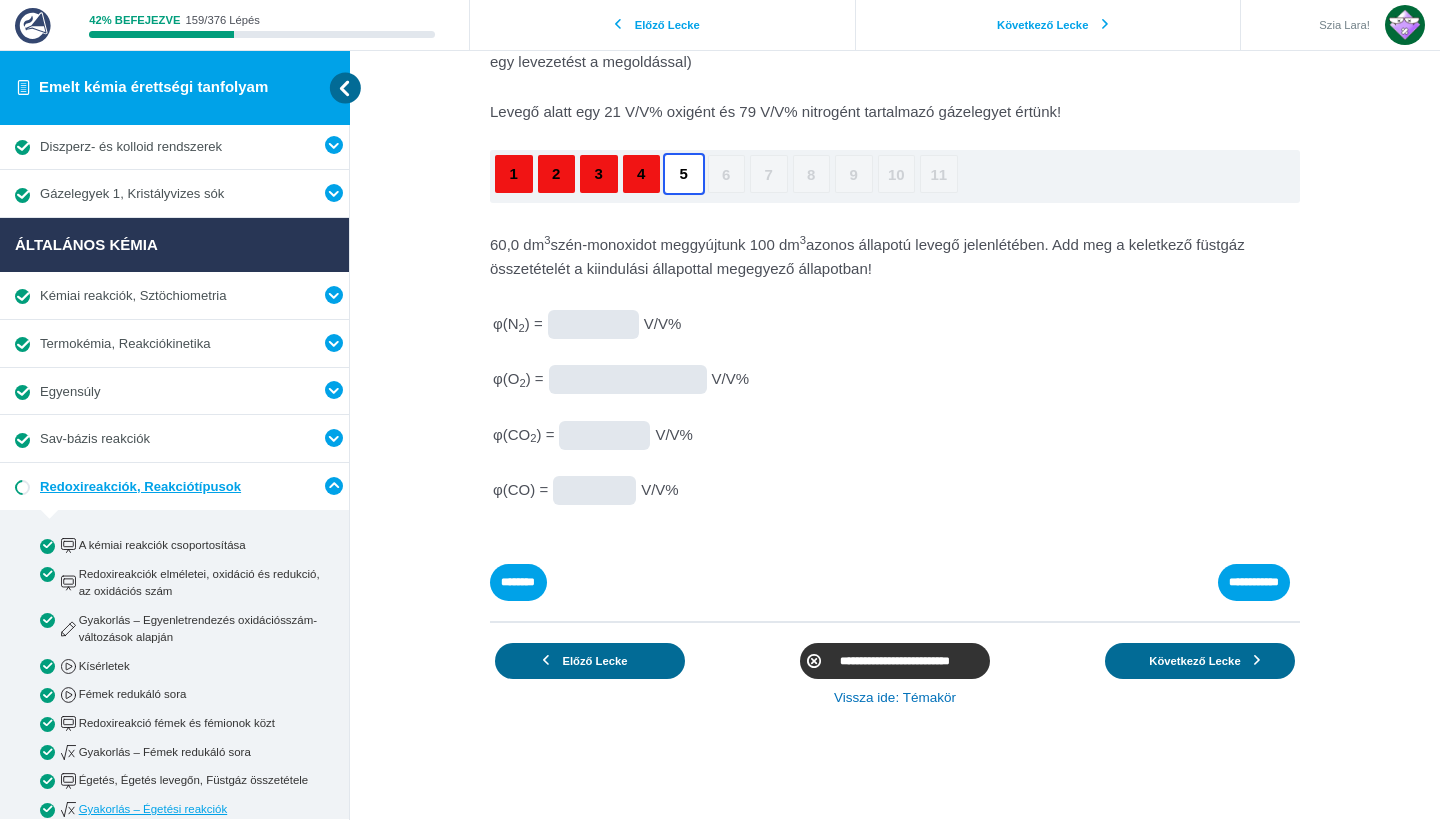 click at bounding box center [0, 0] 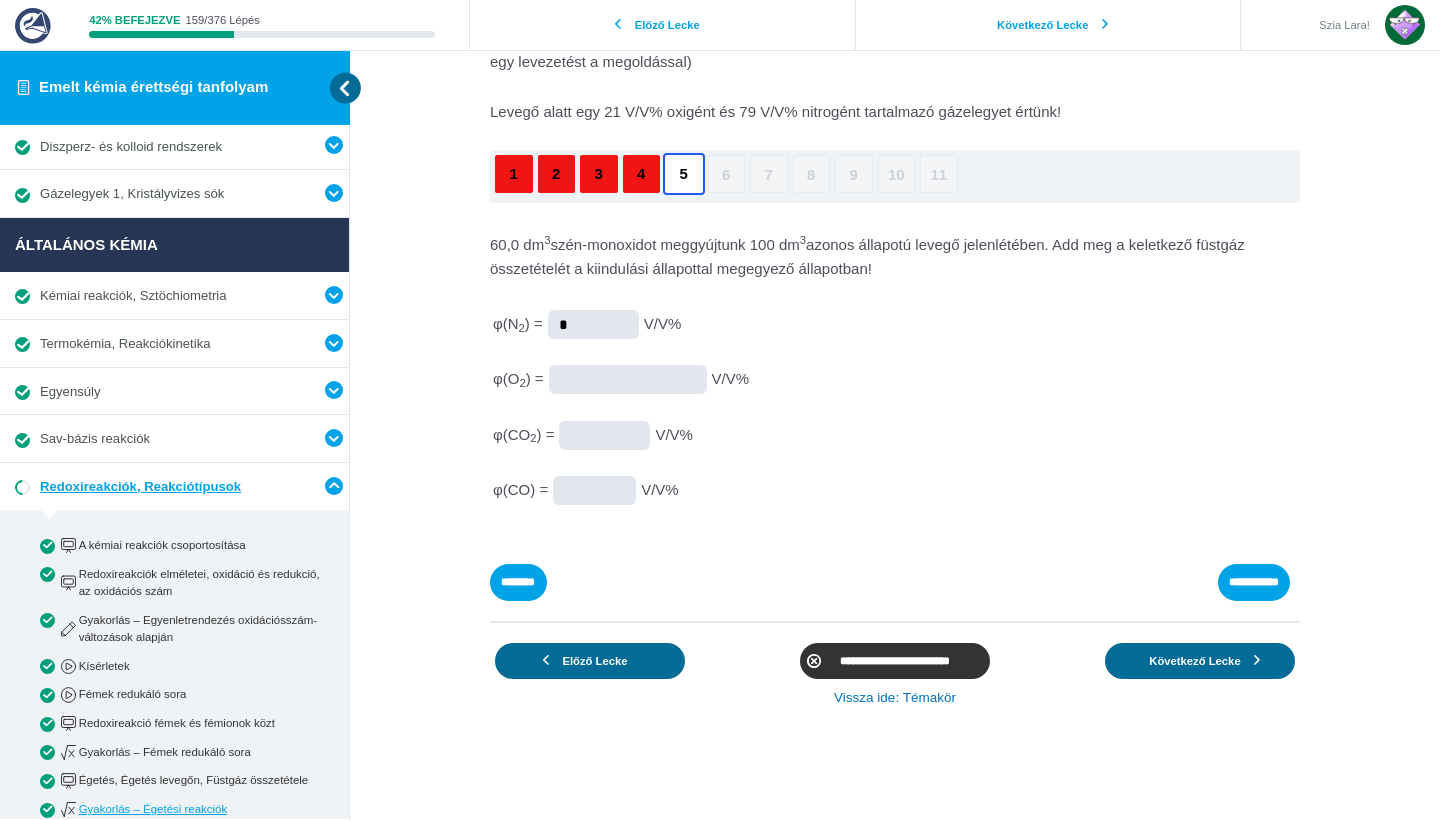 type on "*" 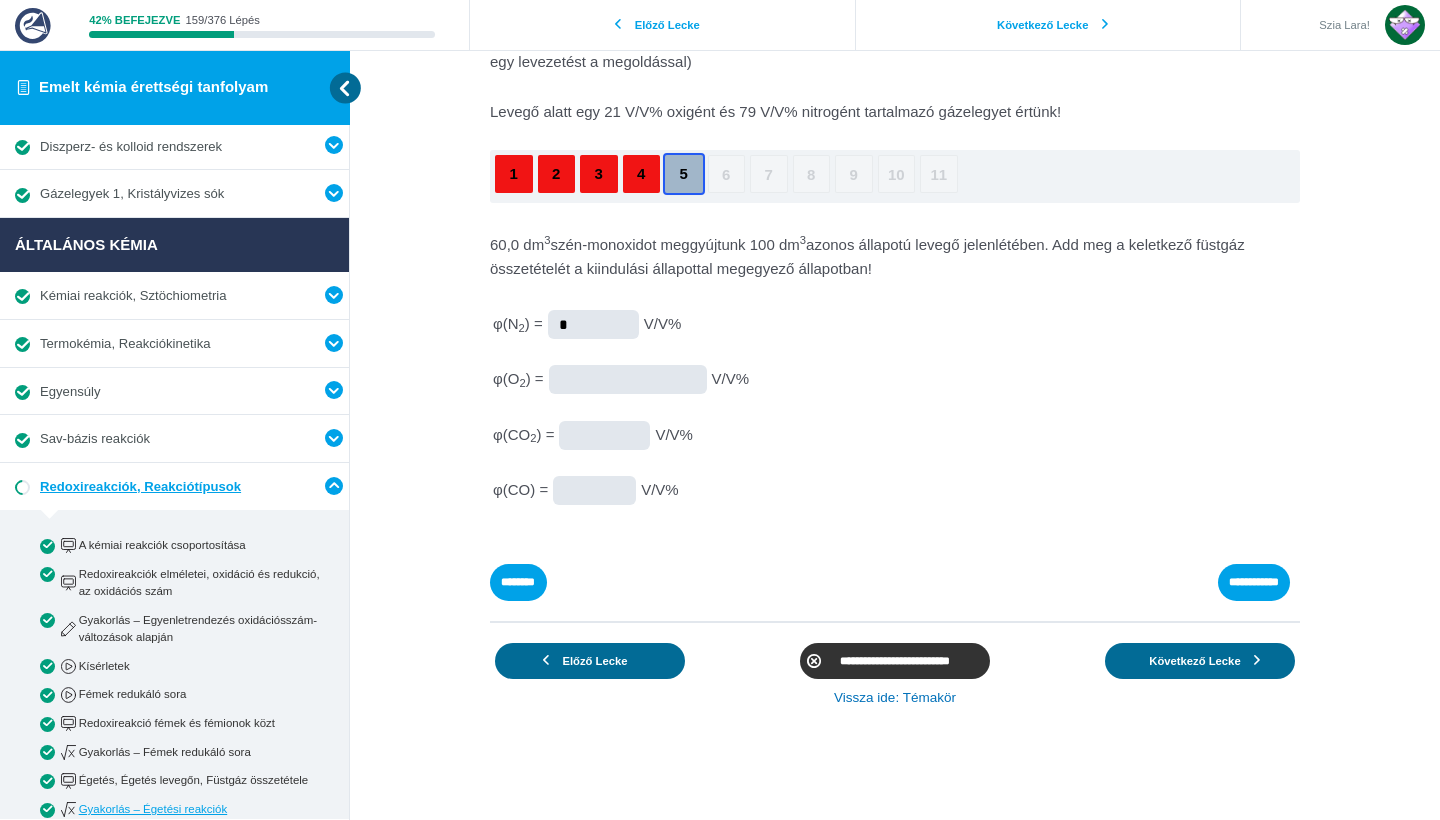 click at bounding box center [0, 0] 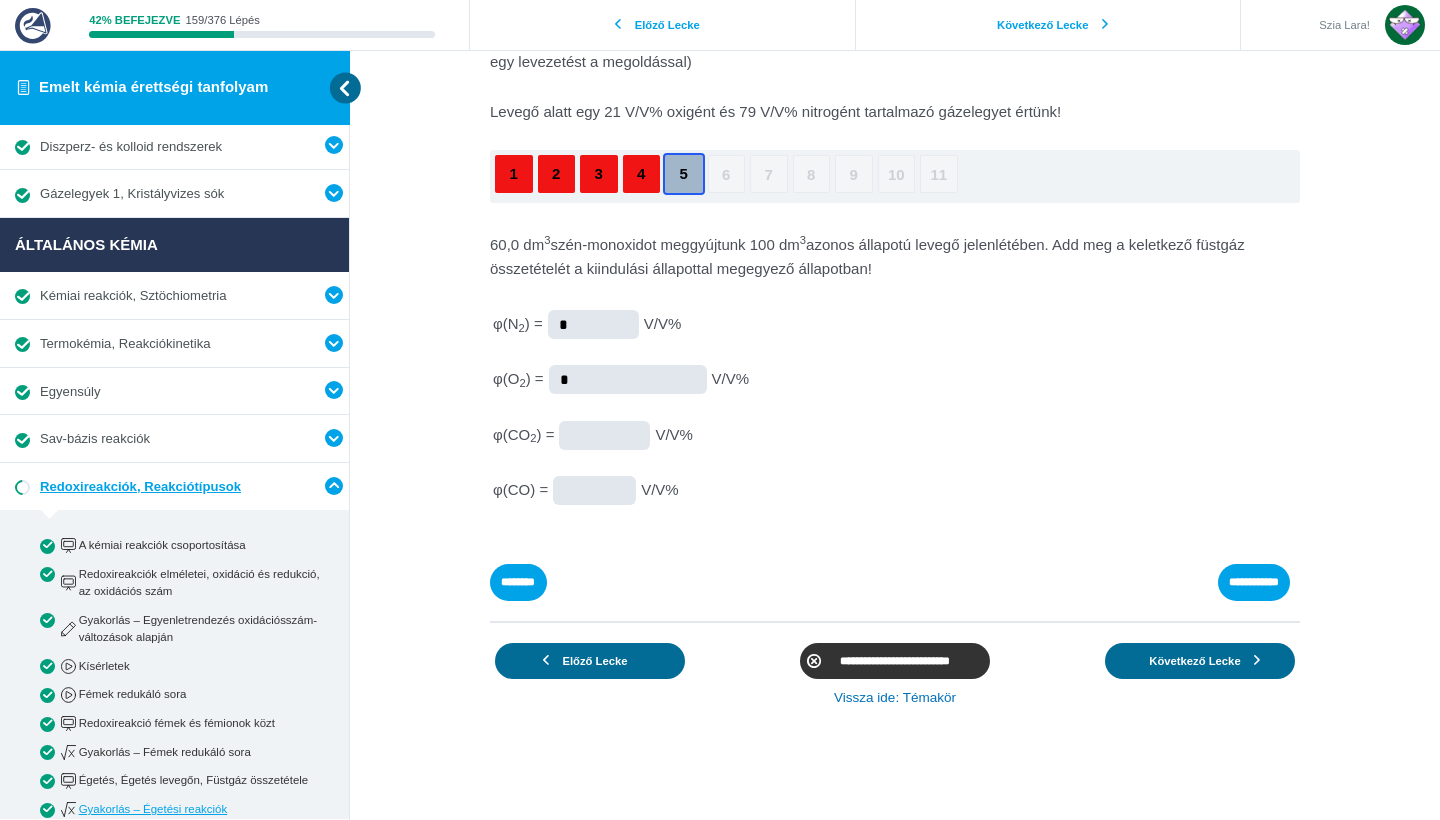 type on "*" 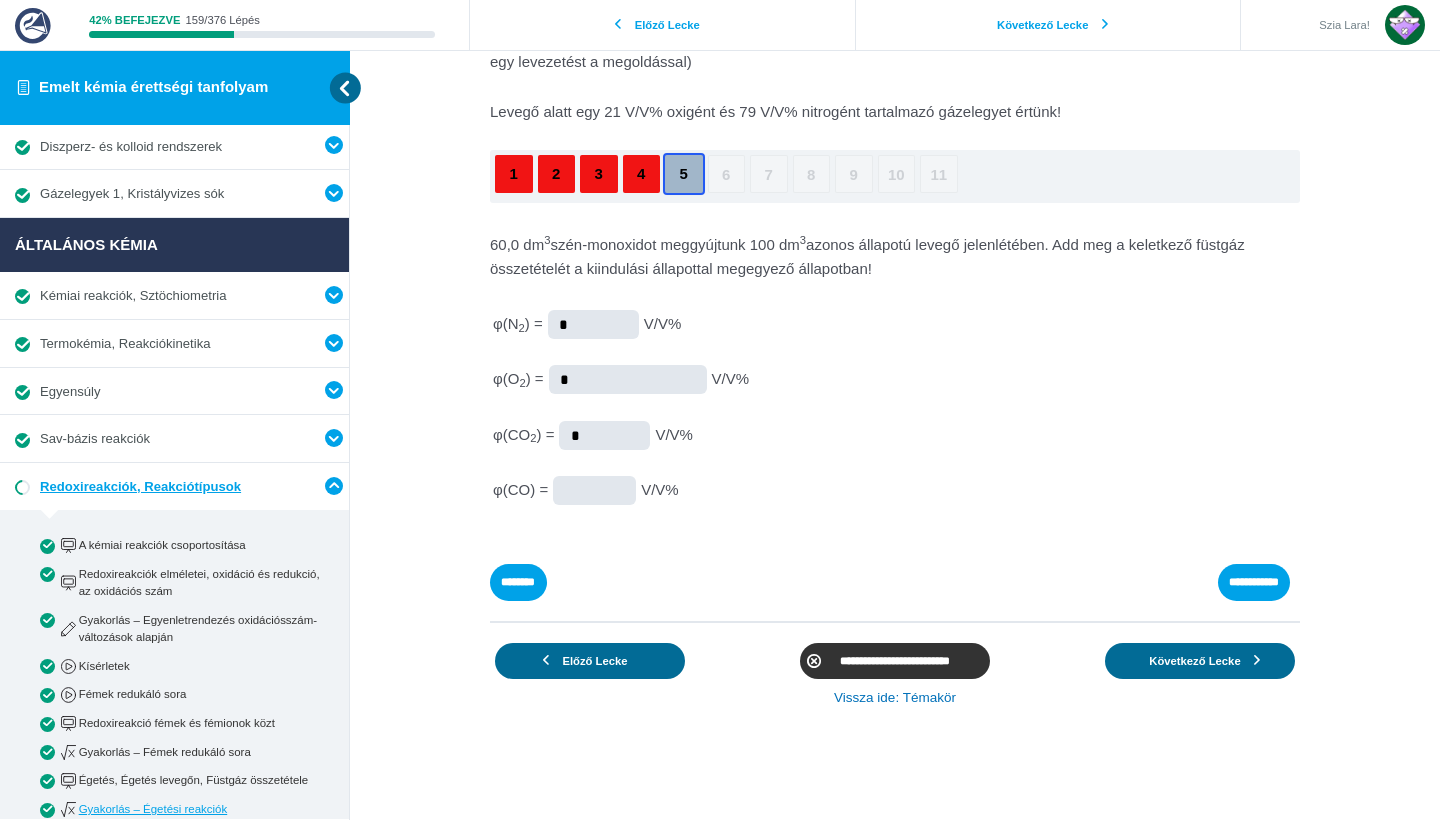 type on "*" 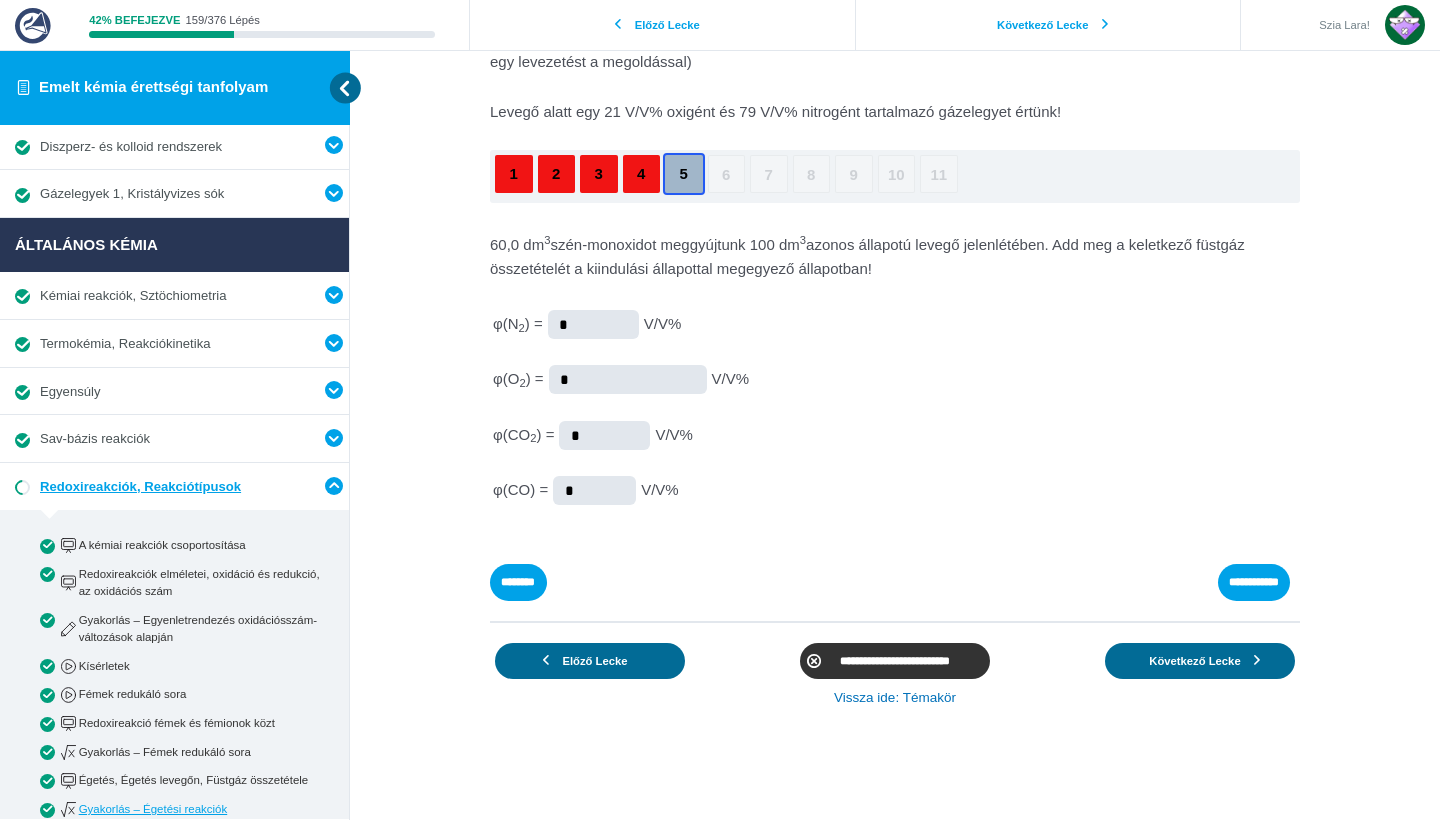 type on "*" 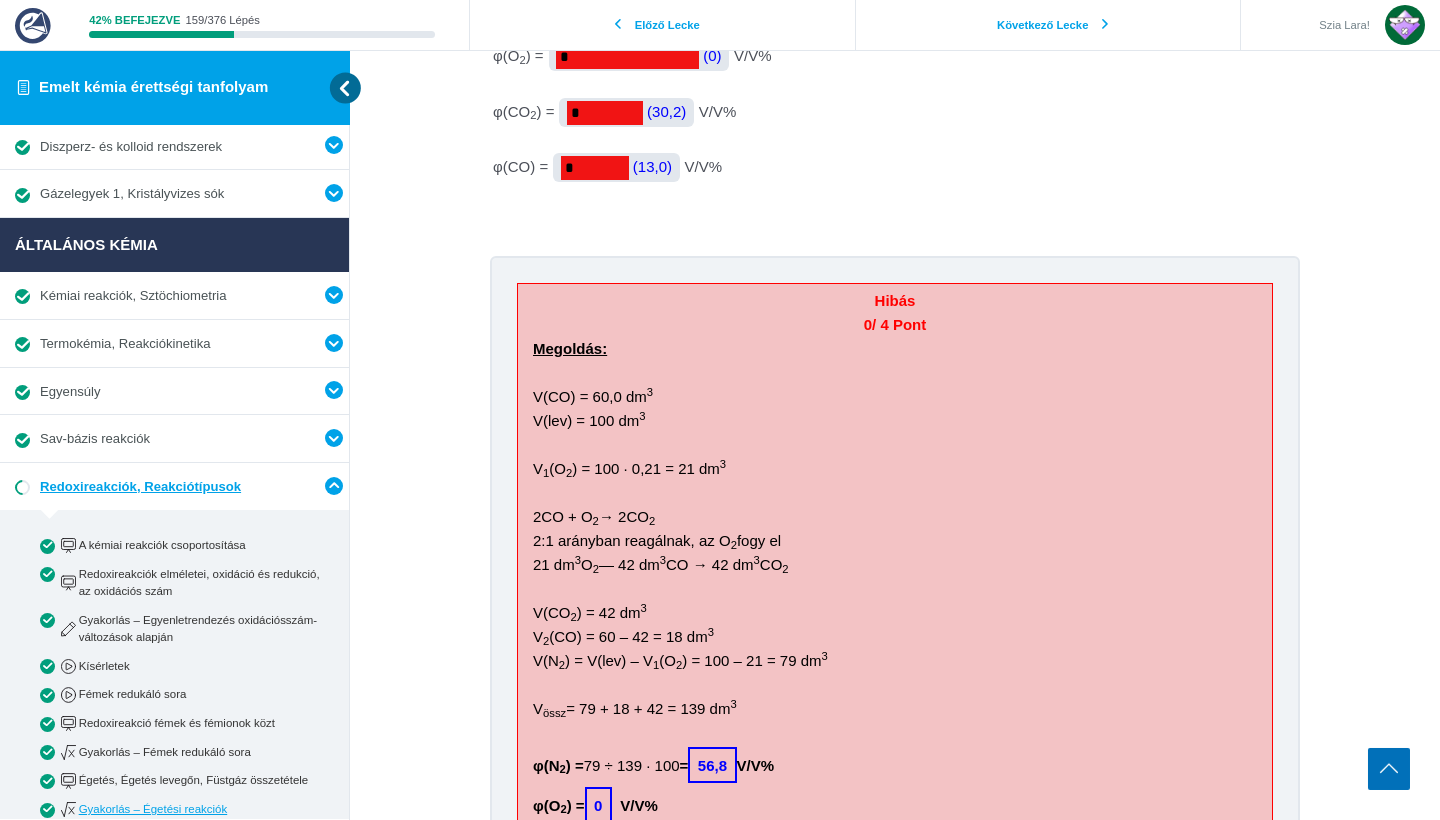 scroll, scrollTop: 502, scrollLeft: 0, axis: vertical 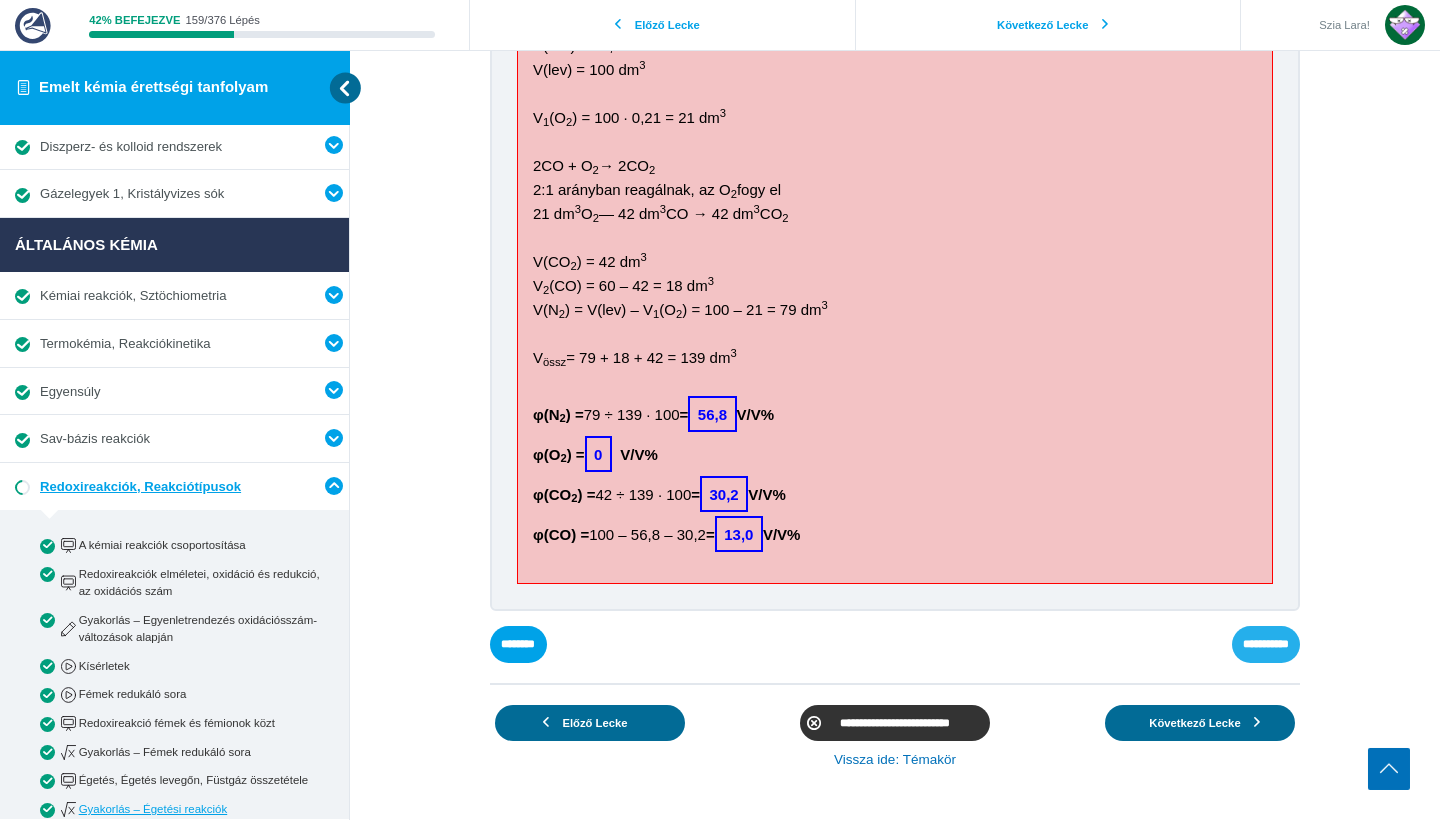 click on "**********" at bounding box center [0, 0] 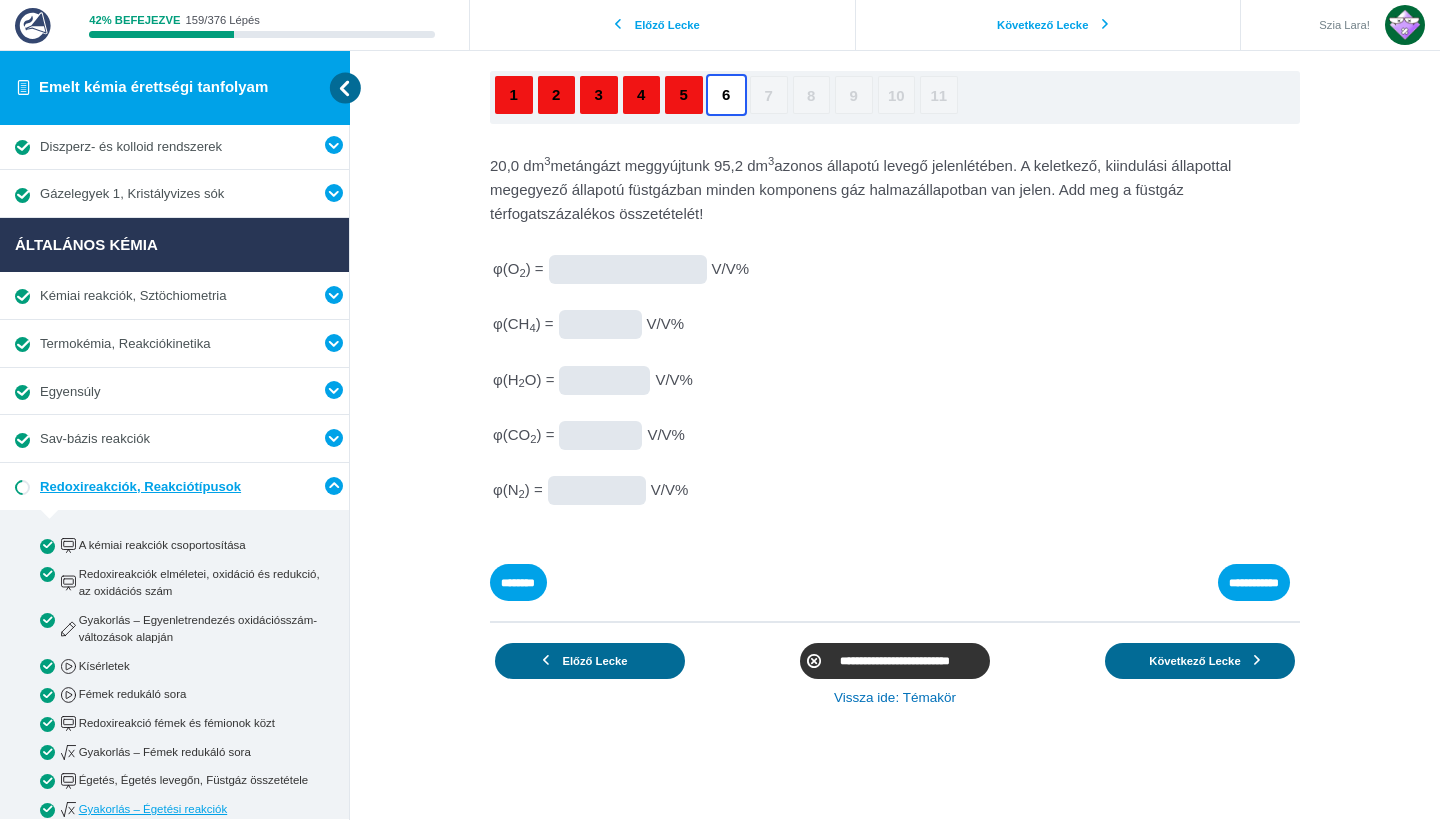 click at bounding box center [0, 0] 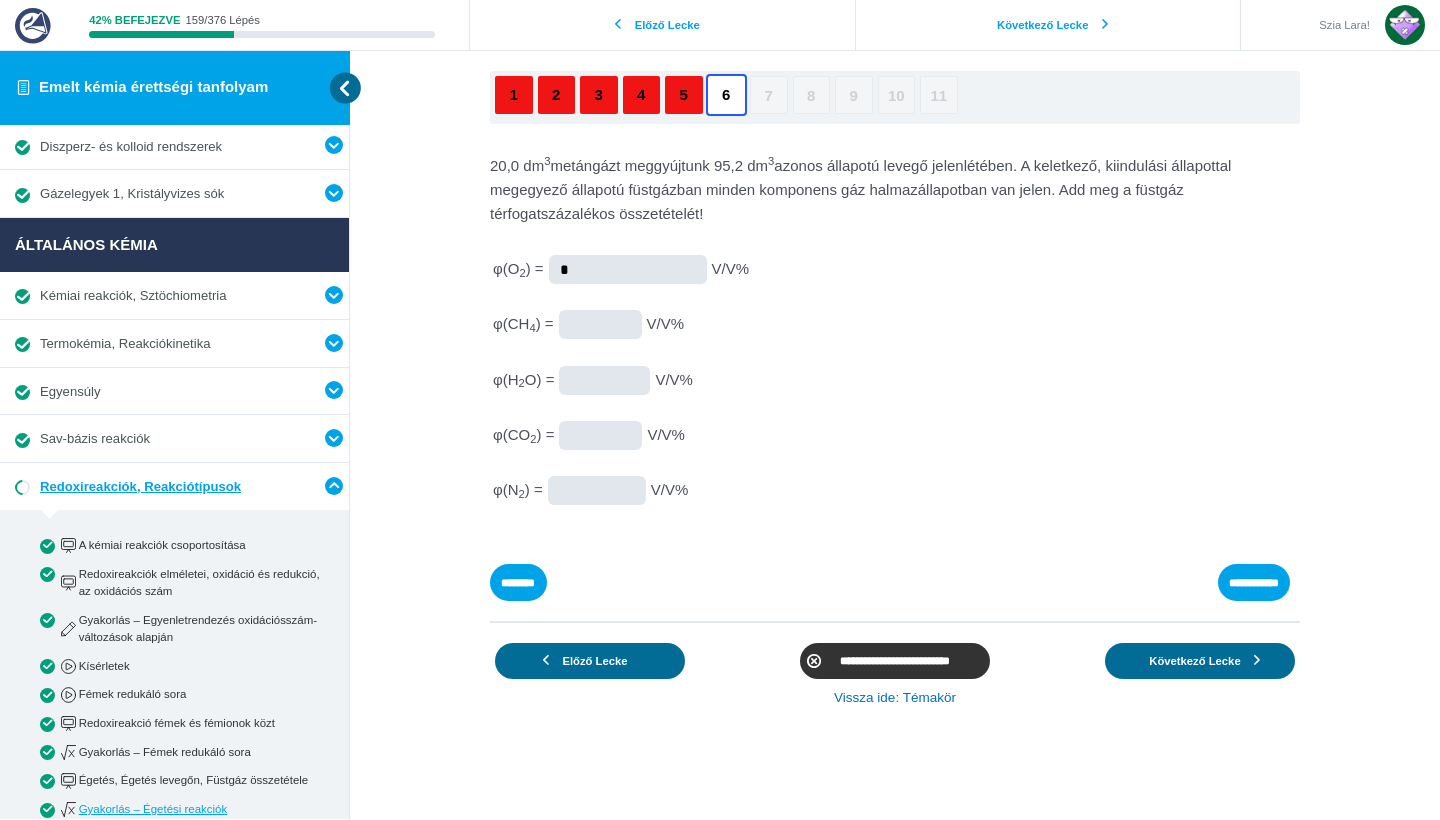 type on "*" 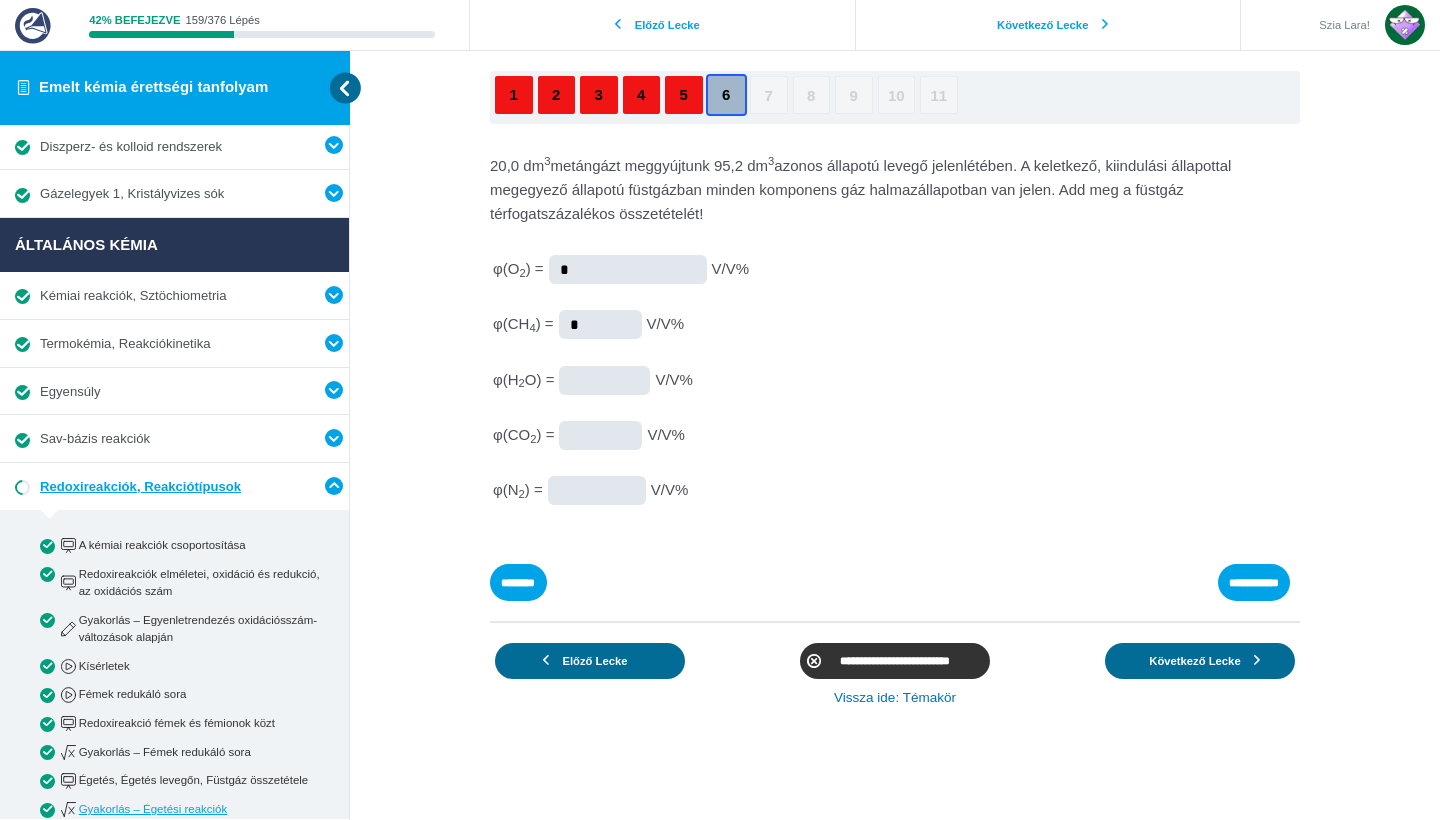 type on "*" 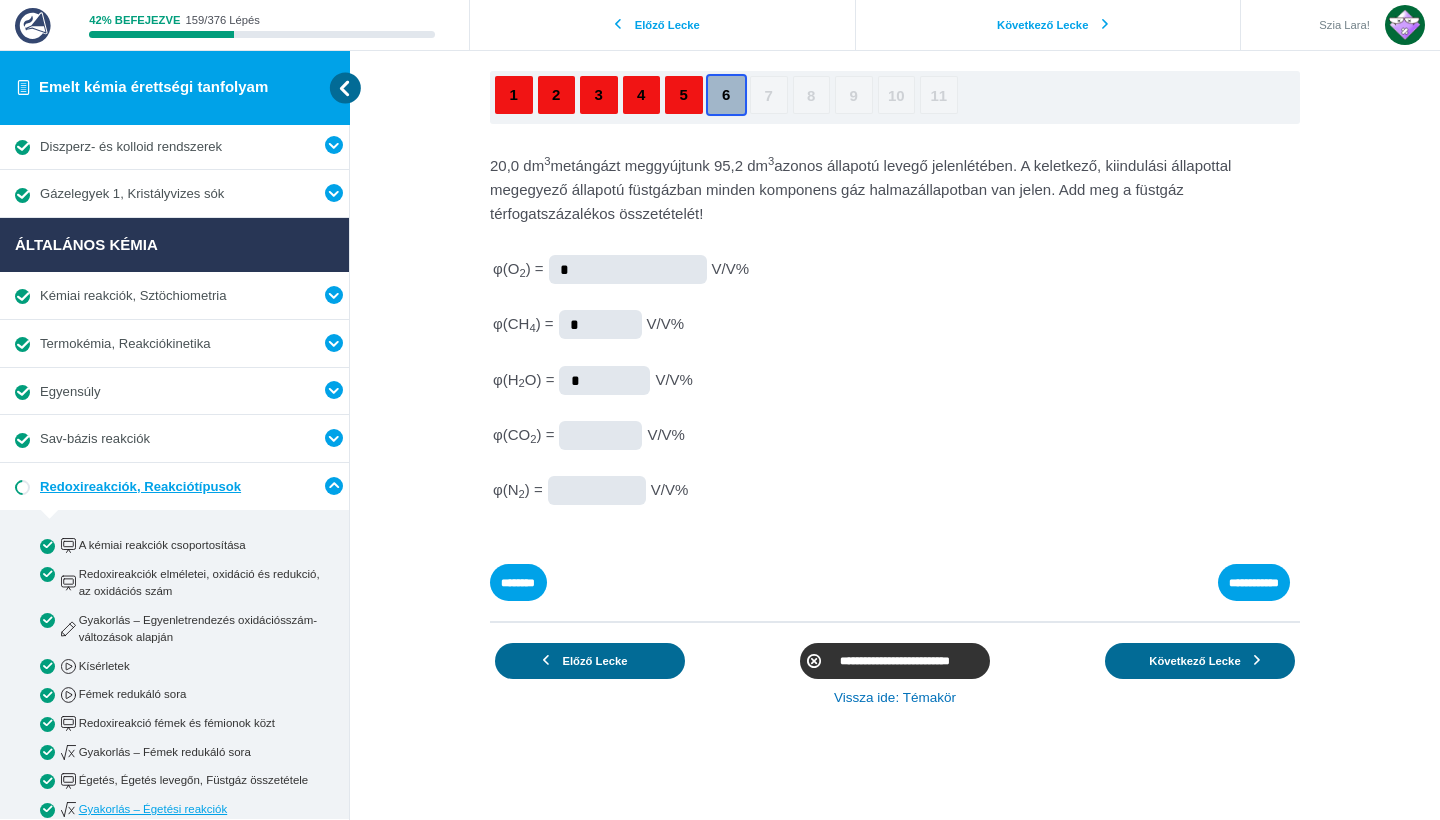 type on "*" 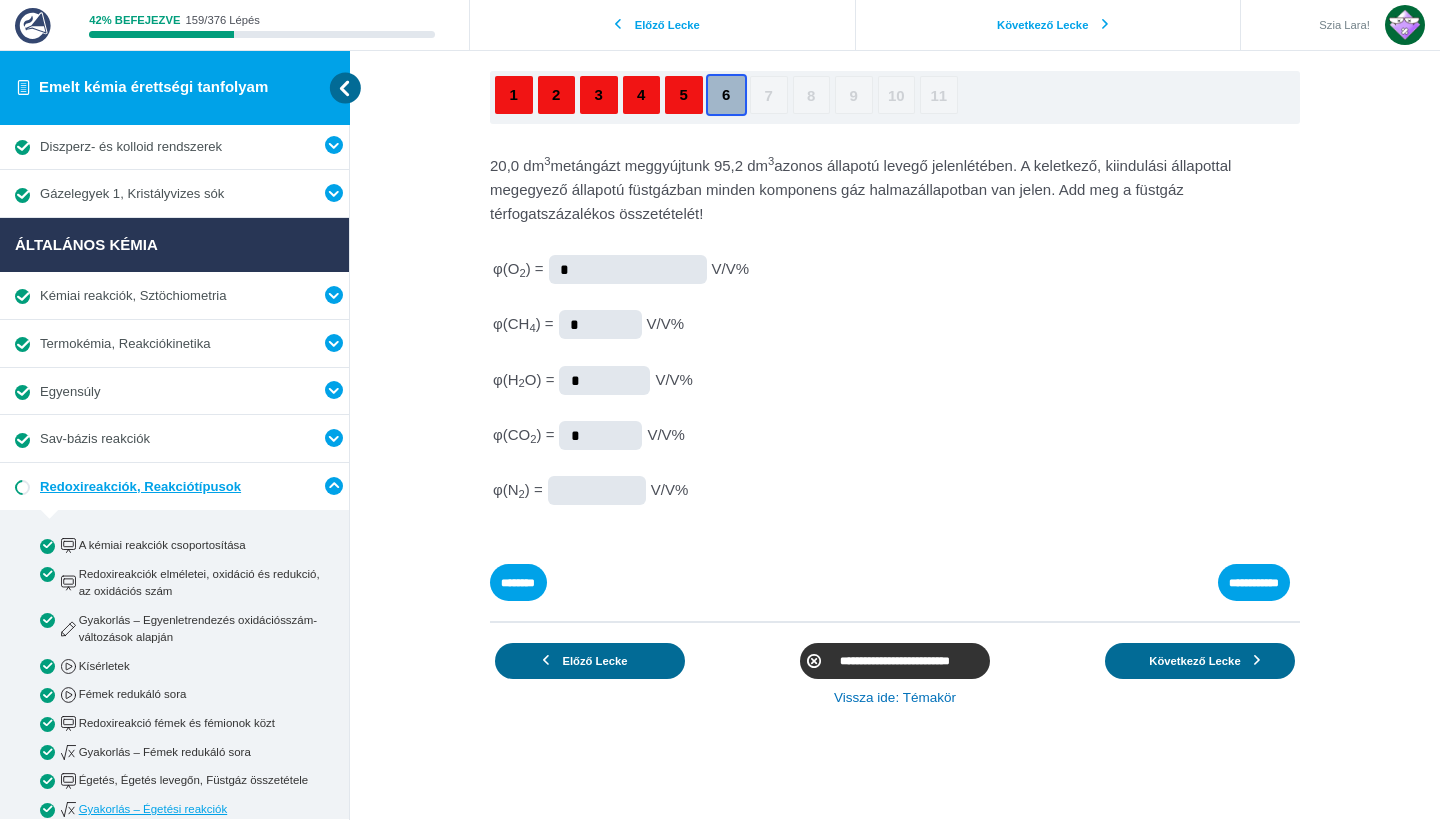 type on "*" 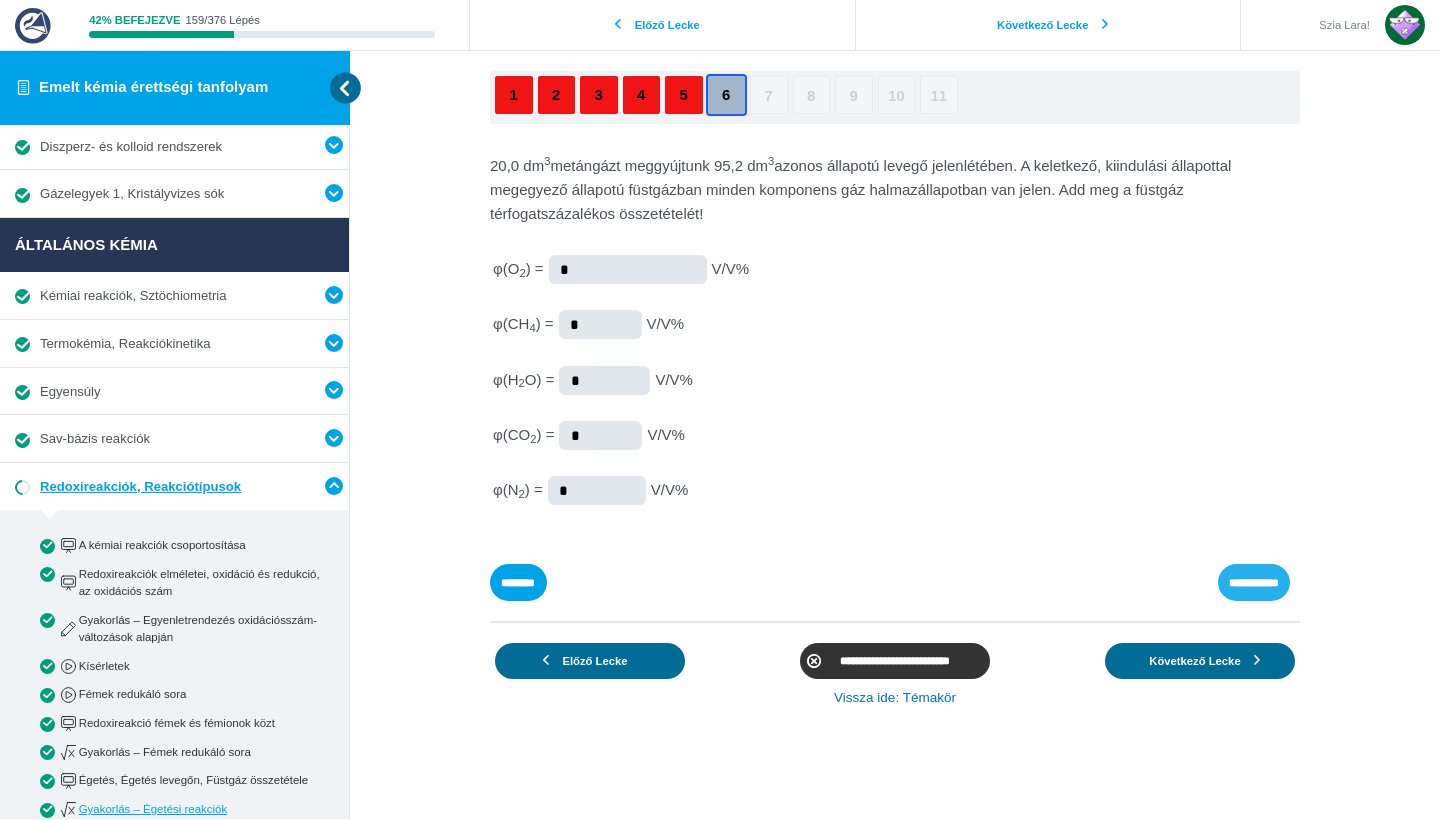 type on "*" 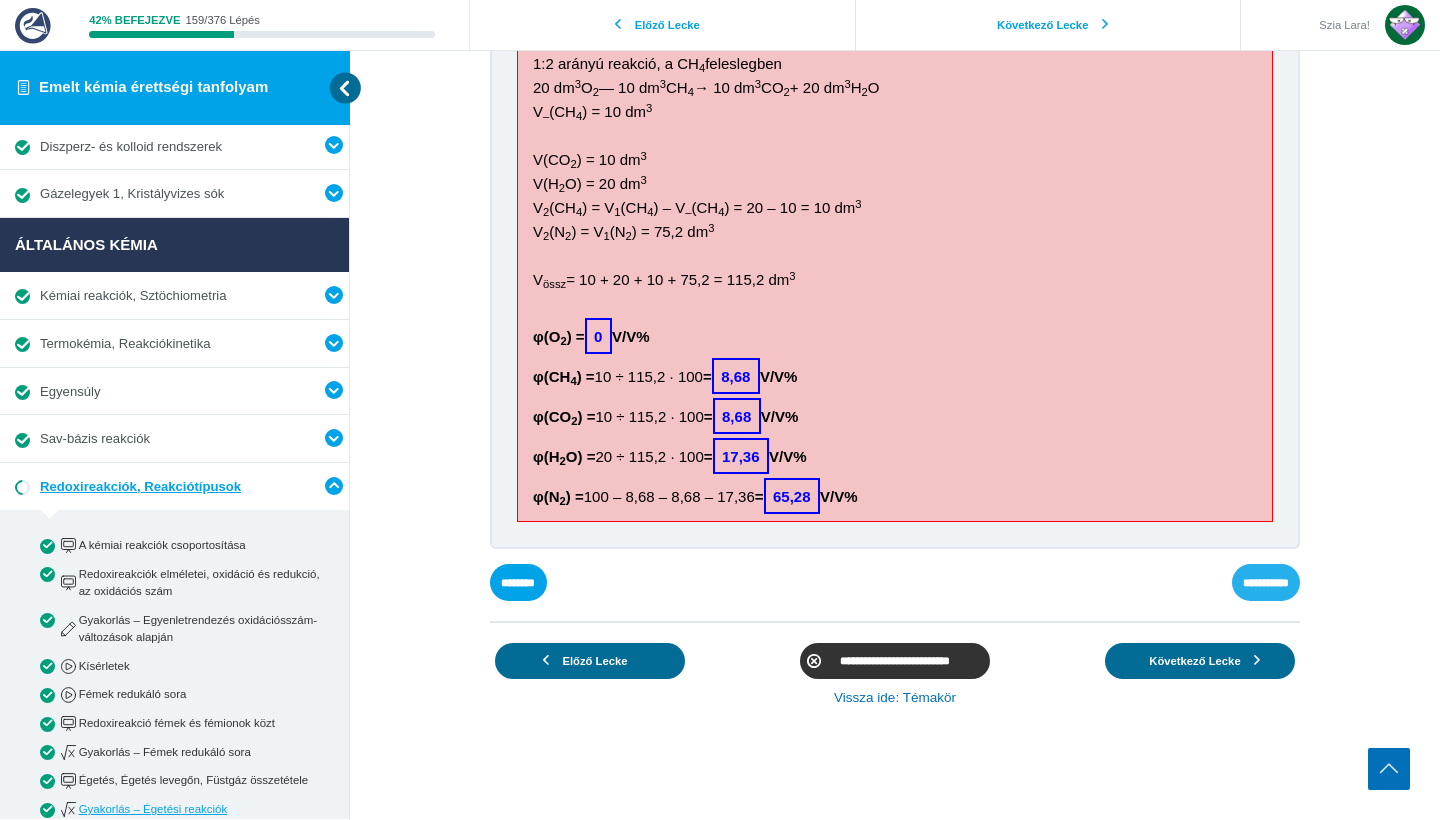 click on "**********" at bounding box center [0, 0] 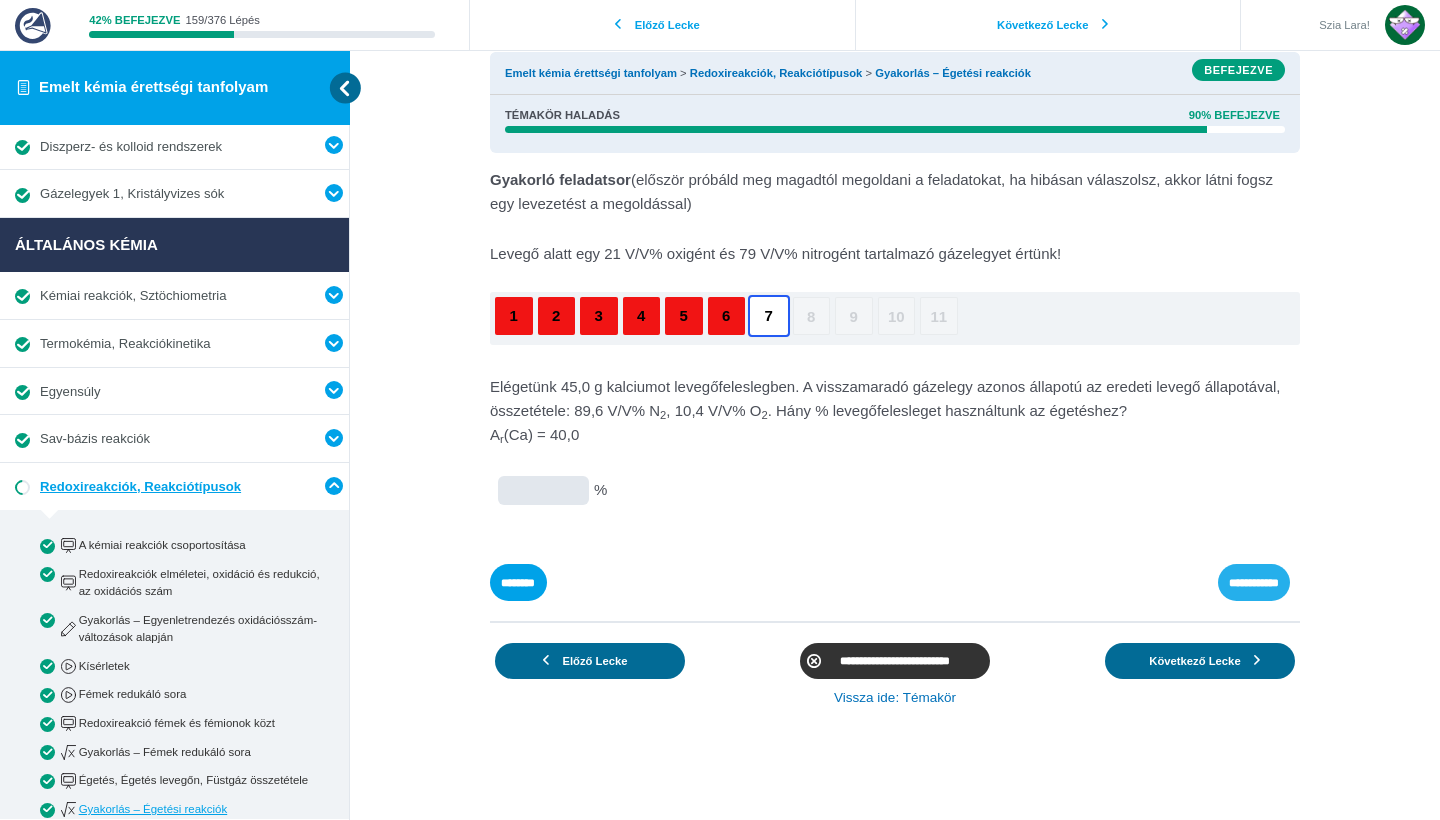 scroll, scrollTop: 44, scrollLeft: 0, axis: vertical 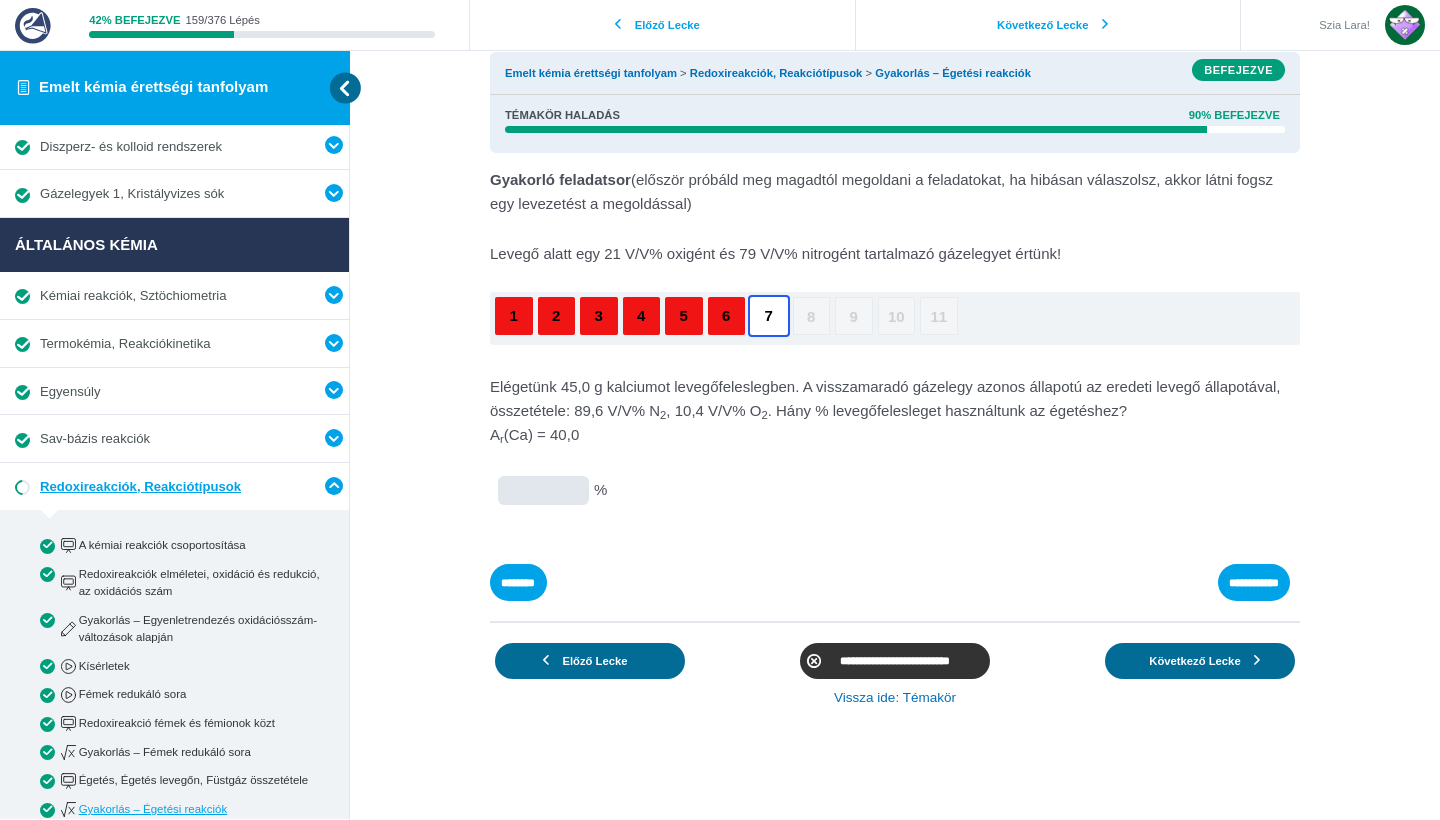 click at bounding box center (0, 0) 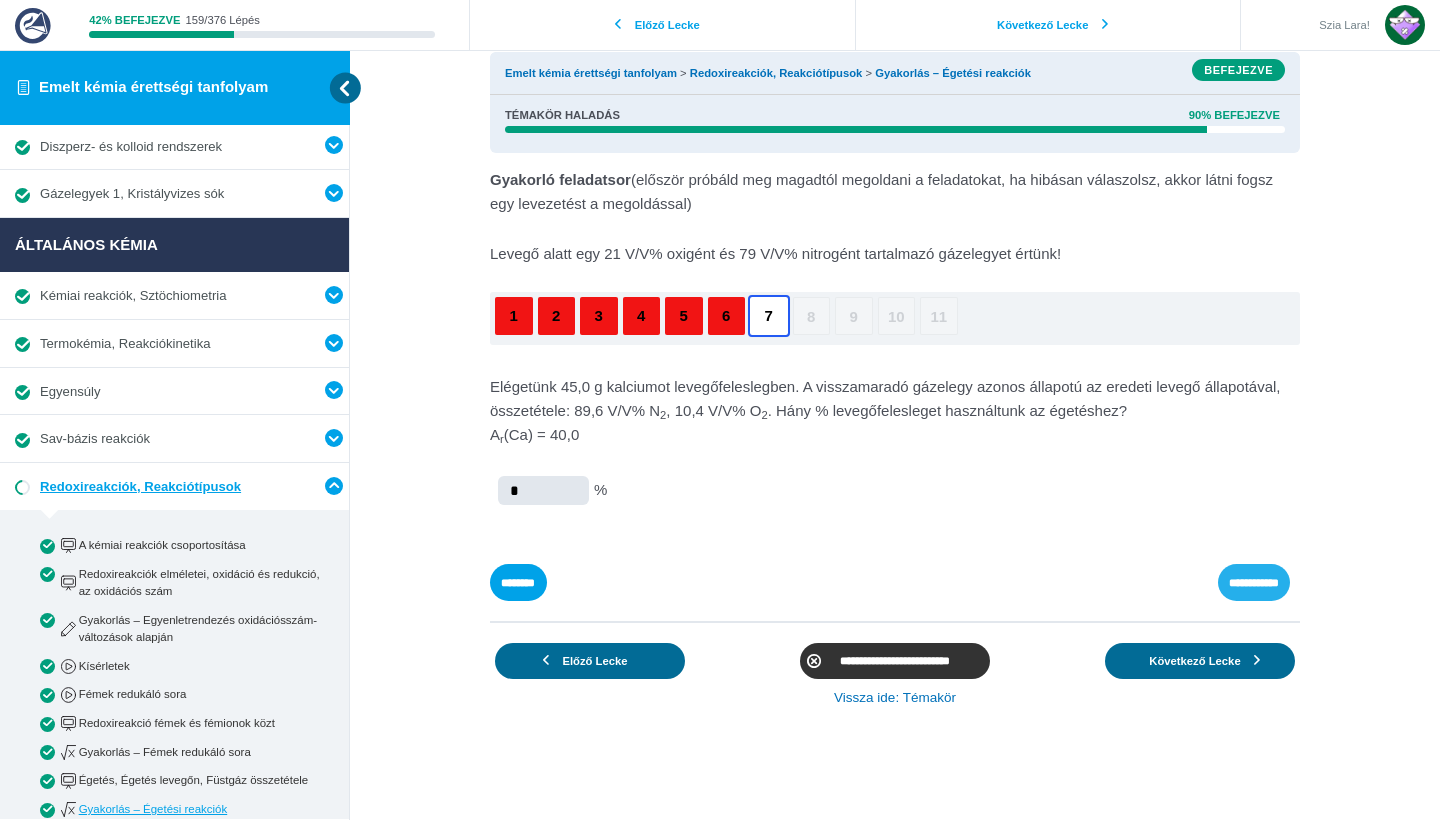 type on "*" 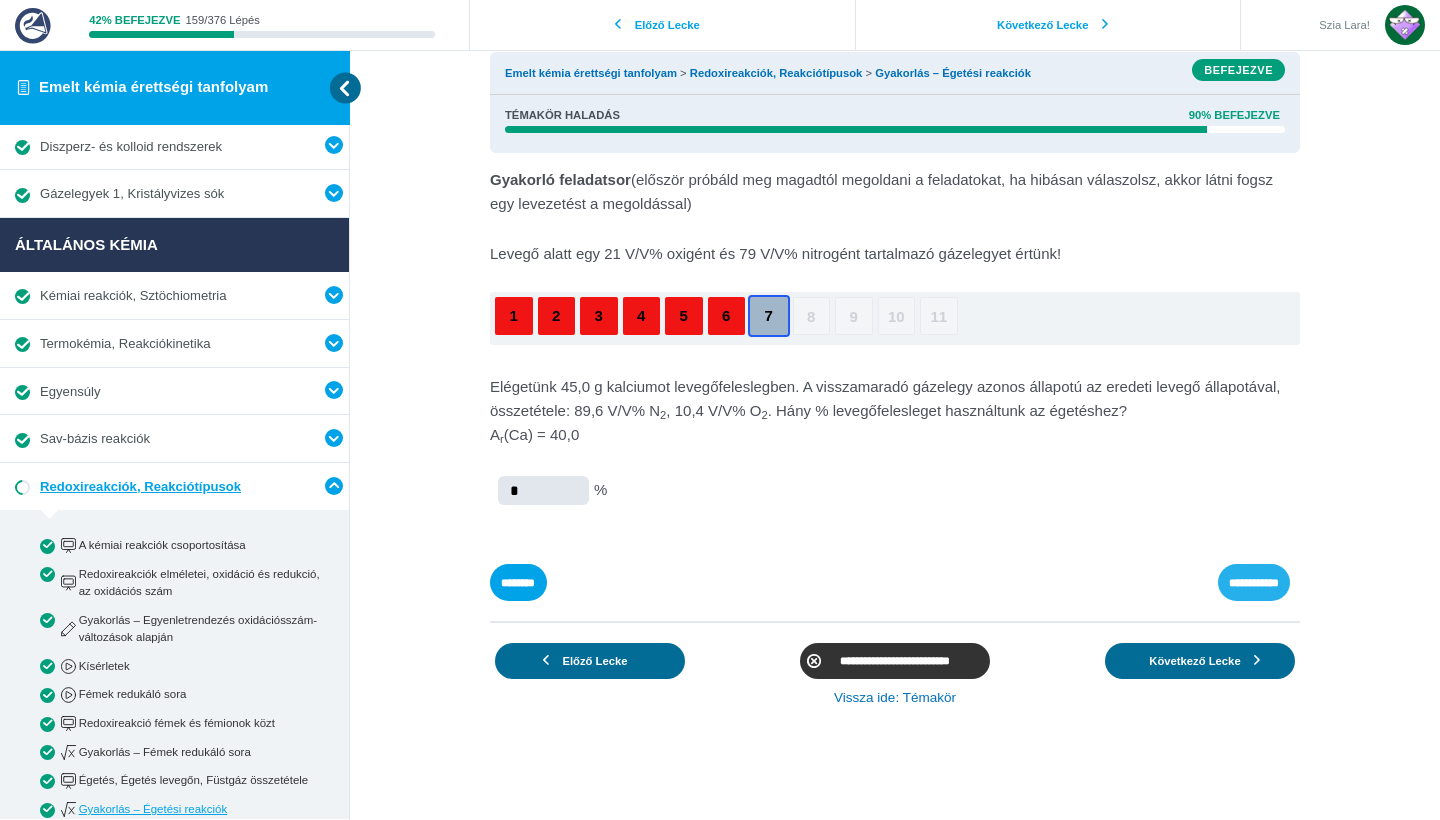 click on "**********" at bounding box center (0, 0) 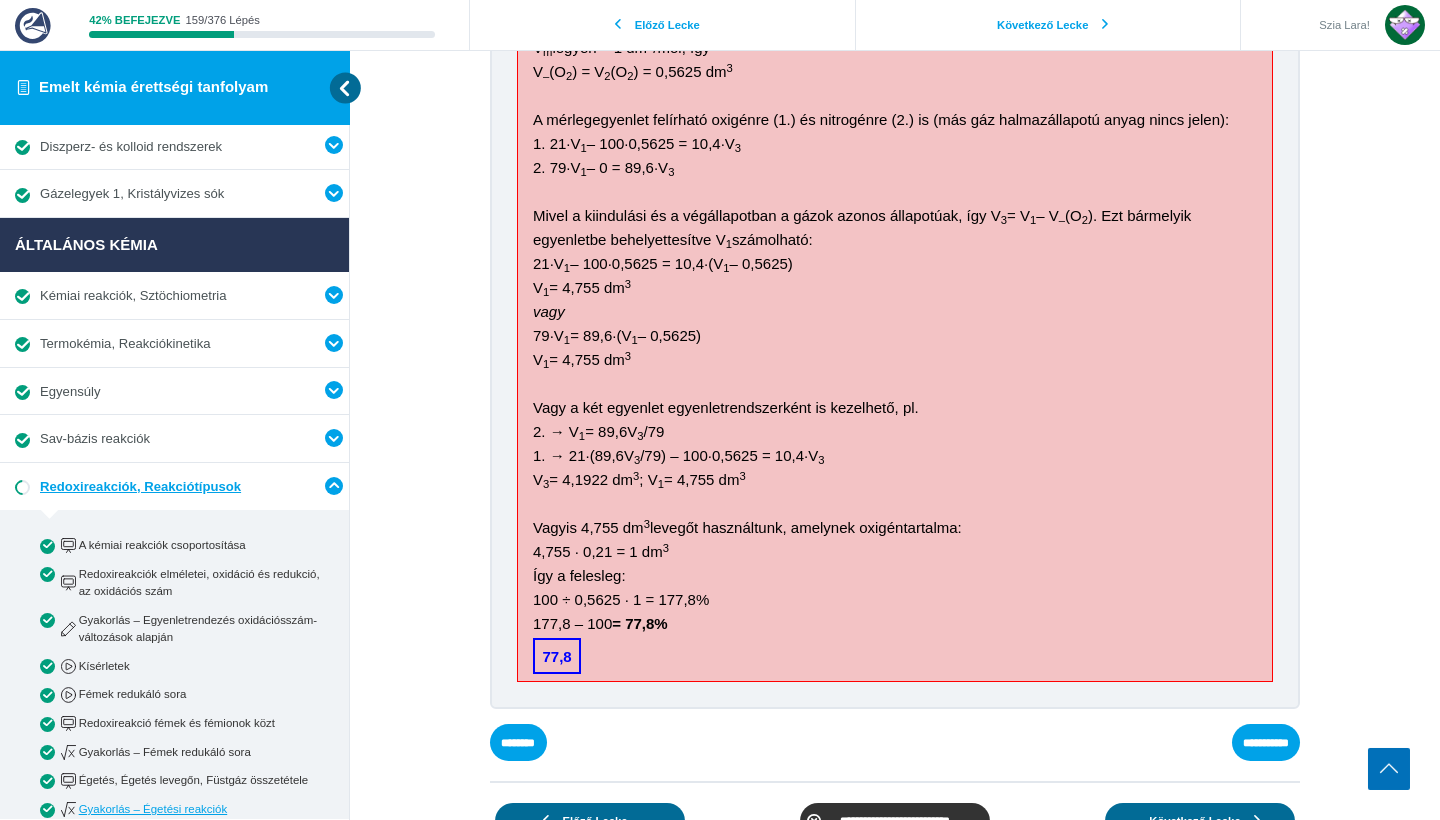 scroll, scrollTop: 1092, scrollLeft: 0, axis: vertical 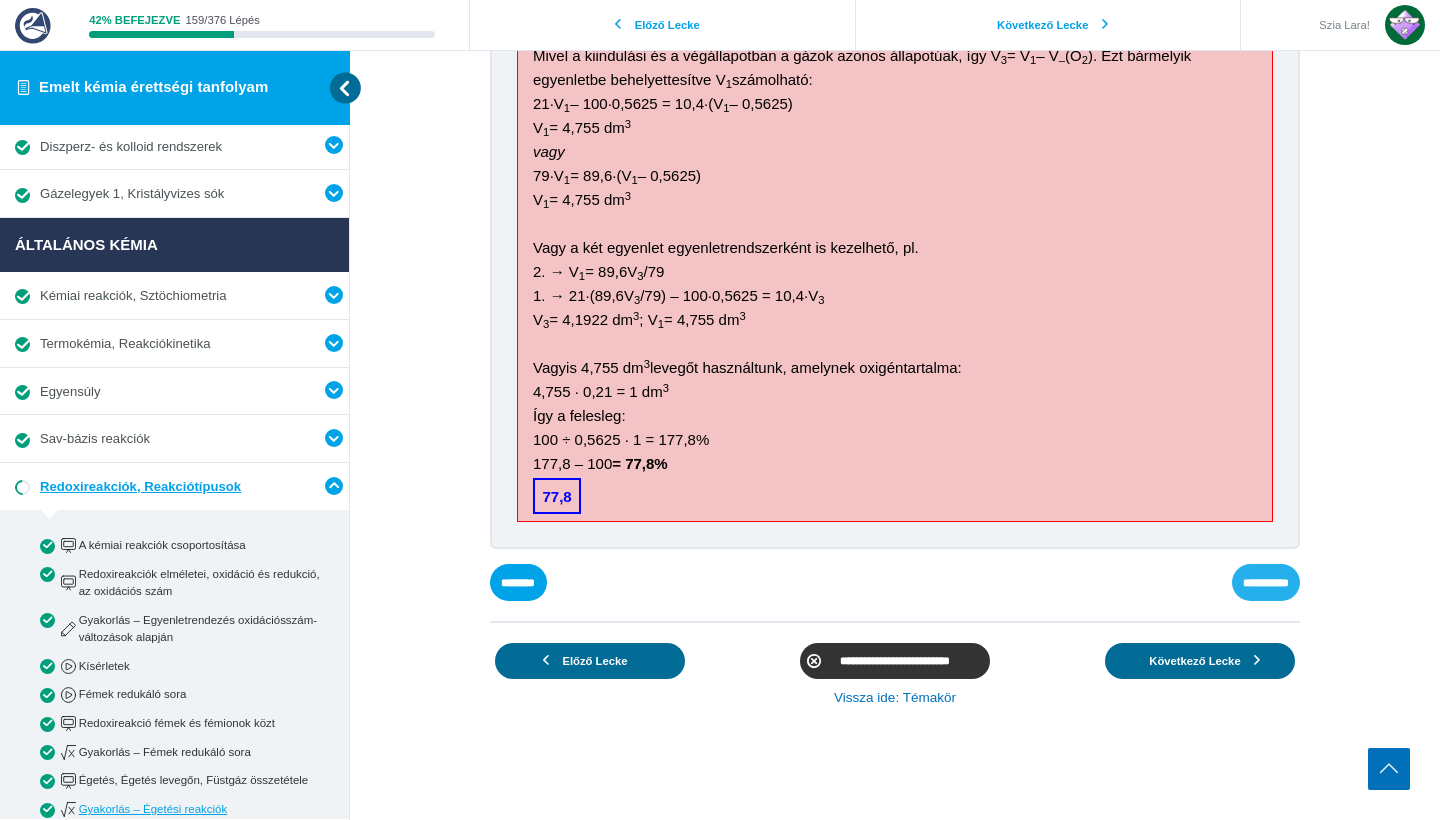click on "**********" at bounding box center (0, 0) 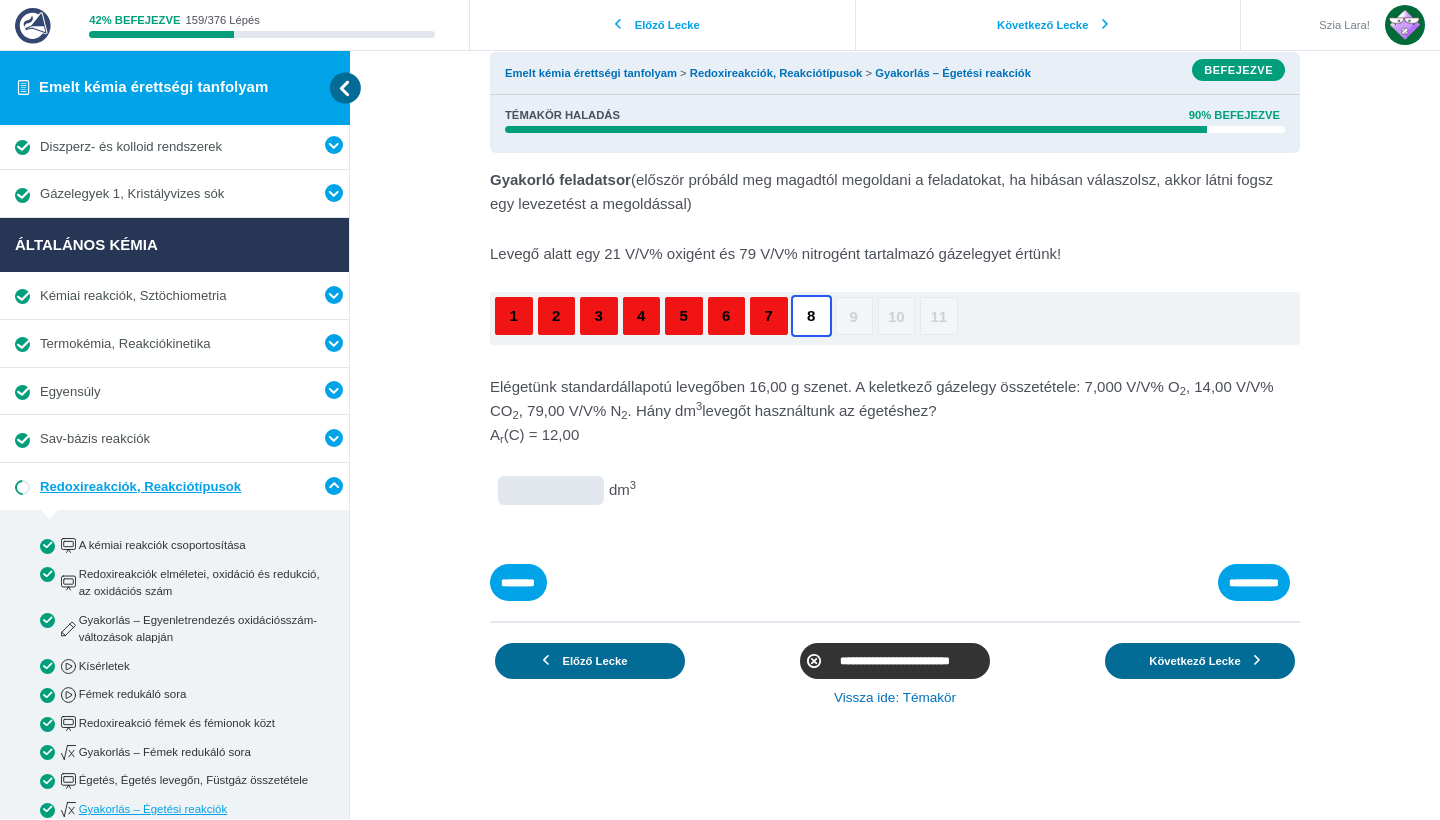 scroll, scrollTop: 44, scrollLeft: 0, axis: vertical 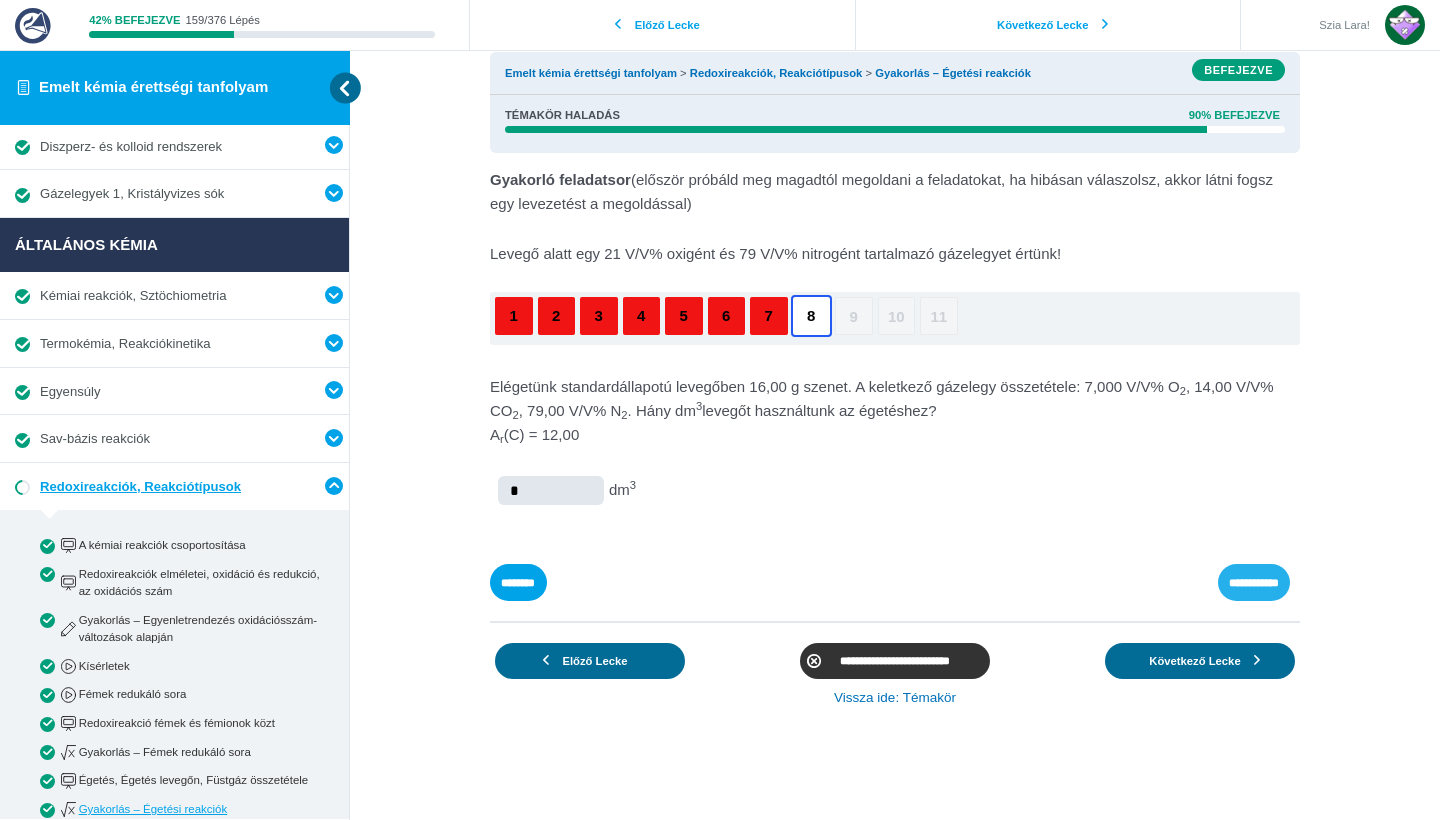 type on "*" 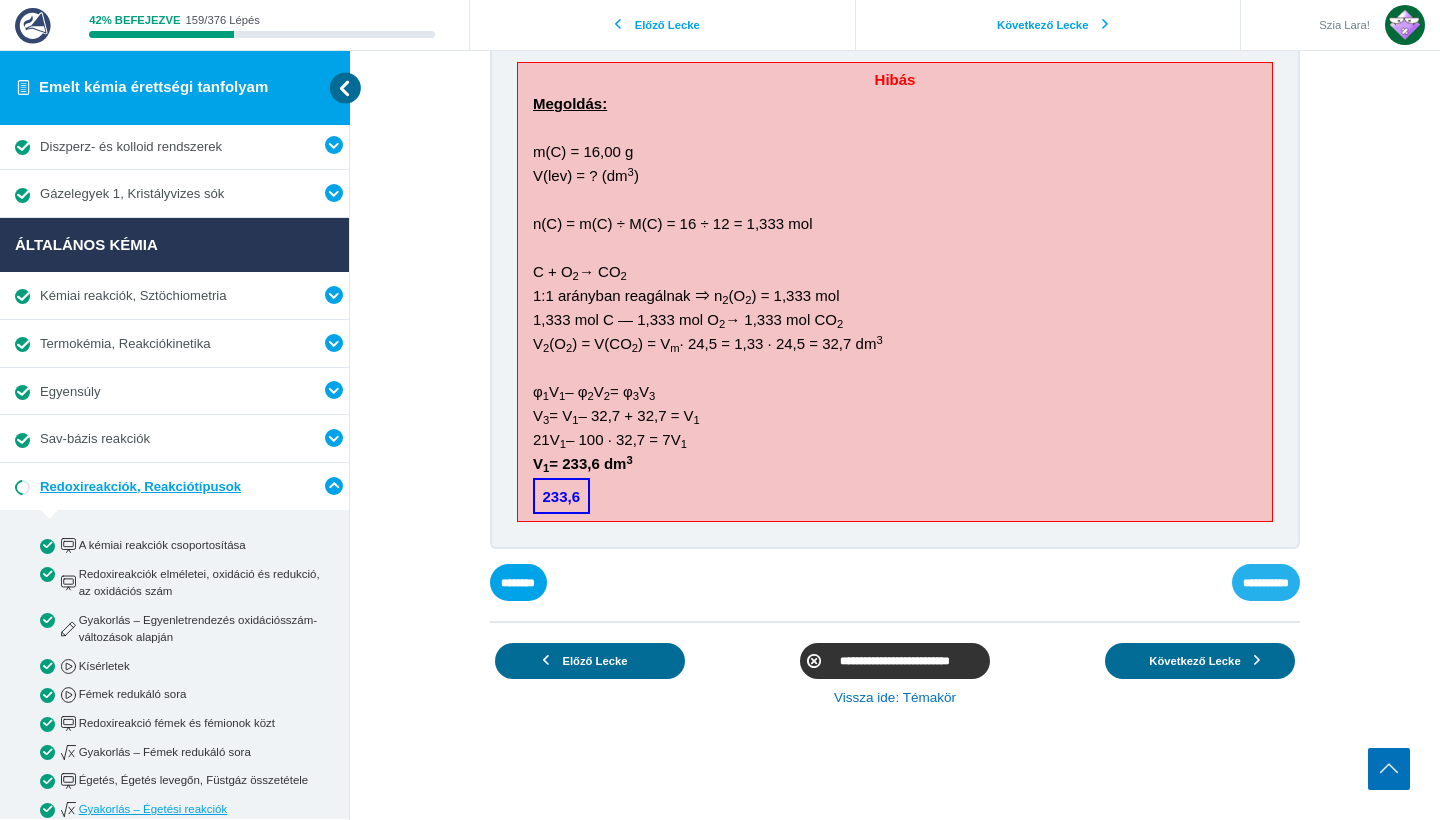 scroll, scrollTop: 588, scrollLeft: 0, axis: vertical 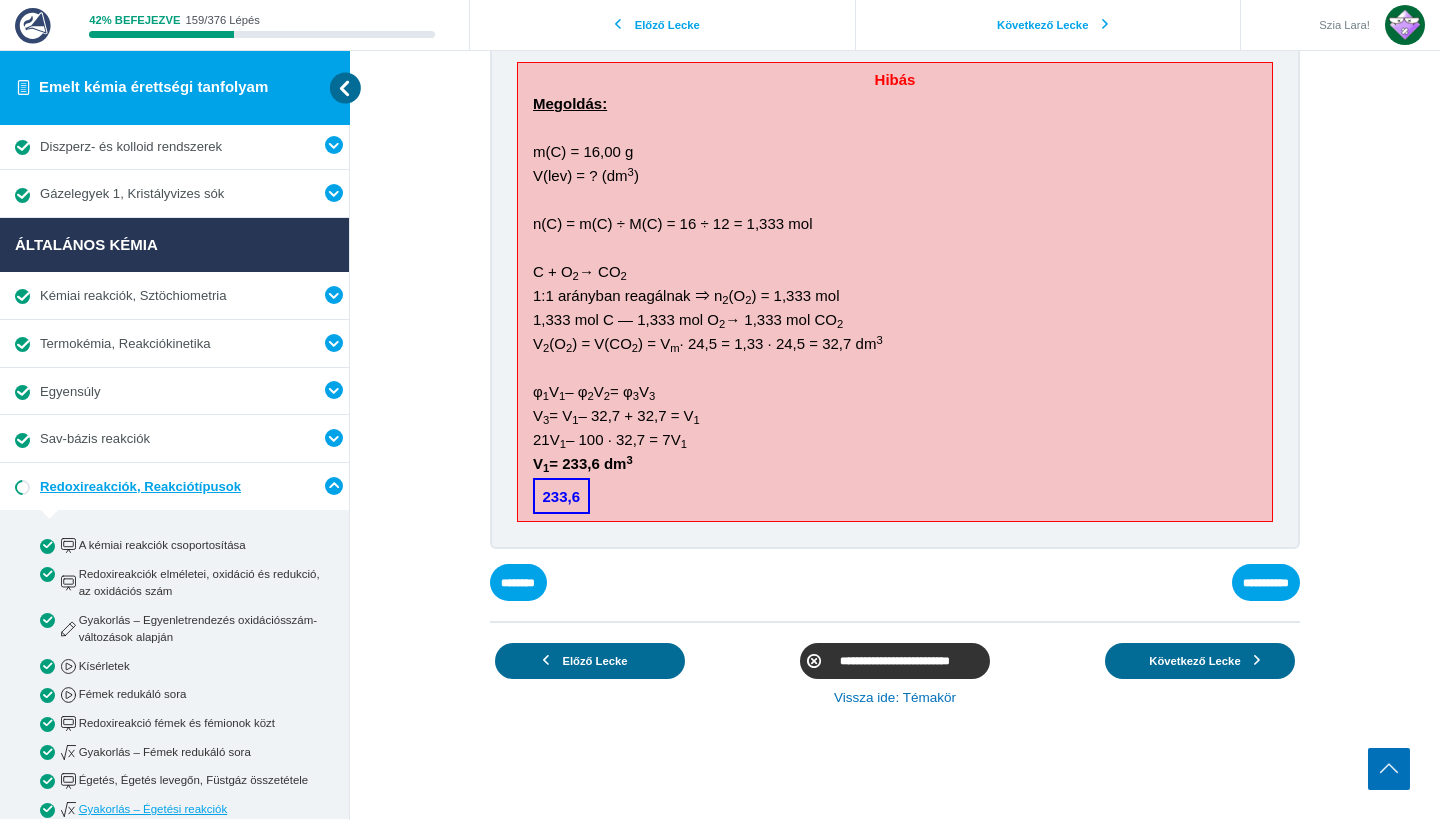 click on "φ 1 V 1  – φ 2 V 2  = φ 3 V 3" at bounding box center [0, 0] 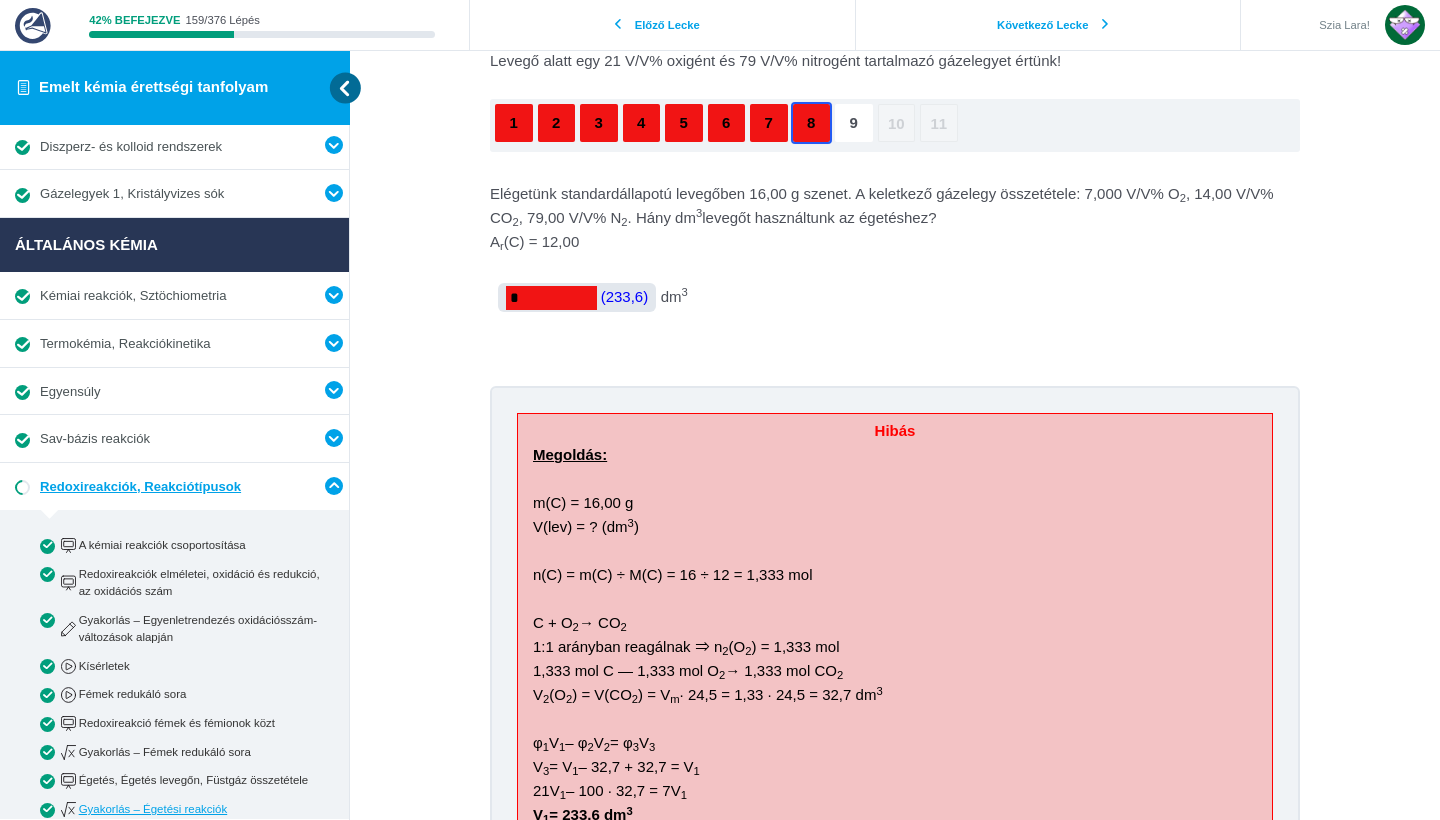 scroll, scrollTop: 221, scrollLeft: 0, axis: vertical 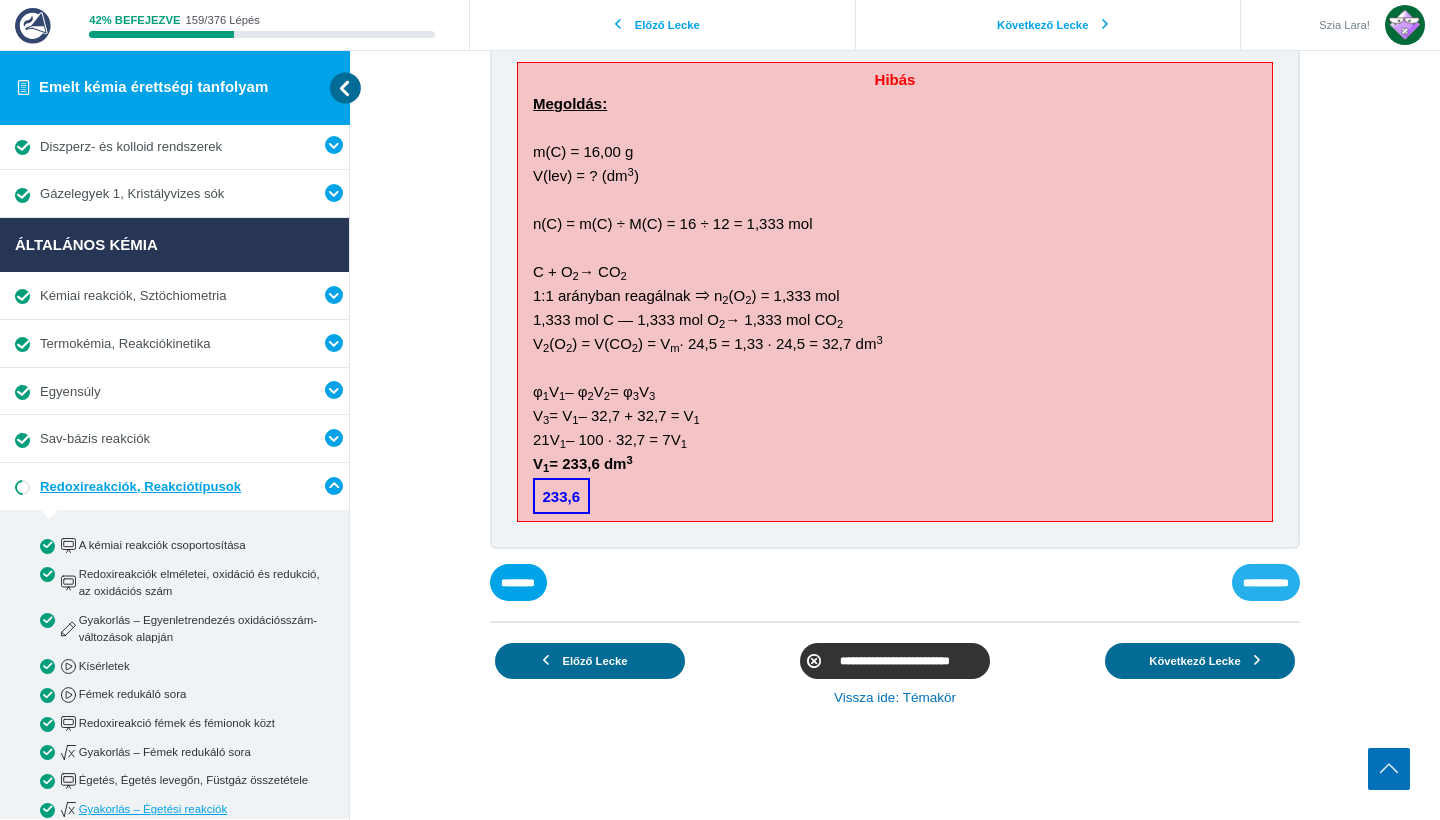 click on "**********" at bounding box center (0, 0) 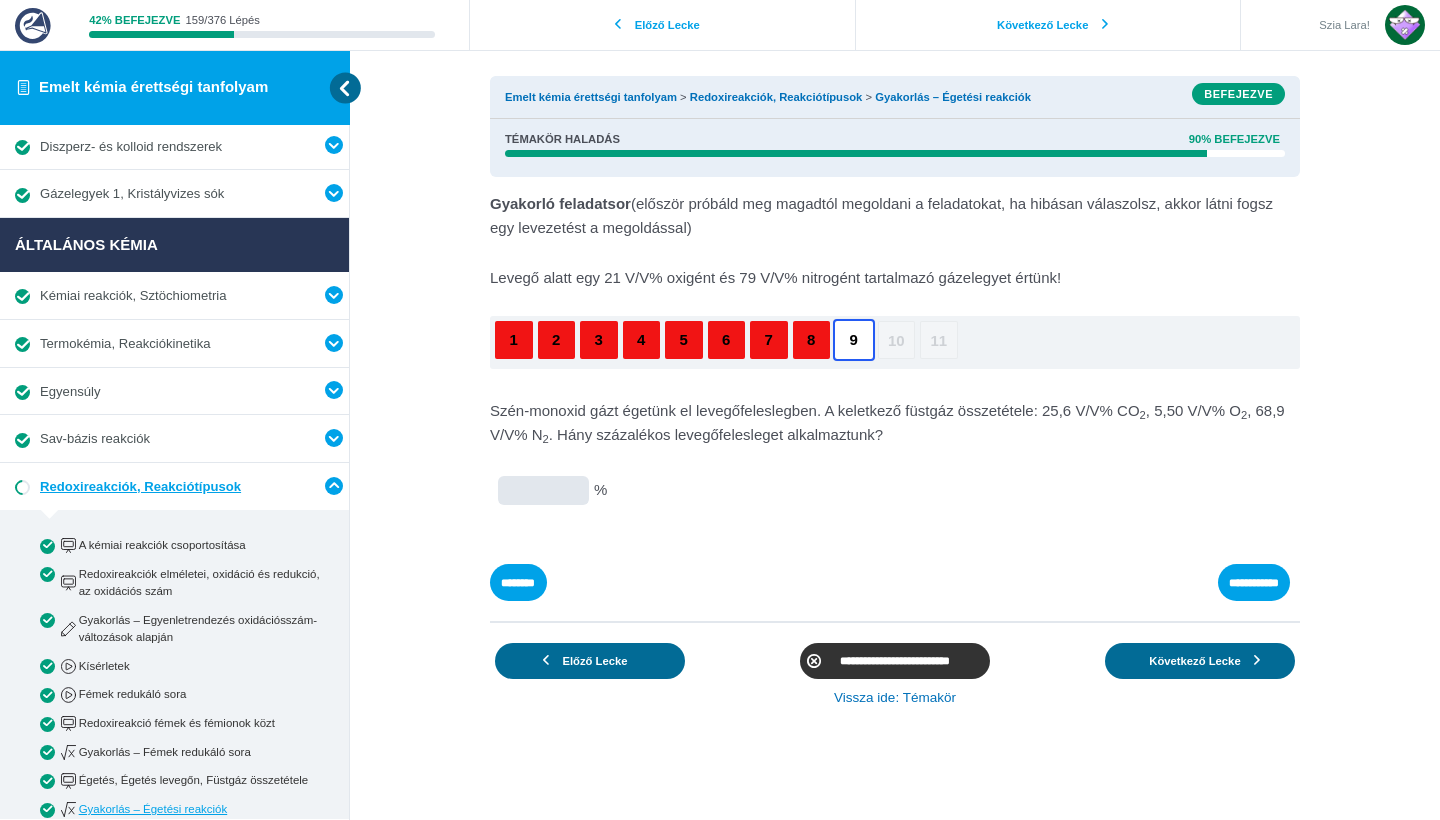 click at bounding box center [0, 0] 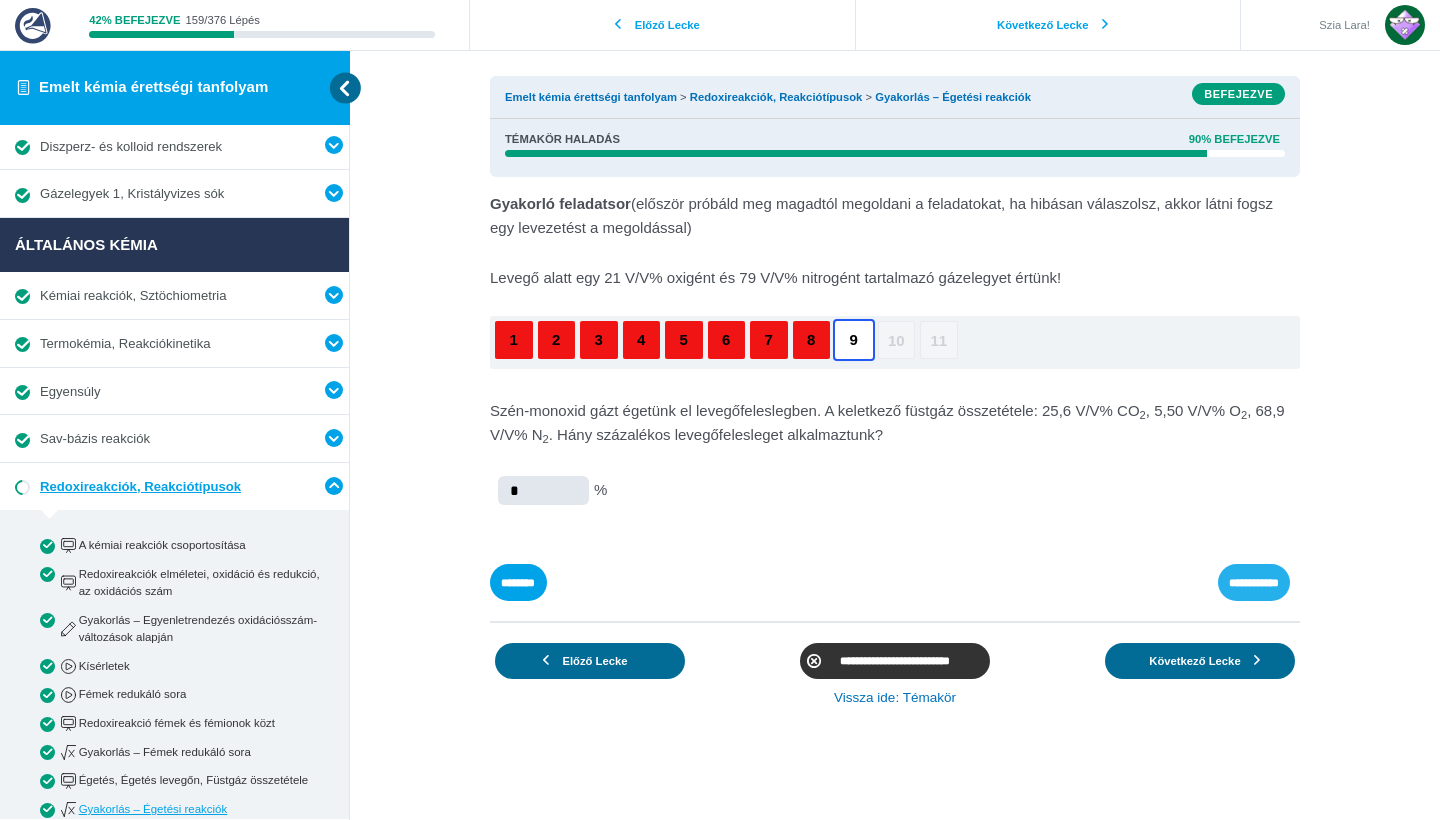 type on "*" 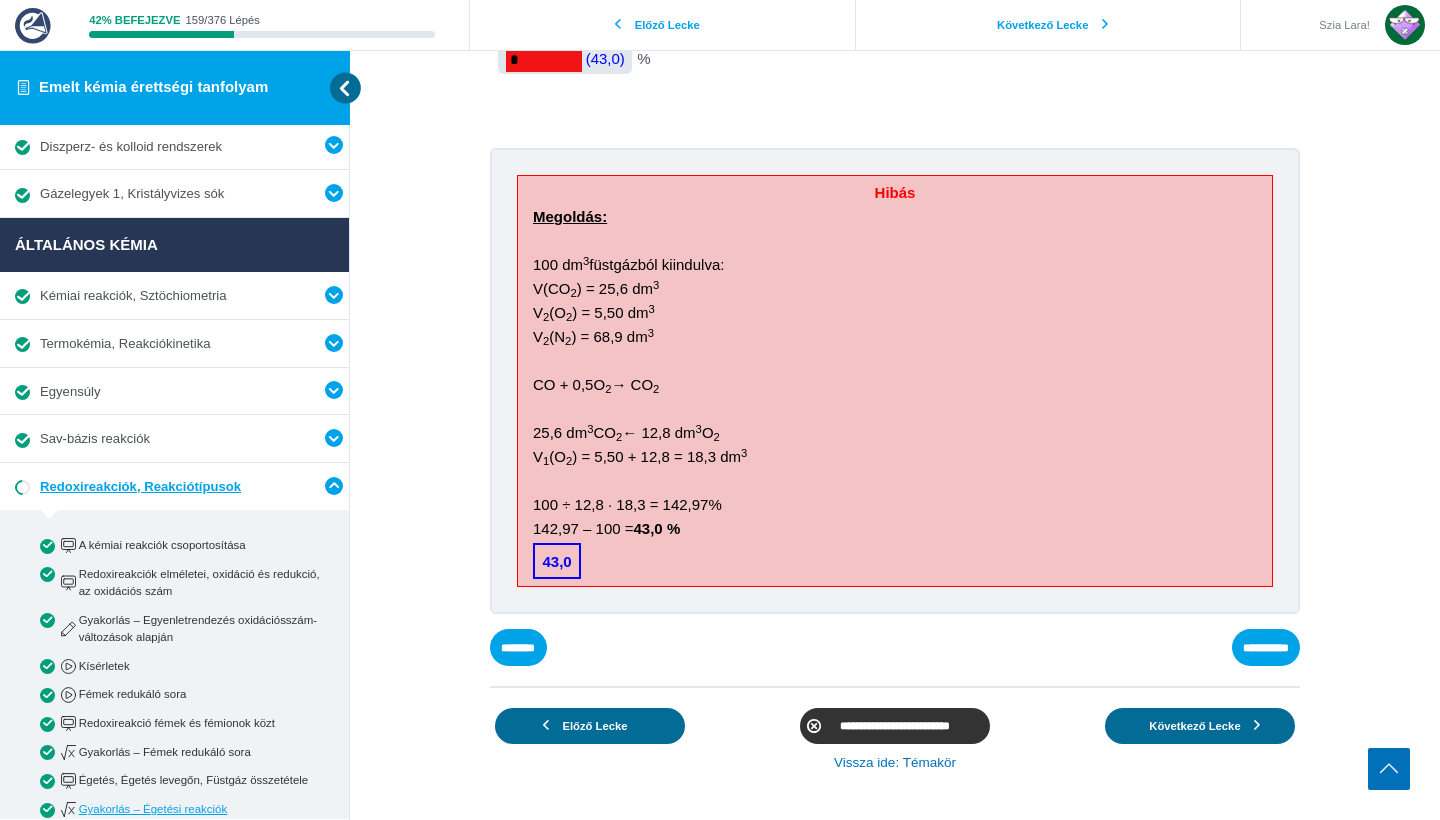 scroll, scrollTop: 443, scrollLeft: 0, axis: vertical 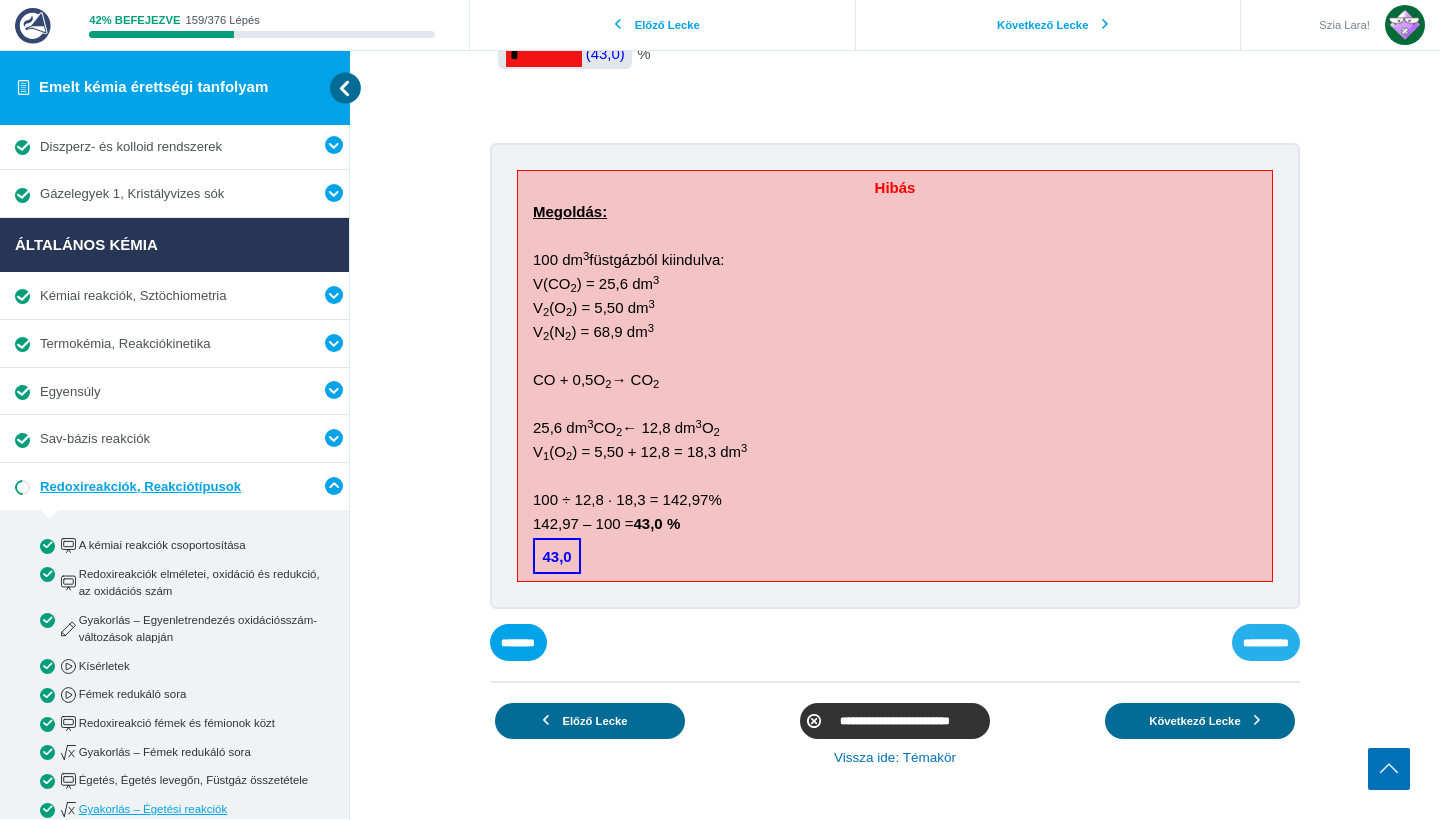 click on "**********" at bounding box center (0, 0) 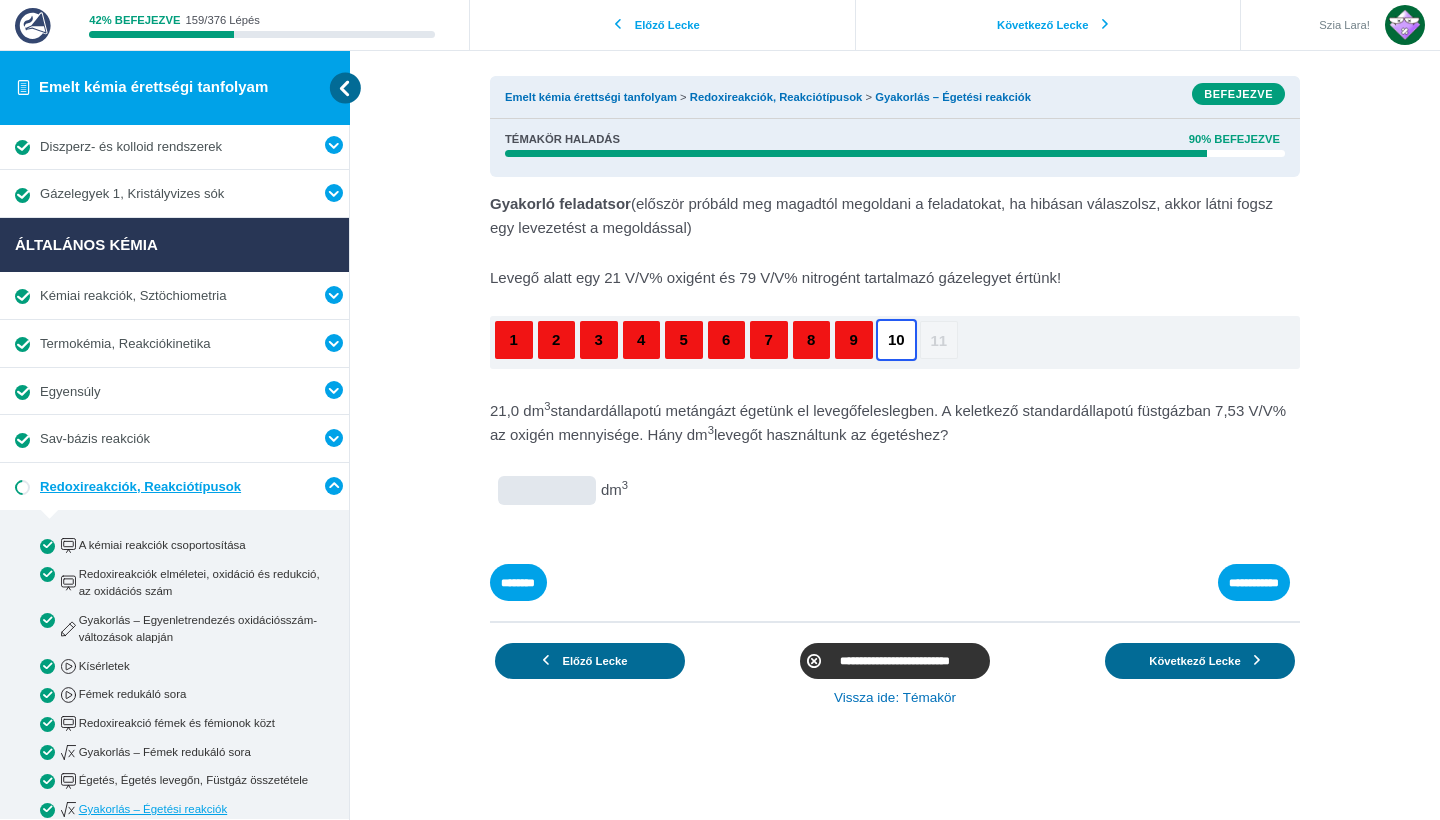 click at bounding box center (0, 0) 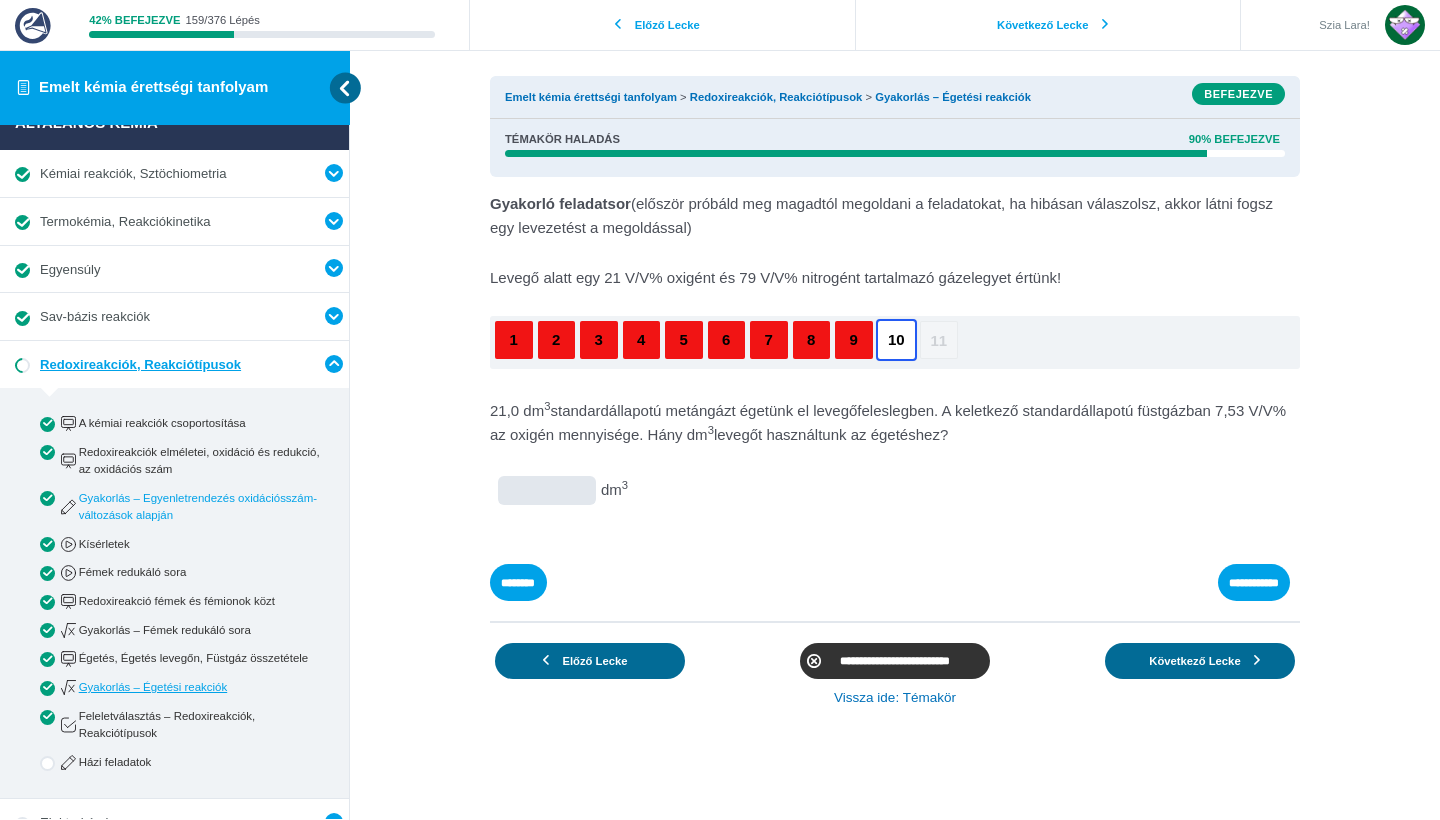scroll, scrollTop: 694, scrollLeft: 0, axis: vertical 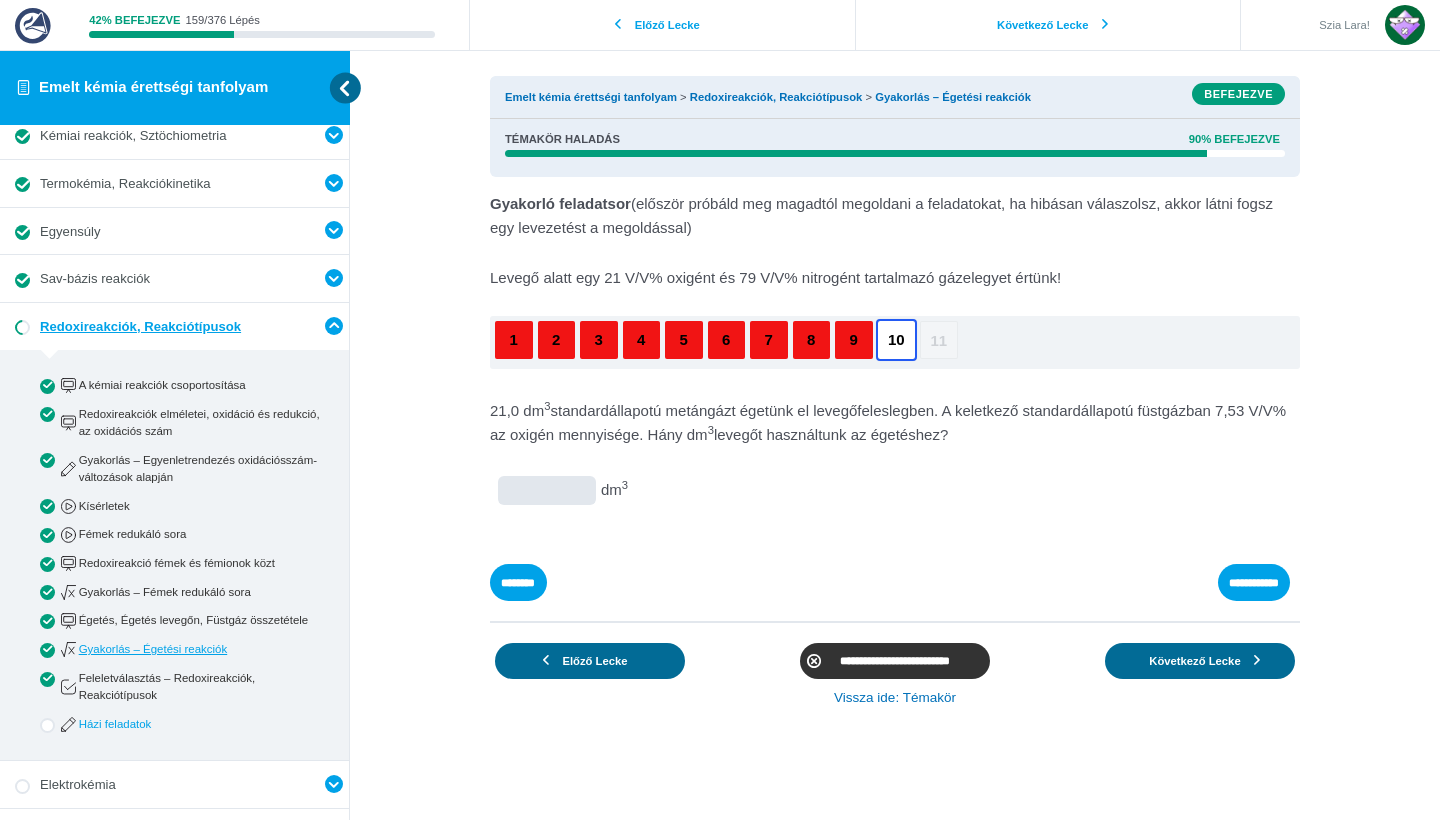 click on "Házi feladatok" at bounding box center (191, 724) 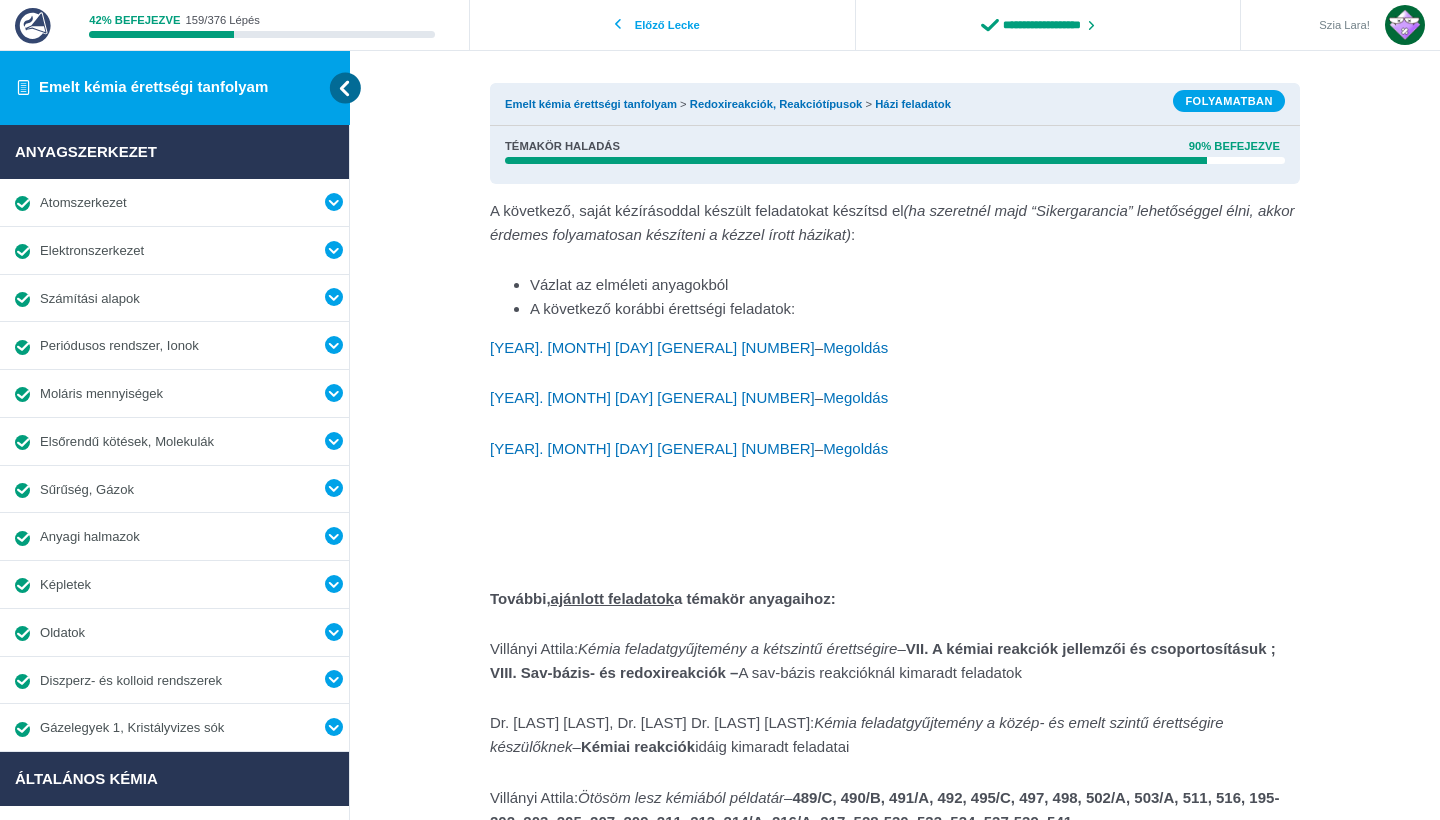 scroll, scrollTop: 0, scrollLeft: 0, axis: both 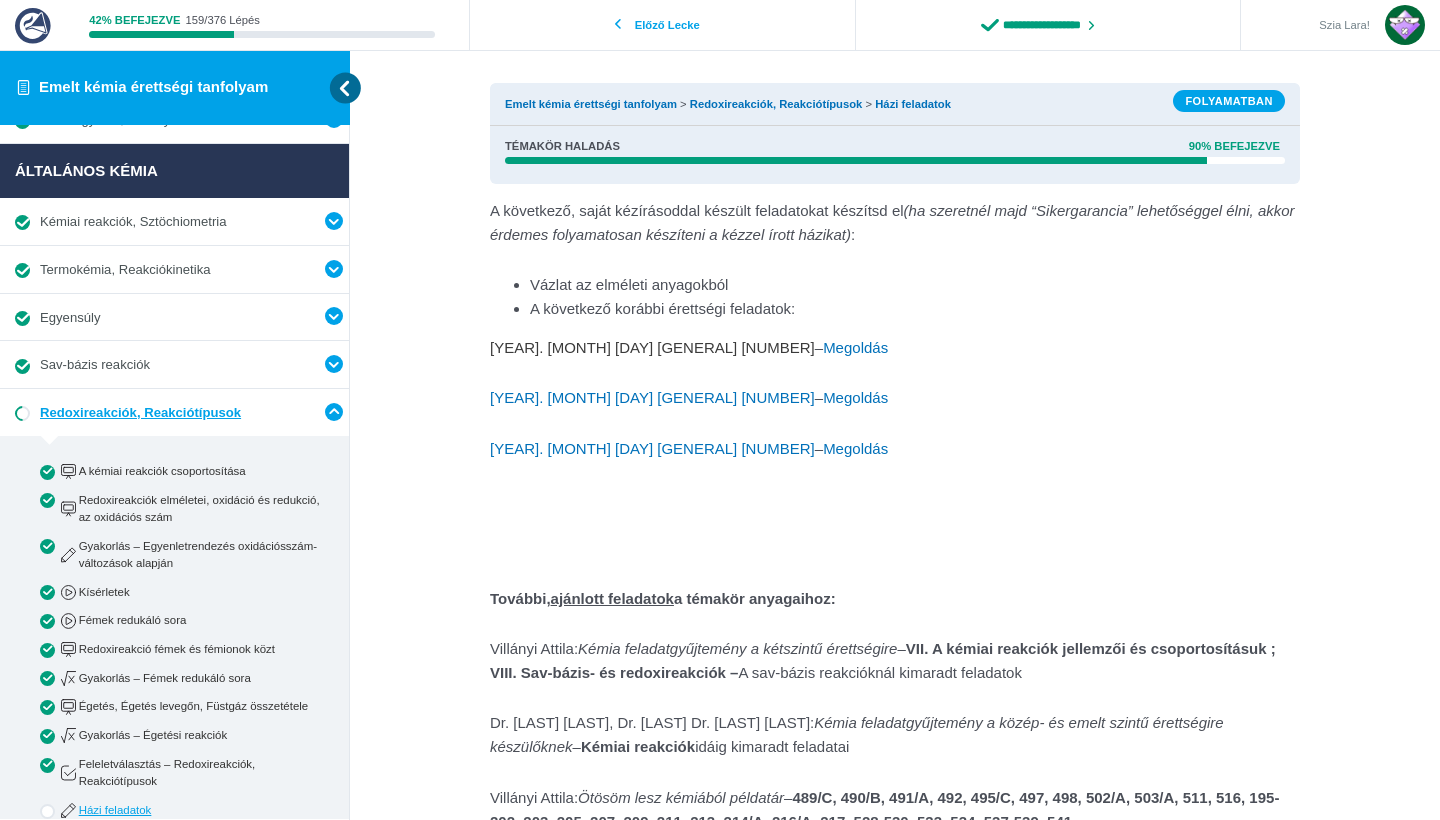 click on "[YEAR]. [MONTH] [DAY] [GENERAL] [NUMBER]" at bounding box center (652, 347) 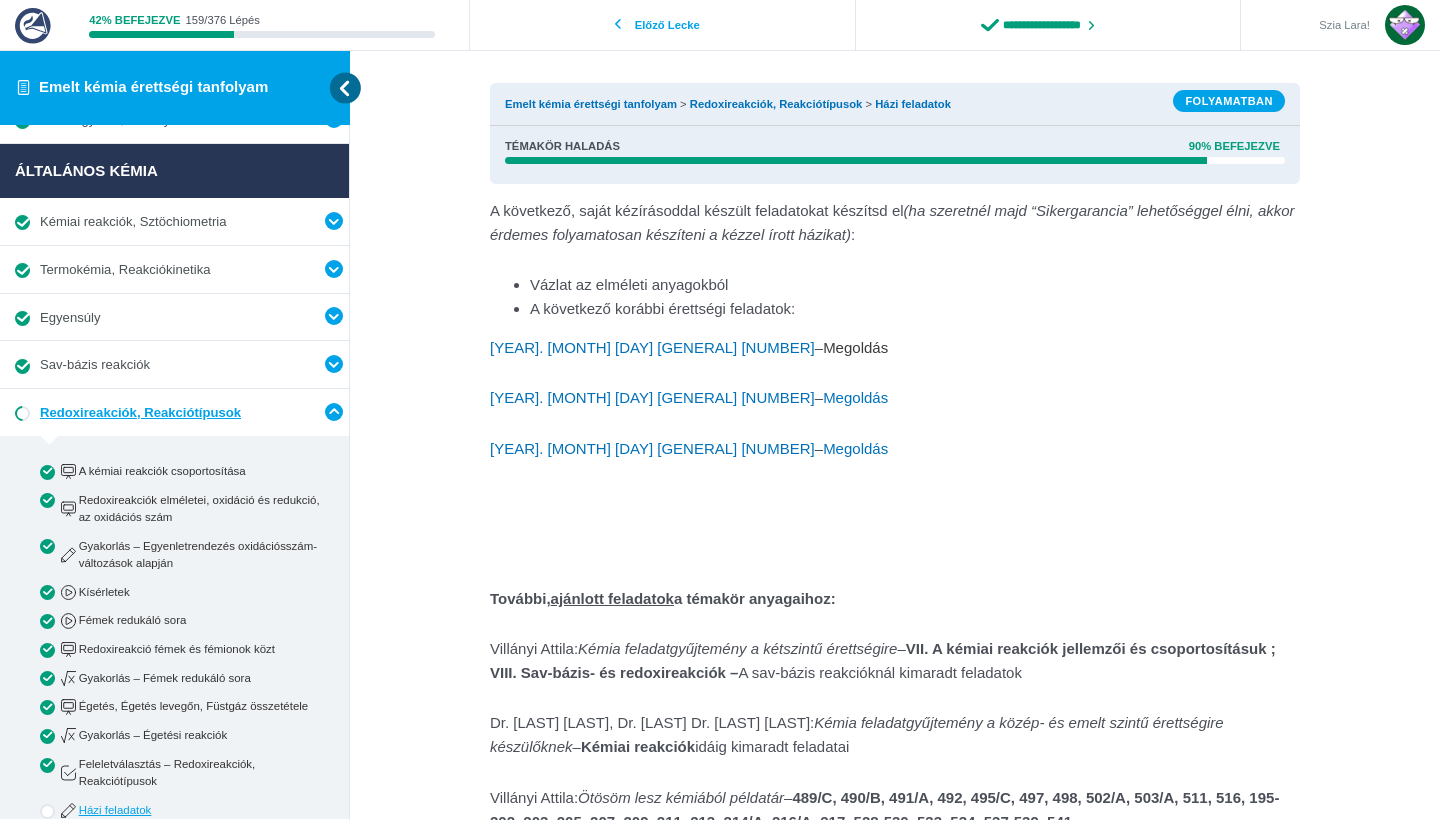 click on "Megoldás" at bounding box center (855, 347) 